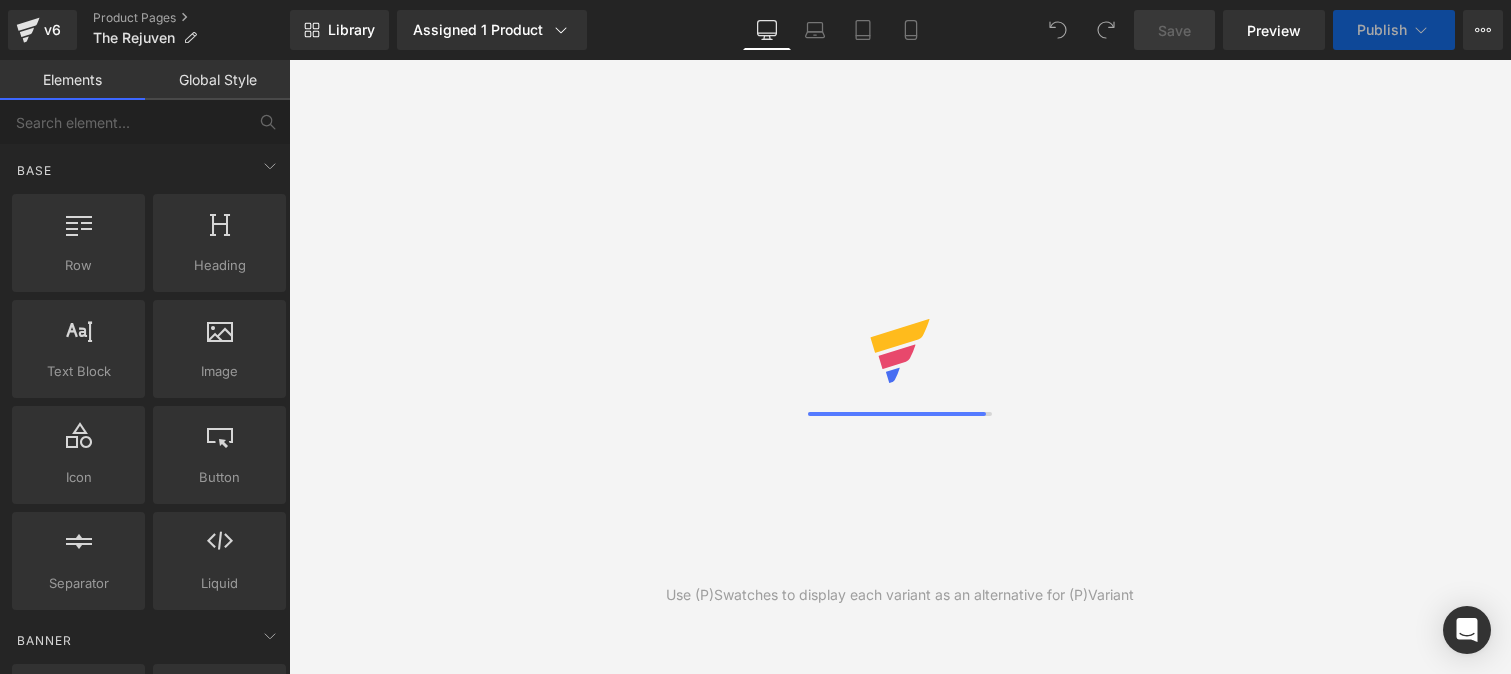 scroll, scrollTop: 0, scrollLeft: 0, axis: both 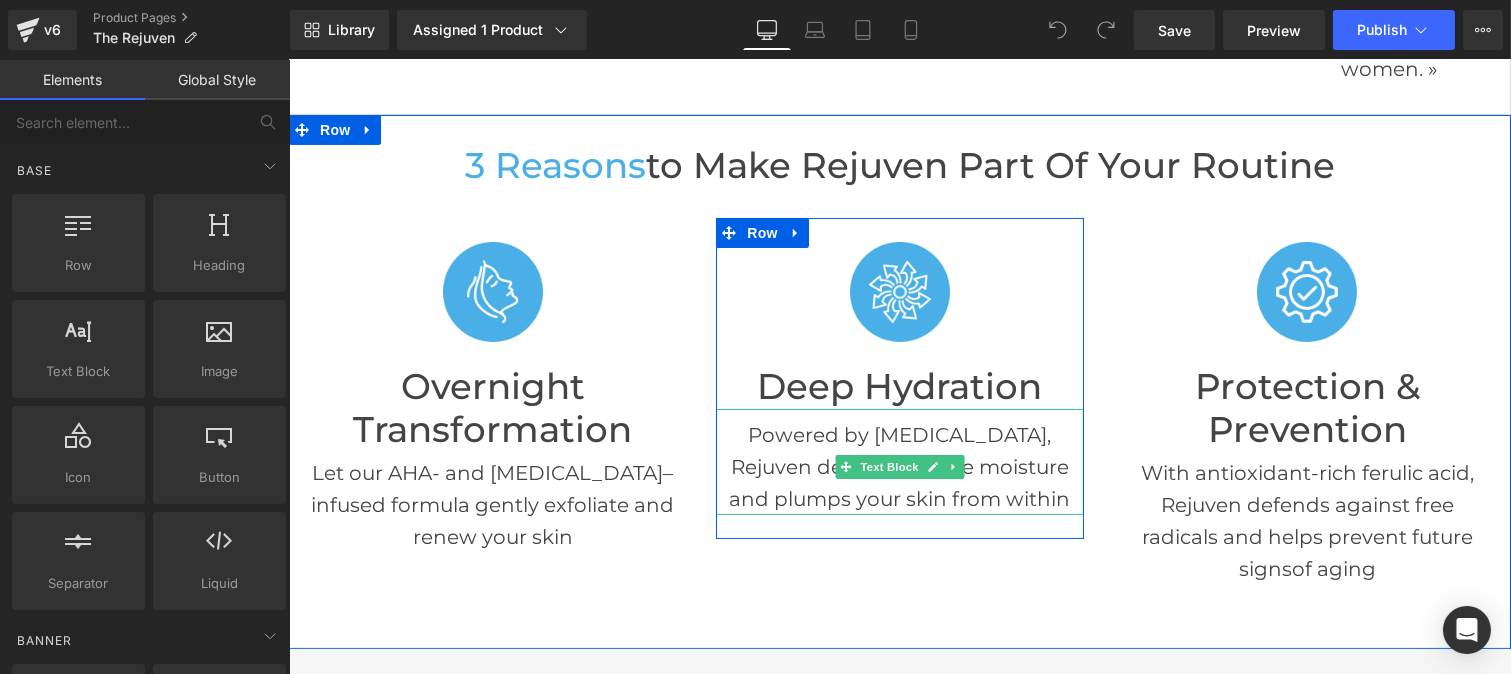 click on "Powered by [MEDICAL_DATA], Rejuven delivers intense moisture and plumps your skin from within" at bounding box center (898, 467) 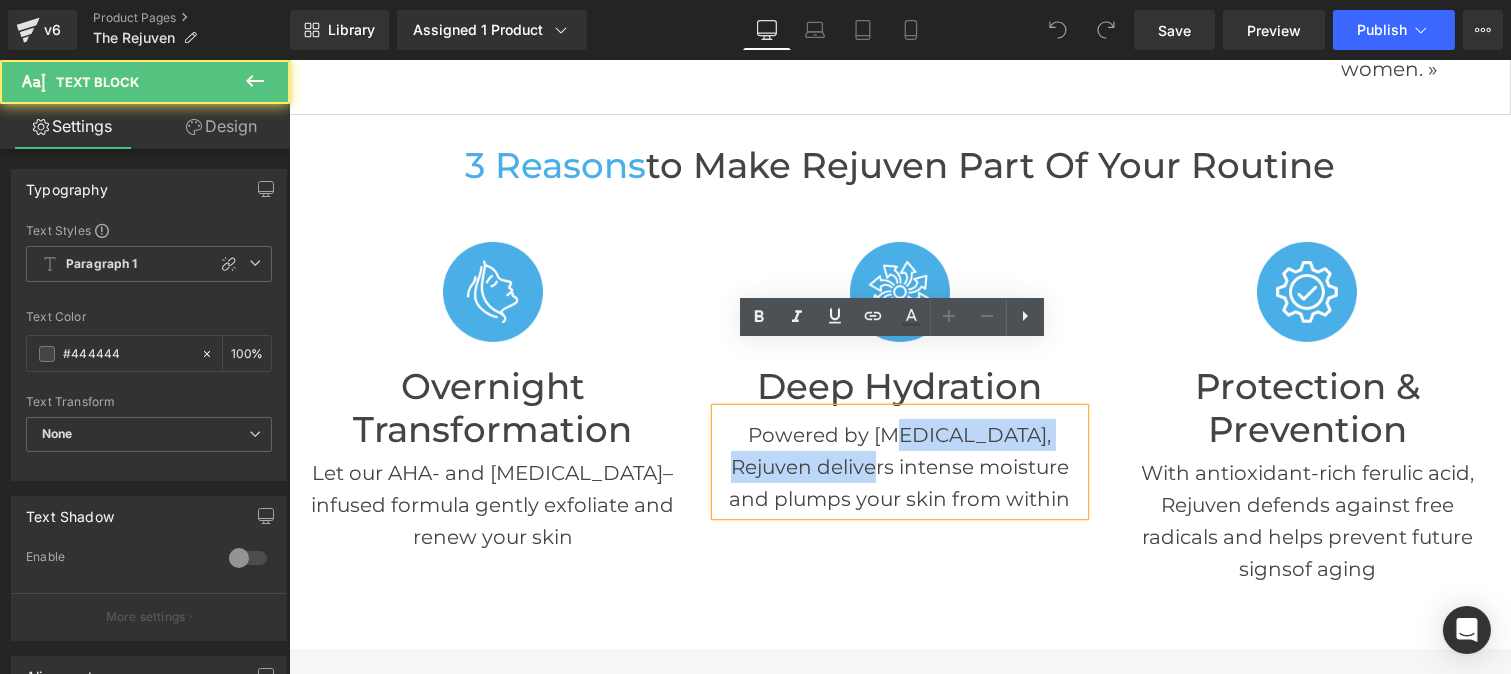 drag, startPoint x: 789, startPoint y: 387, endPoint x: 852, endPoint y: 385, distance: 63.03174 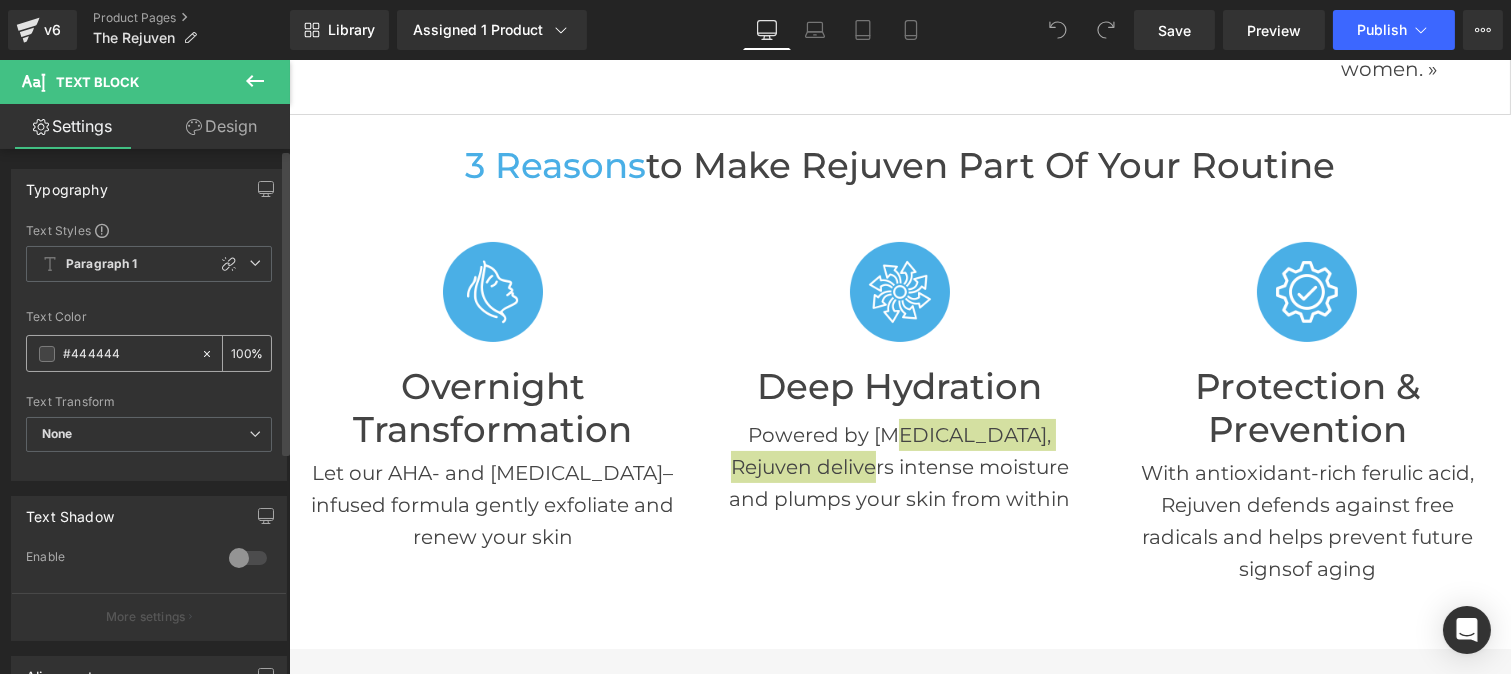 click on "#444444" at bounding box center (127, 354) 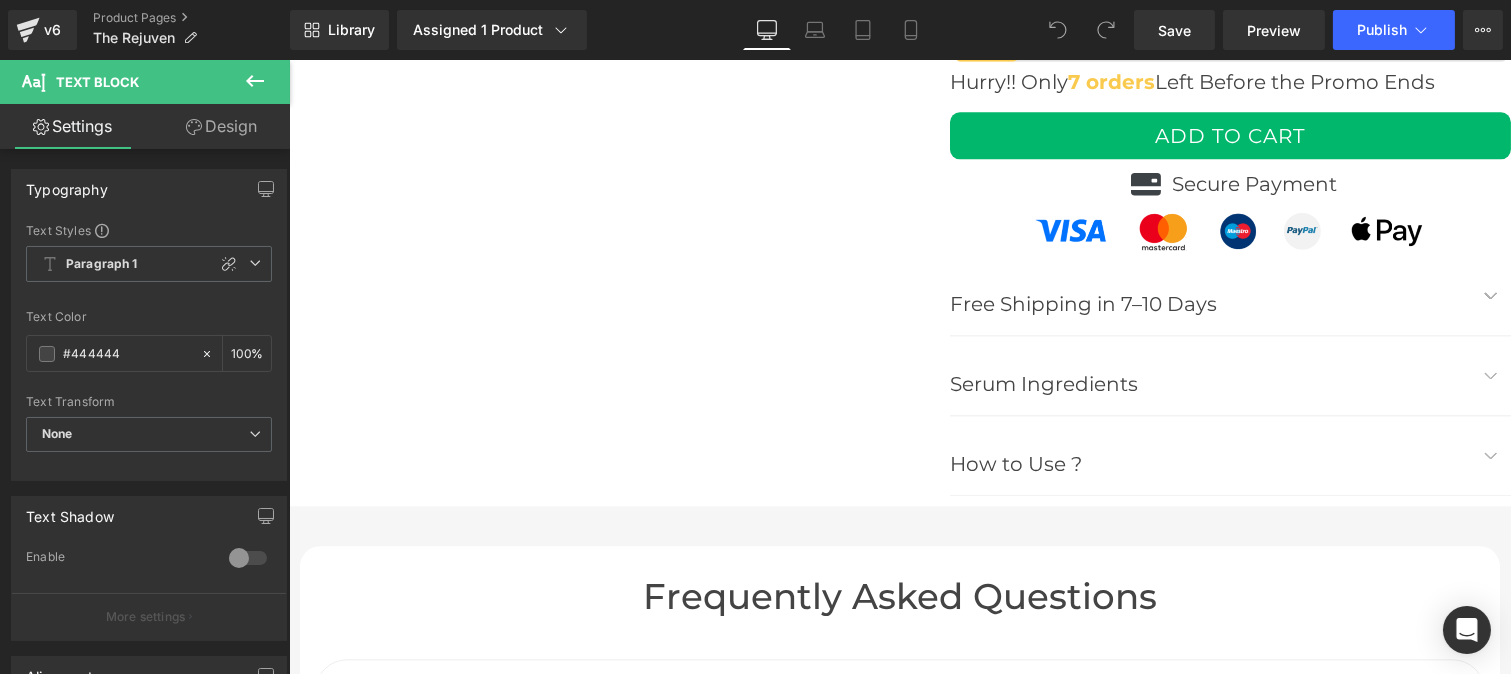 scroll, scrollTop: 8723, scrollLeft: 0, axis: vertical 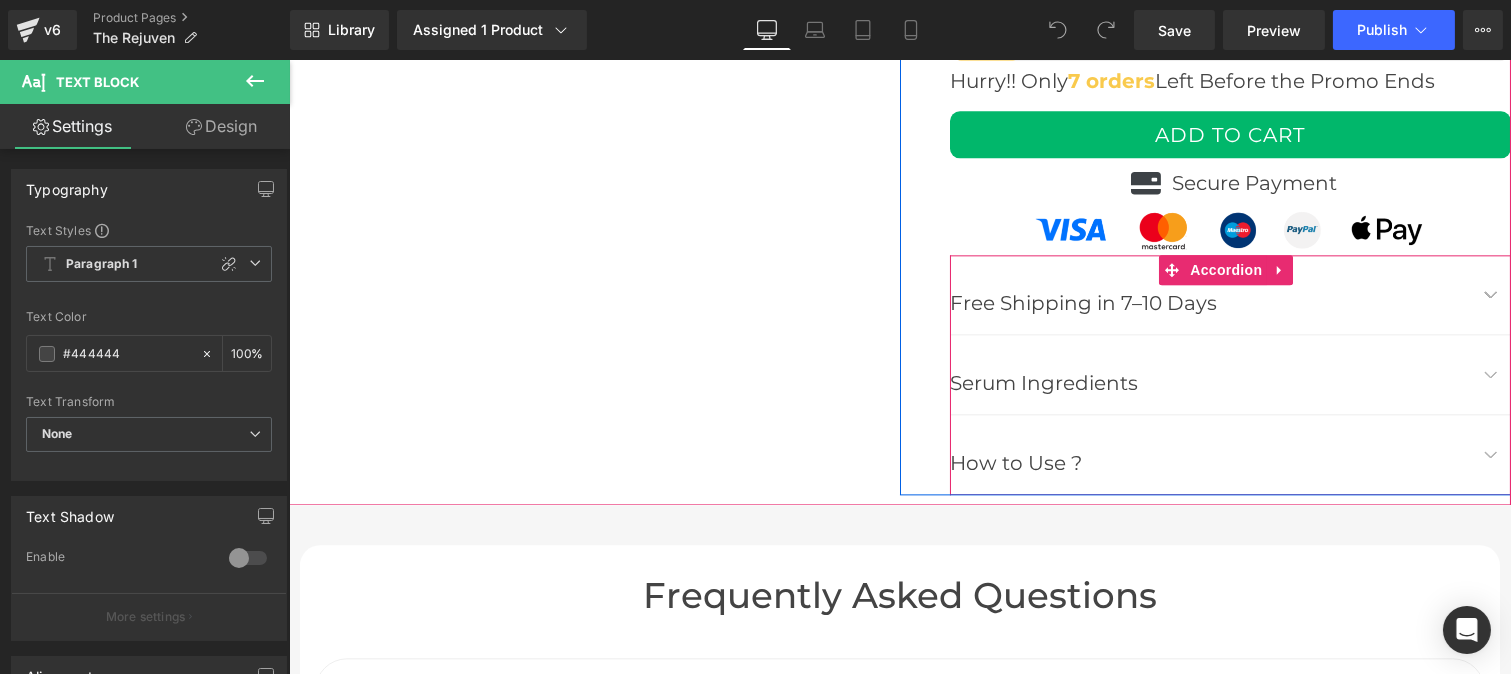 click at bounding box center [1490, 374] 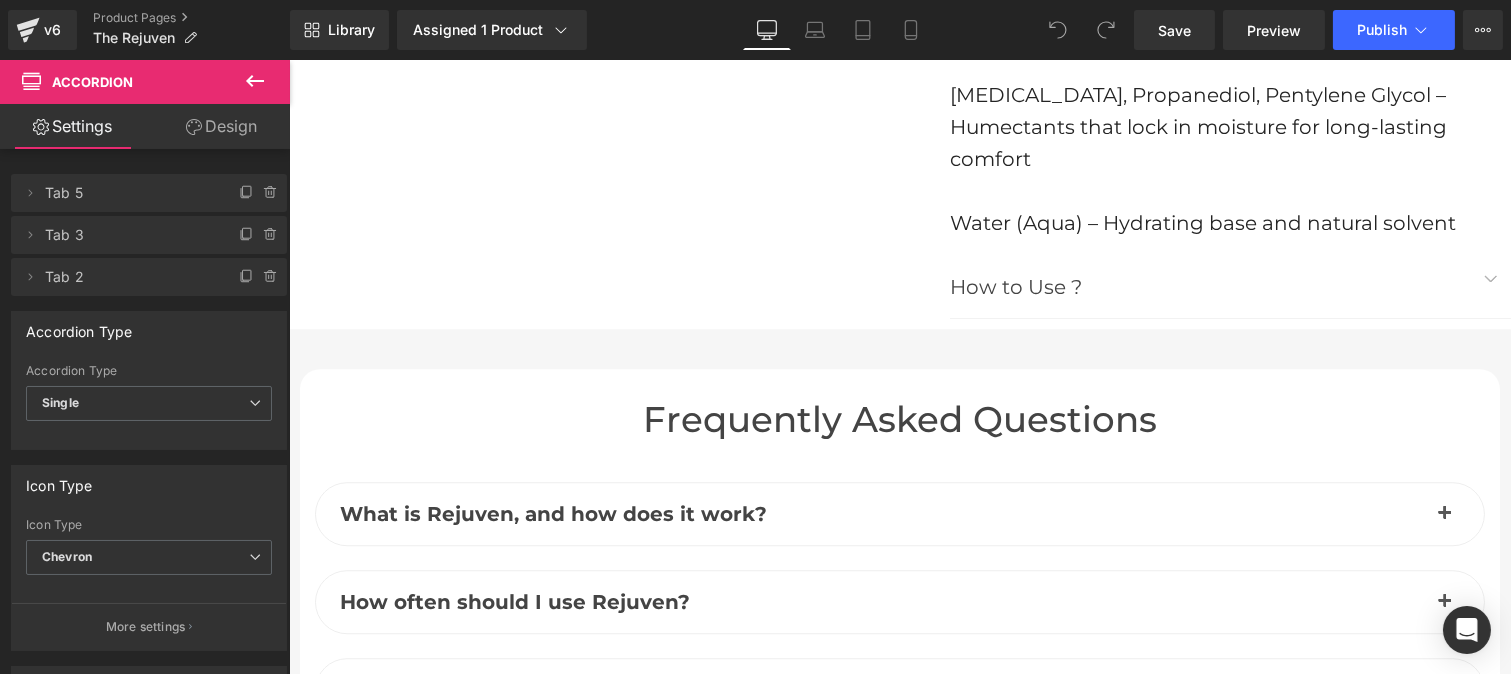 scroll, scrollTop: 9875, scrollLeft: 0, axis: vertical 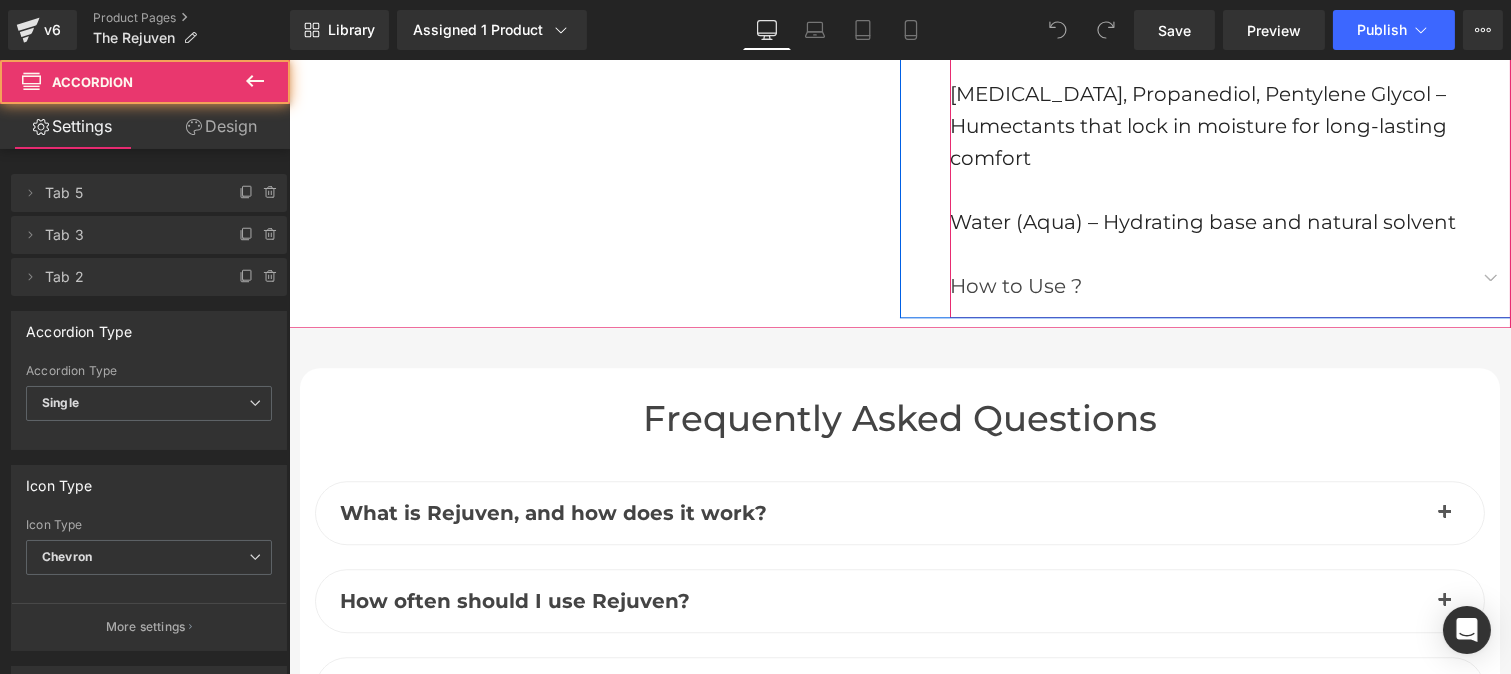 click at bounding box center (1490, 277) 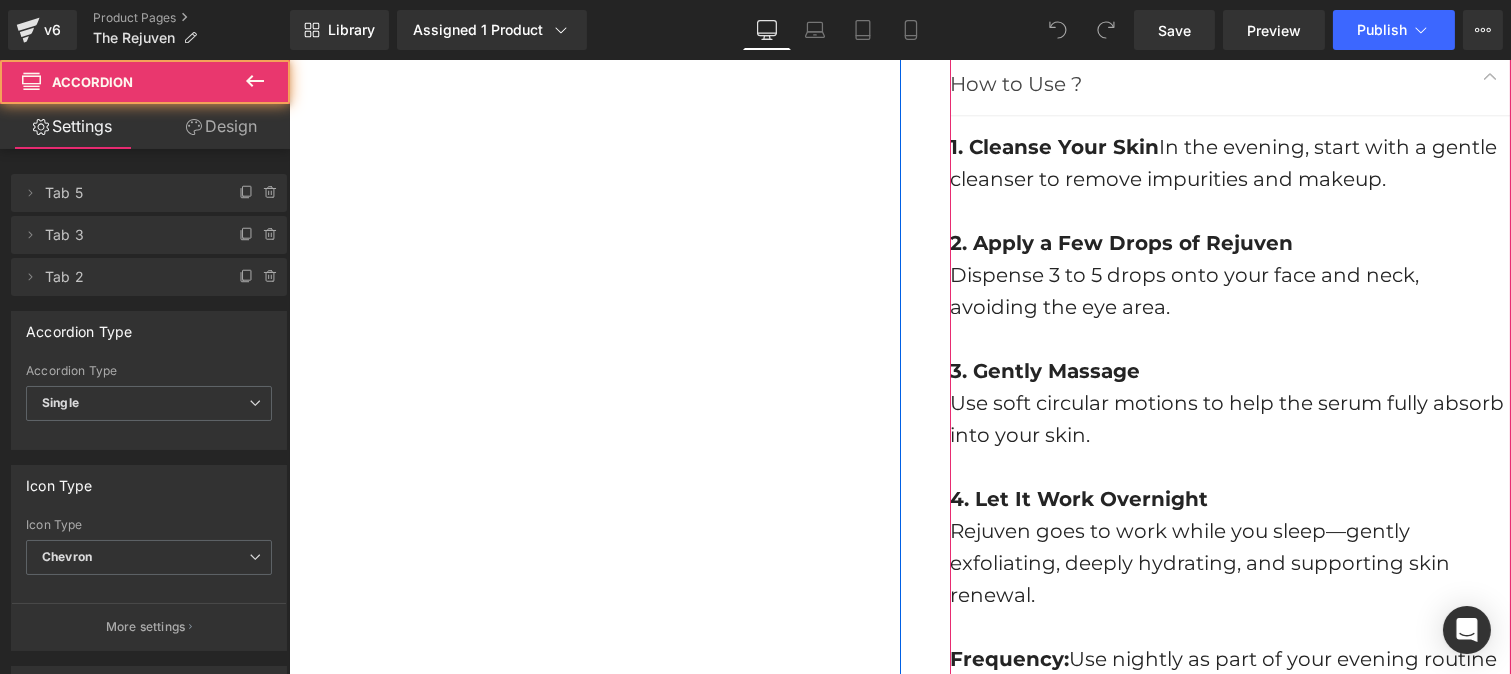 scroll, scrollTop: 8932, scrollLeft: 0, axis: vertical 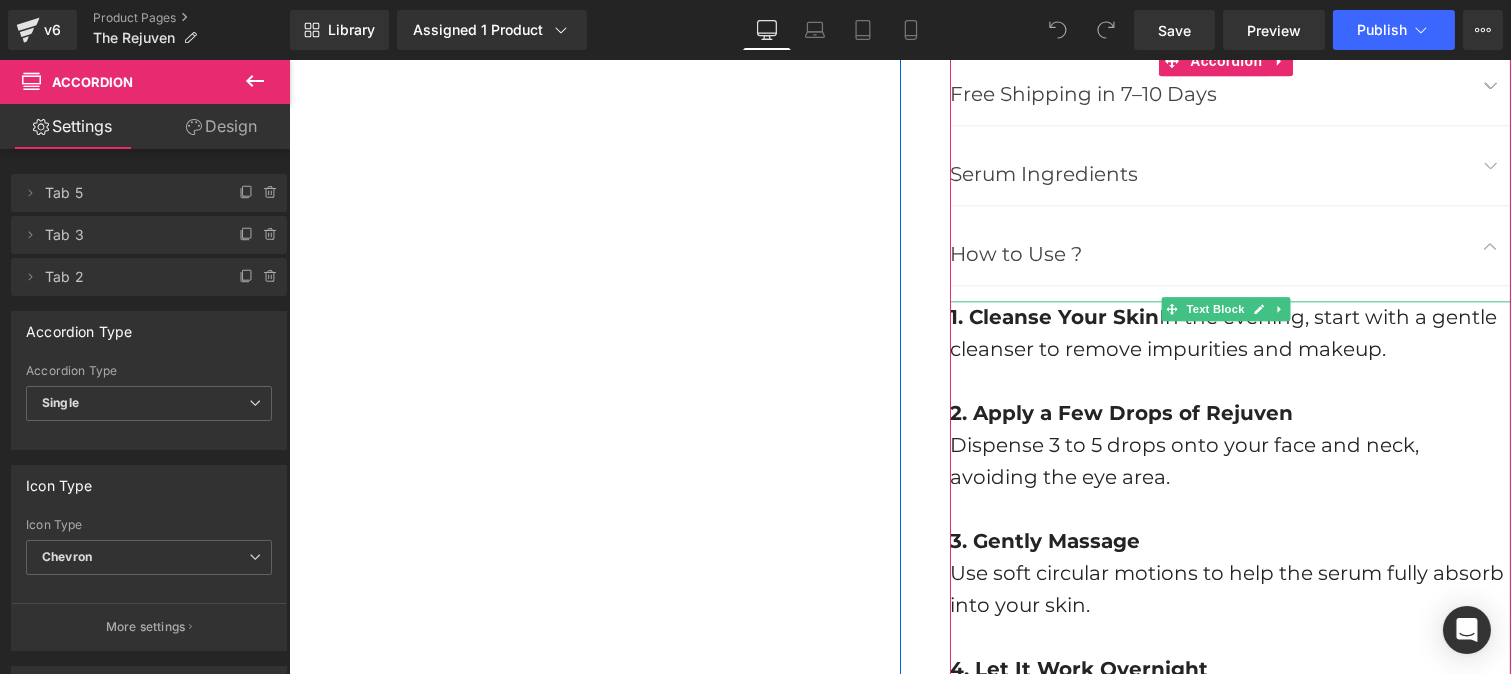 click on "In the evening, start with a gentle cleanser to remove impurities and makeup." at bounding box center [1222, 333] 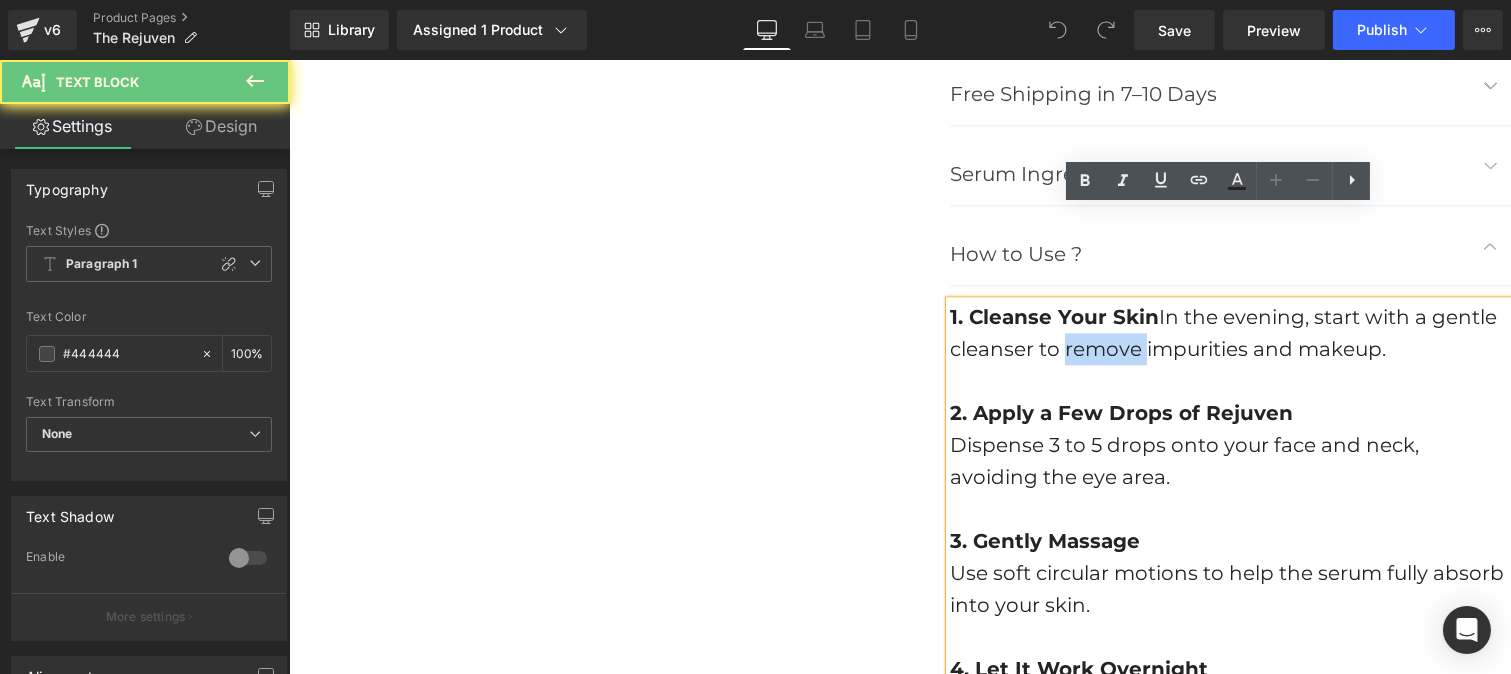 click on "In the evening, start with a gentle cleanser to remove impurities and makeup." at bounding box center (1222, 333) 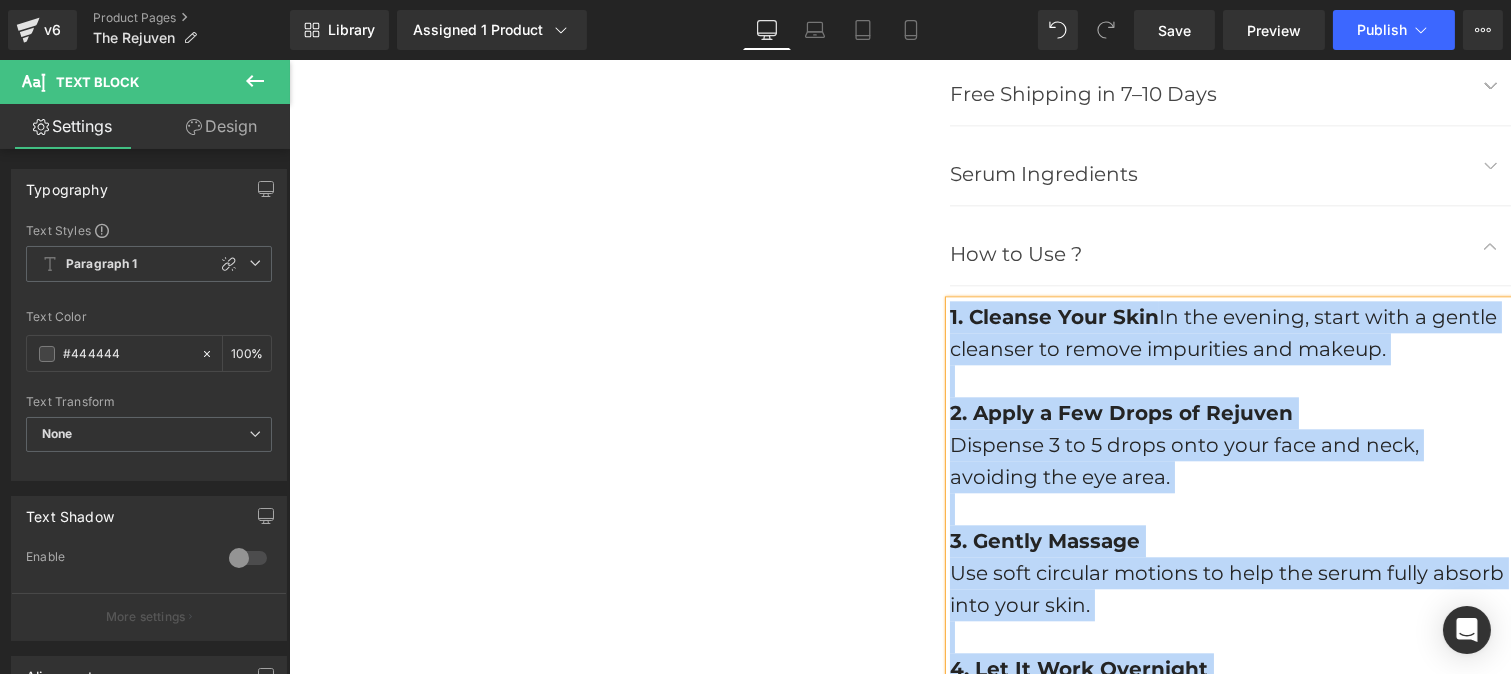 click on "In the evening, start with a gentle cleanser to remove impurities and makeup." at bounding box center (1222, 333) 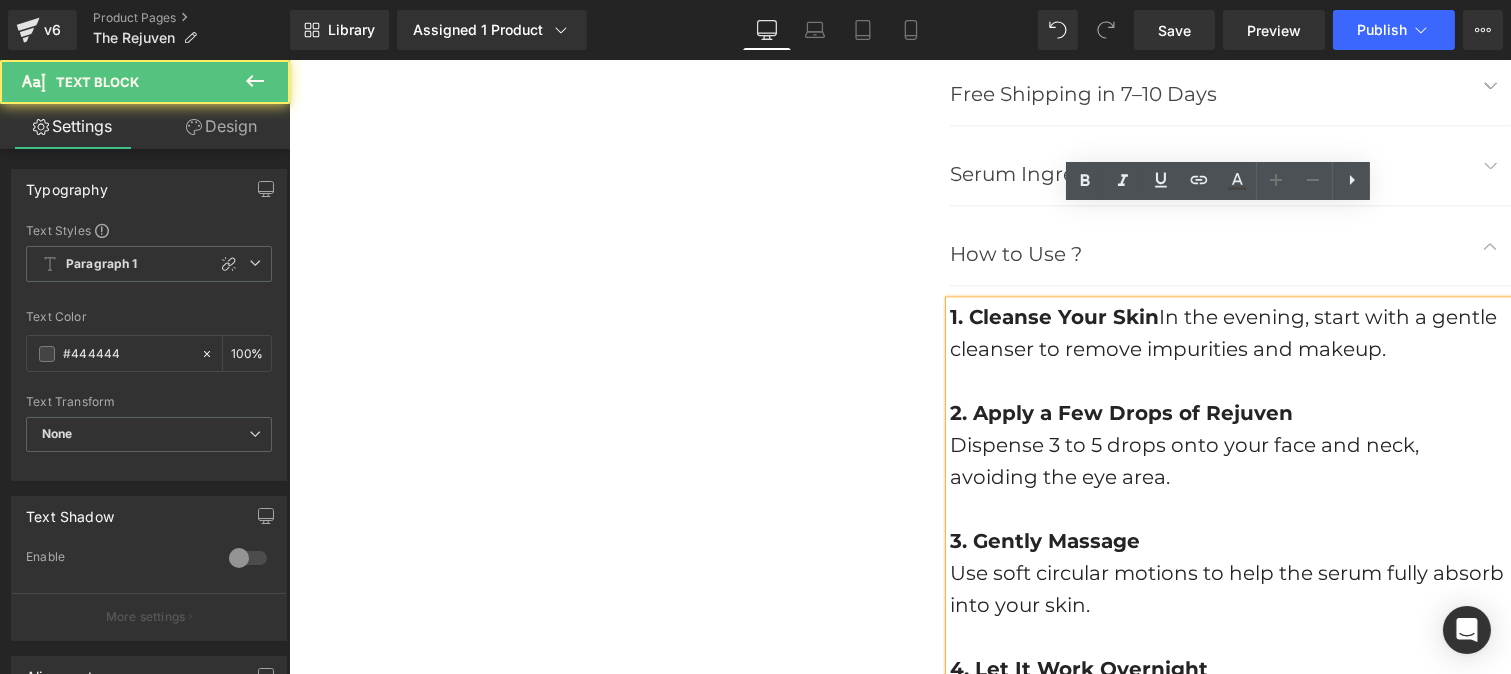 type 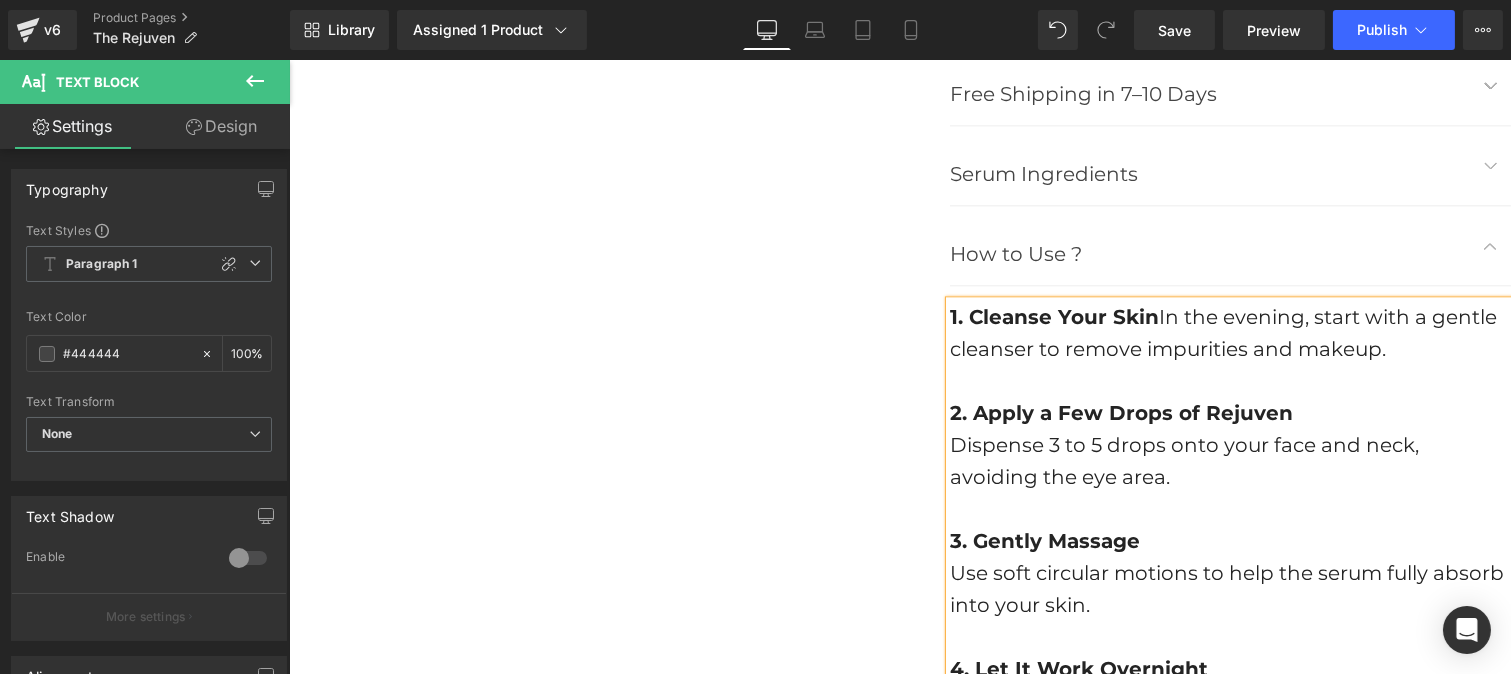 click on "In the evening, start with a gentle cleanser to remove impurities and makeup." at bounding box center [1222, 333] 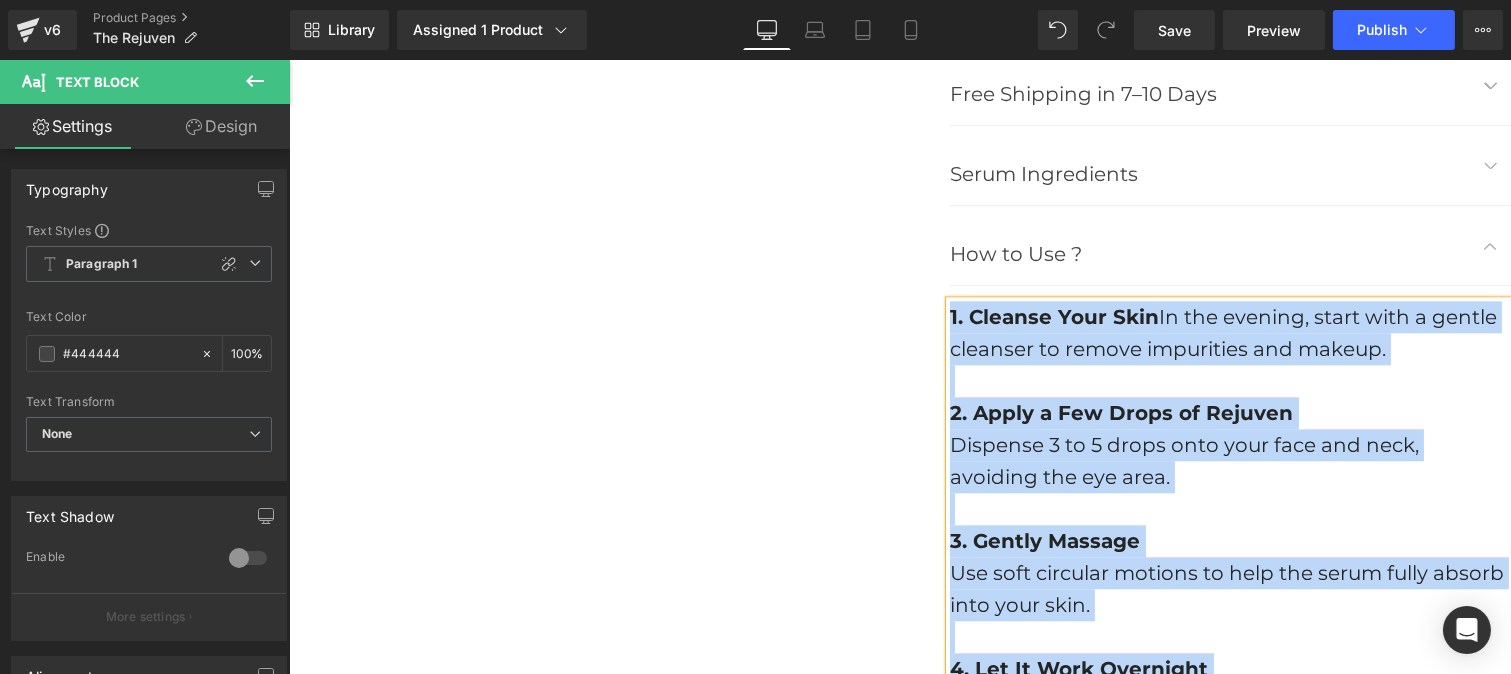 click on "In the evening, start with a gentle cleanser to remove impurities and makeup." at bounding box center [1222, 333] 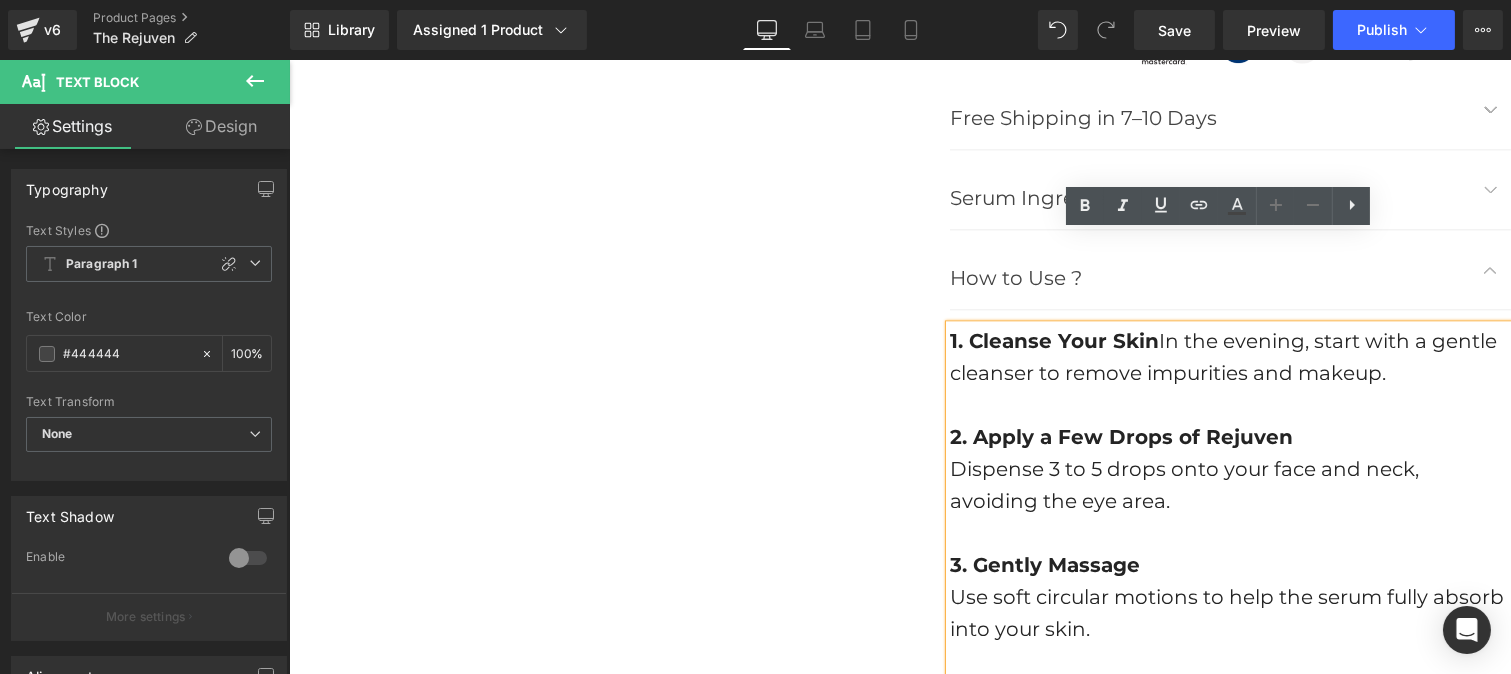 scroll, scrollTop: 8906, scrollLeft: 0, axis: vertical 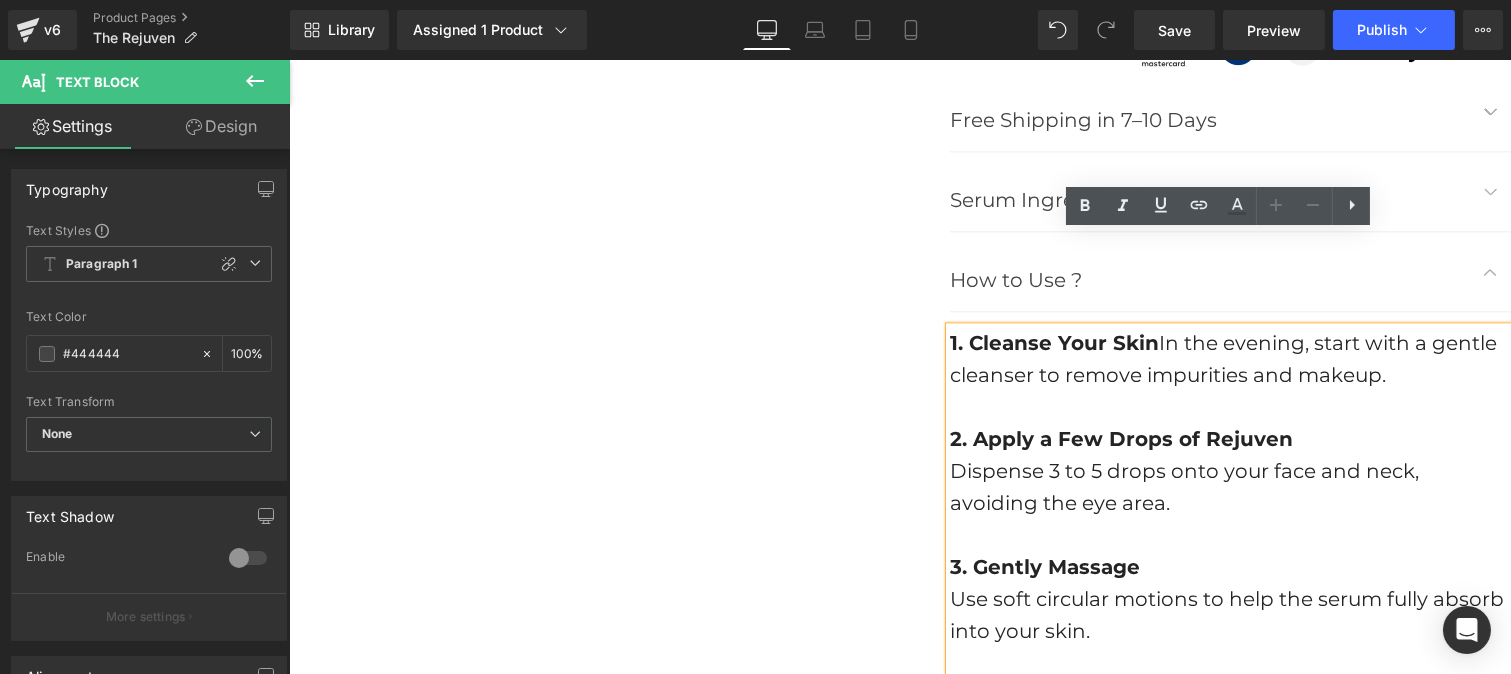 click on "1. Cleanse Your Skin  In the evening, start with a gentle cleanser to remove impurities and makeup. 2. Apply a Few Drops of Rejuven Dispense 3 to 5 drops onto your face and neck, avoiding the eye area. 3. Gently Massage Use soft circular motions to help the serum fully absorb into your skin. 4. Let It Work Overnight Rejuven goes to work while you sleep—gently exfoliating, deeply hydrating, and supporting skin renewal. Frequency:  Use nightly as part of your evening routine Results:  Visible improvements in as little as 21 days with consistent use Pro Tip : Apply sunscreen each morning to protect your skin throughout the day" at bounding box center [1229, 695] 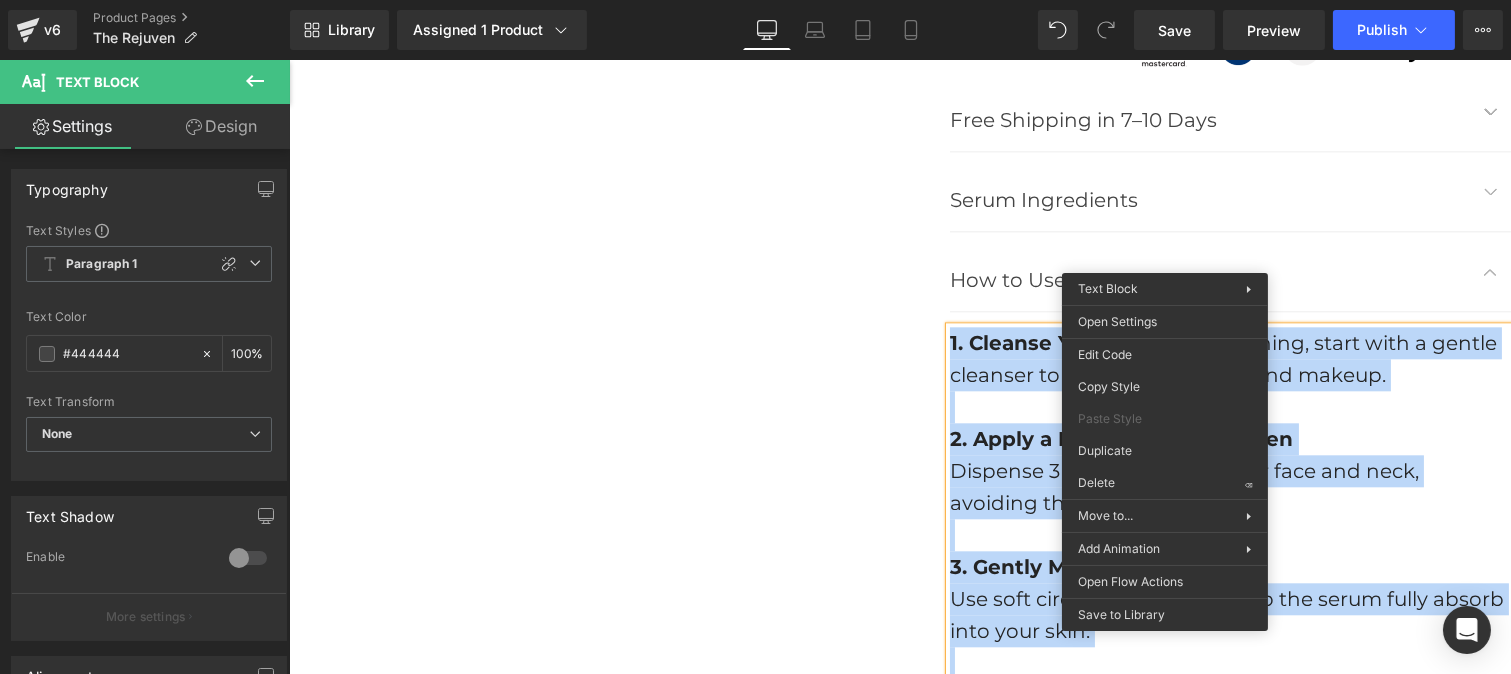 click on "1. Cleanse Your Skin  In the evening, start with a gentle cleanser to remove impurities and makeup. 2. Apply a Few Drops of Rejuven Dispense 3 to 5 drops onto your face and neck, avoiding the eye area. 3. Gently Massage Use soft circular motions to help the serum fully absorb into your skin. 4. Let It Work Overnight Rejuven goes to work while you sleep—gently exfoliating, deeply hydrating, and supporting skin renewal. Frequency:  Use nightly as part of your evening routine Results:  Visible improvements in as little as 21 days with consistent use Pro Tip : Apply sunscreen each morning to protect your skin throughout the day" at bounding box center (1229, 695) 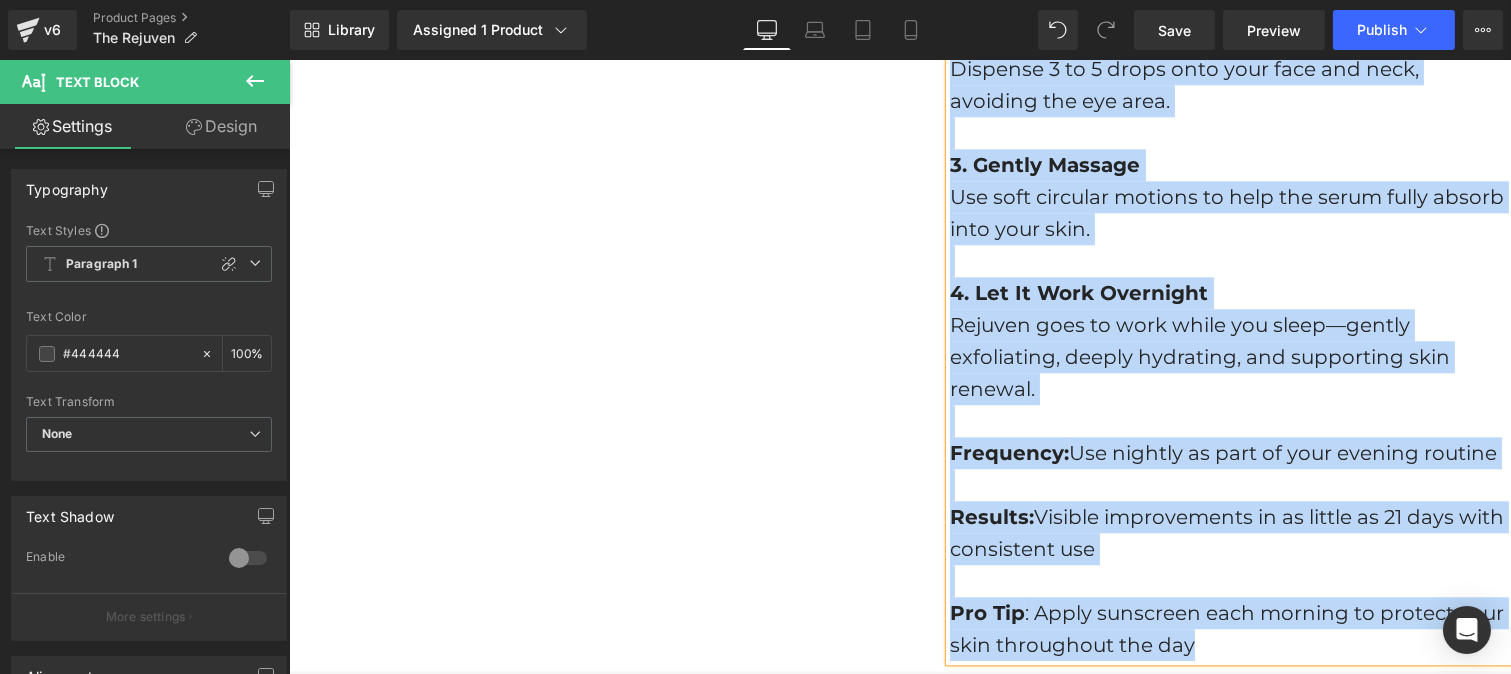 scroll, scrollTop: 9317, scrollLeft: 0, axis: vertical 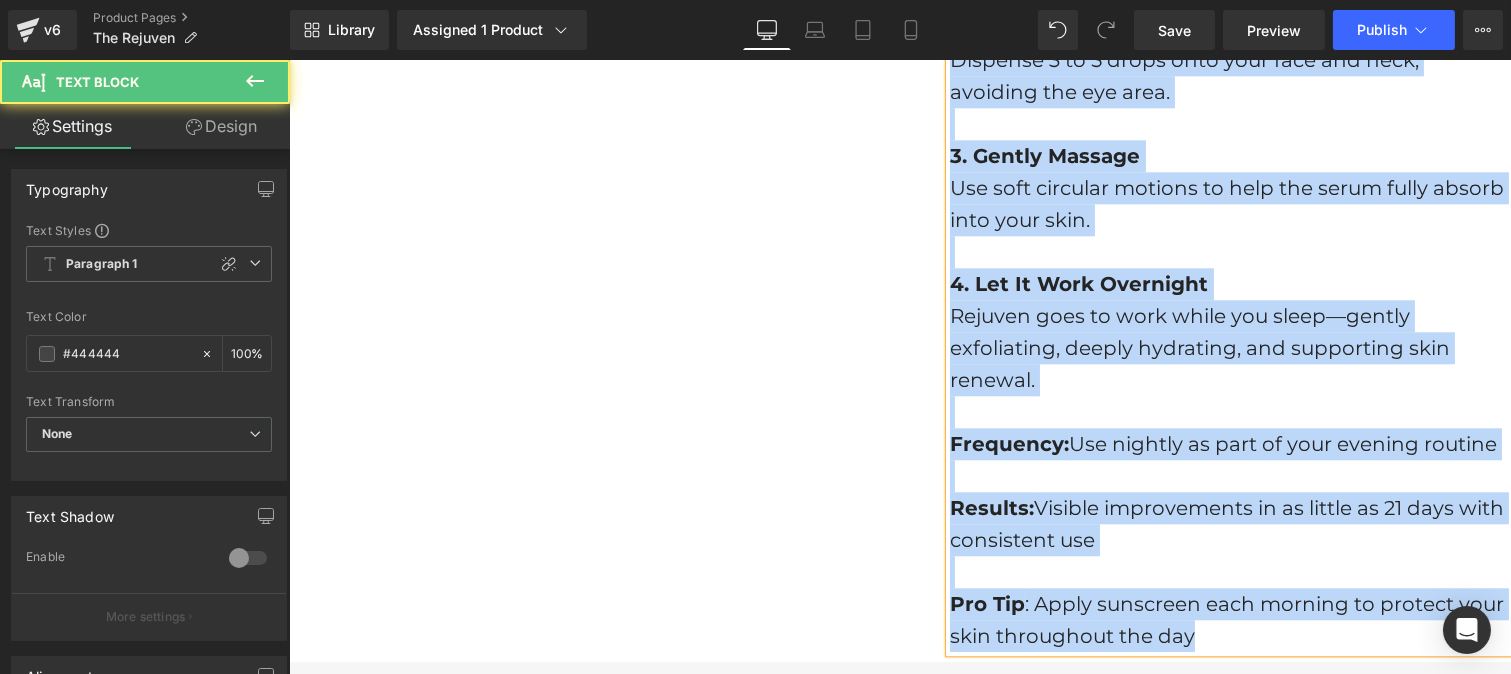 click on "Results:  Visible improvements in as little as 21 days with consistent use" at bounding box center [1226, 524] 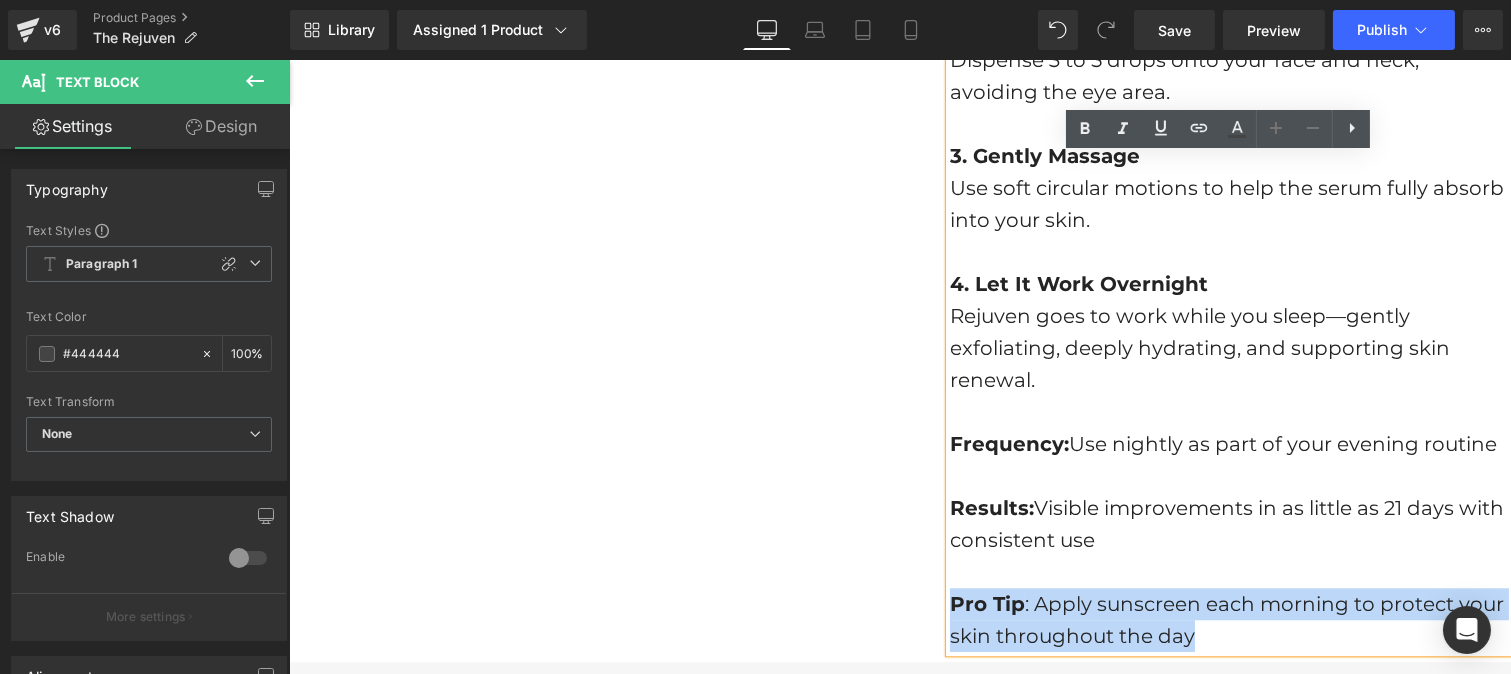 drag, startPoint x: 1048, startPoint y: 522, endPoint x: 939, endPoint y: 505, distance: 110.317726 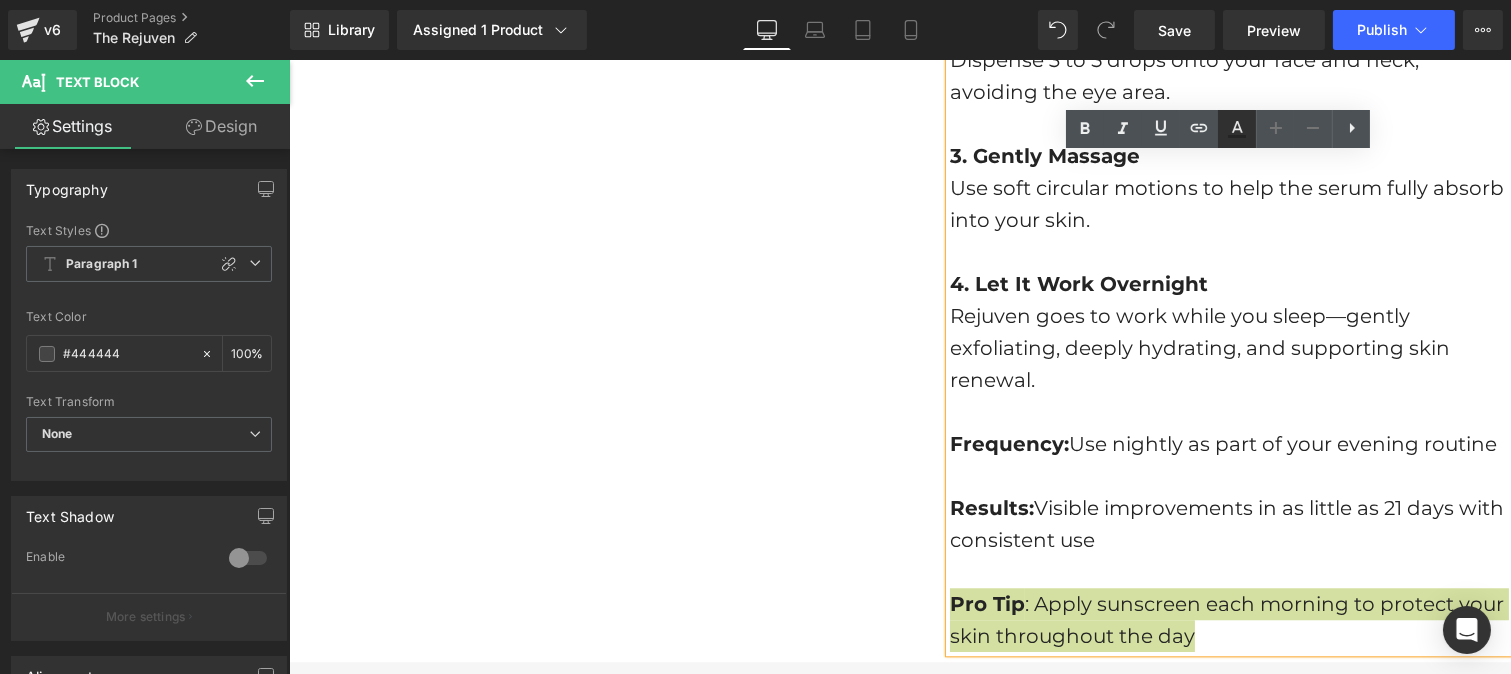 click 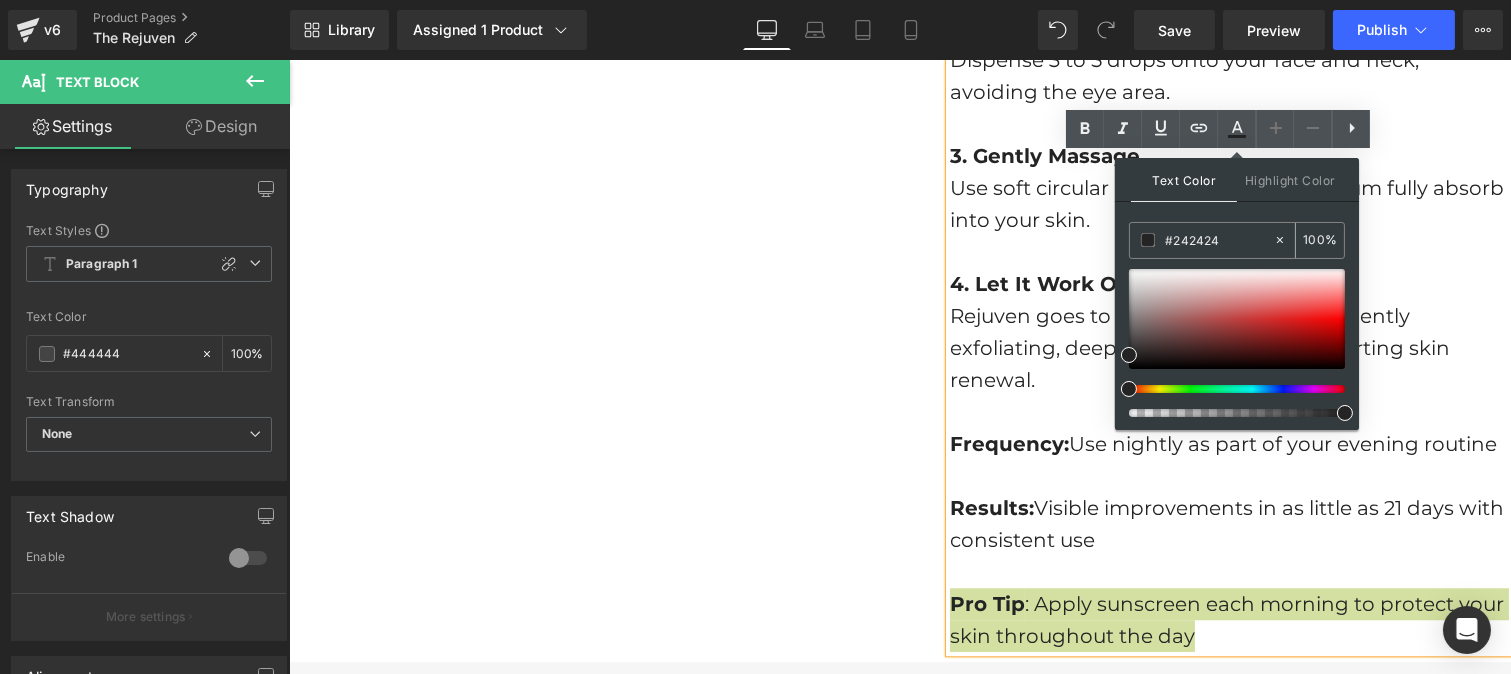 click on "#242424" at bounding box center (1219, 240) 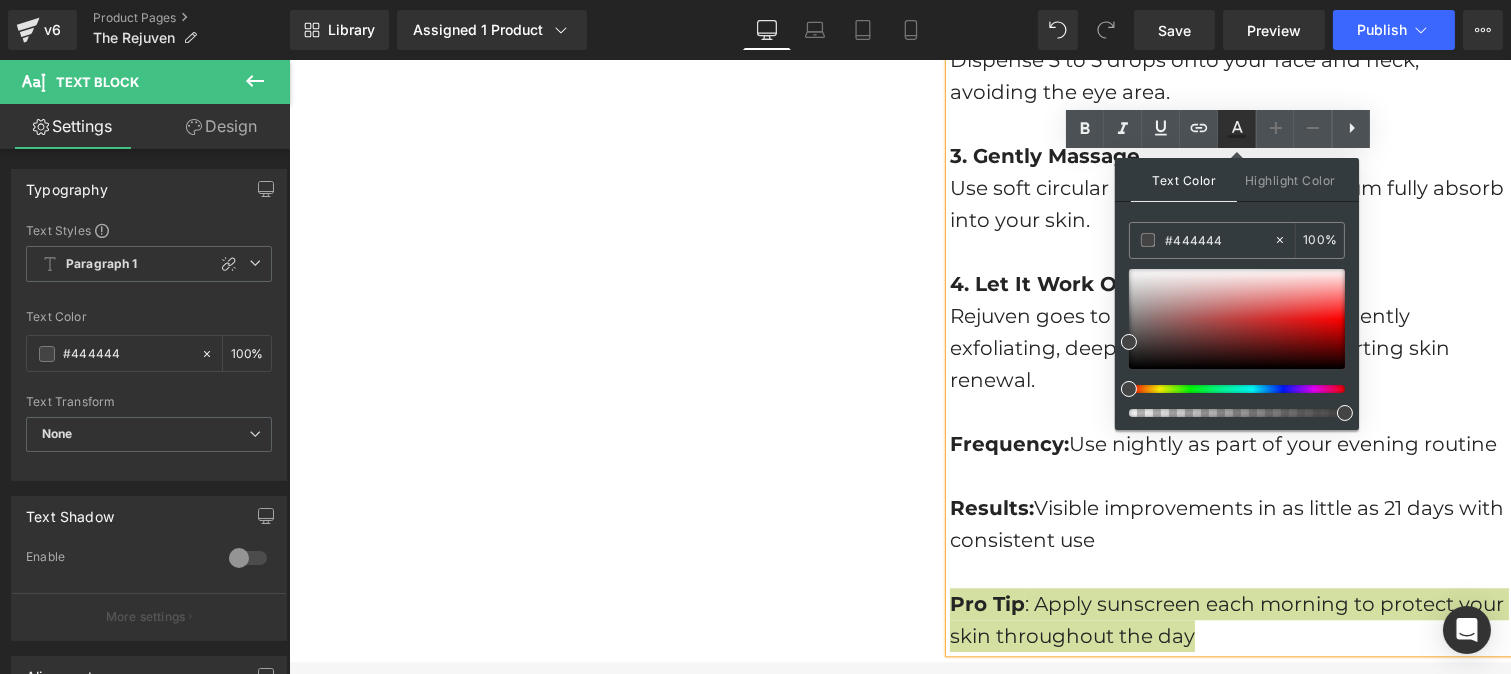 click 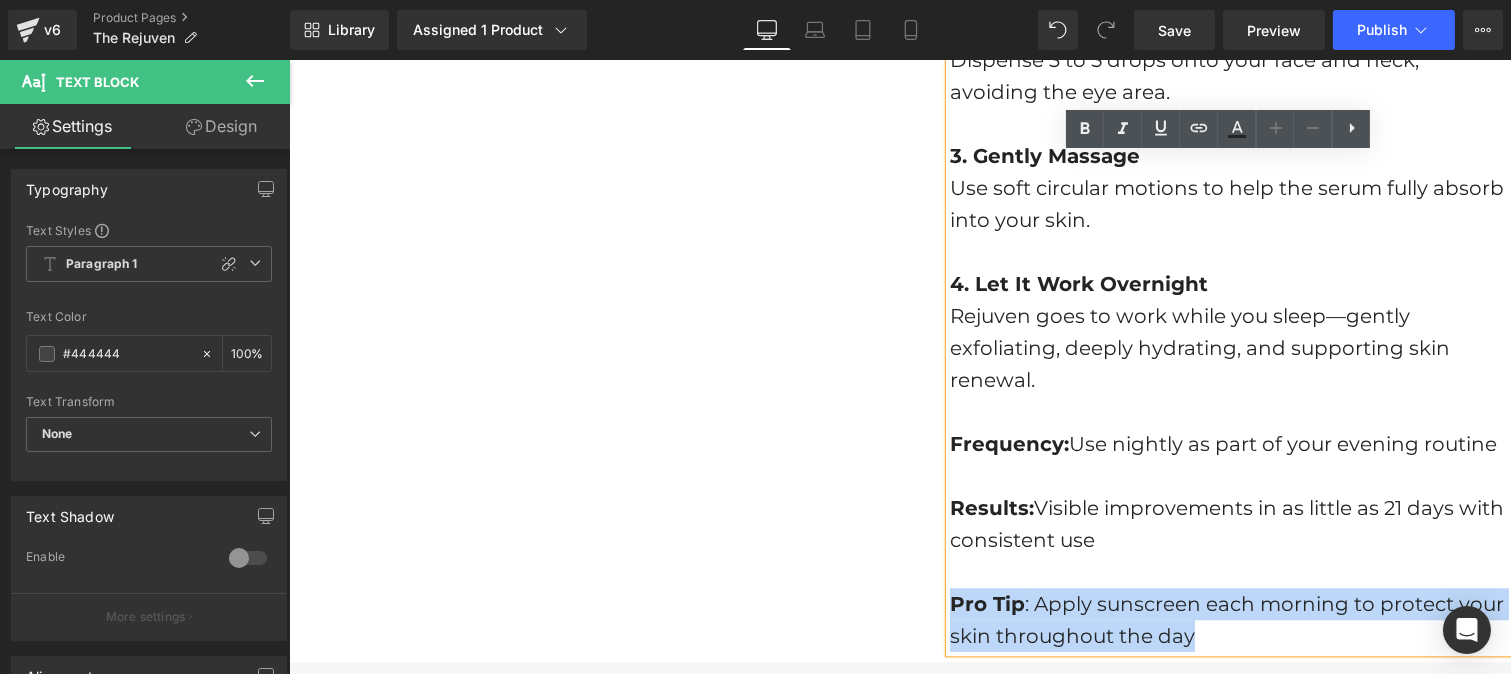 click on "Results:  Visible improvements in as little as 21 days with consistent use" at bounding box center [1226, 524] 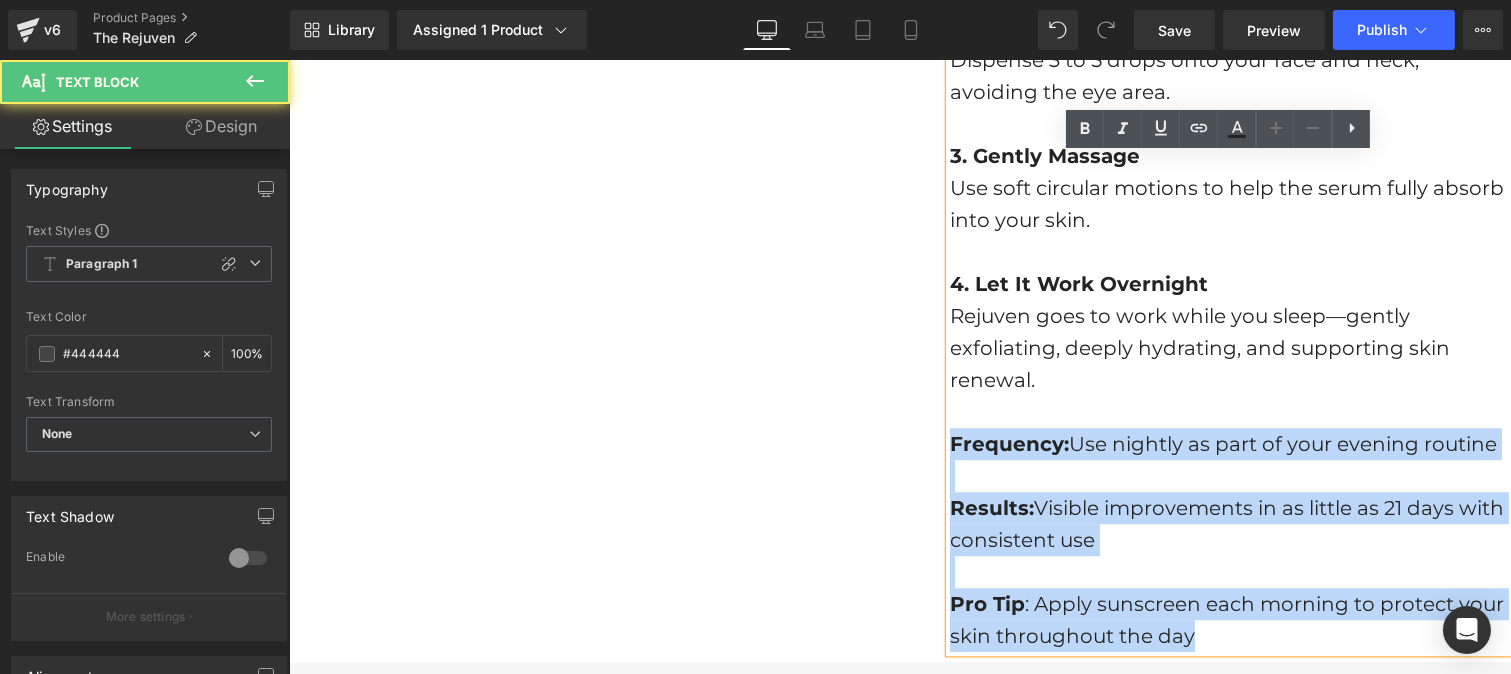 drag, startPoint x: 1225, startPoint y: 543, endPoint x: 939, endPoint y: 358, distance: 340.61856 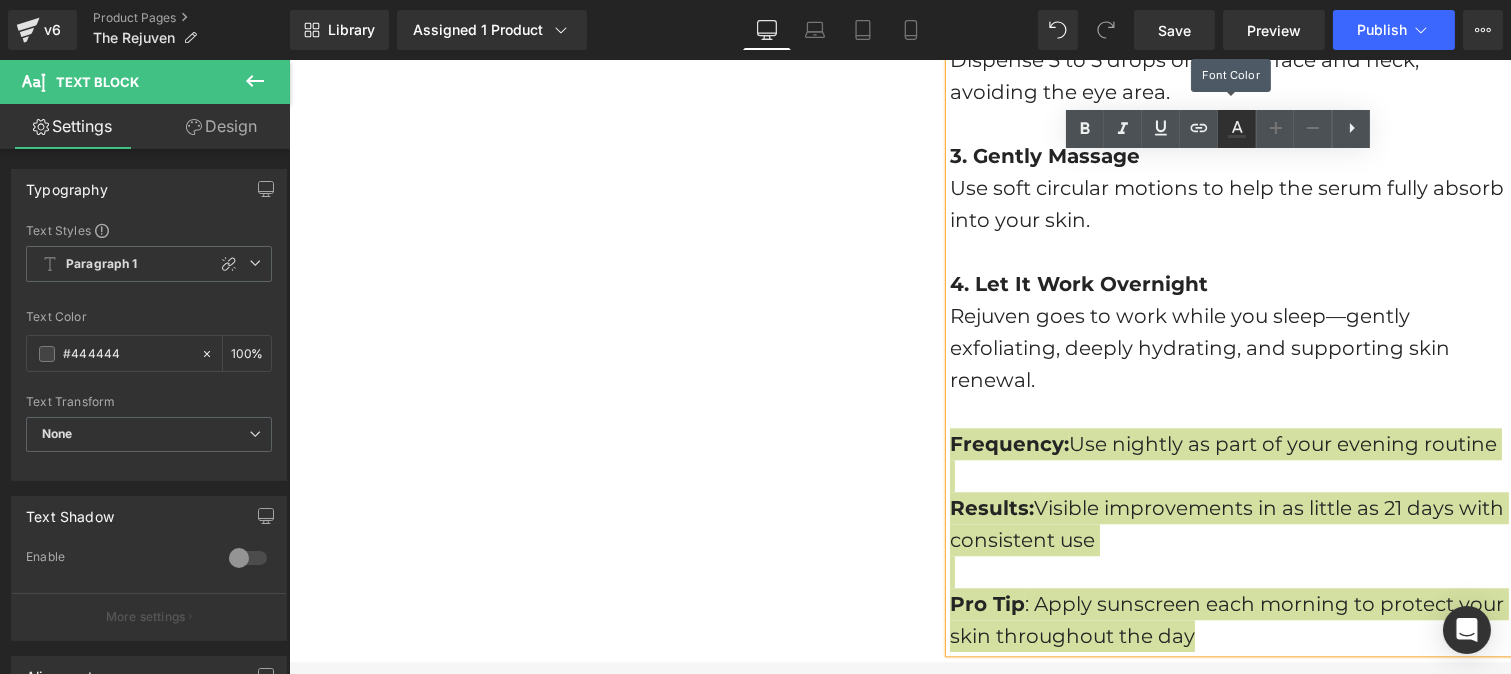 click 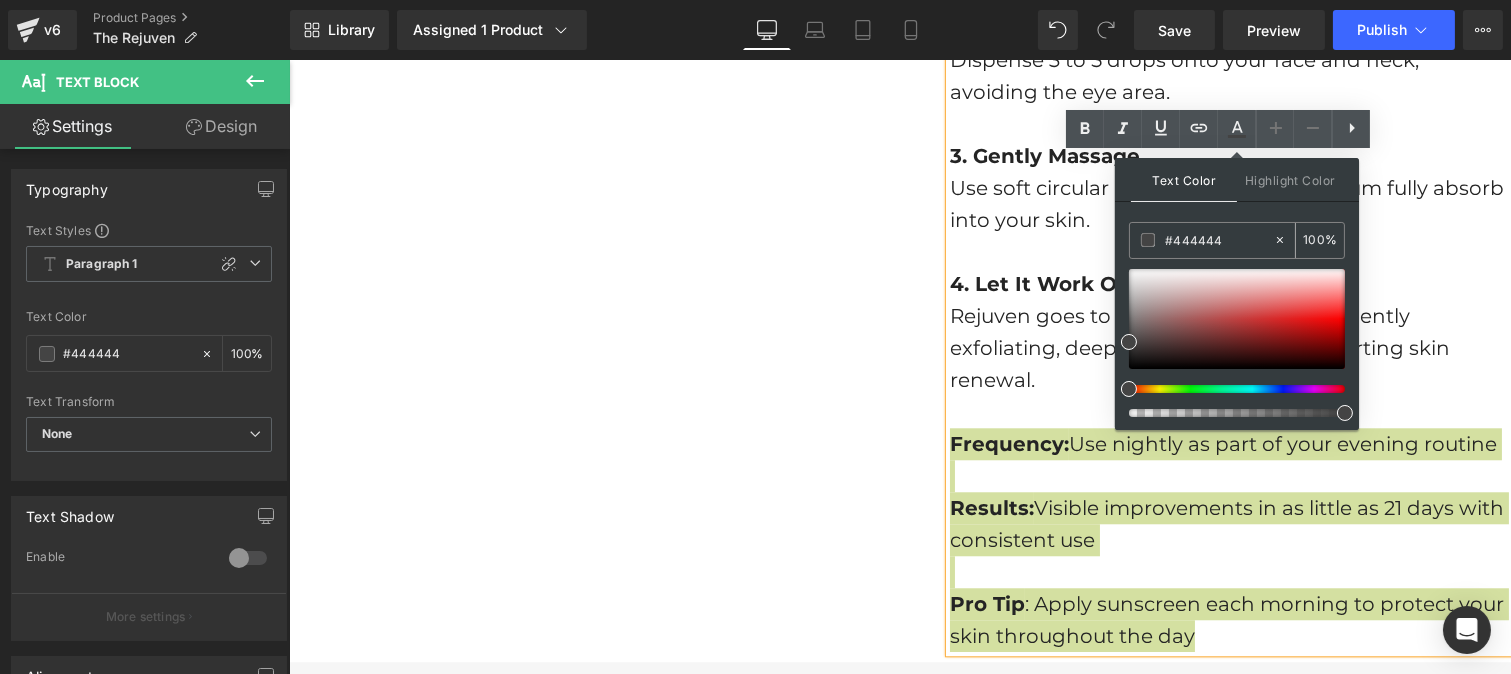 click on "#444444" at bounding box center [1219, 240] 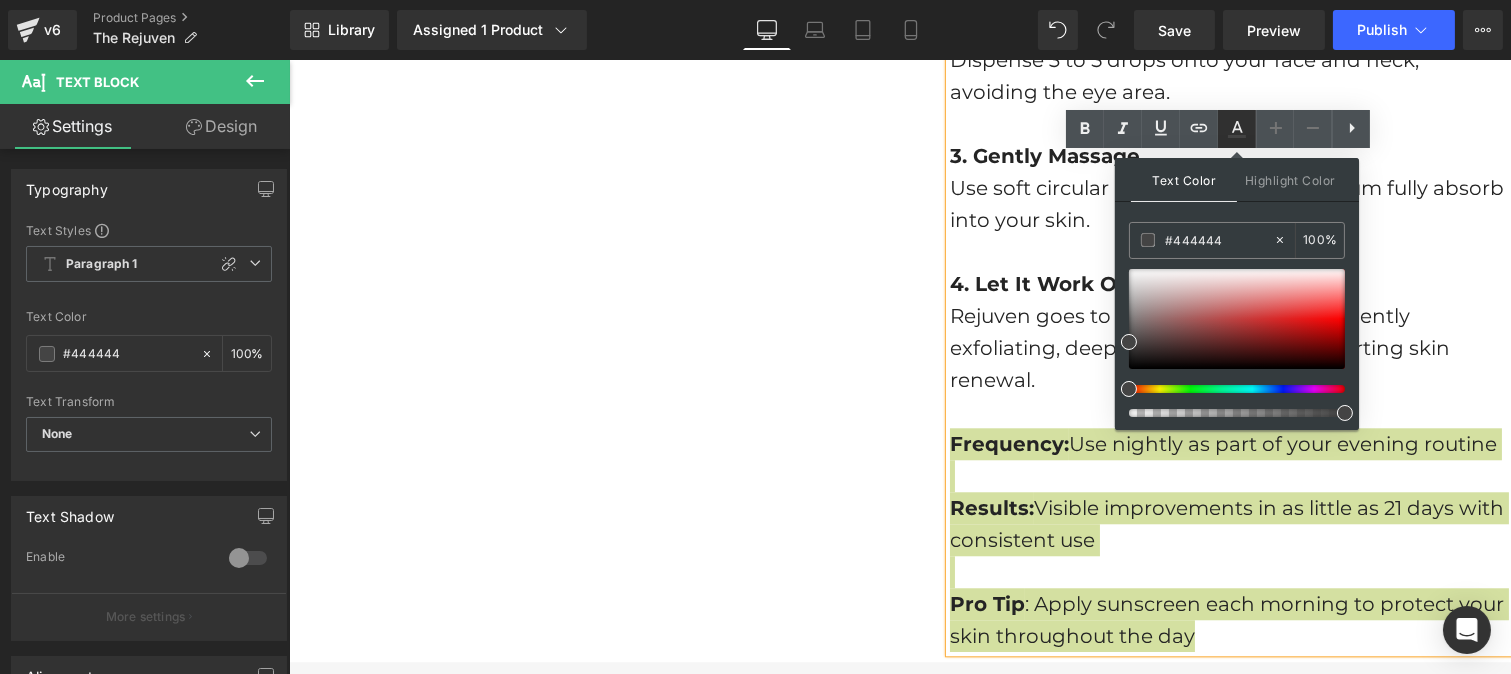 click at bounding box center (1237, 129) 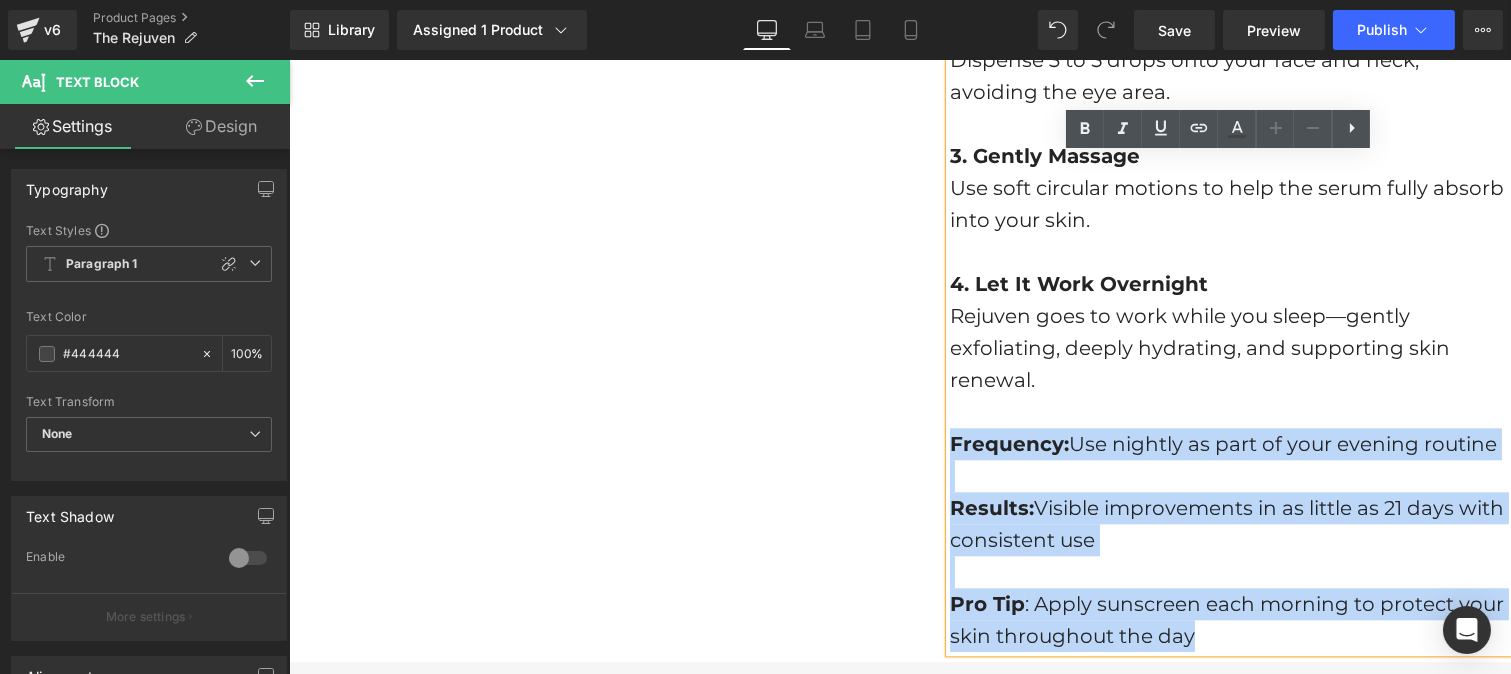 click on "Results:  Visible improvements in as little as 21 days with consistent use" at bounding box center [1229, 524] 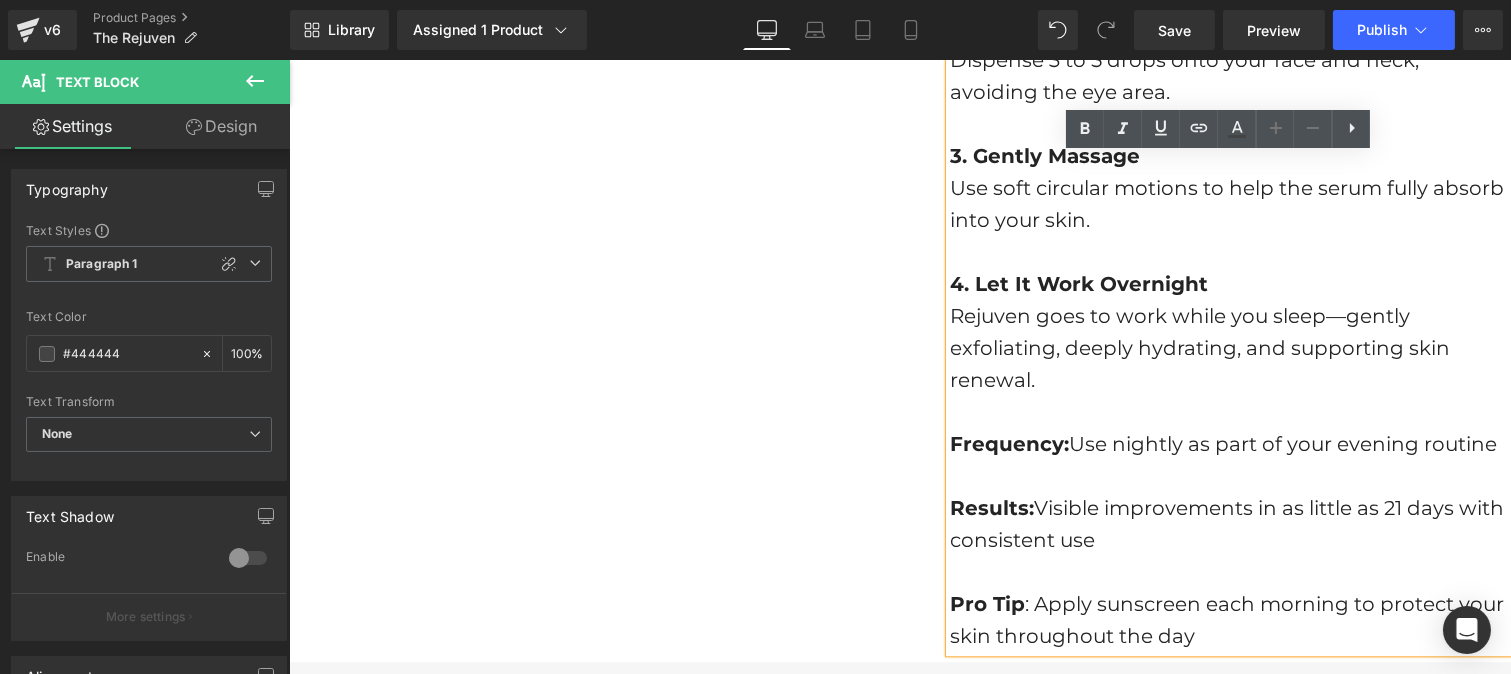 click on "Results:" at bounding box center (991, 508) 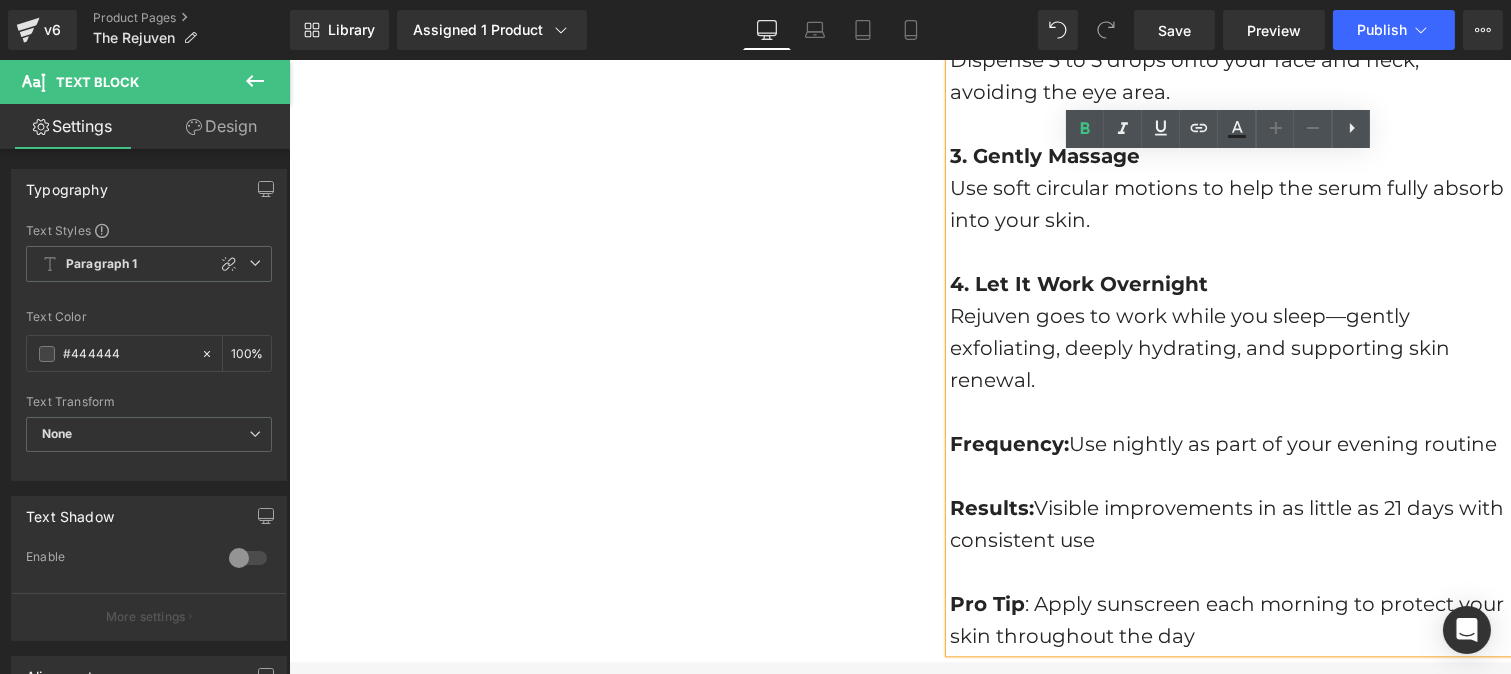 click on "Results:  Visible improvements in as little as 21 days with consistent use" at bounding box center [1226, 524] 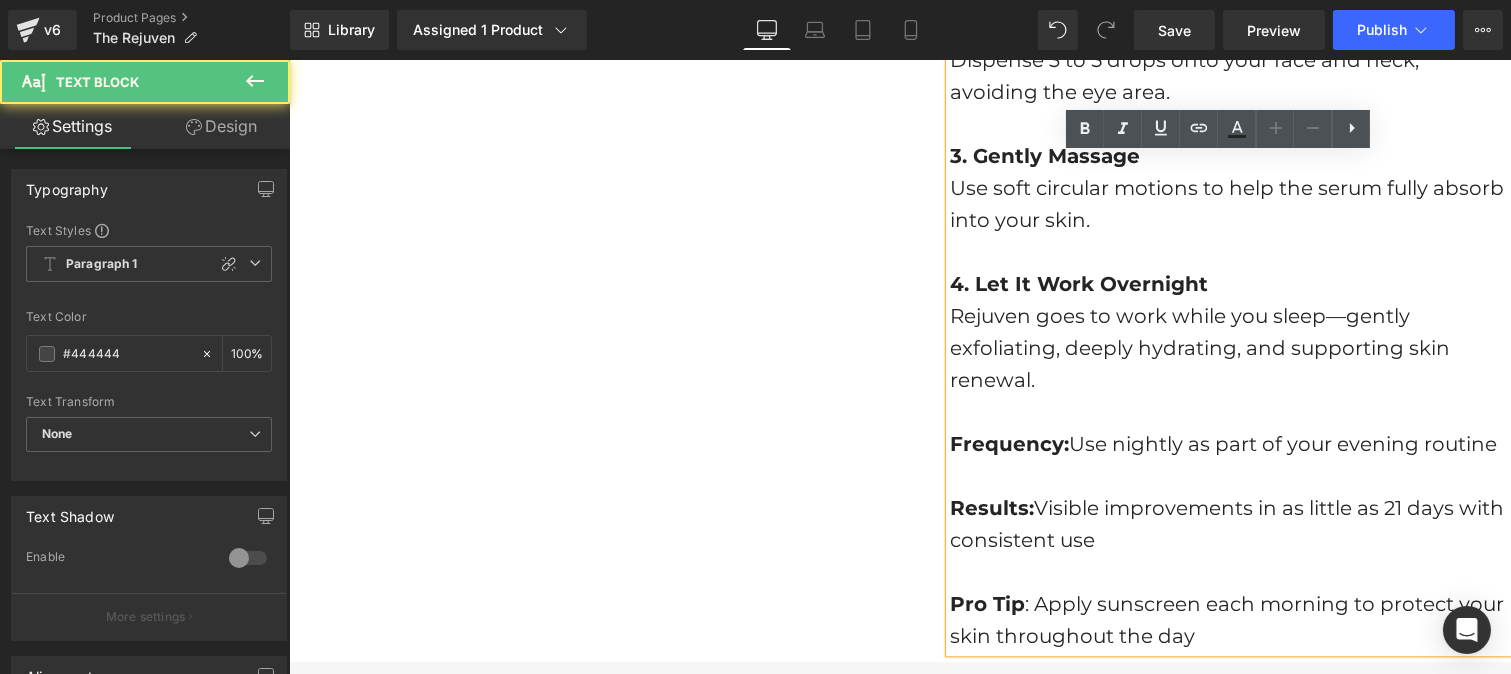 drag, startPoint x: 1144, startPoint y: 532, endPoint x: 936, endPoint y: 497, distance: 210.92416 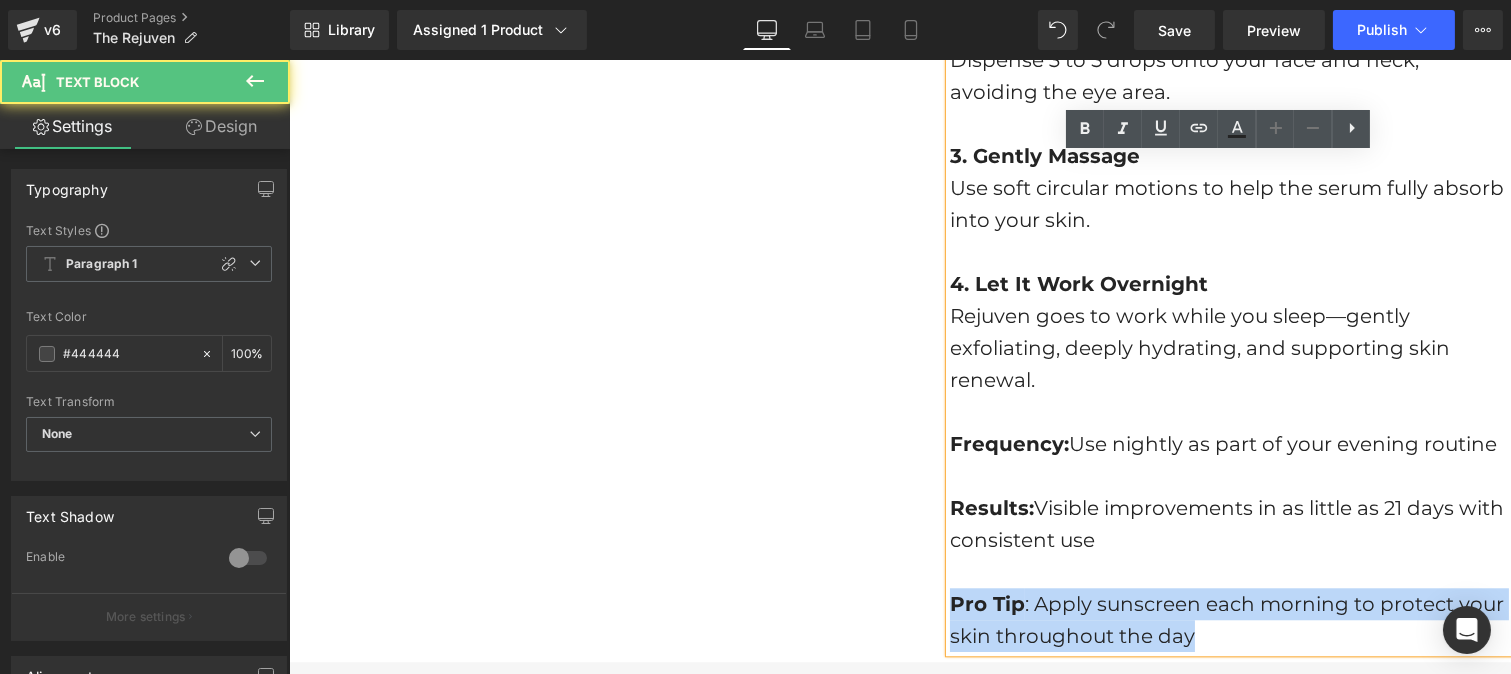 drag, startPoint x: 1212, startPoint y: 541, endPoint x: 942, endPoint y: 500, distance: 273.0952 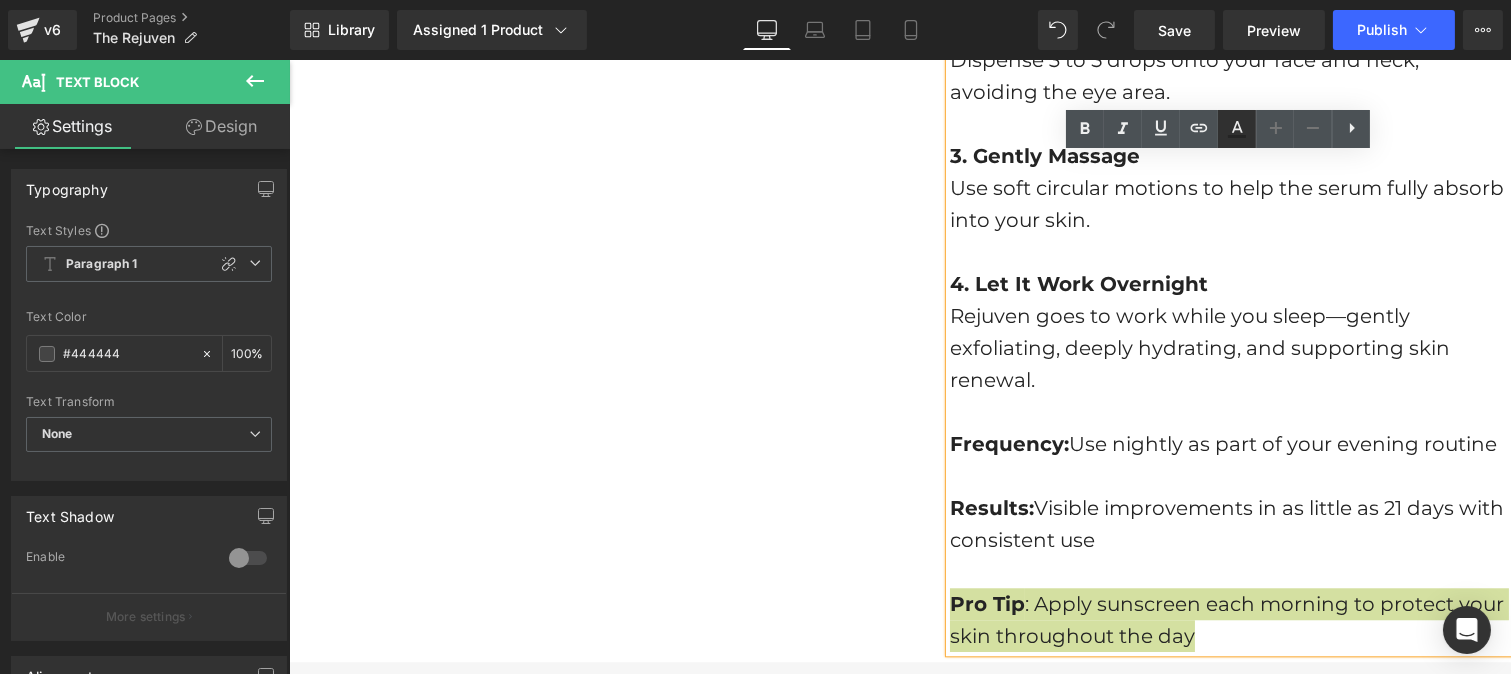 click 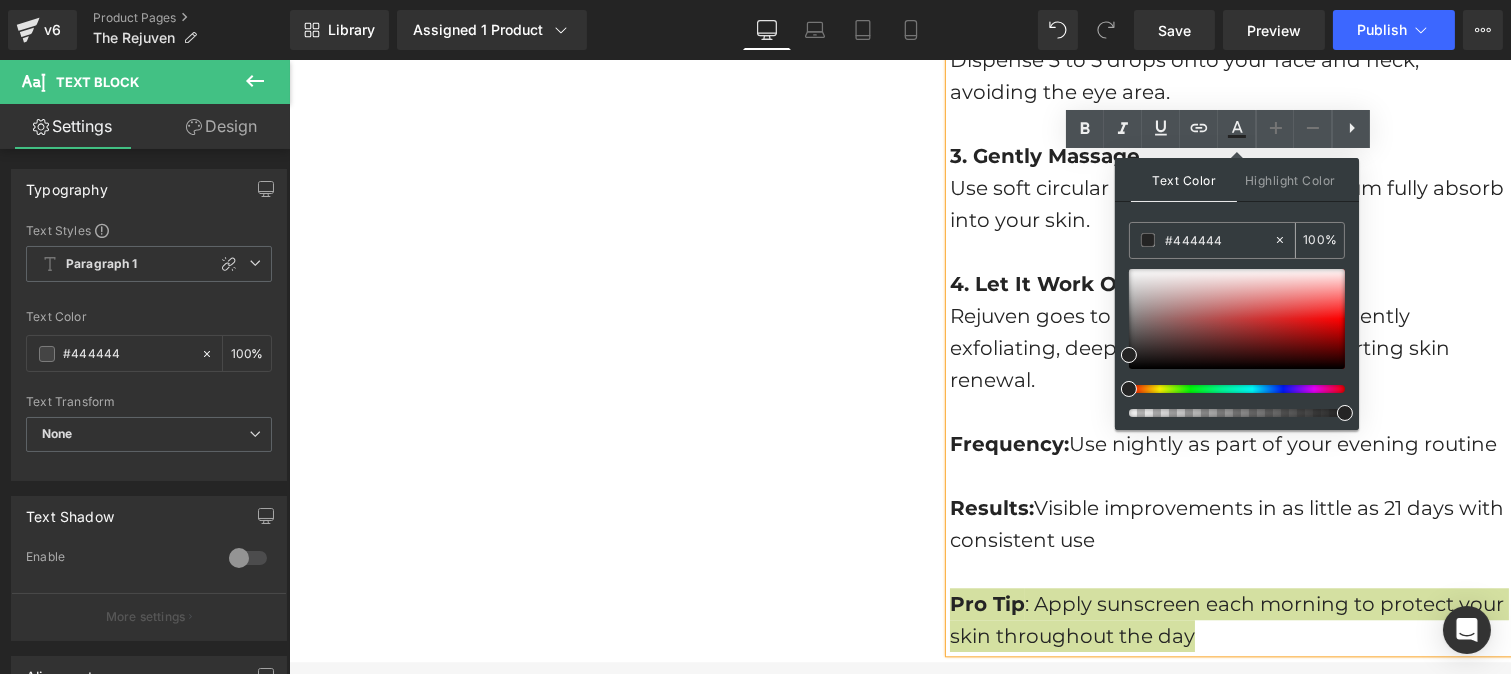 click on "#444444" at bounding box center (1219, 240) 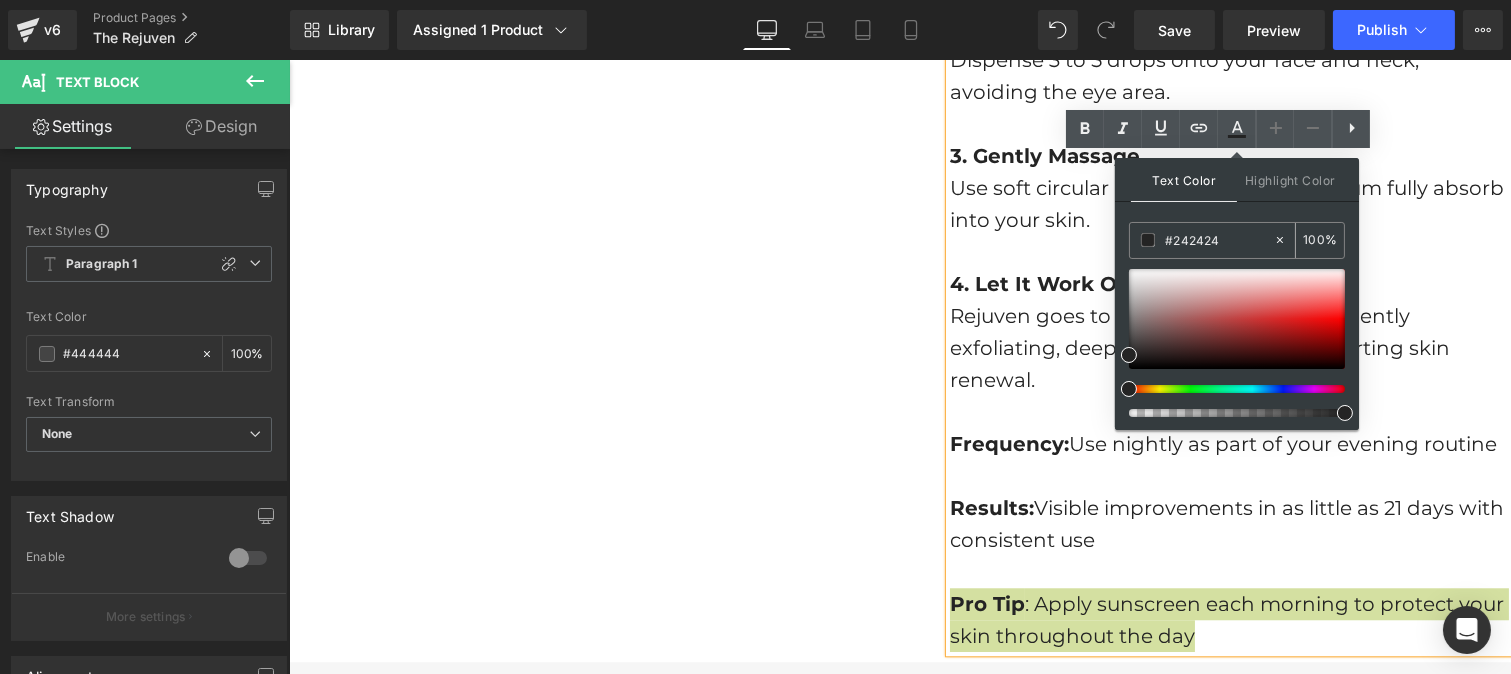 paste on "44444" 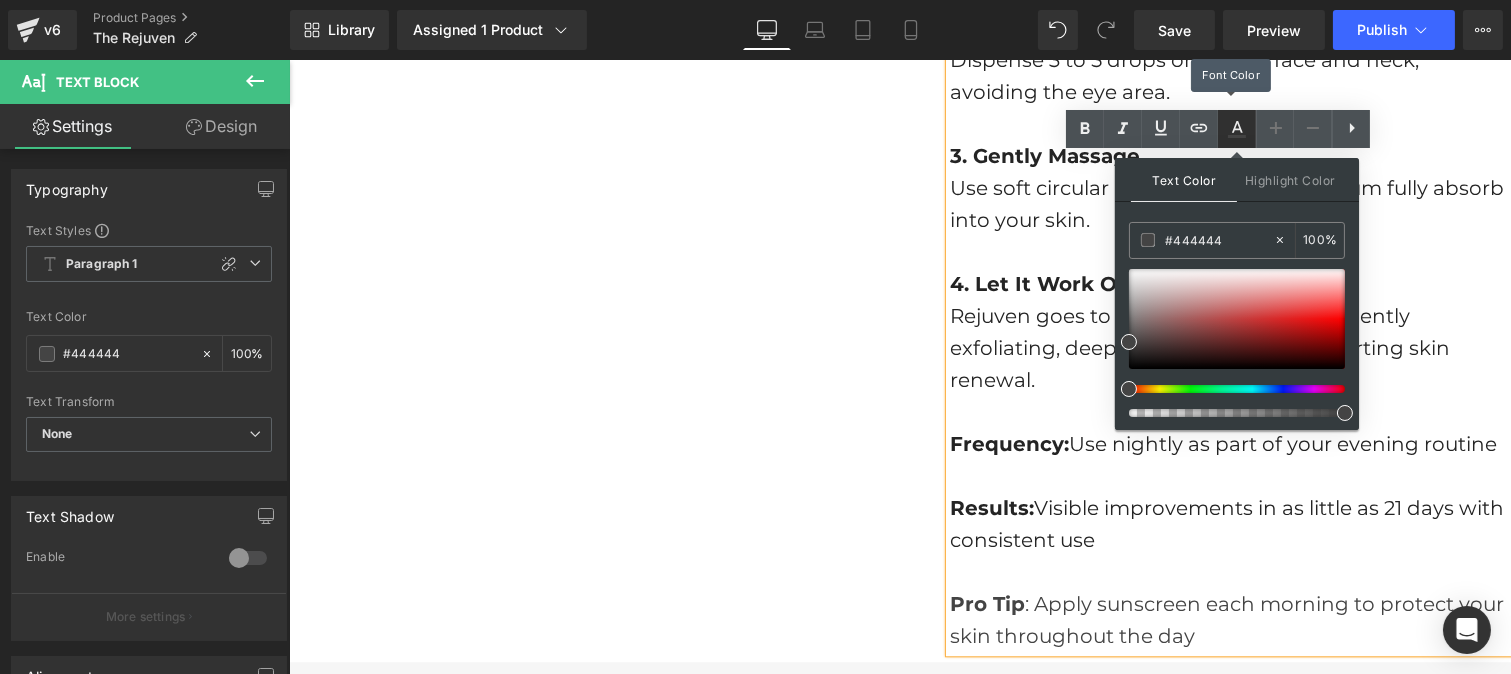 click 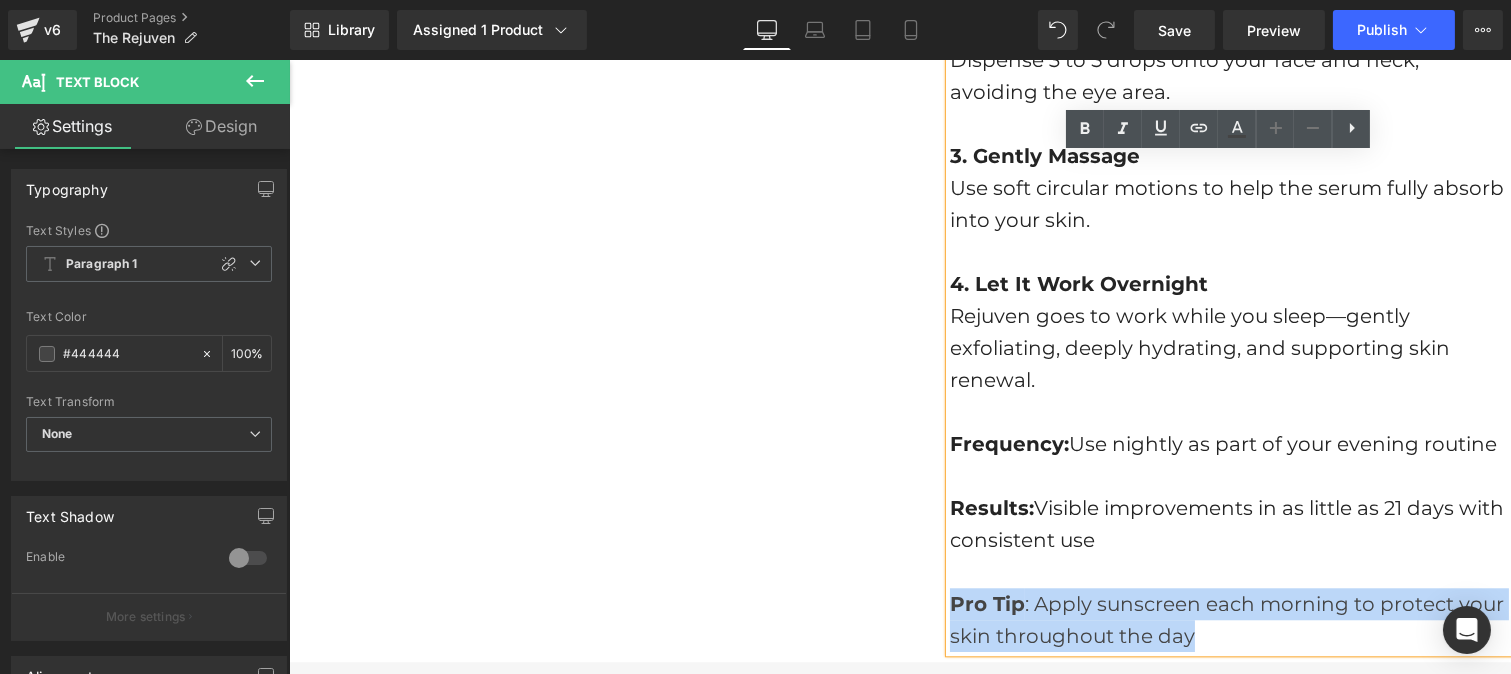 click at bounding box center [1229, 476] 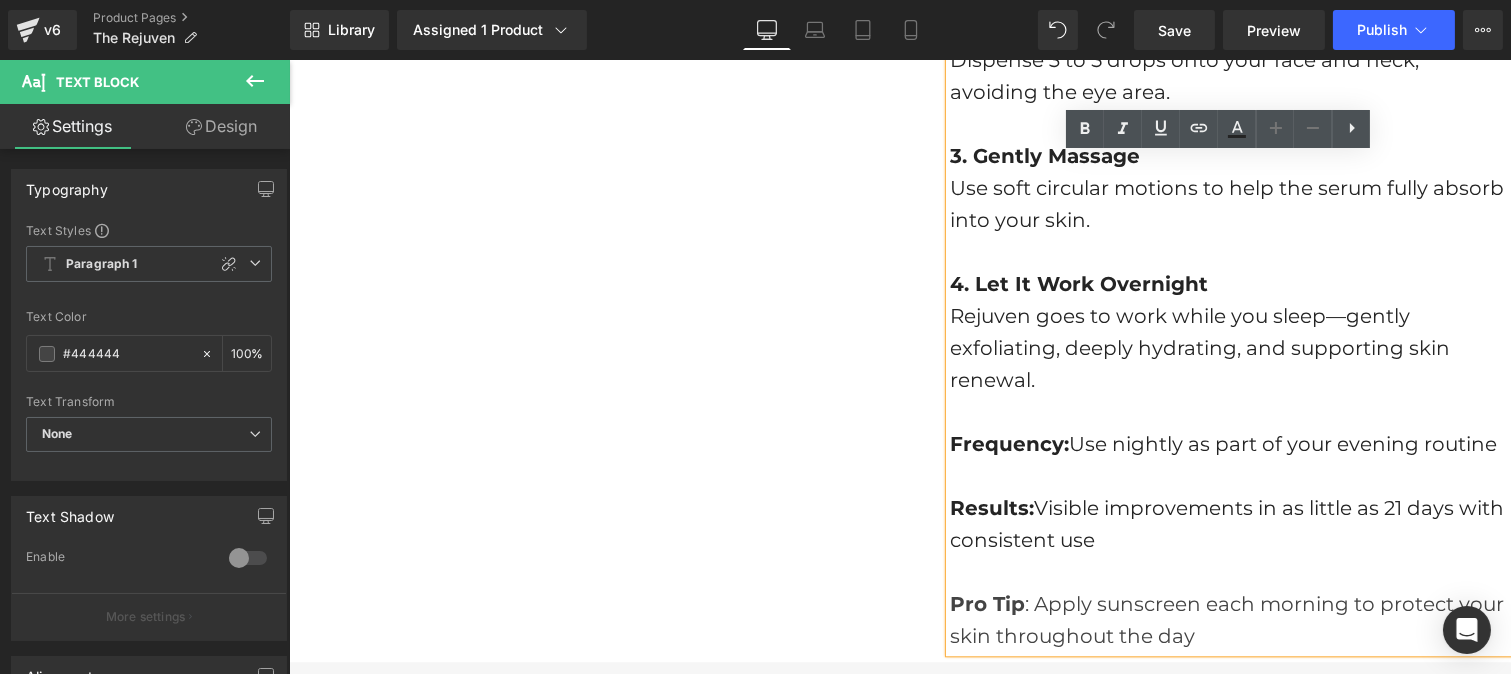 click on "Pro Tip : Apply sunscreen each morning to protect your skin throughout the day" at bounding box center [1229, 620] 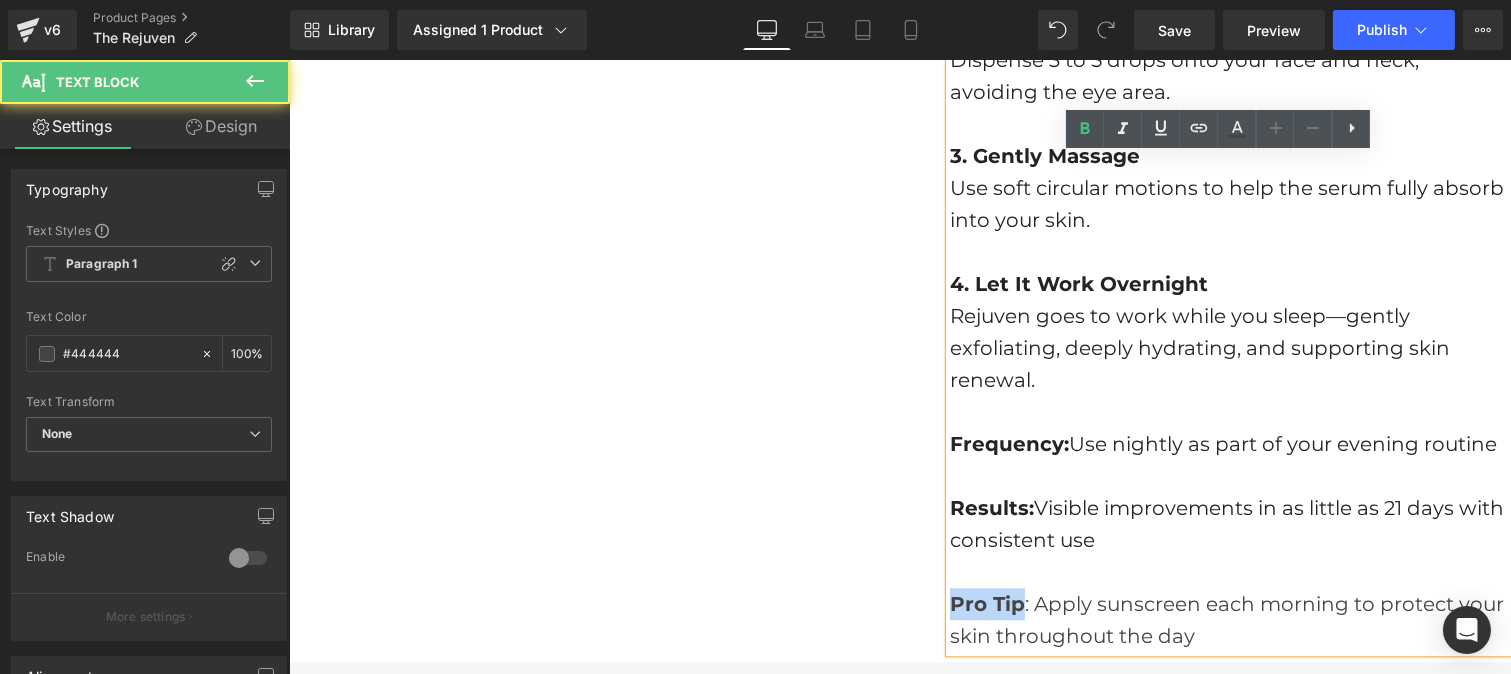 drag, startPoint x: 1011, startPoint y: 515, endPoint x: 943, endPoint y: 522, distance: 68.359344 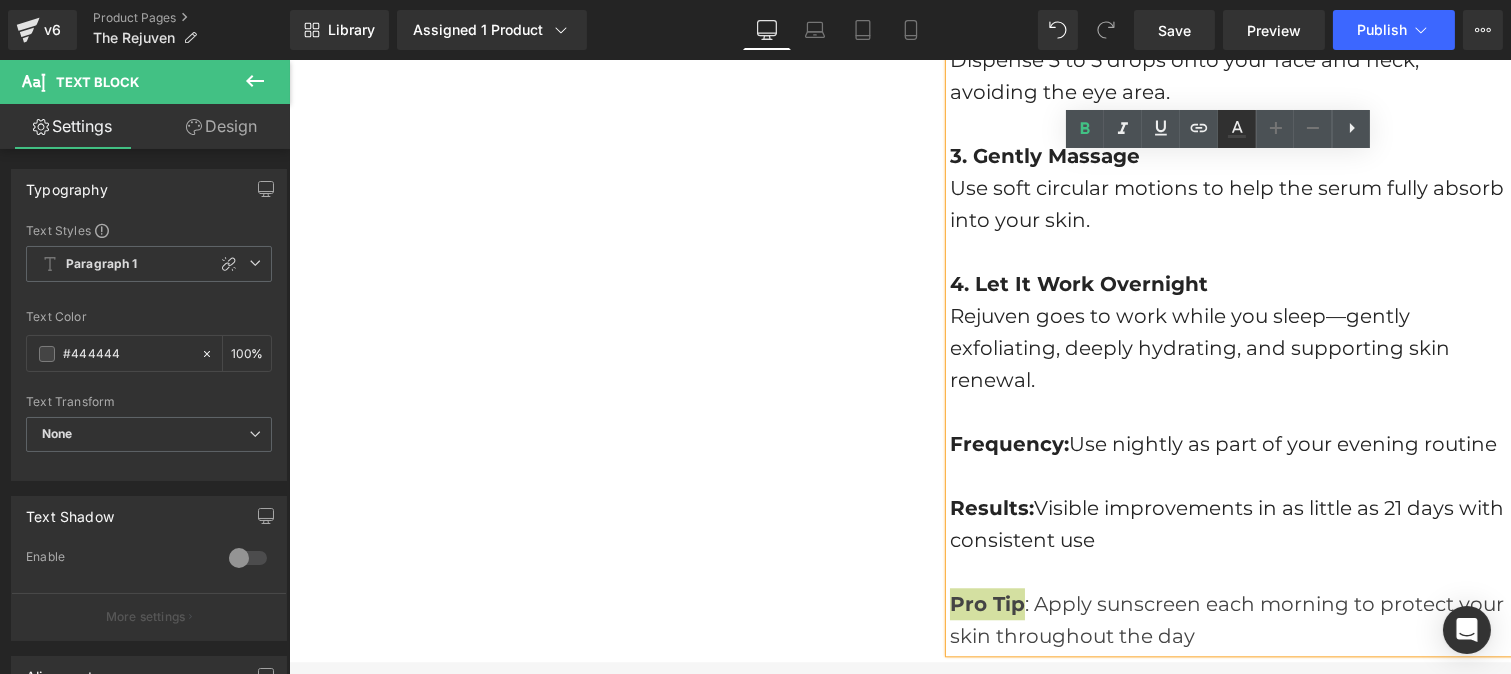 click 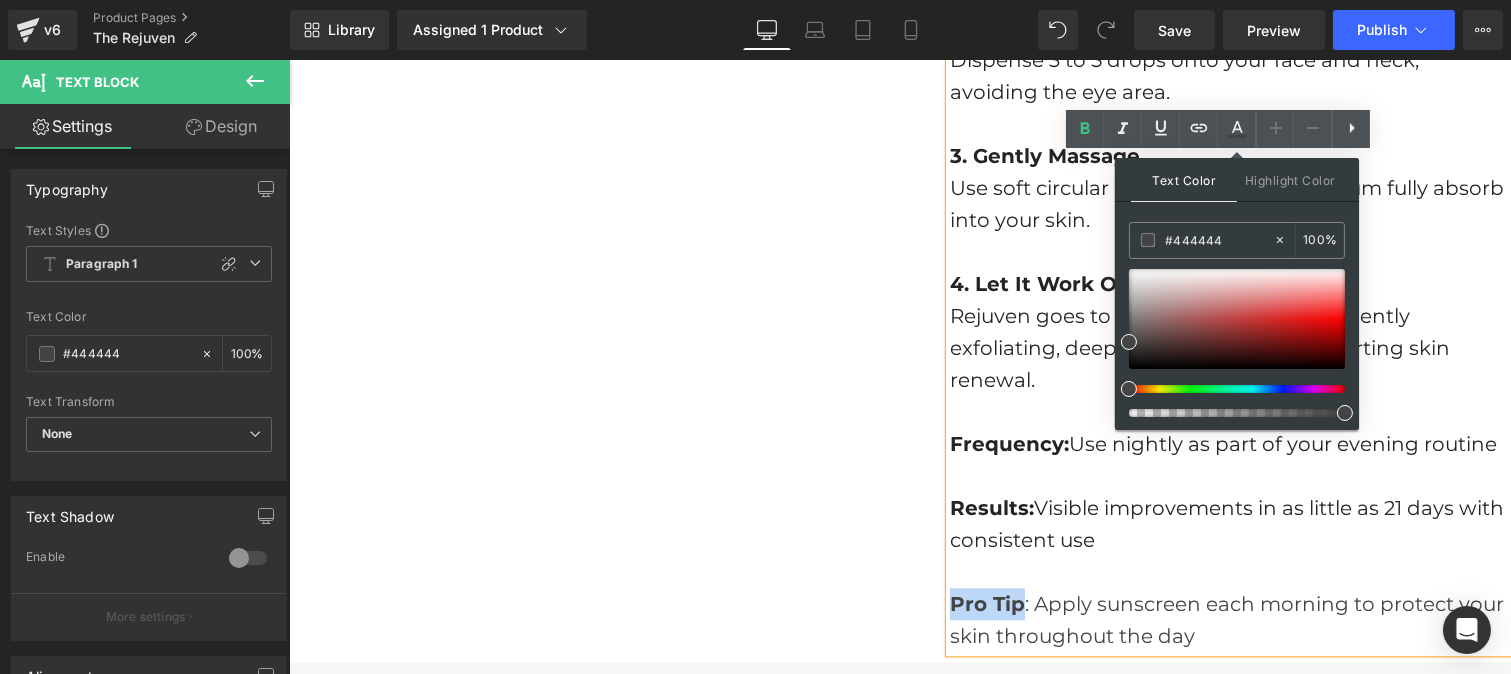 click at bounding box center [1229, 476] 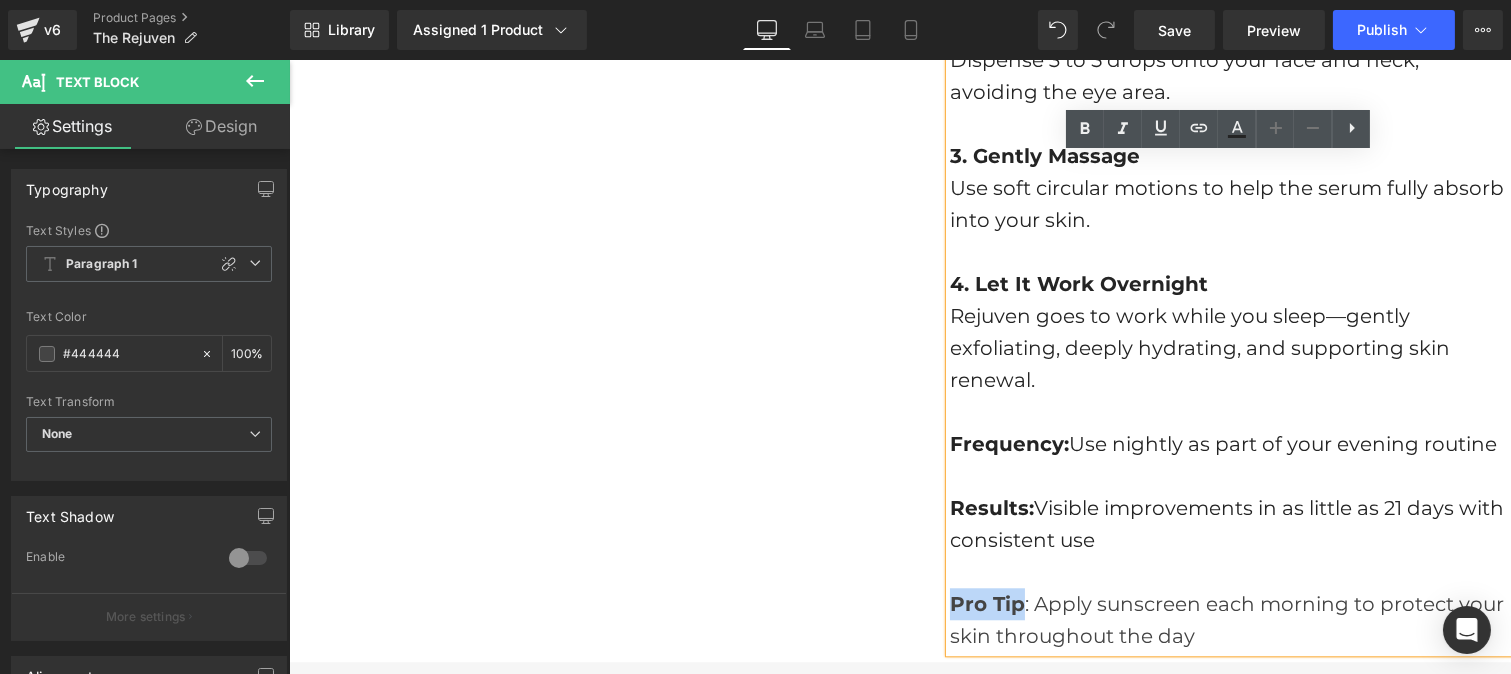 drag, startPoint x: 1169, startPoint y: 444, endPoint x: 941, endPoint y: 340, distance: 250.59929 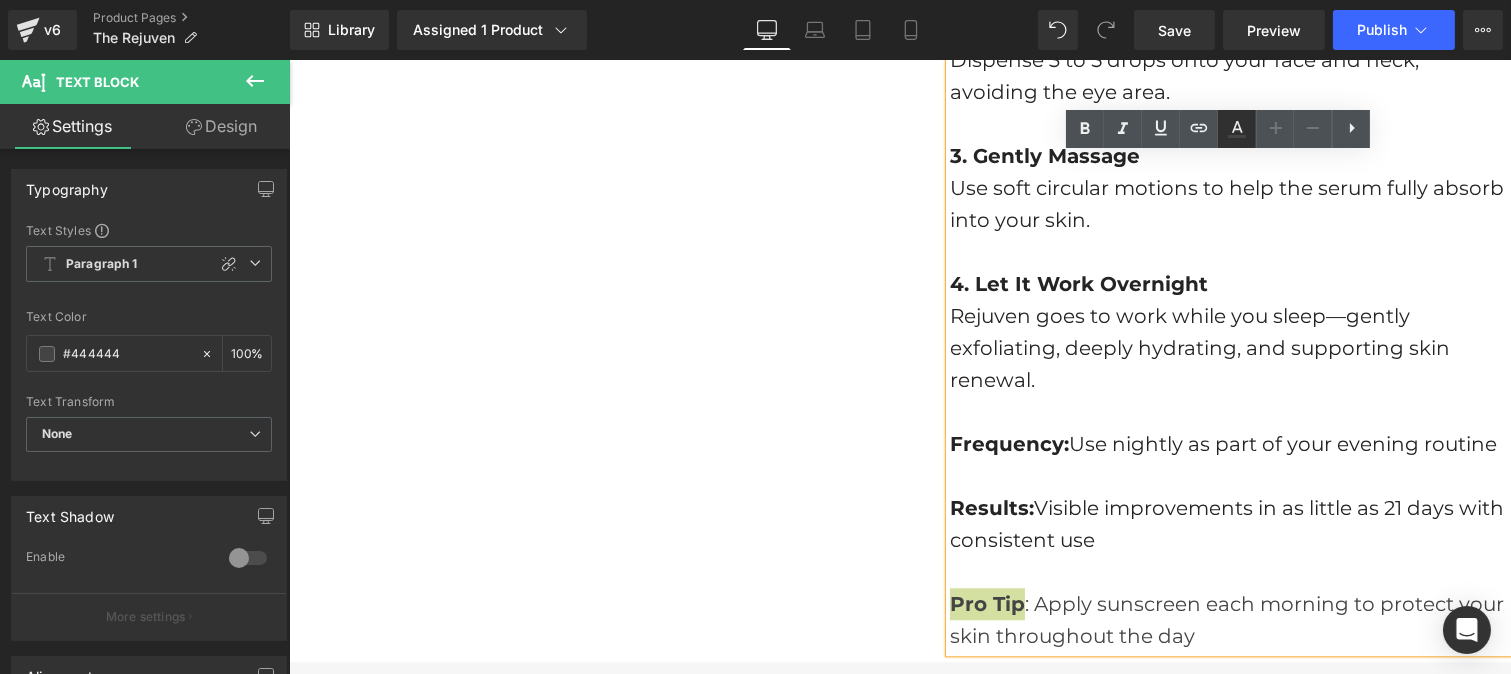 click 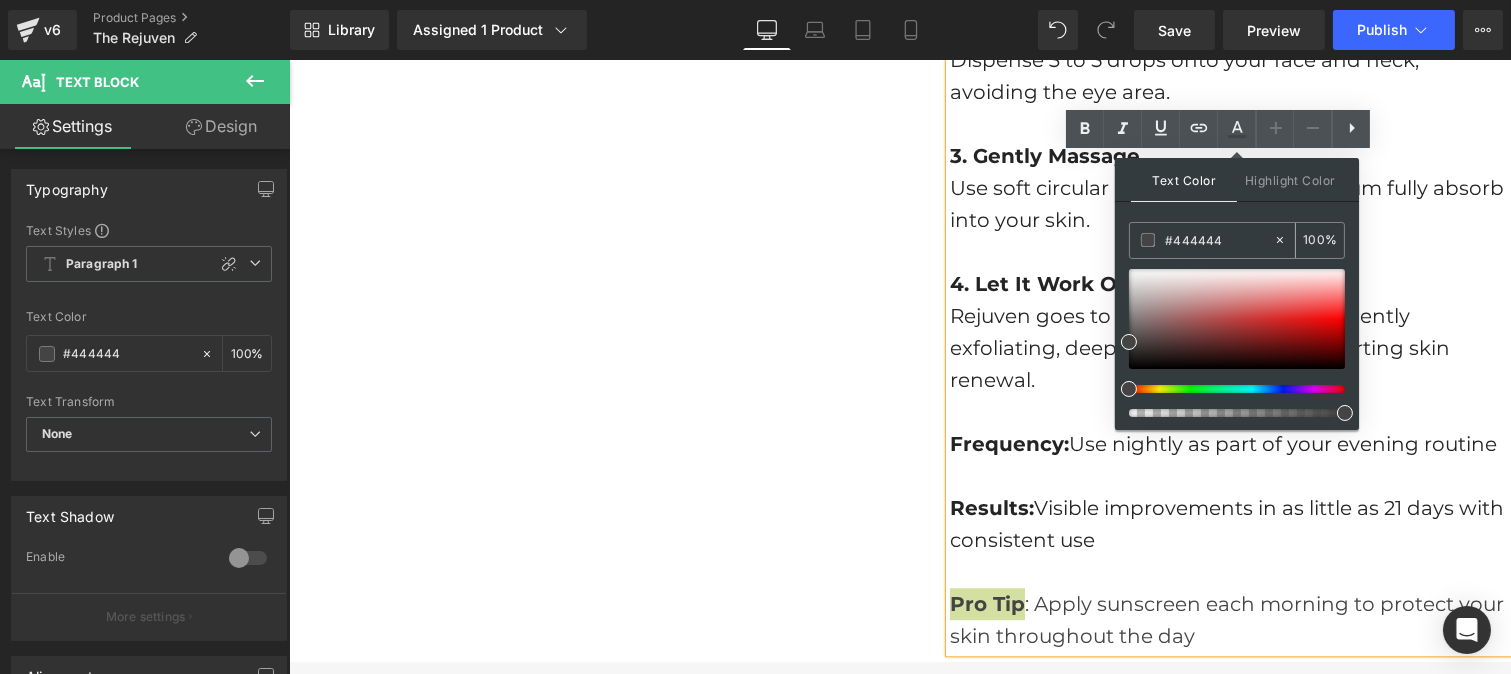 click on "#444444" at bounding box center [1219, 240] 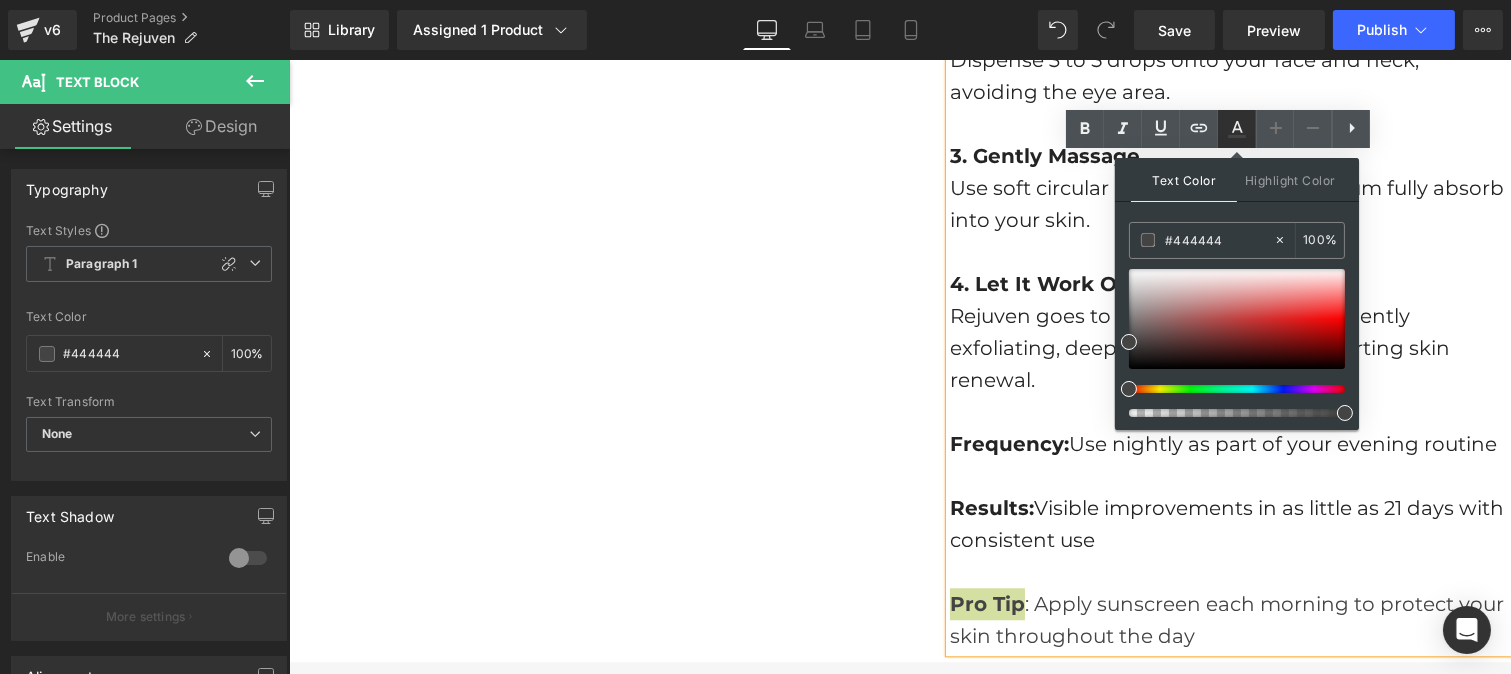 click 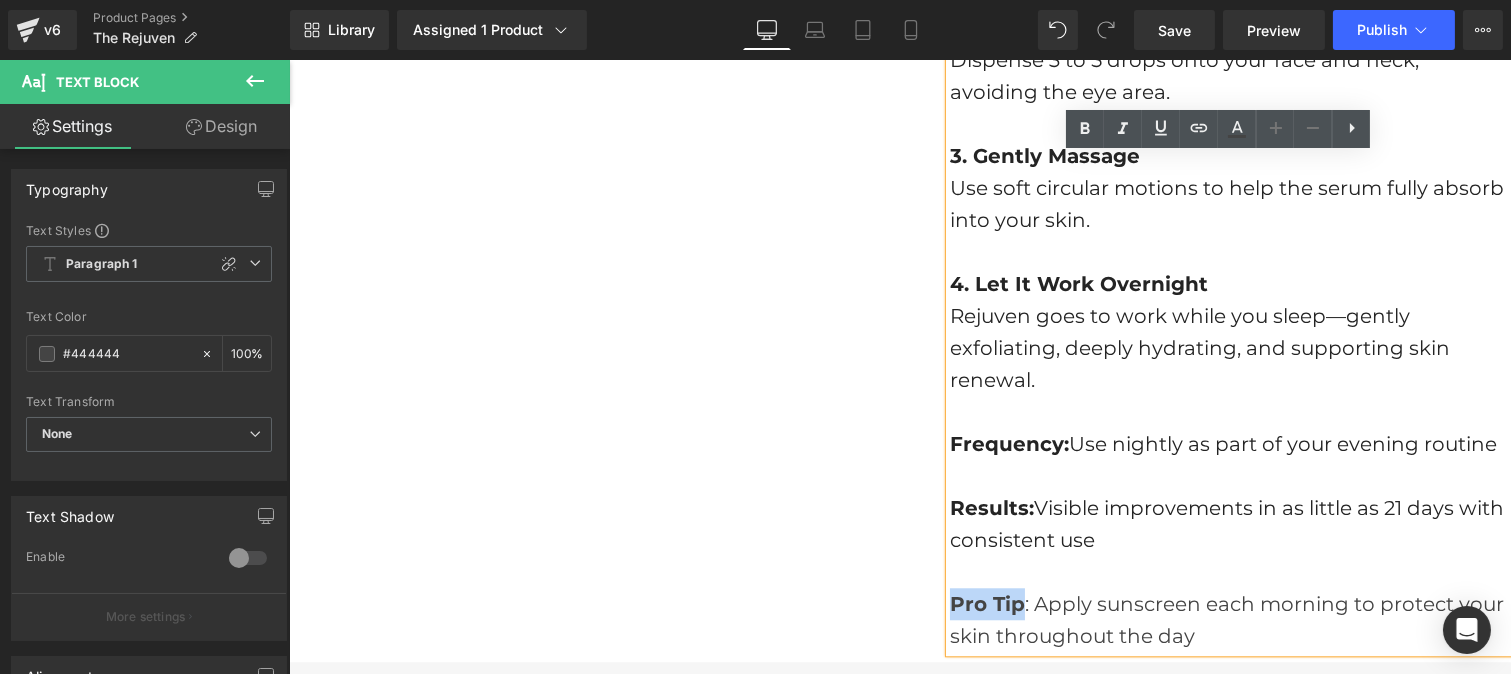 click on "Frequency:  Use nightly as part of your evening routine" at bounding box center (1222, 444) 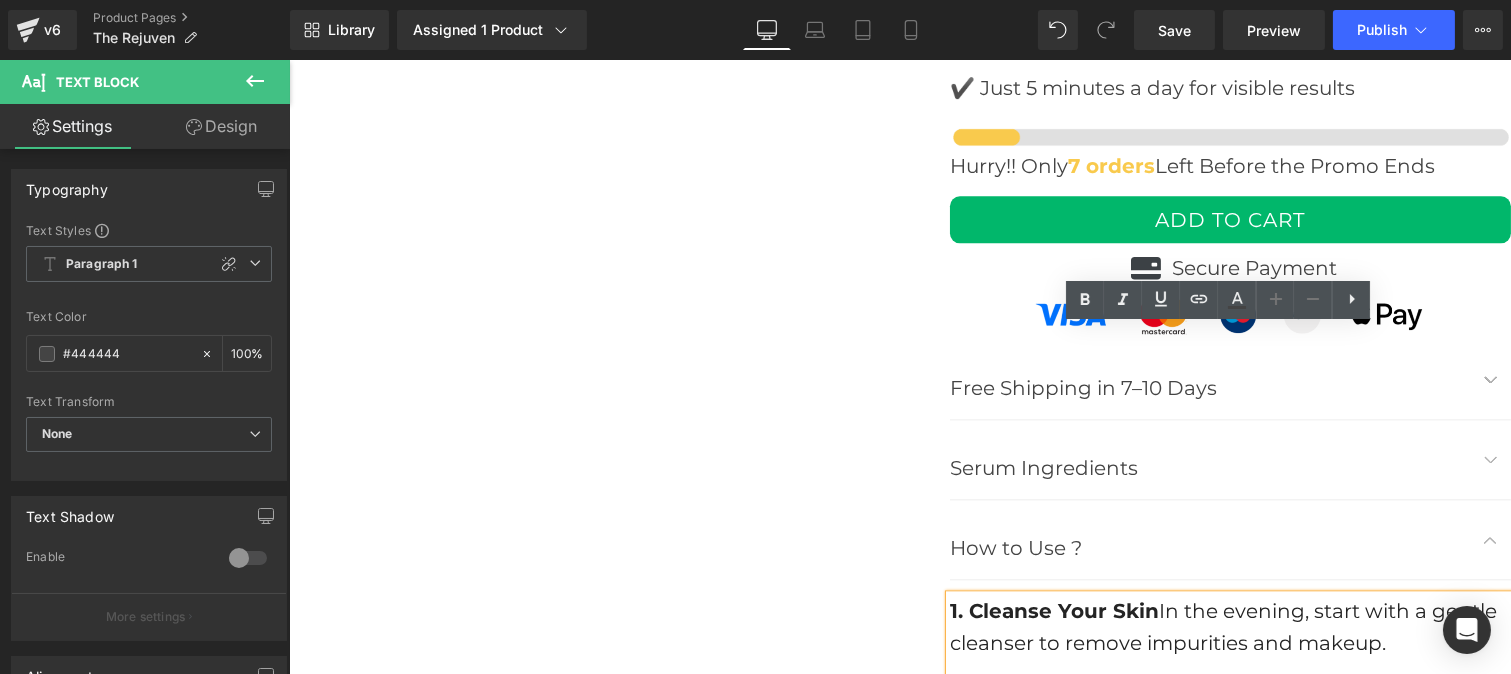scroll, scrollTop: 8868, scrollLeft: 0, axis: vertical 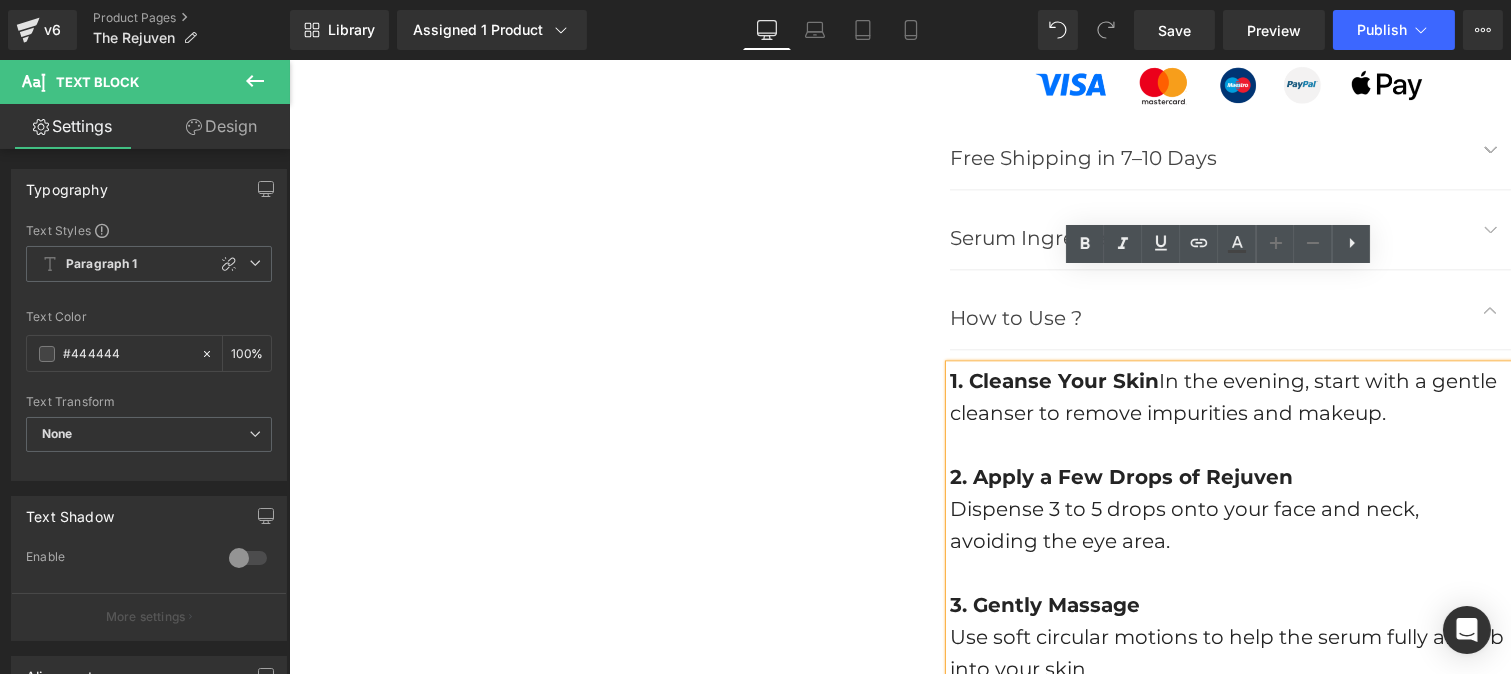 click on "1. Cleanse Your Skin" at bounding box center (1053, 381) 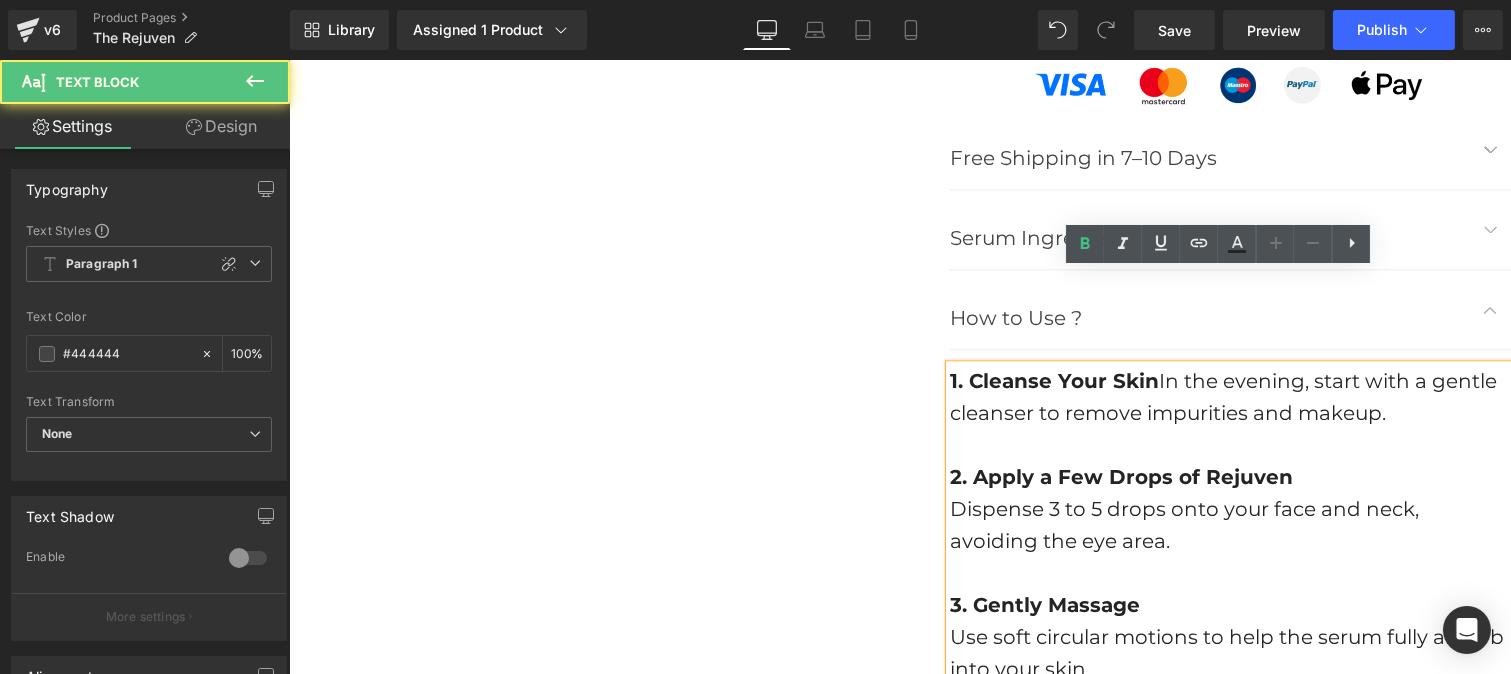 click on "1. Cleanse Your Skin" at bounding box center [1053, 381] 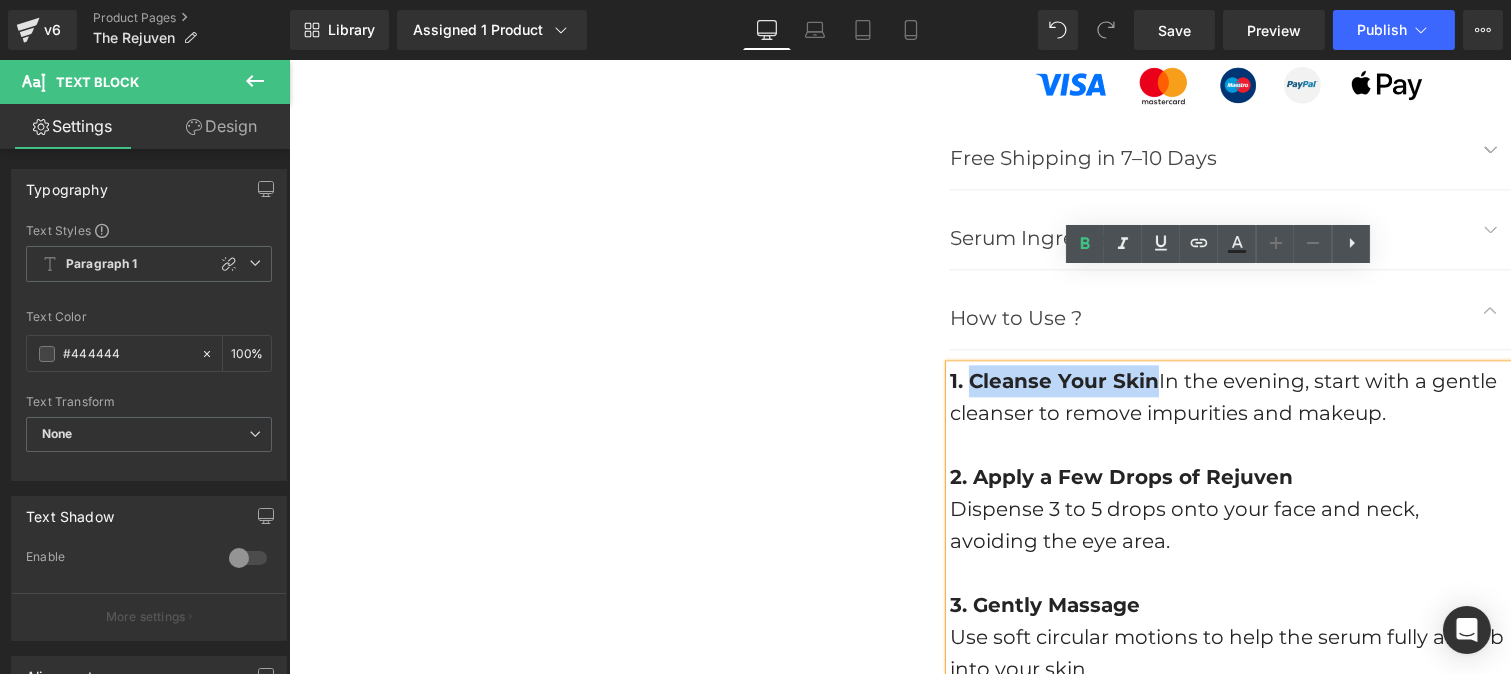 drag, startPoint x: 965, startPoint y: 284, endPoint x: 1144, endPoint y: 277, distance: 179.13683 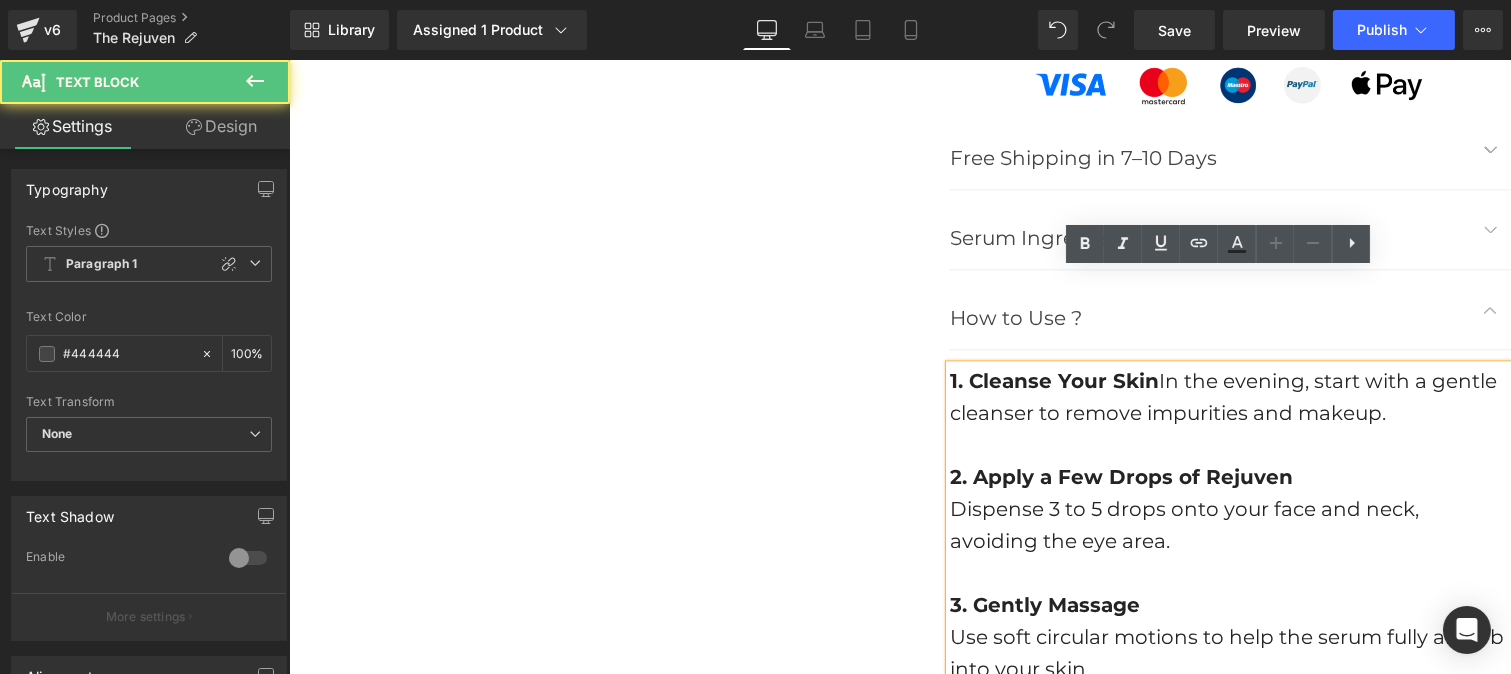 click on "How to Use ?" at bounding box center (1209, 318) 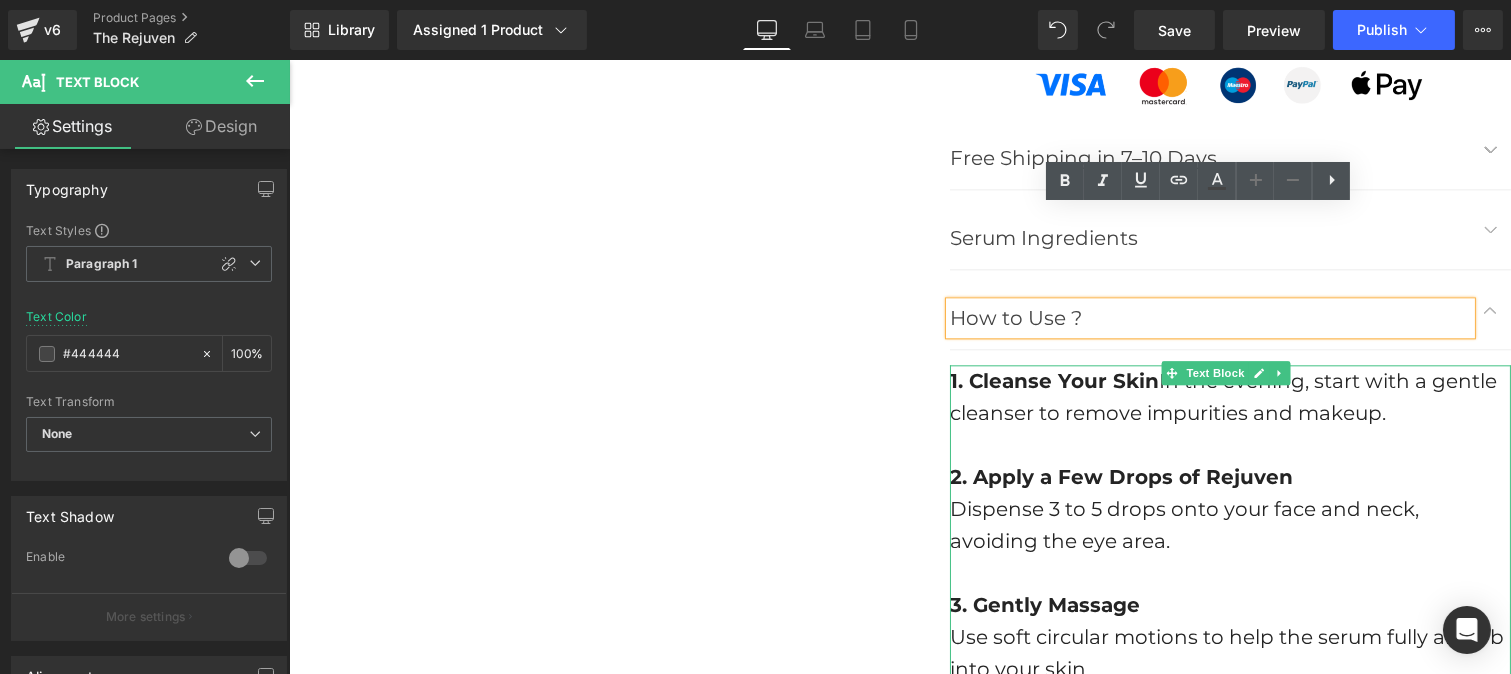 click on "1. Cleanse Your Skin" at bounding box center (1053, 381) 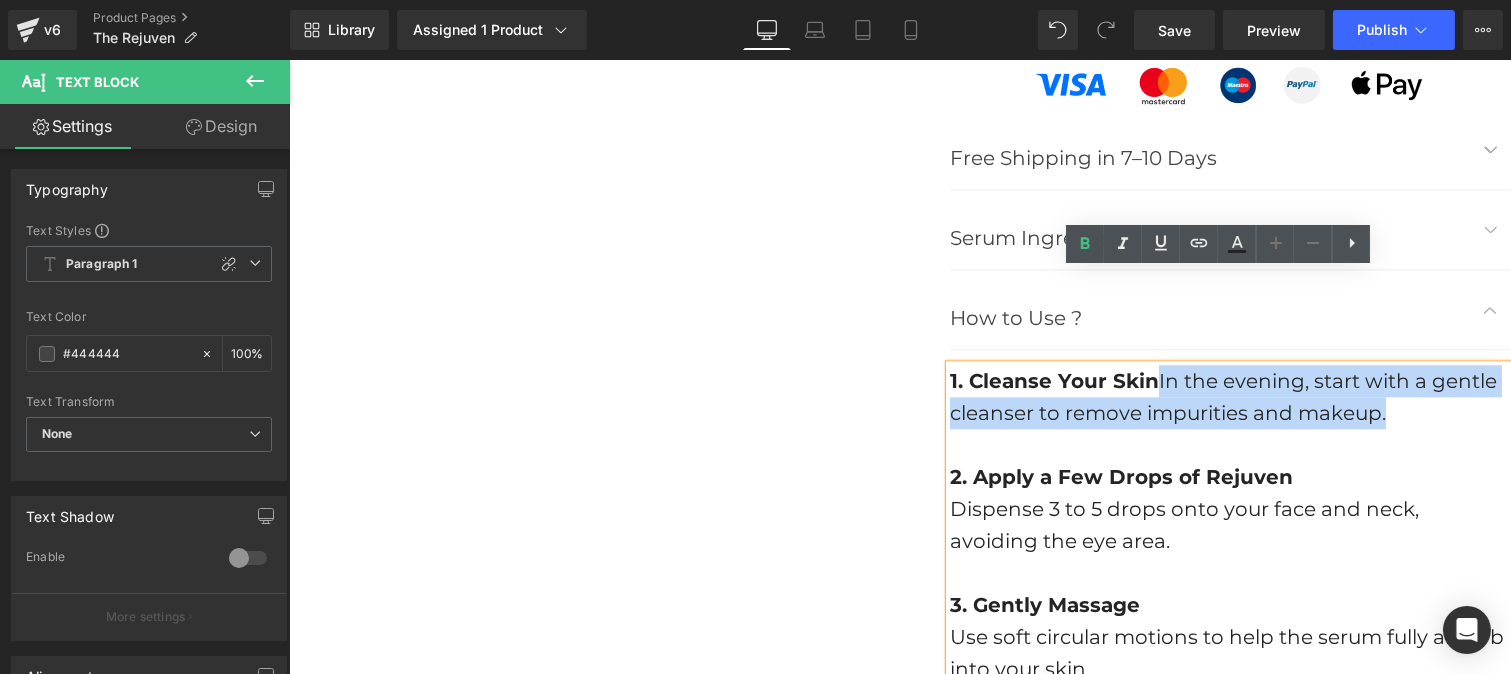 drag, startPoint x: 1398, startPoint y: 323, endPoint x: 1151, endPoint y: 287, distance: 249.6097 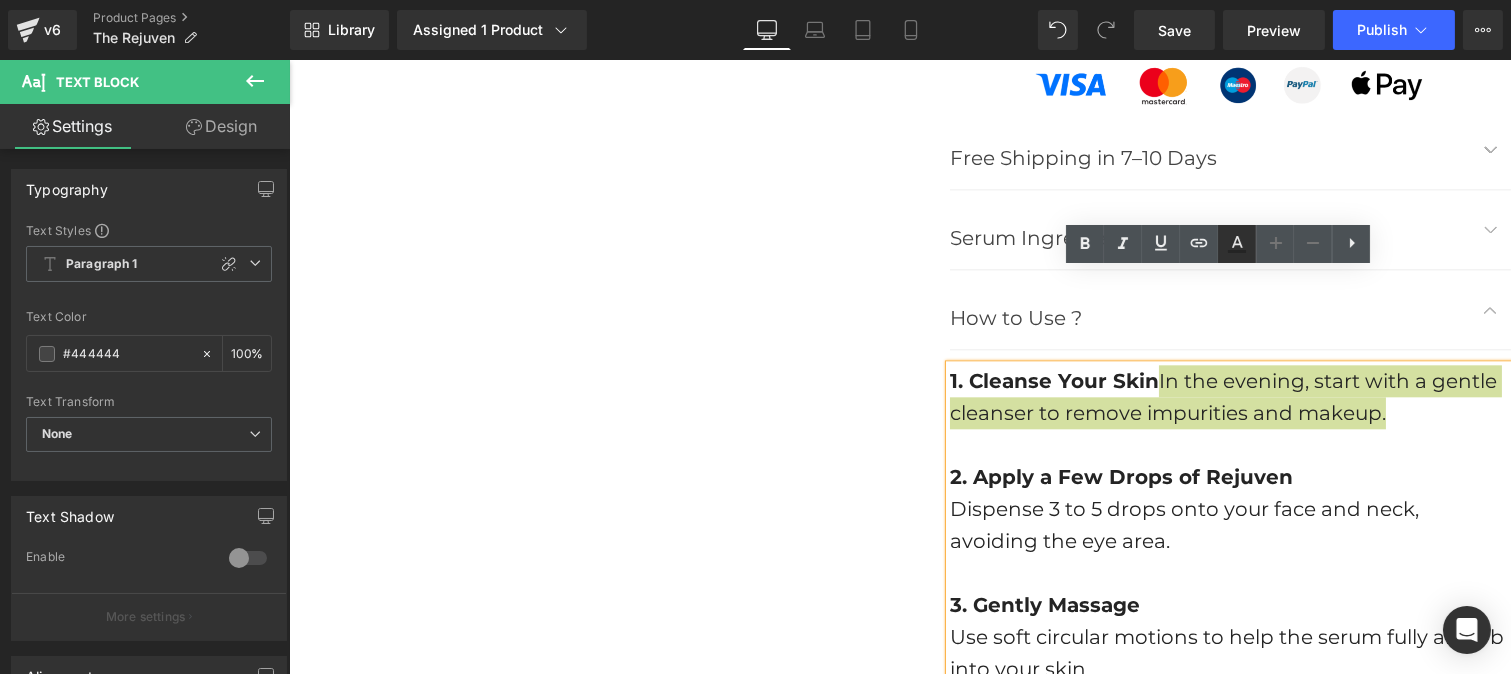 click 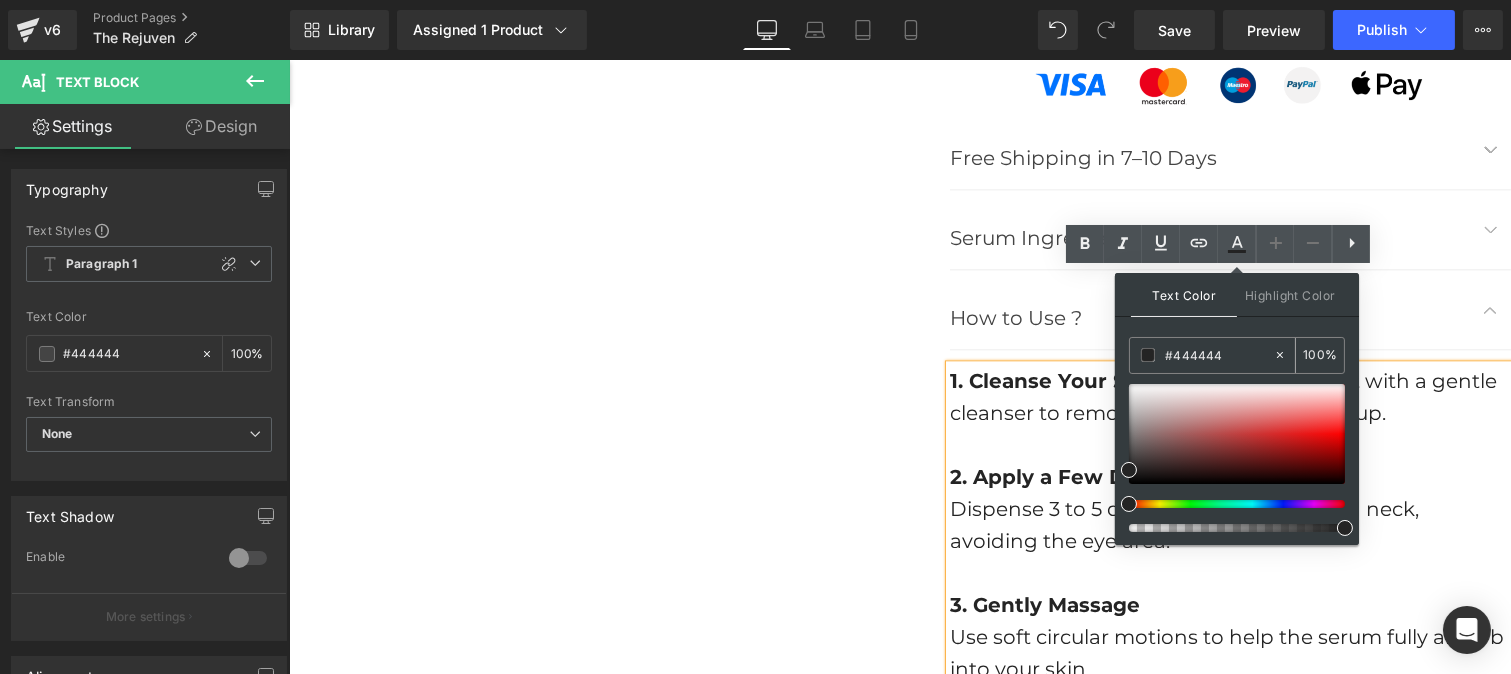 click on "#444444" at bounding box center [1219, 355] 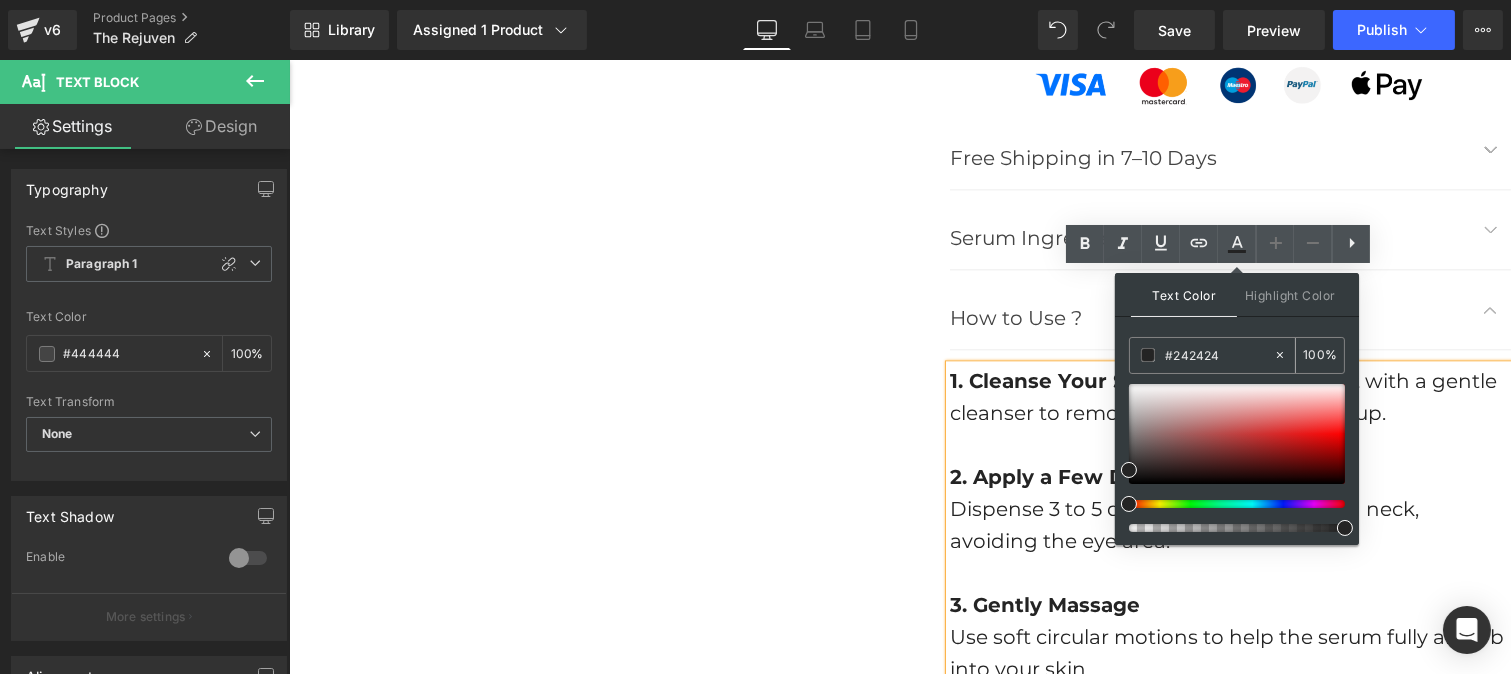 paste on "44444" 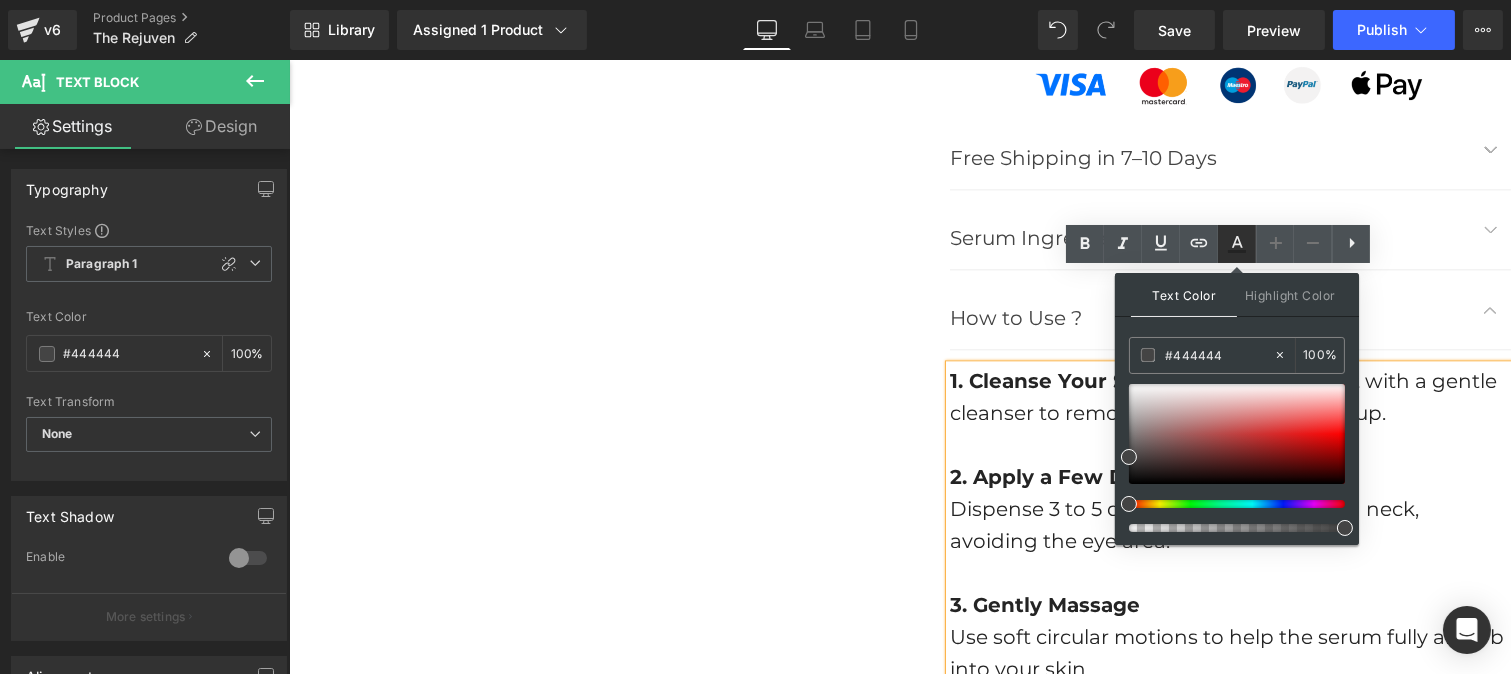 click 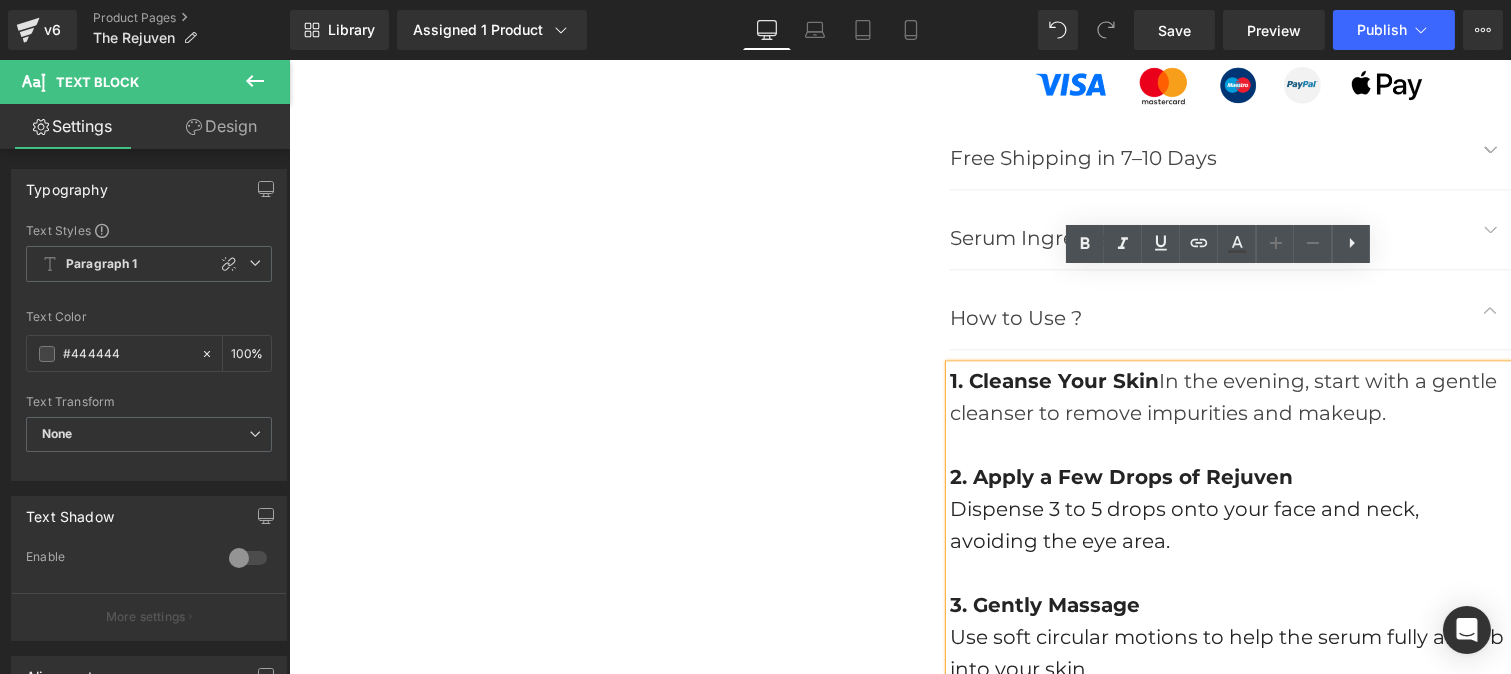 click on "1. Cleanse Your Skin  In the evening, start with a gentle cleanser to remove impurities and makeup. 2. Apply a Few Drops of Rejuven Dispense 3 to 5 drops onto your face and neck, avoiding the eye area. 3. Gently Massage Use soft circular motions to help the serum fully absorb into your skin. 4. Let It Work Overnight Rejuven goes to work while you sleep—gently exfoliating, deeply hydrating, and supporting skin renewal. Frequency:  Use nightly as part of your evening routine Results:  Visible improvements in as little as 21 days with consistent use Pro Tip : Apply sunscreen each morning to protect your skin throughout the day" at bounding box center (1229, 733) 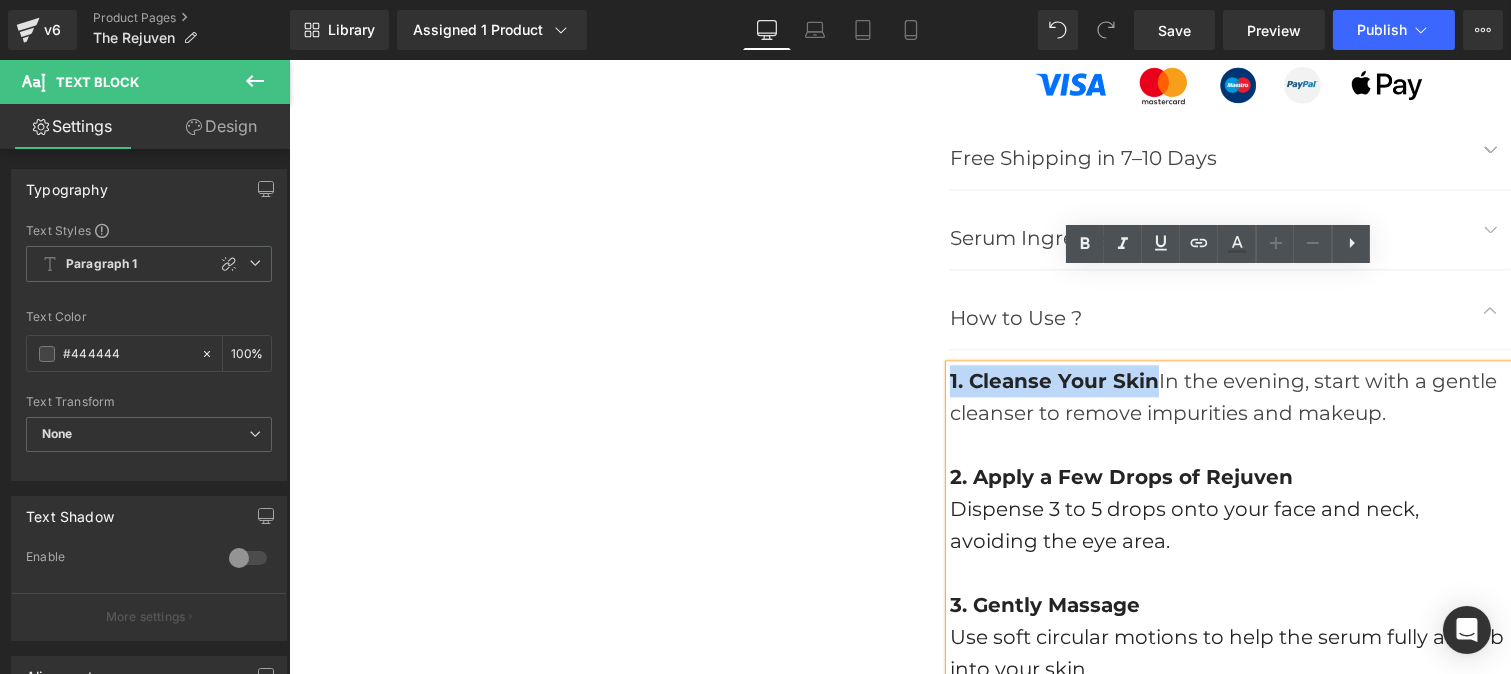 drag, startPoint x: 1146, startPoint y: 285, endPoint x: 944, endPoint y: 293, distance: 202.15836 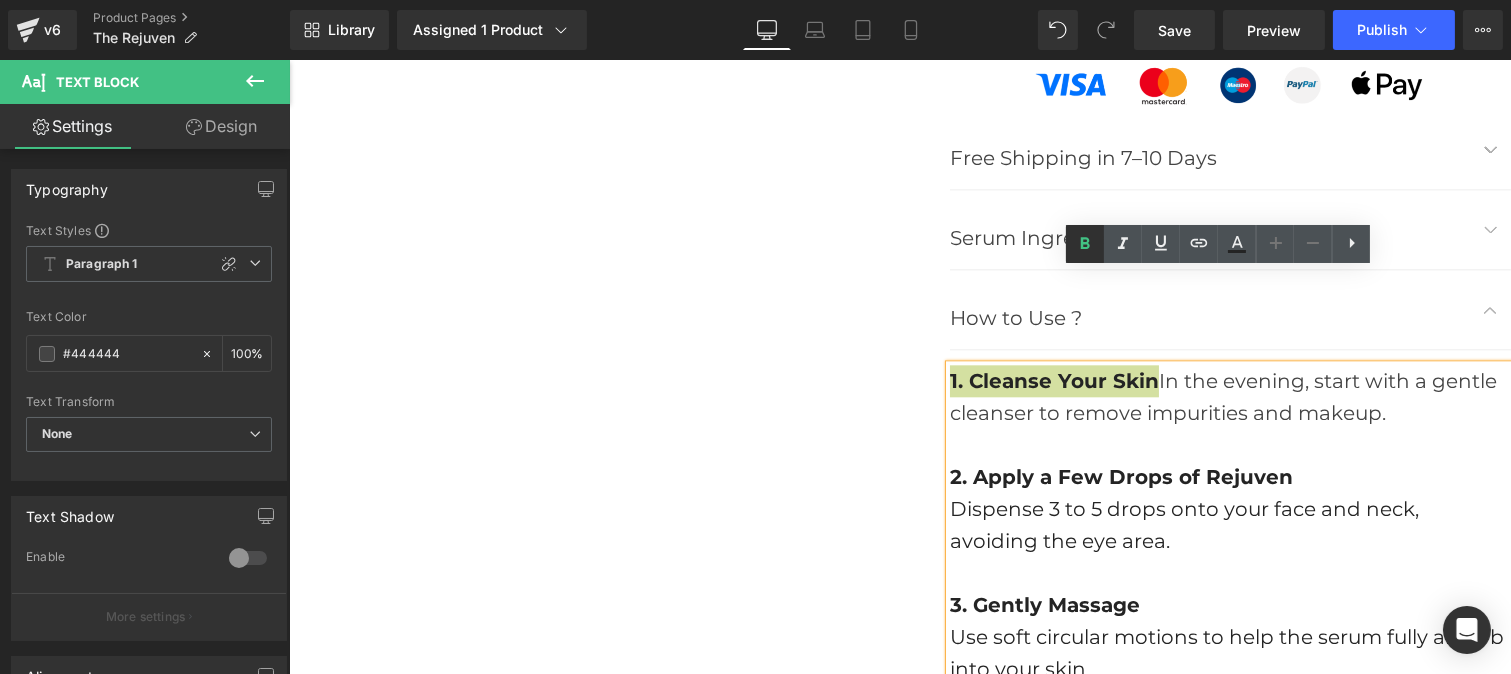 click 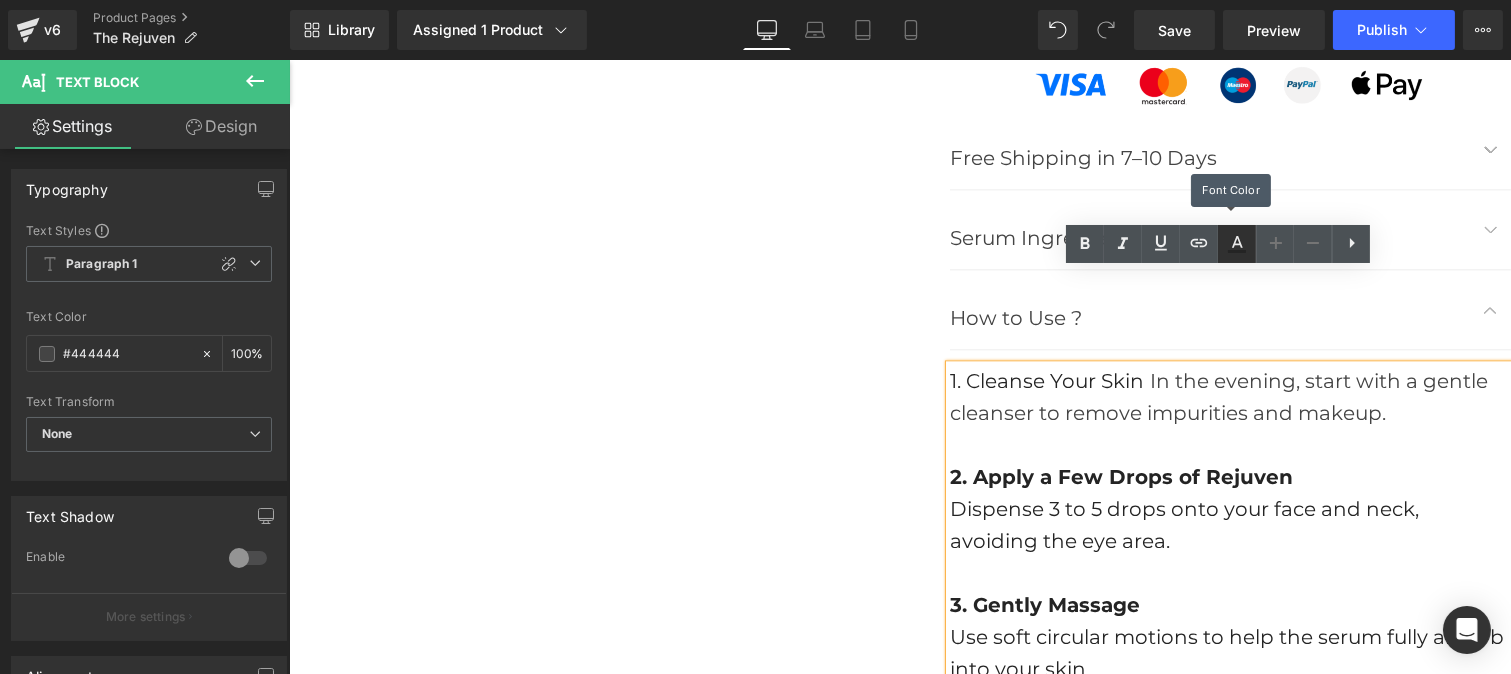 click 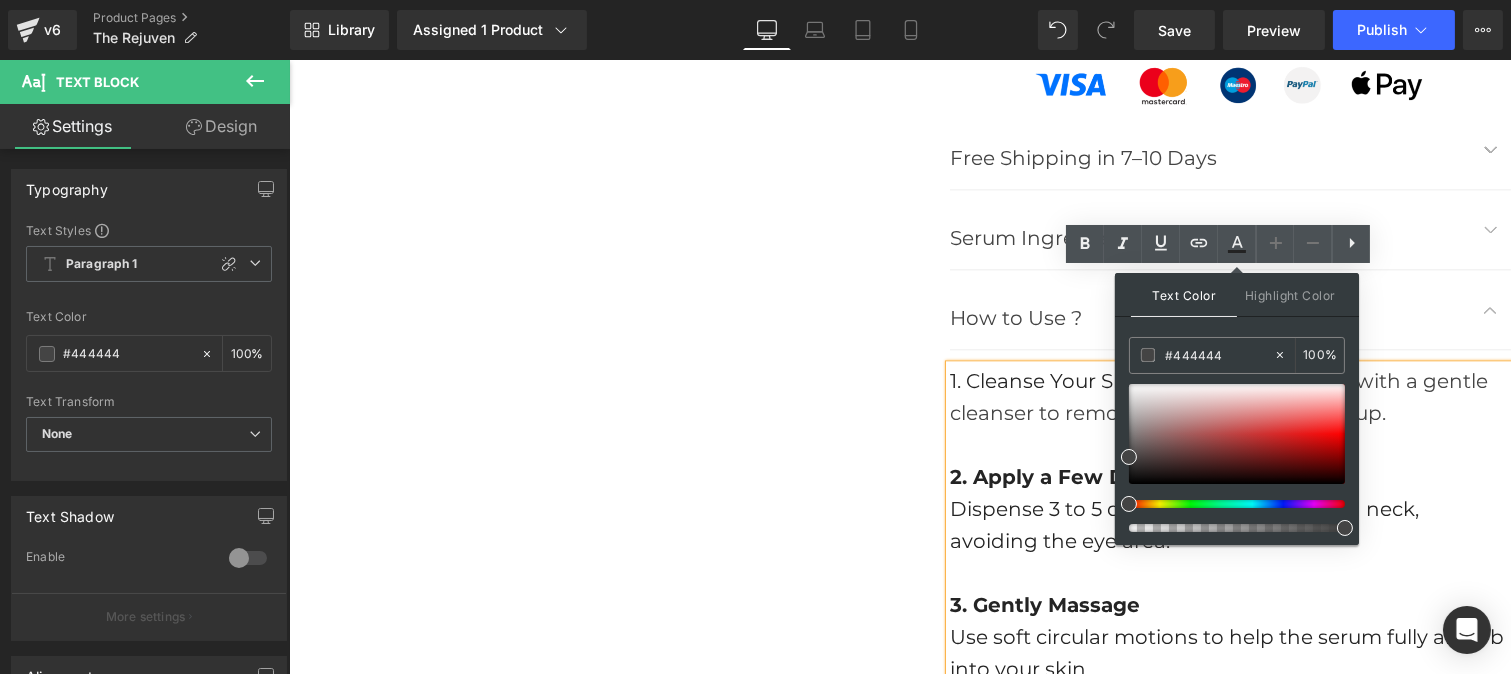 click on "1. Cleanse Your Skin" at bounding box center [1046, 381] 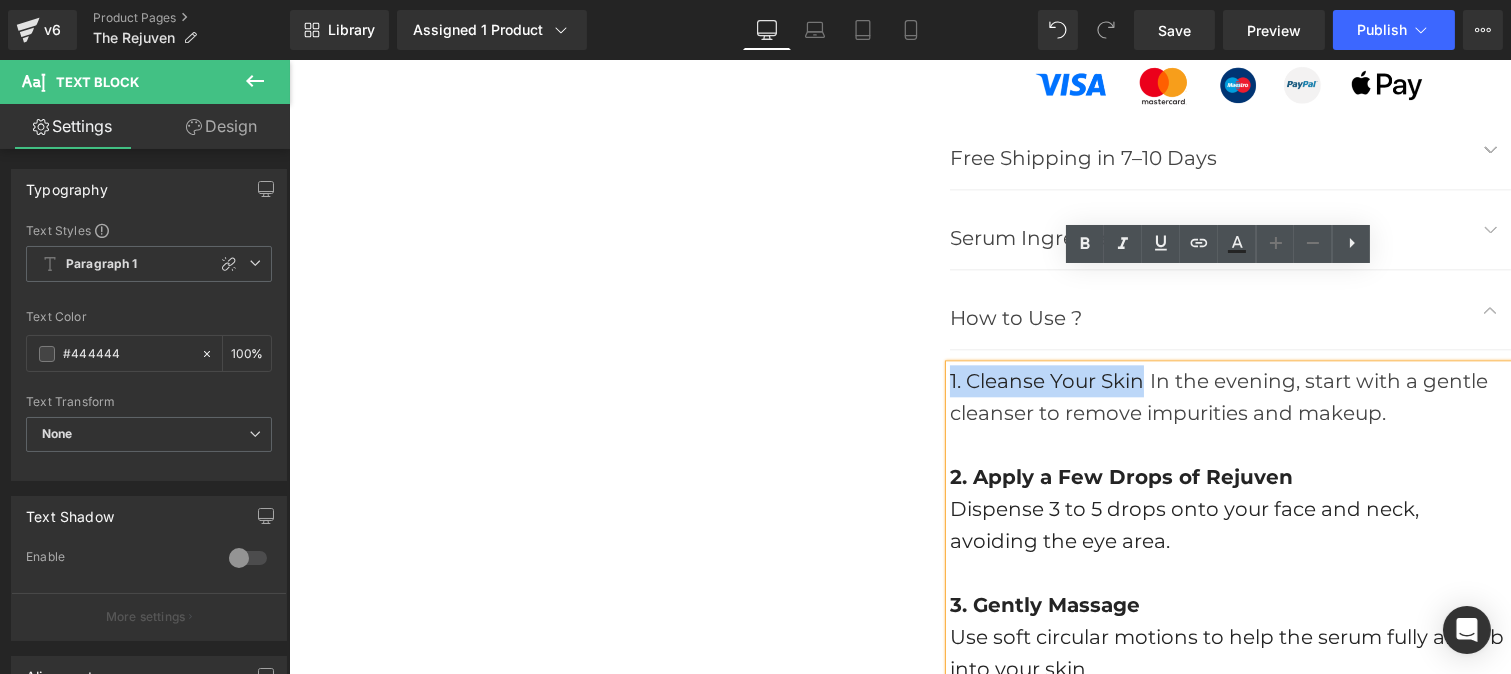 drag, startPoint x: 1133, startPoint y: 291, endPoint x: 942, endPoint y: 276, distance: 191.5881 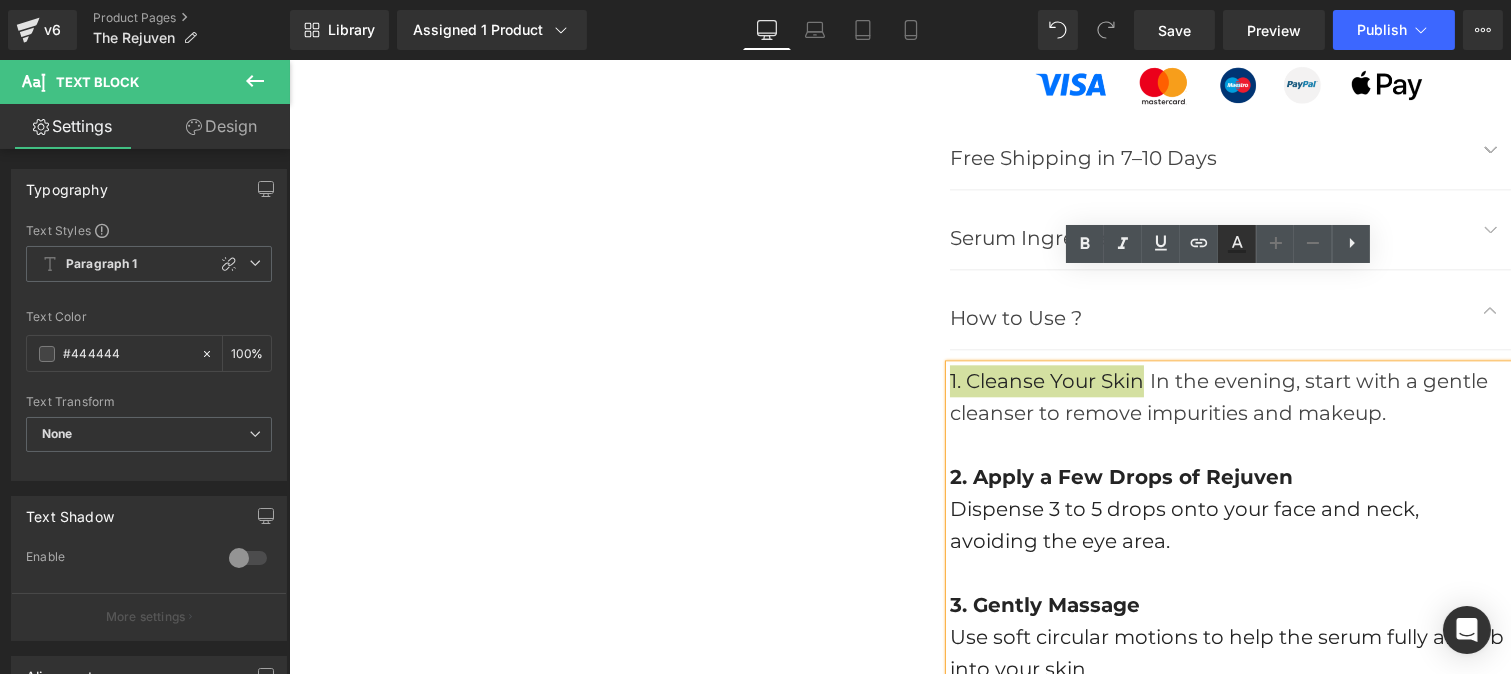 click 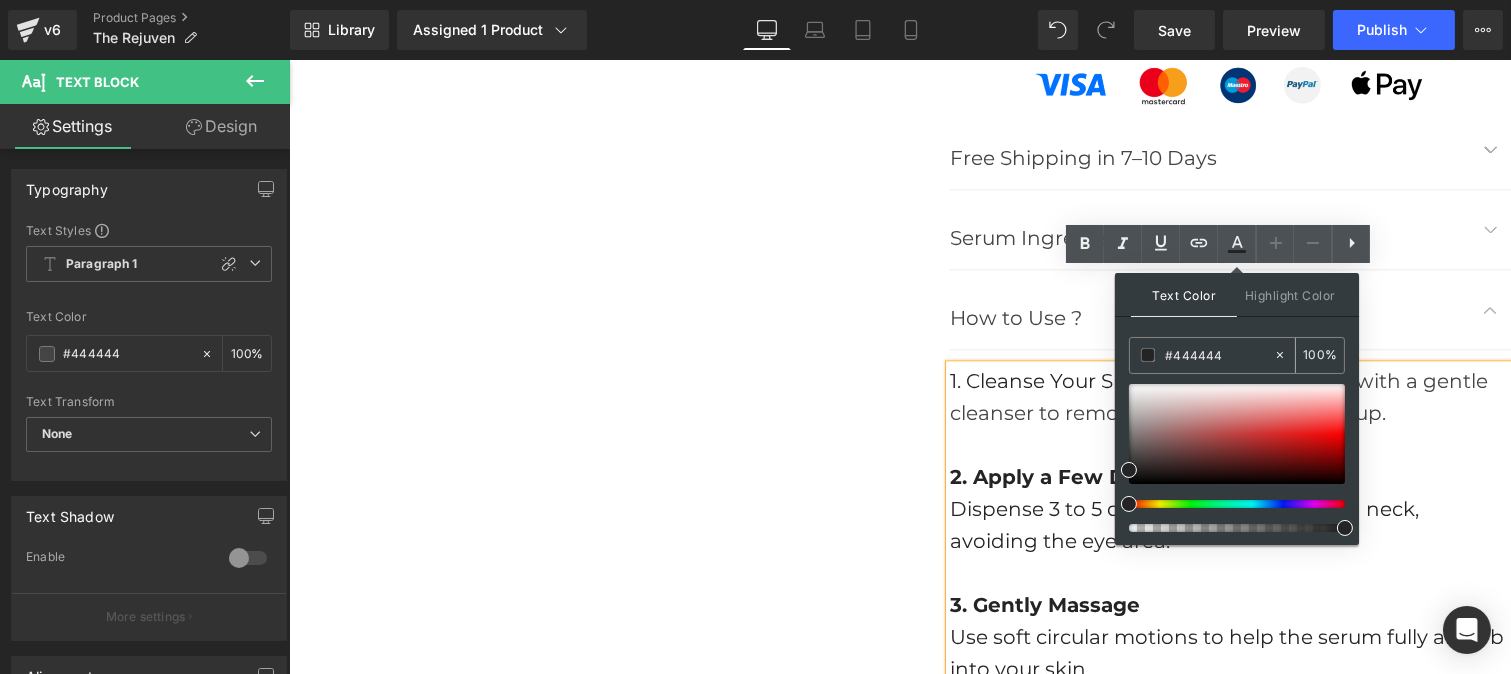 click on "#444444" at bounding box center (1219, 355) 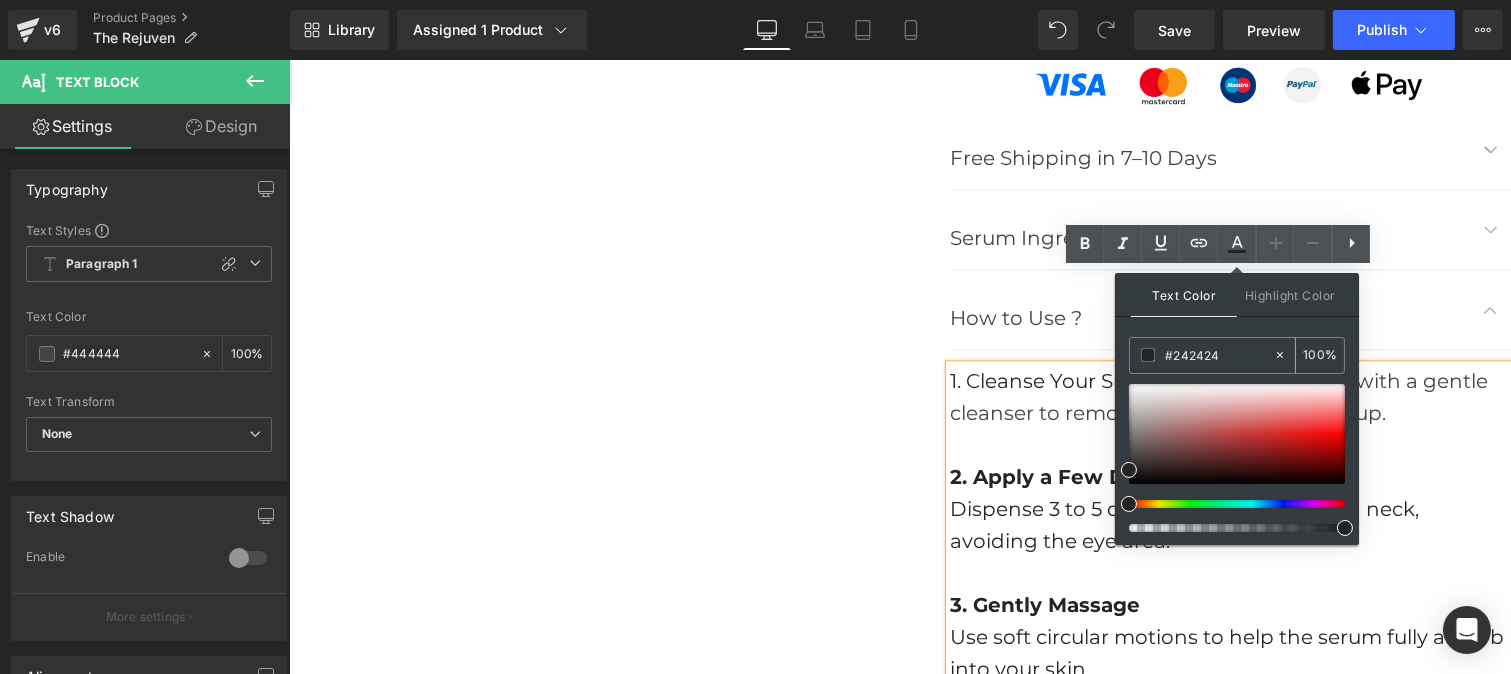 paste on "44444" 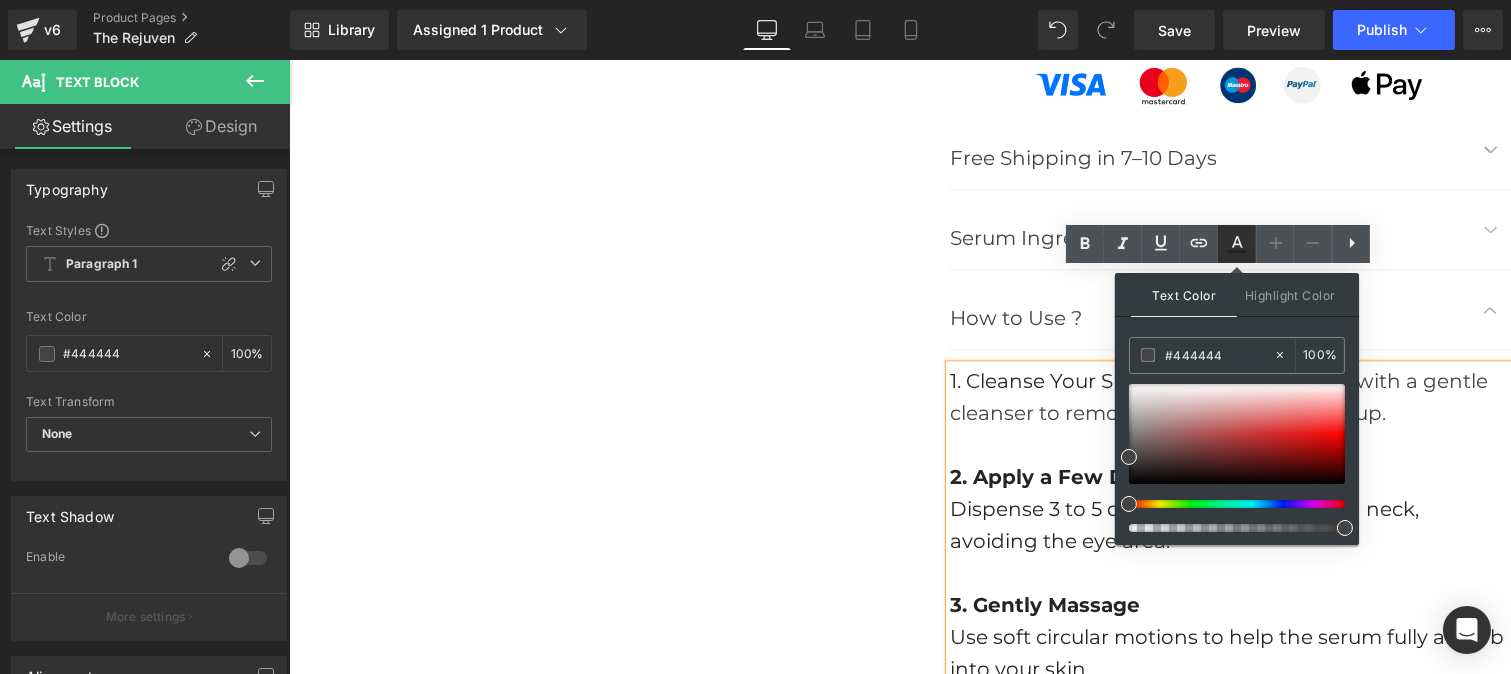 click 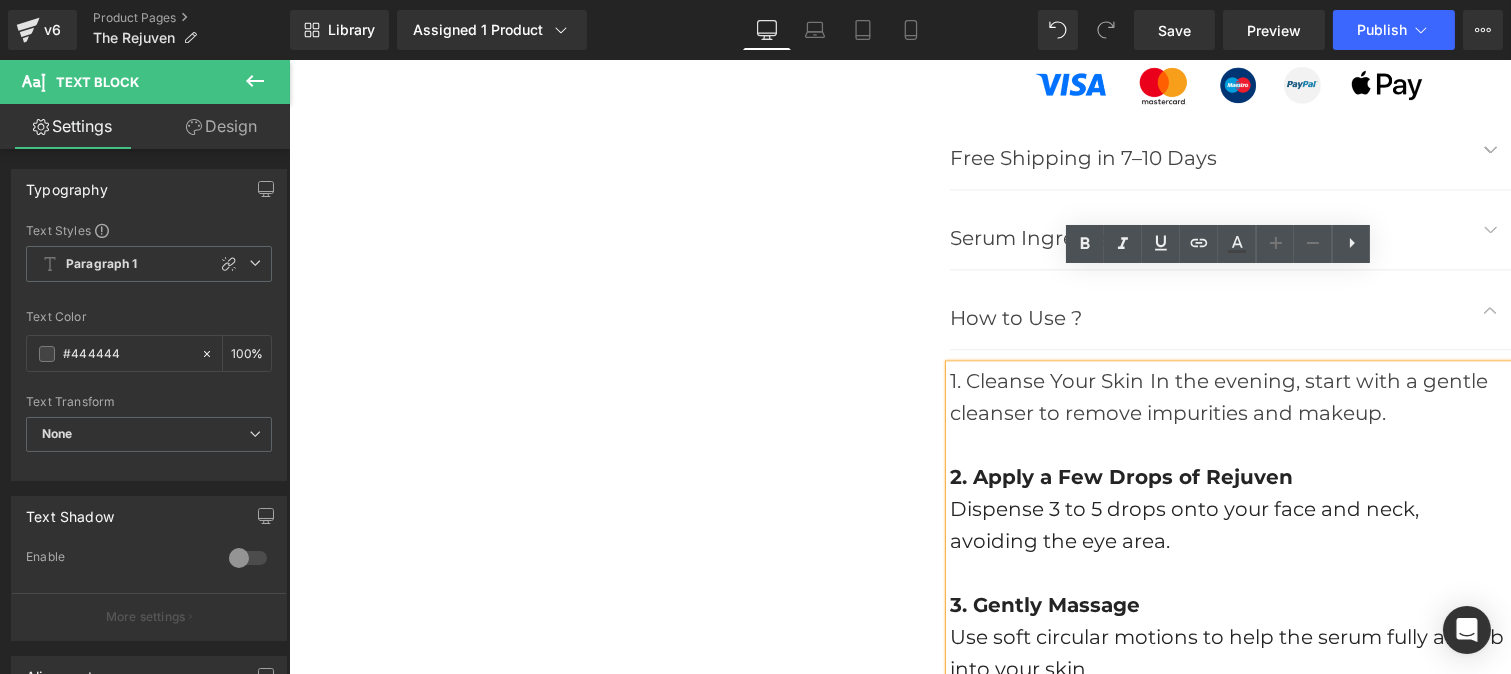 click on "1. Cleanse Your Skin   In the evening, start with a gentle cleanser to remove impurities and makeup. 2. Apply a Few Drops of Rejuven Dispense 3 to 5 drops onto your face and neck, avoiding the eye area. 3. Gently Massage Use soft circular motions to help the serum fully absorb into your skin. 4. Let It Work Overnight Rejuven goes to work while you sleep—gently exfoliating, deeply hydrating, and supporting skin renewal. Frequency:  Use nightly as part of your evening routine Results:  Visible improvements in as little as 21 days with consistent use Pro Tip : Apply sunscreen each morning to protect your skin throughout the day" at bounding box center [1229, 733] 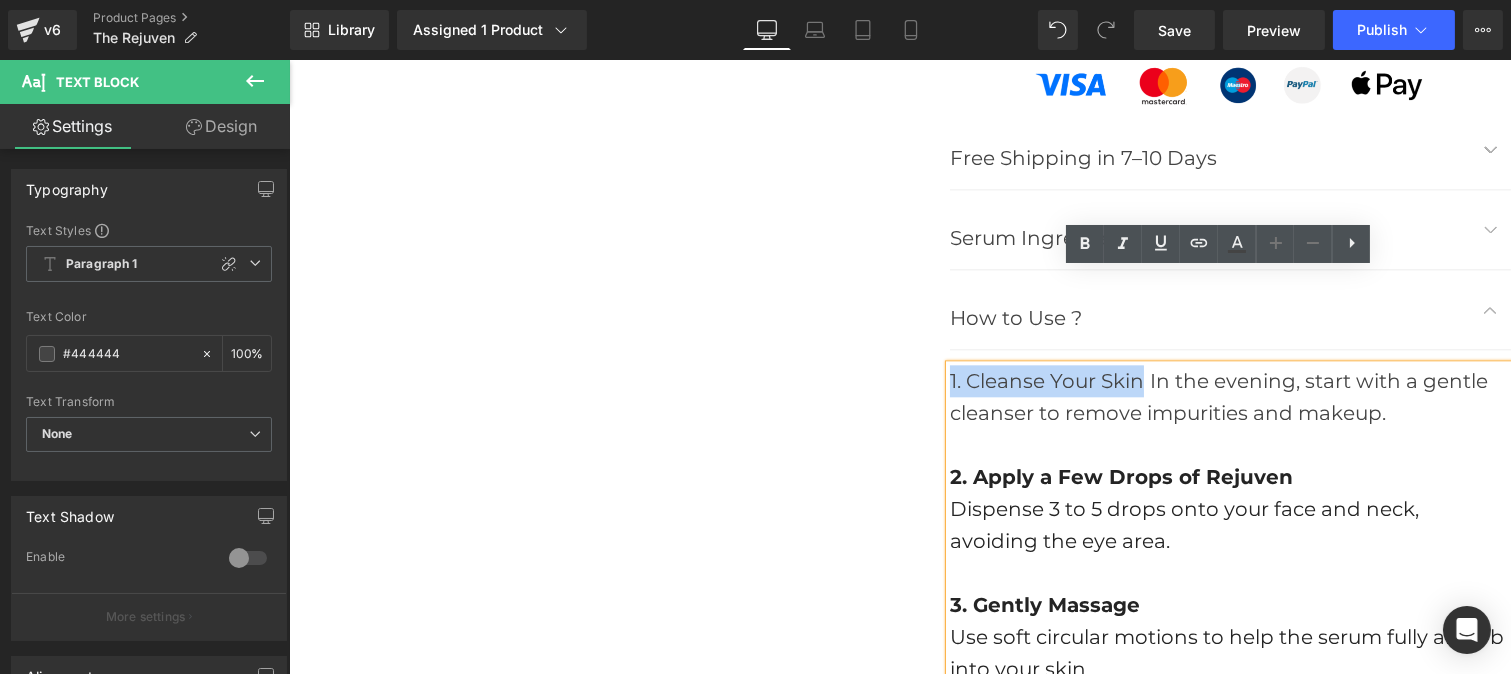 drag, startPoint x: 1135, startPoint y: 278, endPoint x: 941, endPoint y: 277, distance: 194.00258 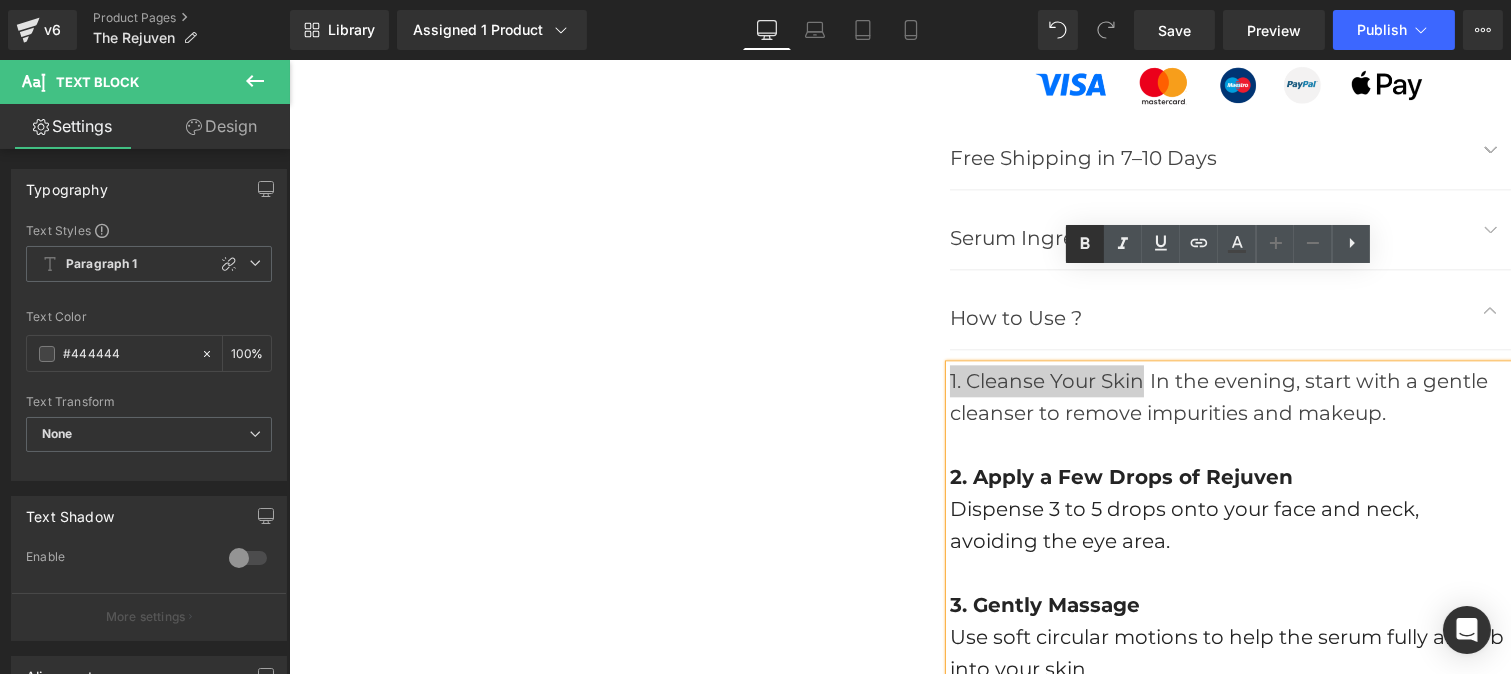 click 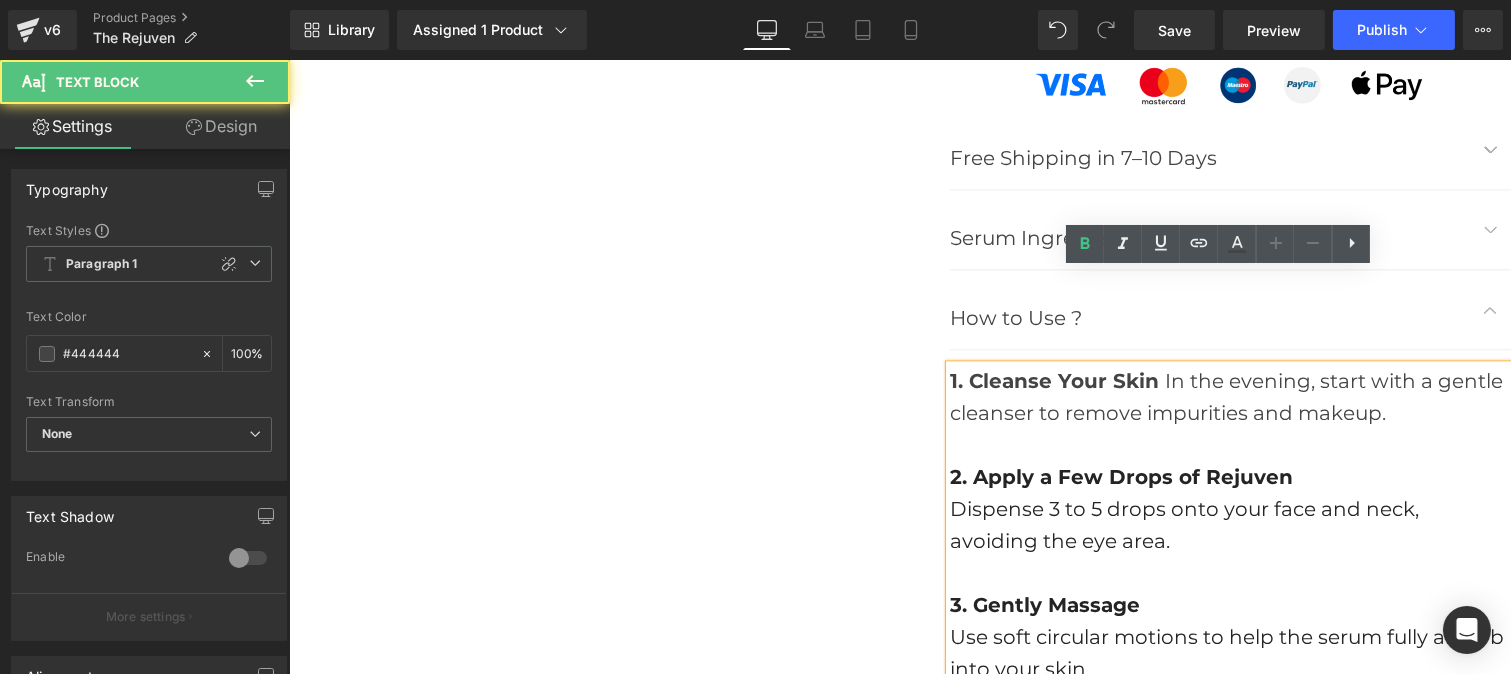 click on "2. Apply a Few Drops of Rejuven Dispense 3 to 5 drops onto your face and neck, avoiding the eye area. 3. Gently Massage Use soft circular motions to help the serum fully absorb into your skin. 4. Let It Work Overnight Rejuven goes to work while you sleep—gently exfoliating, deeply hydrating, and supporting skin renewal. Frequency:  Use nightly as part of your evening routine Results:  Visible improvements in as little as 21 days with consistent use Pro Tip : Apply sunscreen each morning to protect your skin throughout the day" at bounding box center [1229, 765] 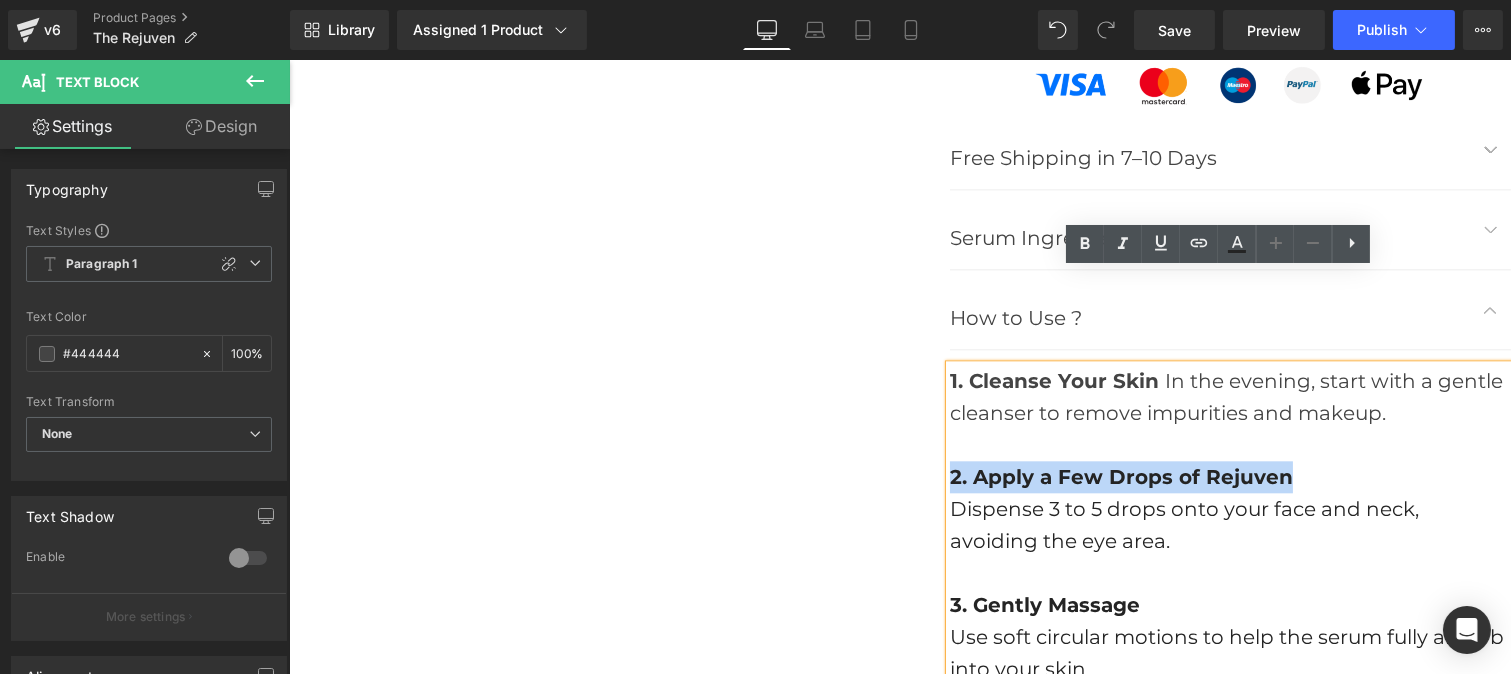 drag, startPoint x: 1155, startPoint y: 383, endPoint x: 941, endPoint y: 381, distance: 214.00934 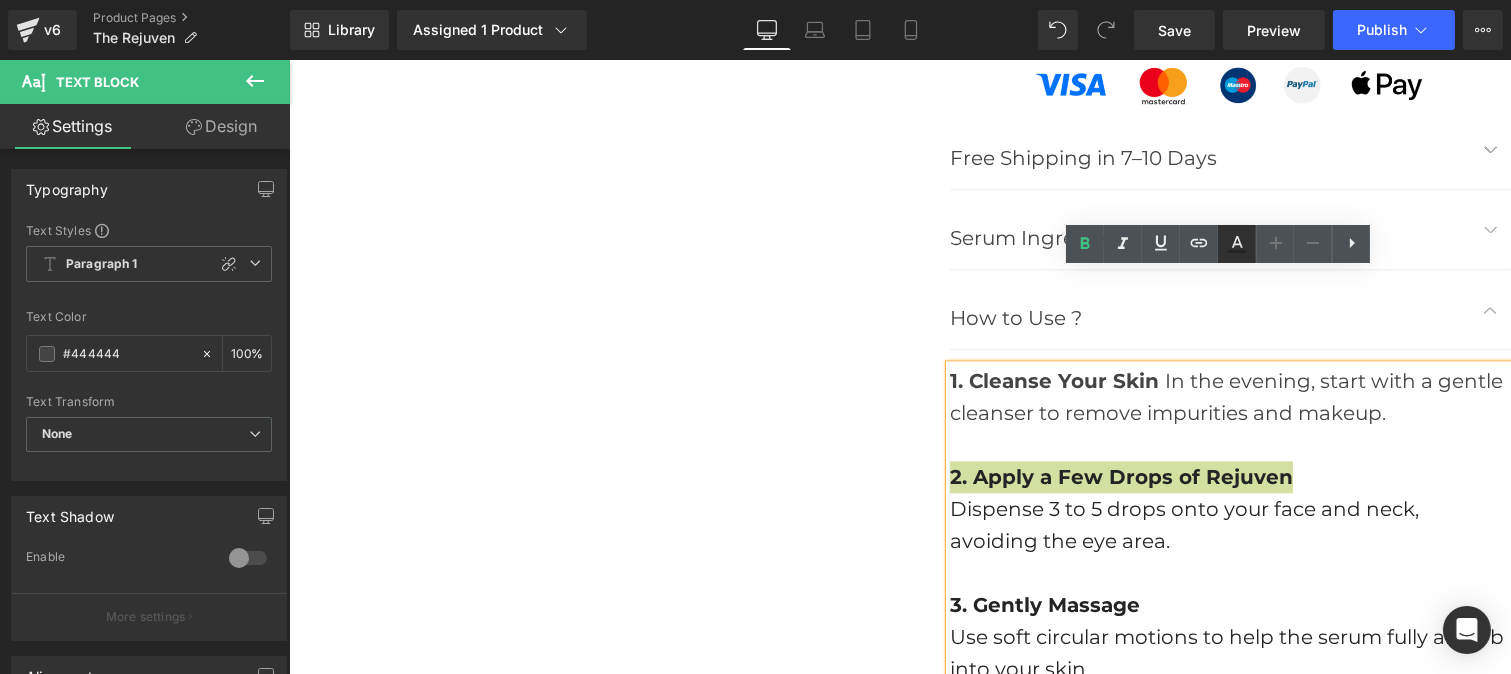 click 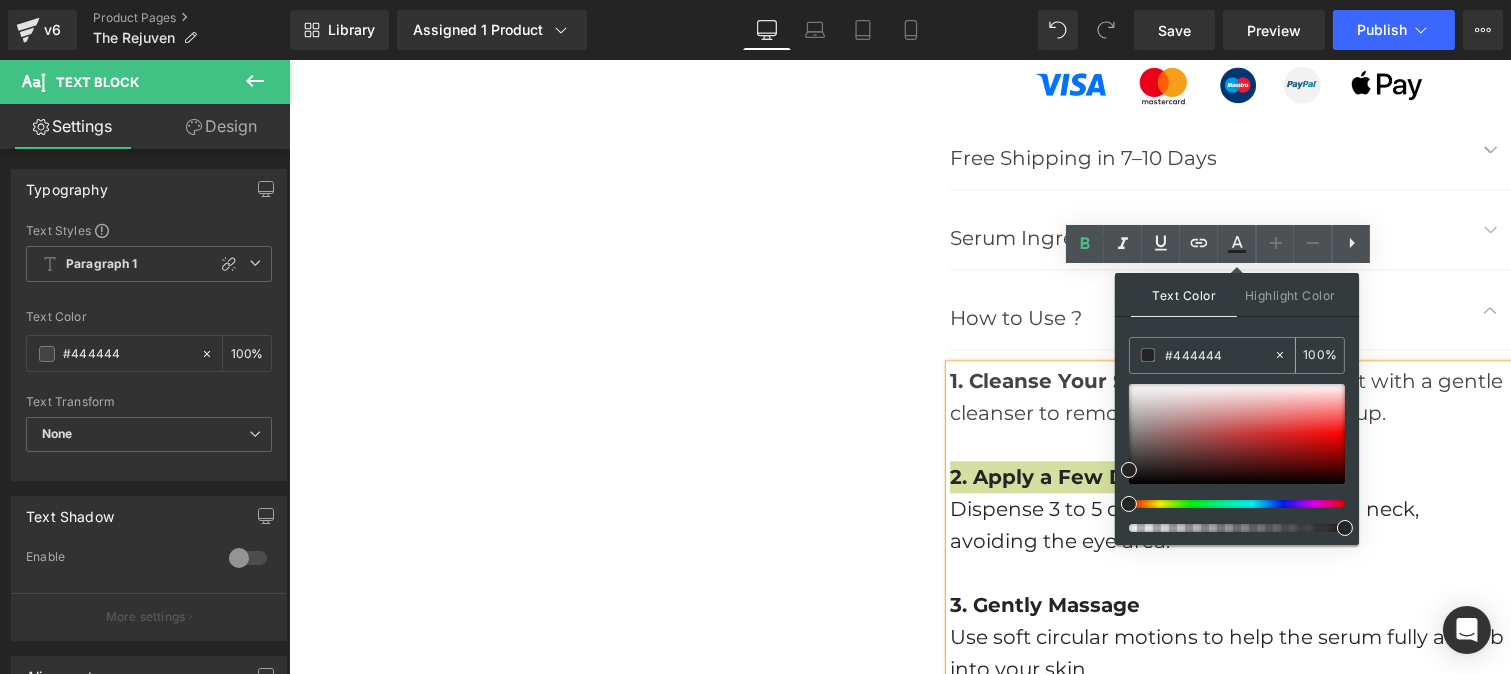 click on "#444444" at bounding box center [1219, 355] 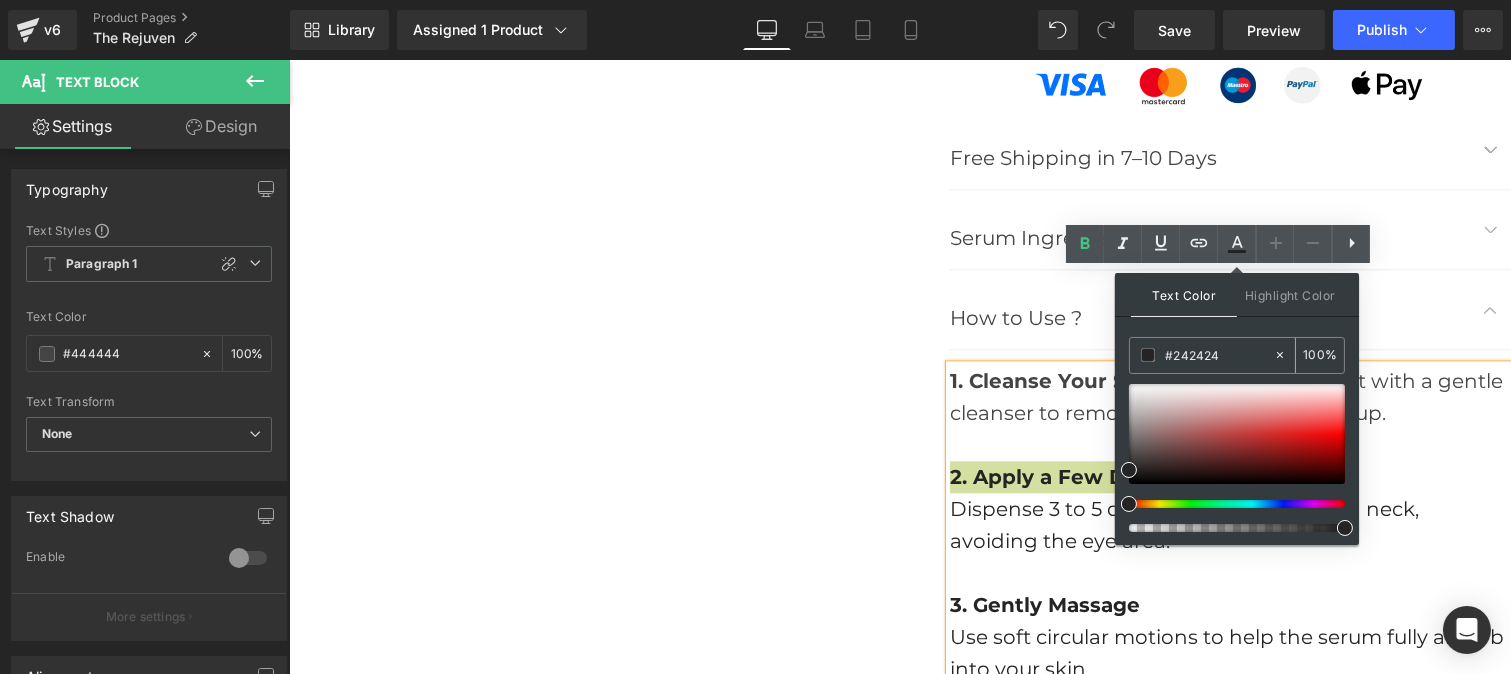 paste on "44444" 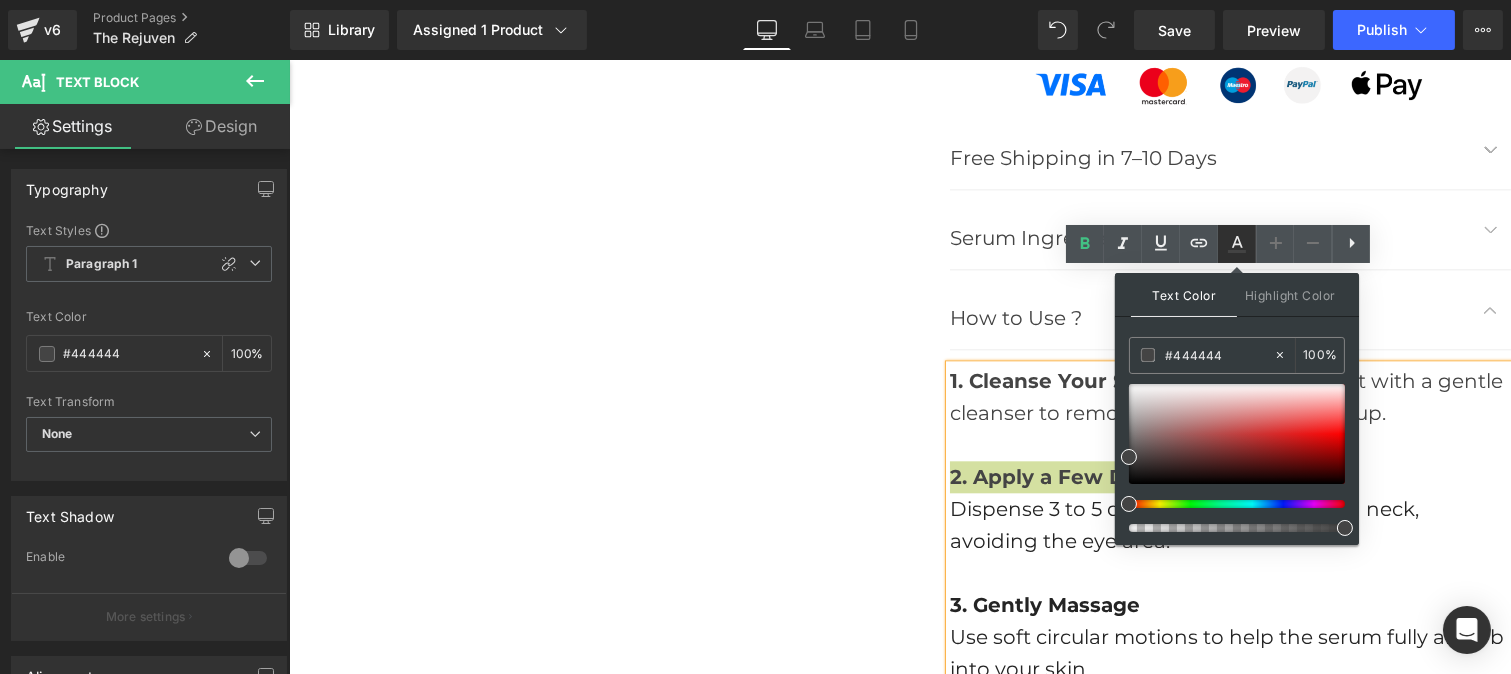 click 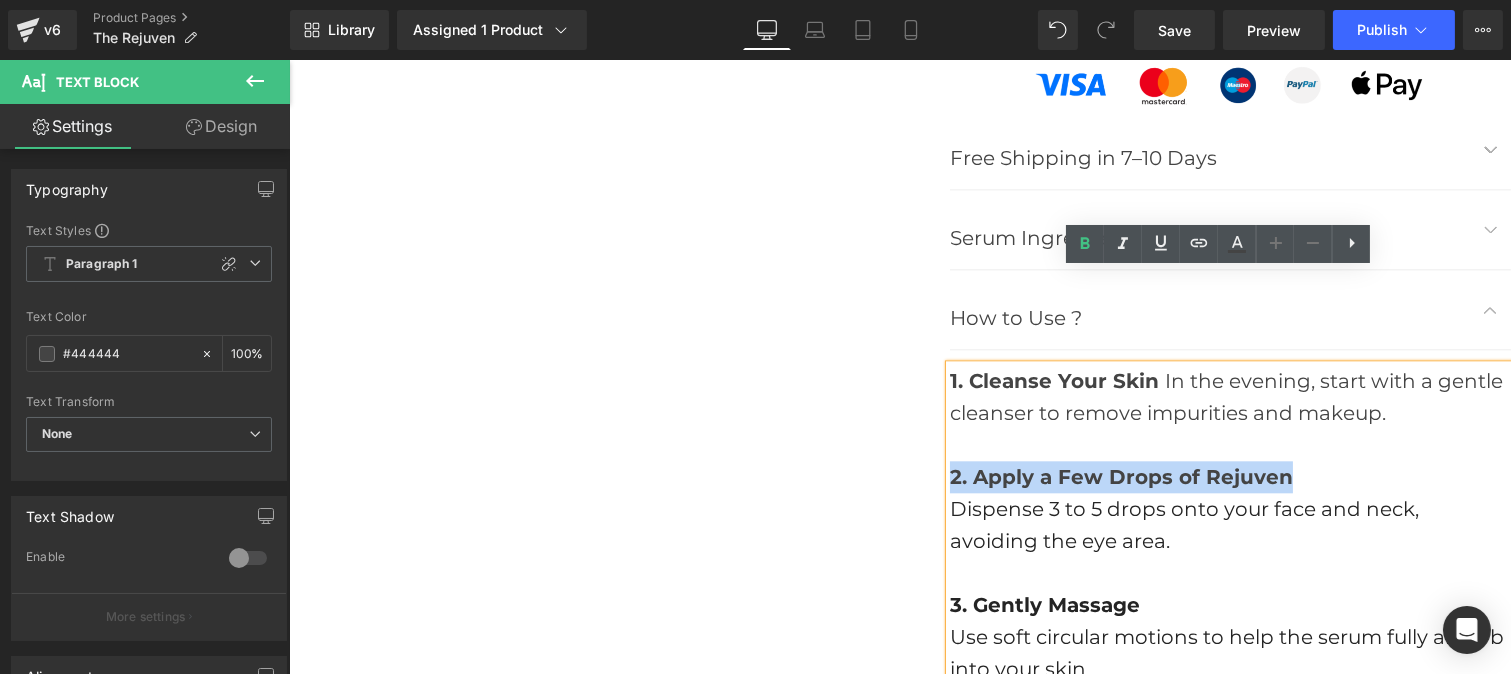 click on "2. Apply a Few Drops of Rejuven" at bounding box center (1120, 477) 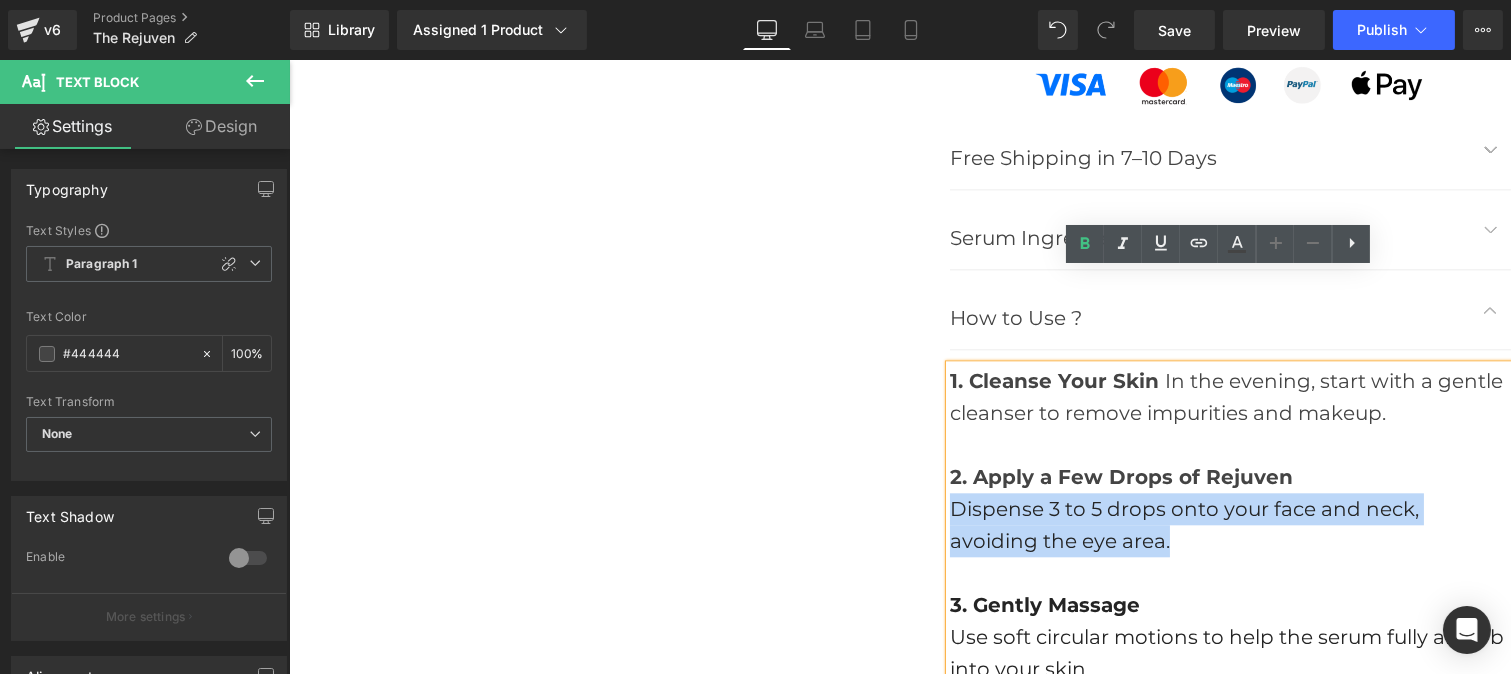 drag, startPoint x: 1209, startPoint y: 461, endPoint x: 933, endPoint y: 422, distance: 278.74182 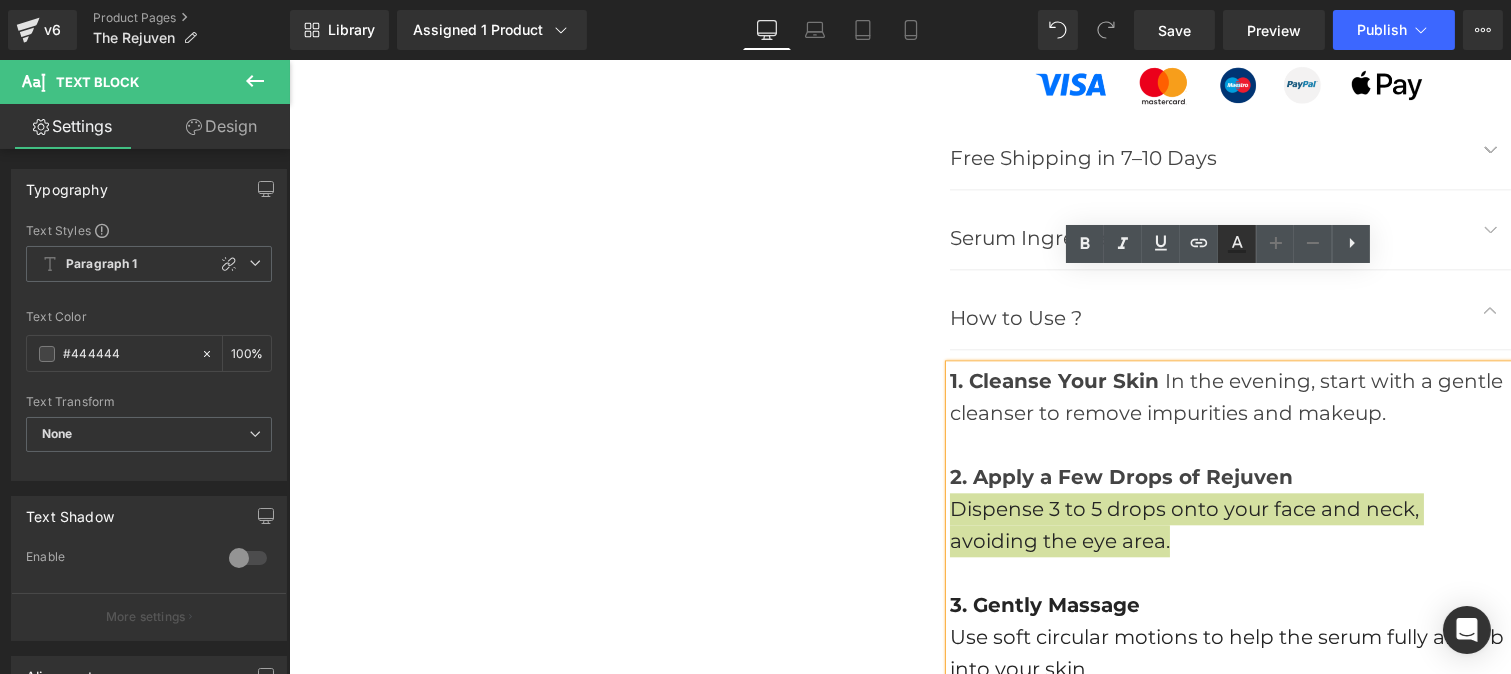 click 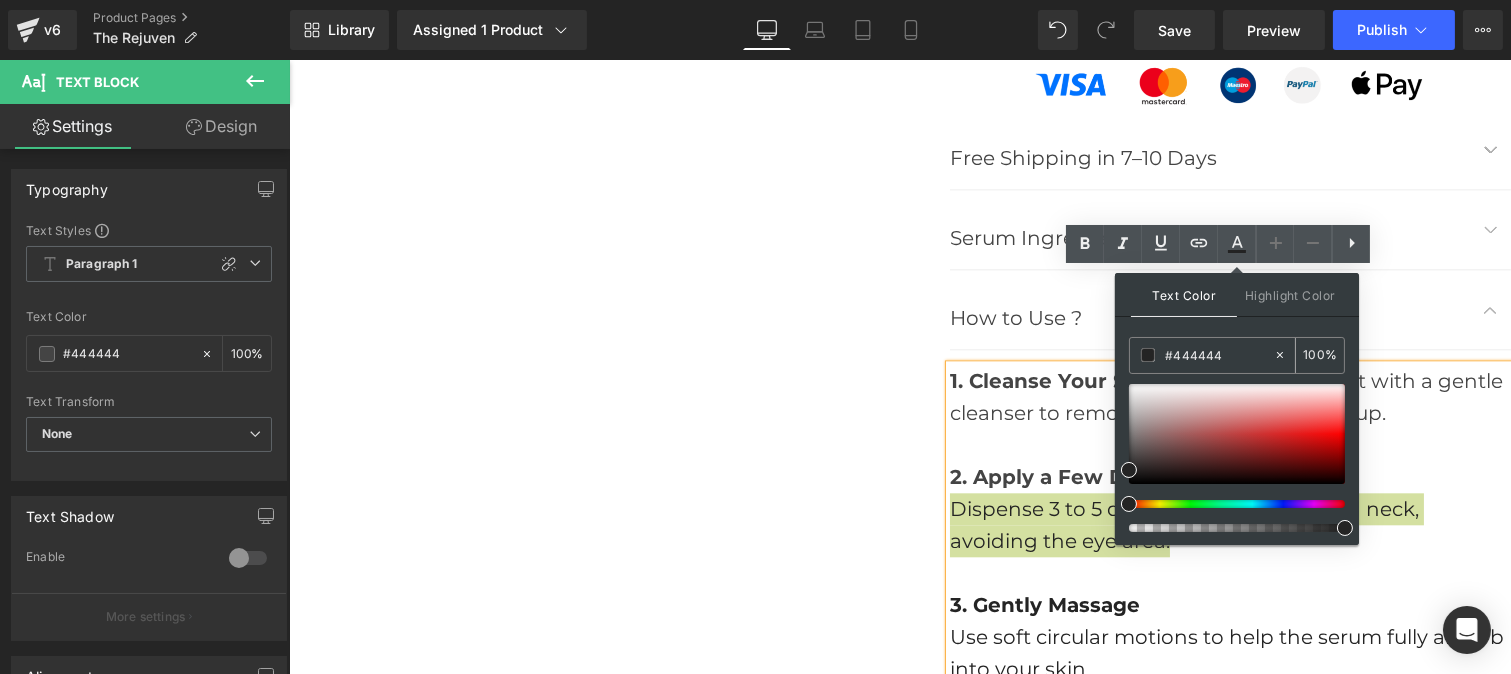 click on "#444444" at bounding box center [1219, 355] 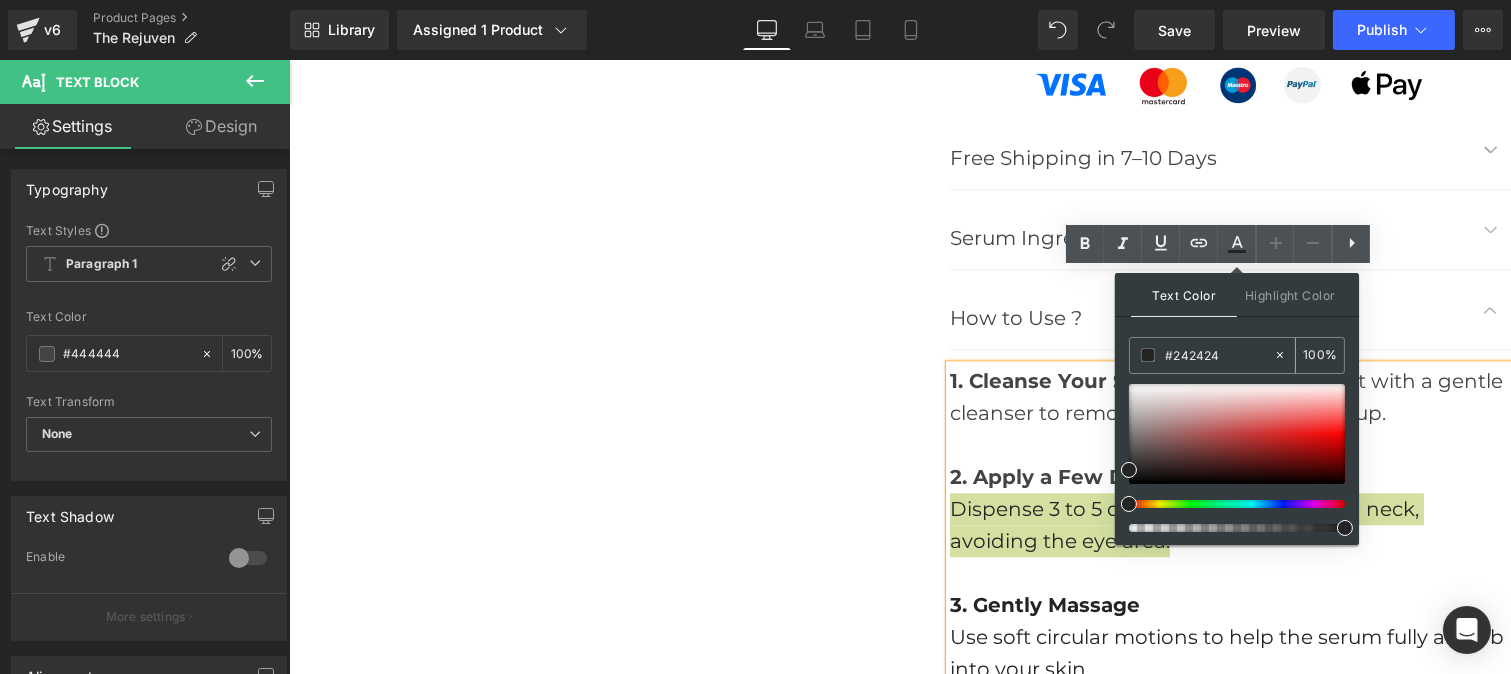 paste on "44444" 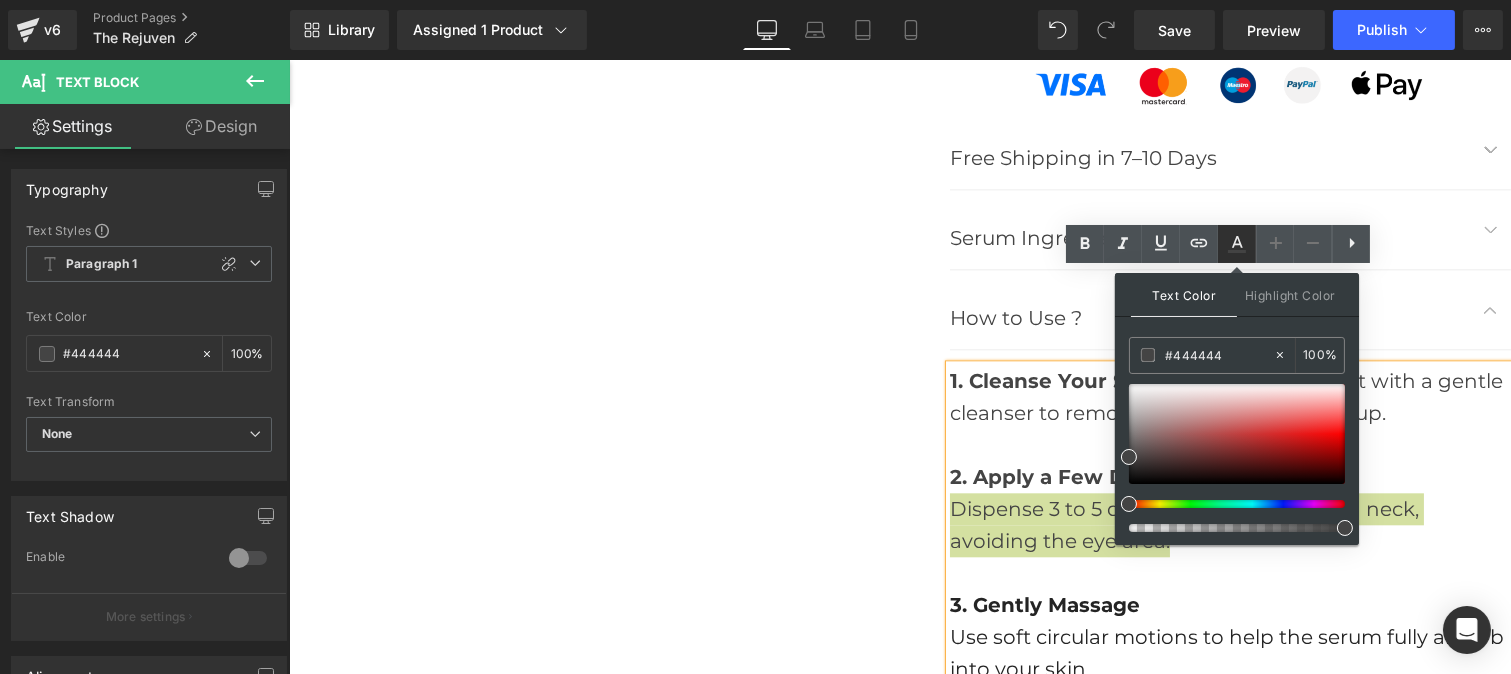 click 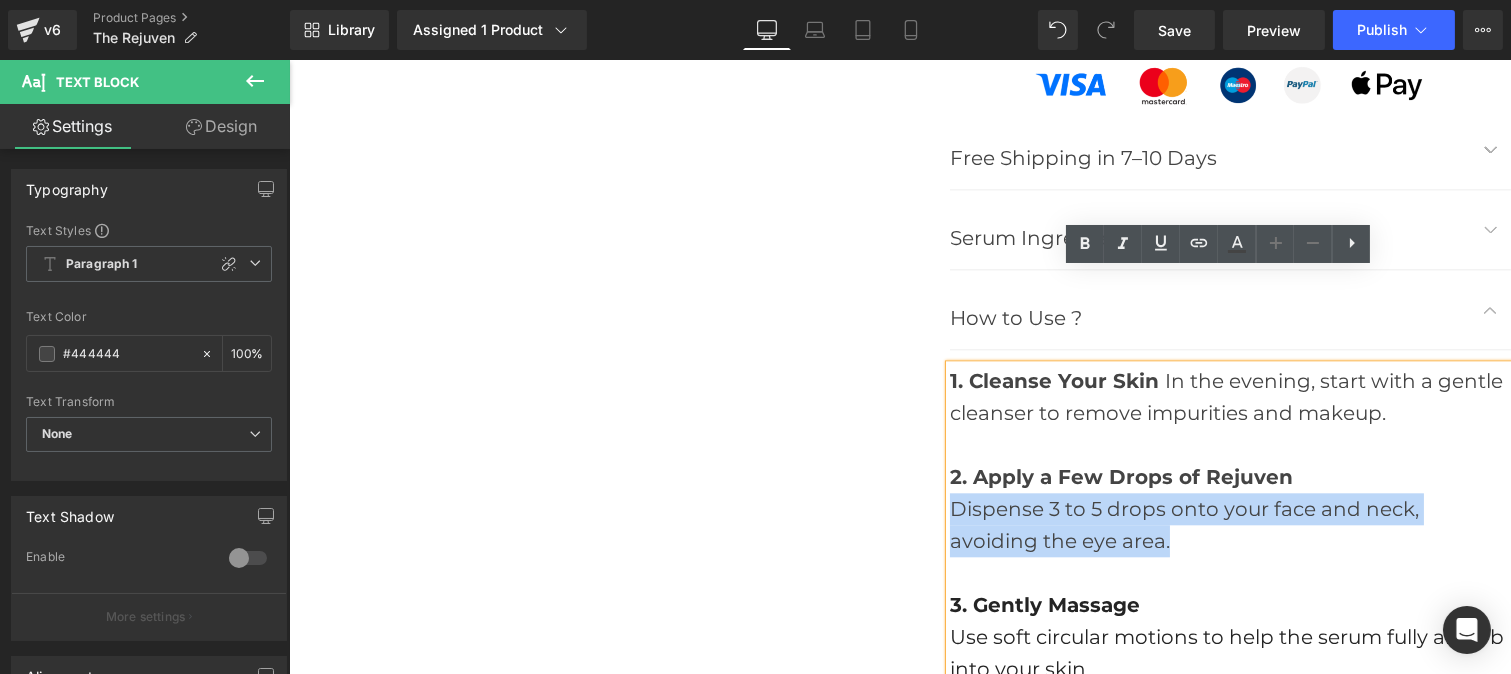 click on "Dispense 3 to 5 drops onto your face and neck, avoiding the eye area." at bounding box center [1229, 525] 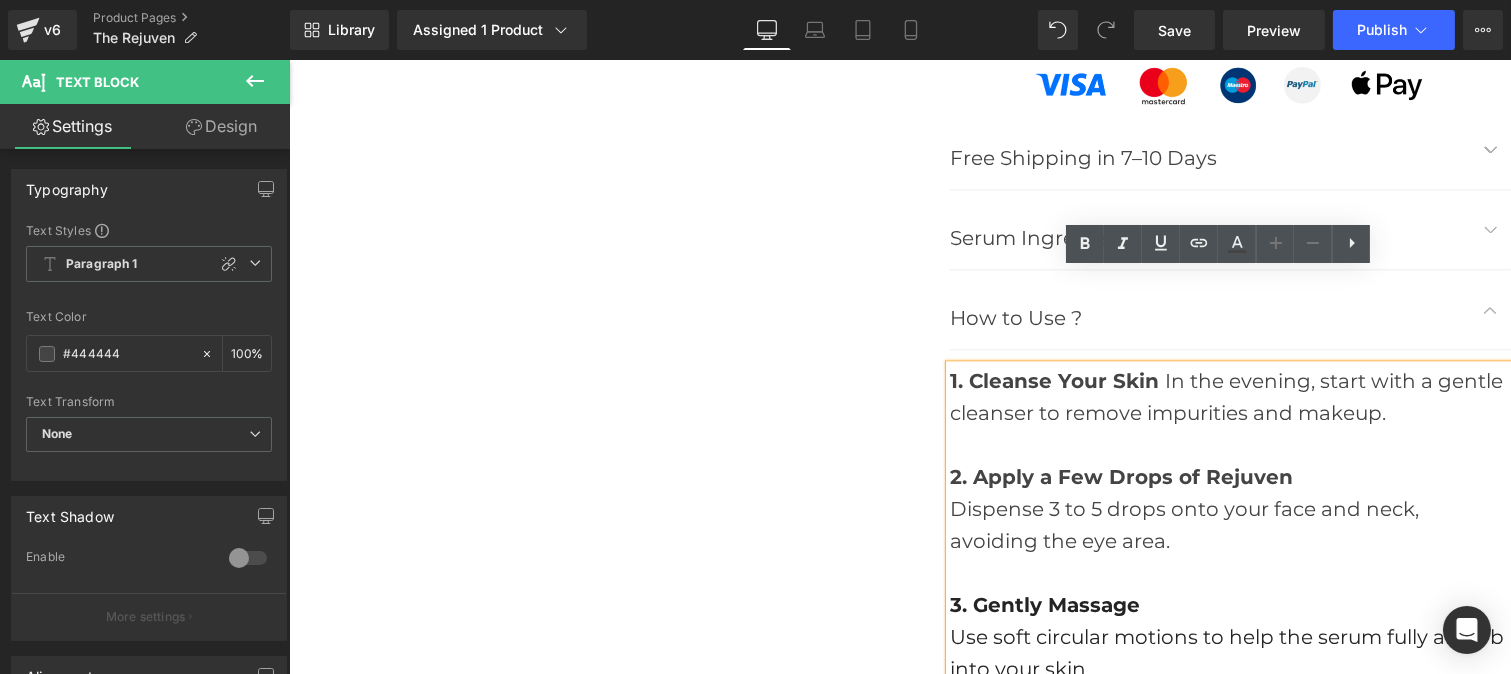 click on "Dispense 3 to 5 drops onto your face and neck, avoiding the eye area." at bounding box center (1229, 525) 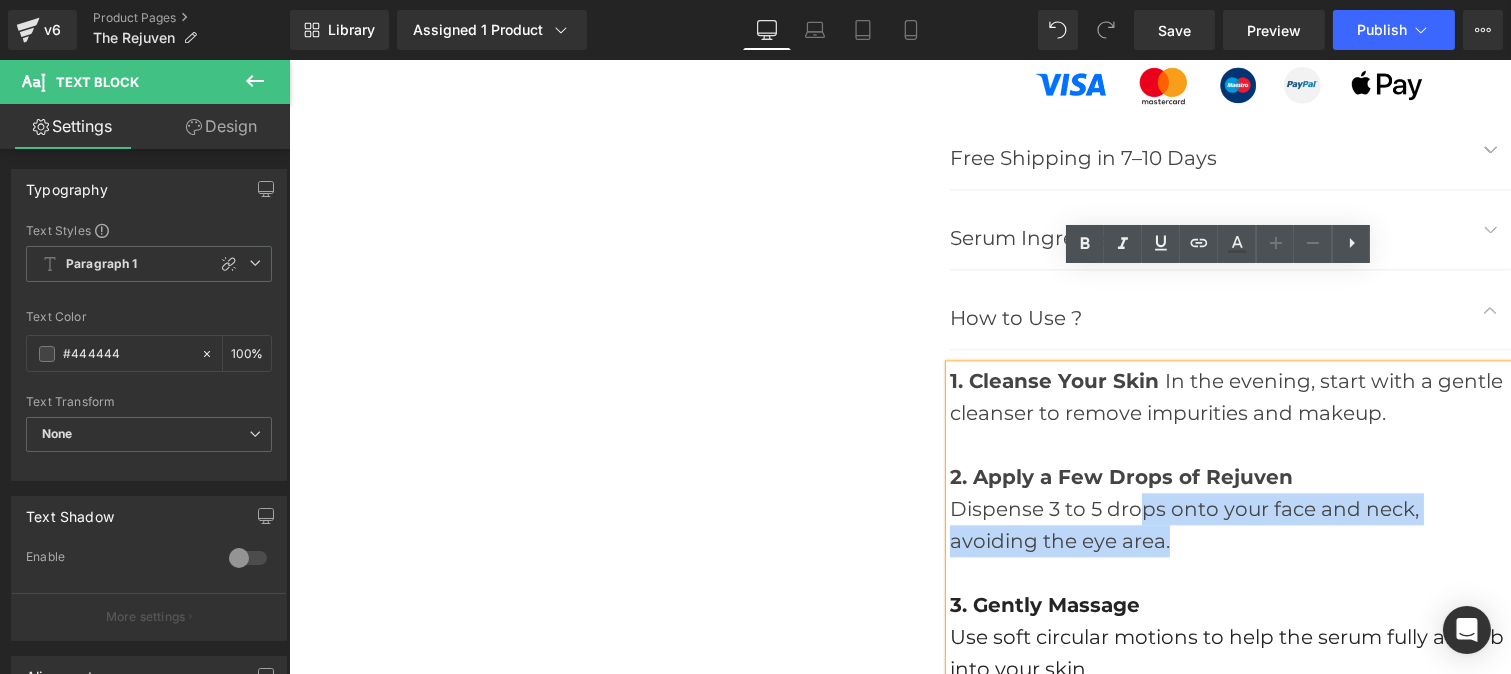 drag, startPoint x: 1158, startPoint y: 437, endPoint x: 1129, endPoint y: 423, distance: 32.202484 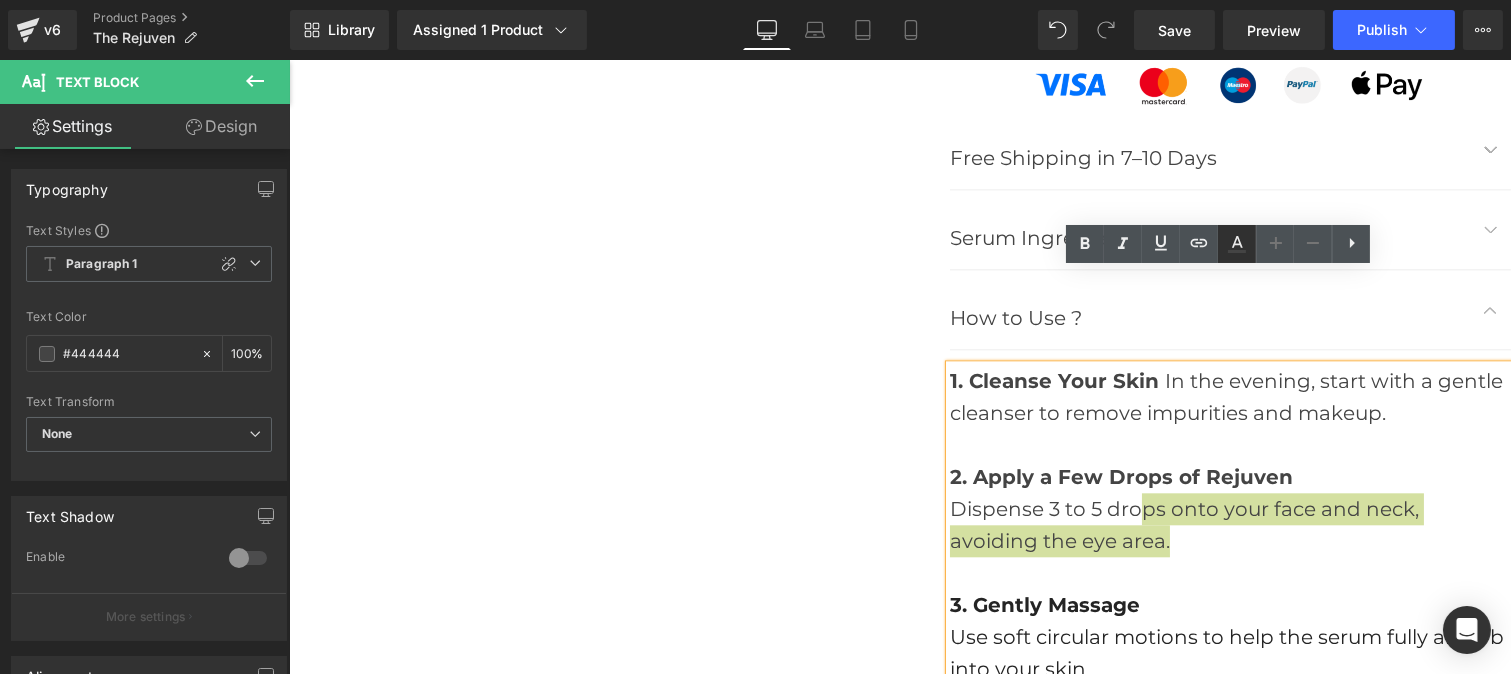 click 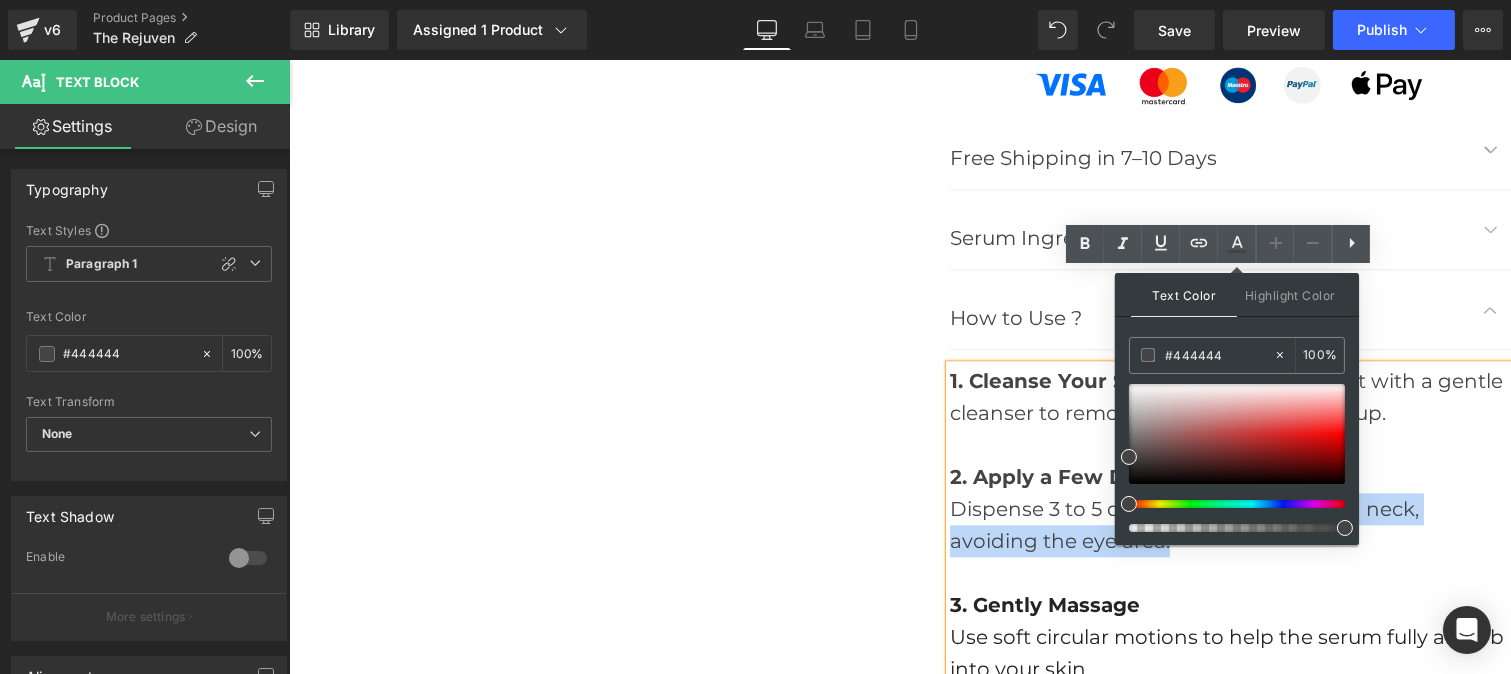 click on "2. Apply a Few Drops of Rejuven" at bounding box center (1120, 477) 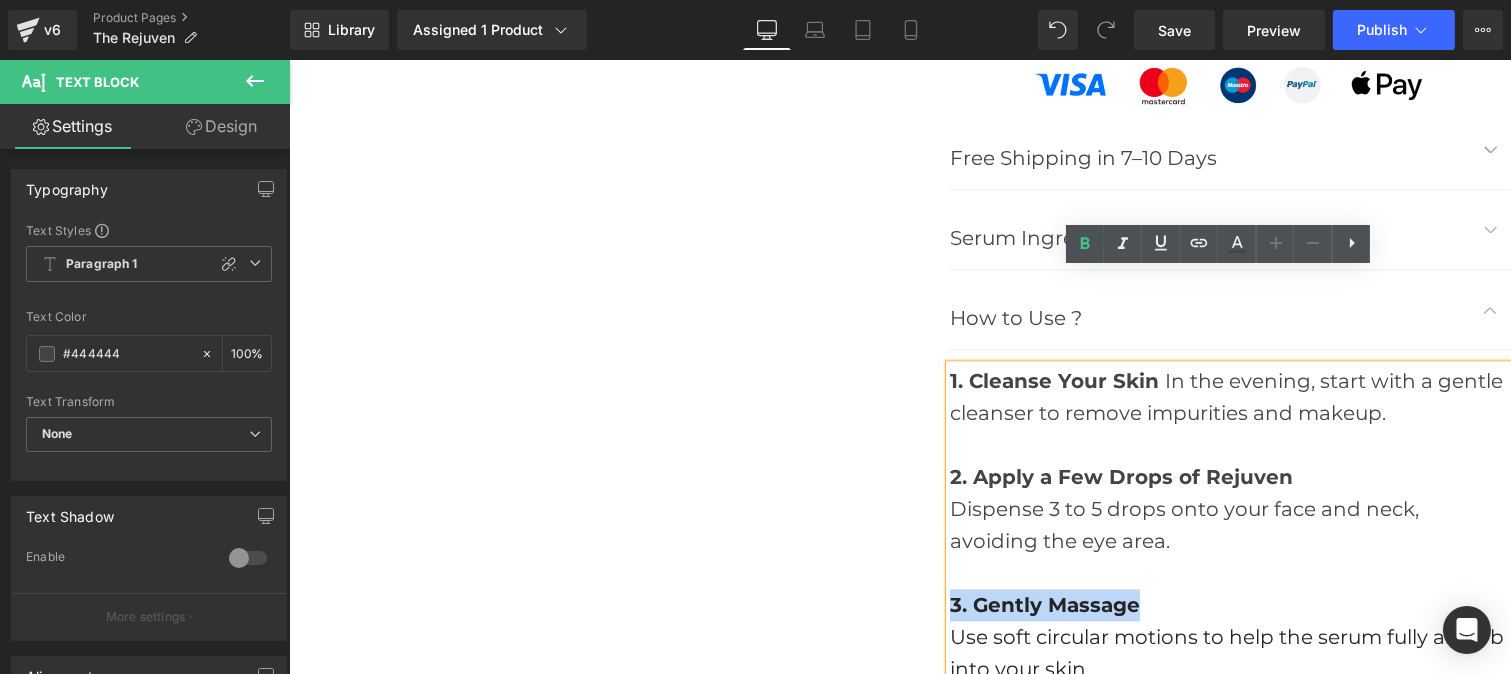 drag, startPoint x: 997, startPoint y: 507, endPoint x: 934, endPoint y: 507, distance: 63 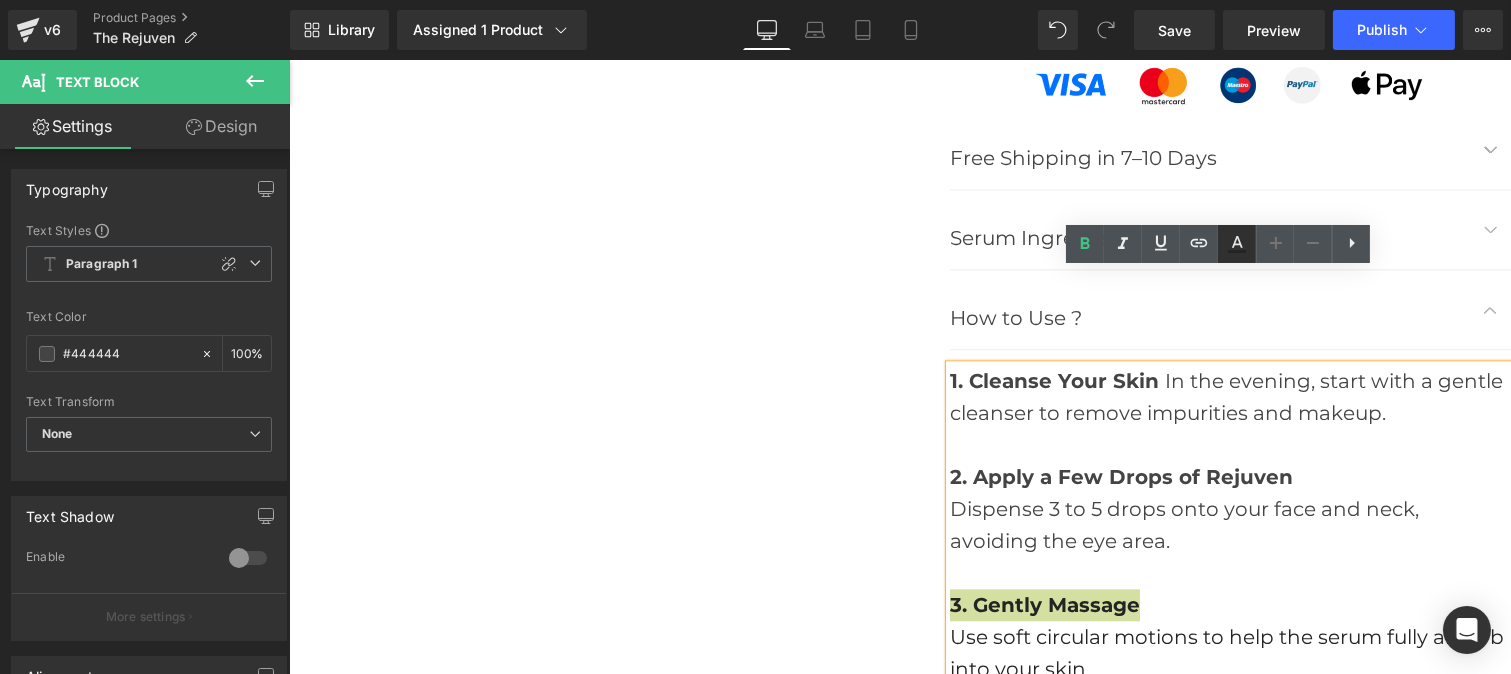 click 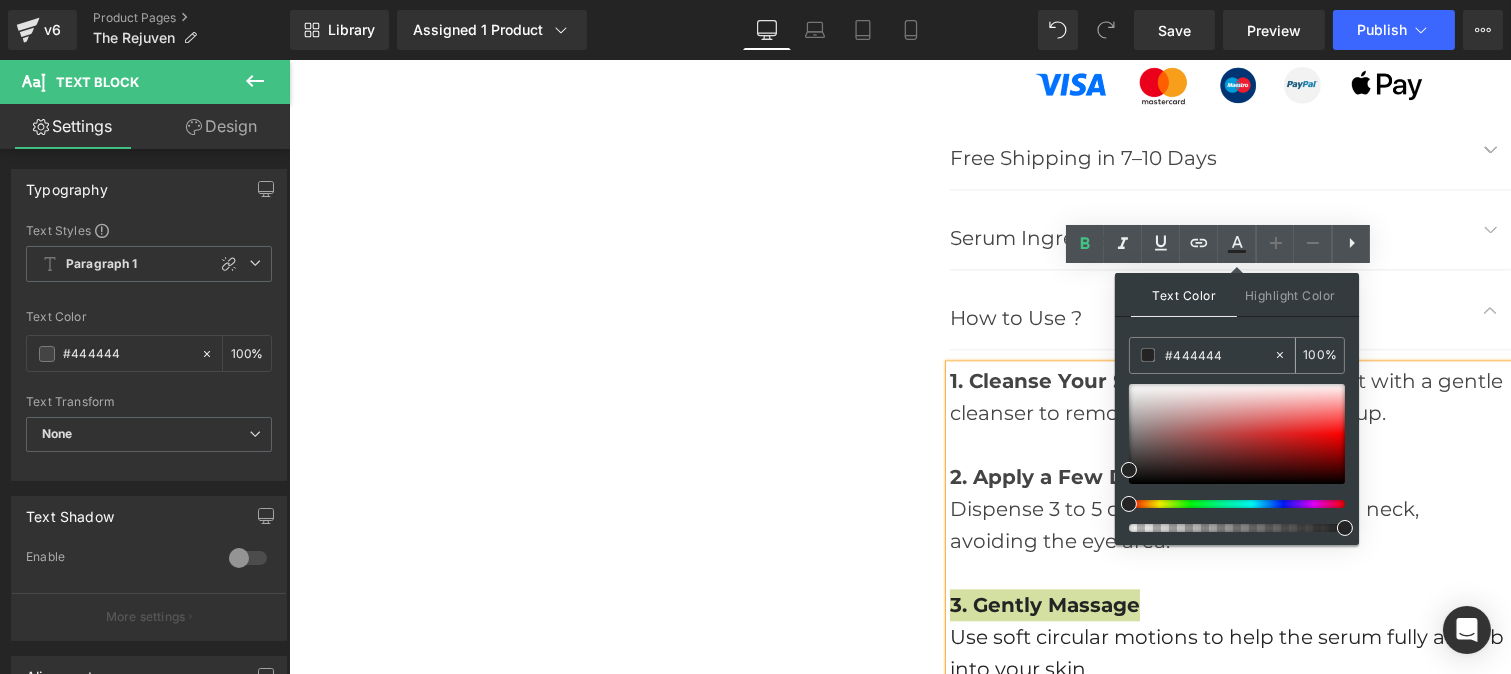 click on "#444444" at bounding box center [1219, 355] 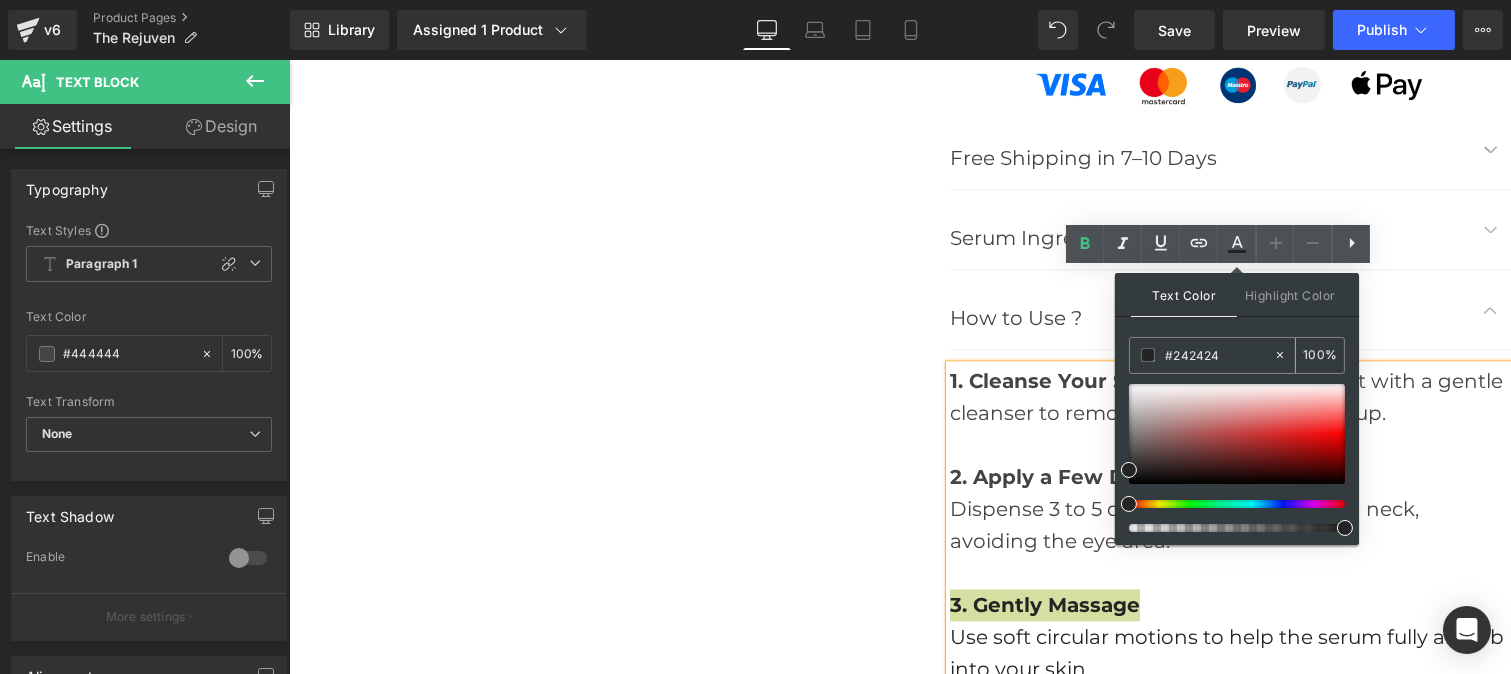 paste on "44444" 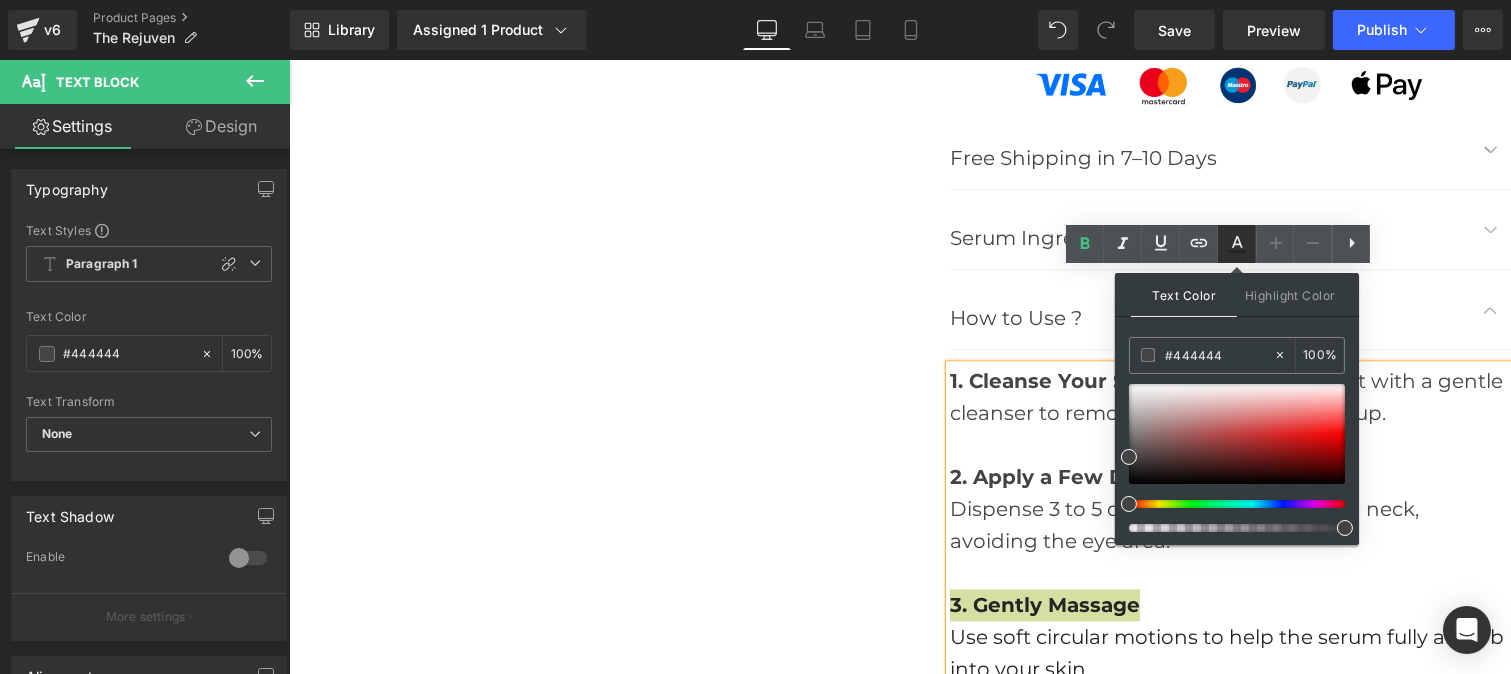 click 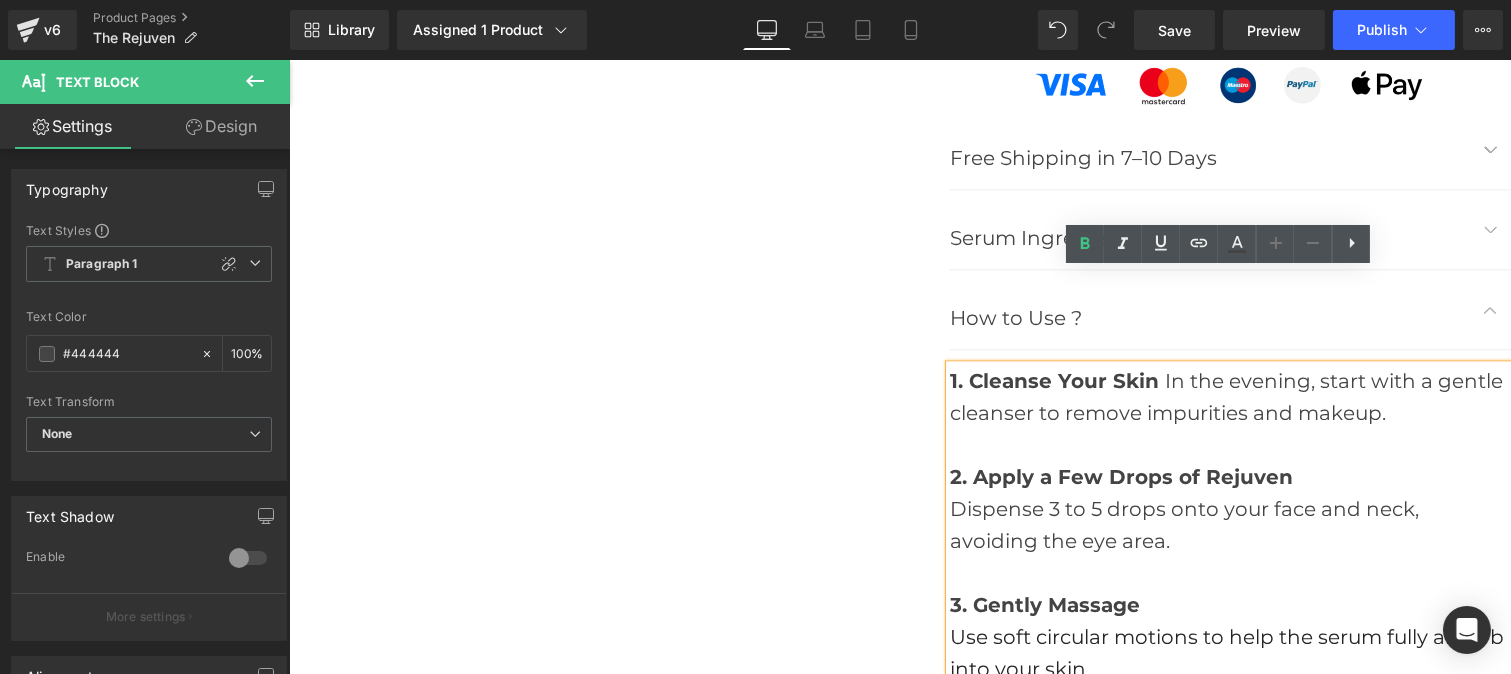 click on "3. Gently Massage" at bounding box center (1229, 605) 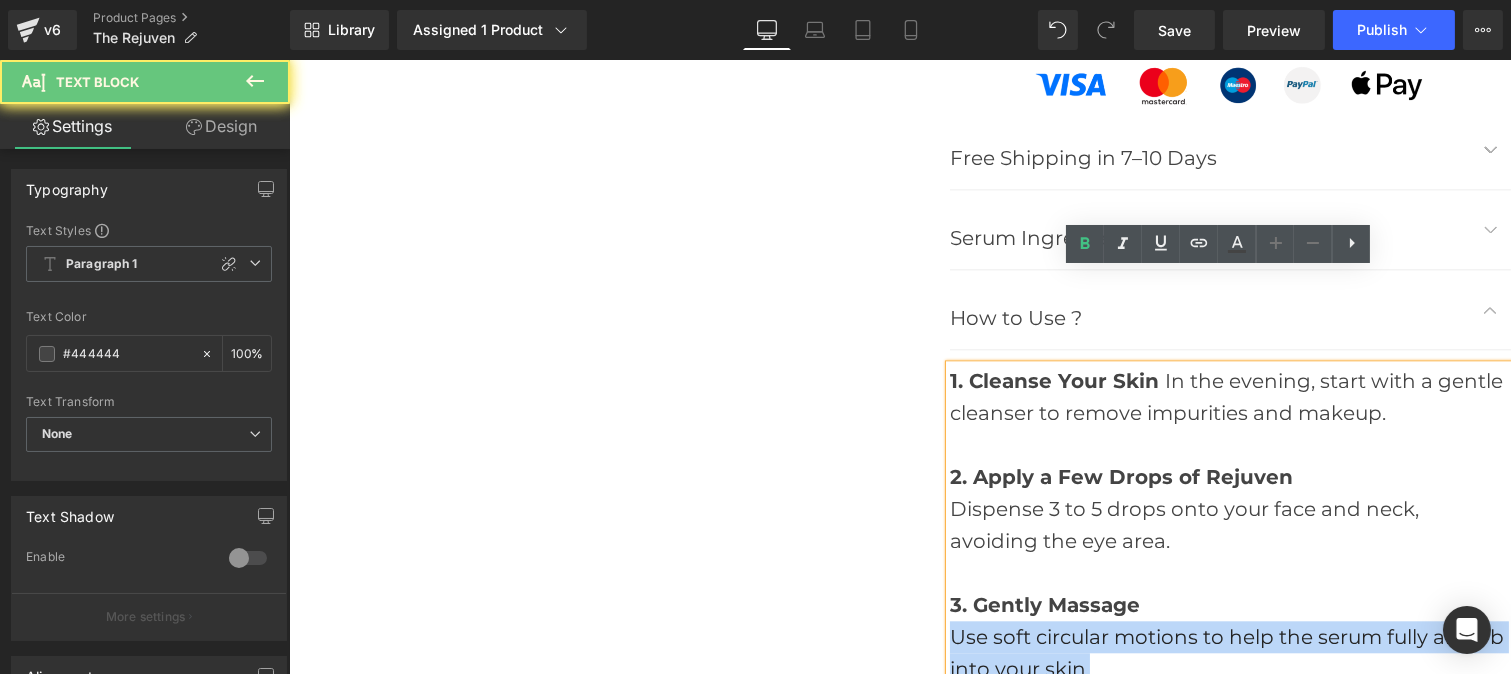 drag, startPoint x: 1173, startPoint y: 581, endPoint x: 941, endPoint y: 540, distance: 235.59499 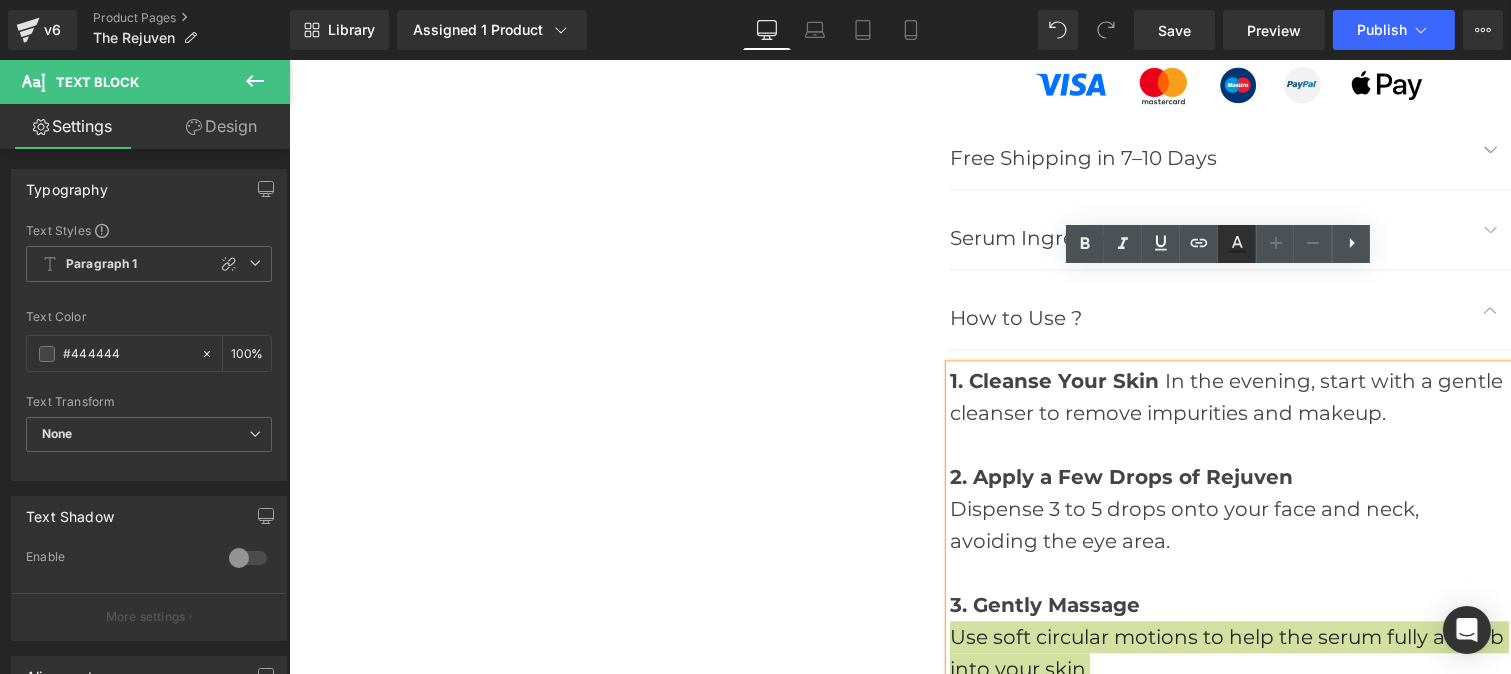 click at bounding box center [1237, 244] 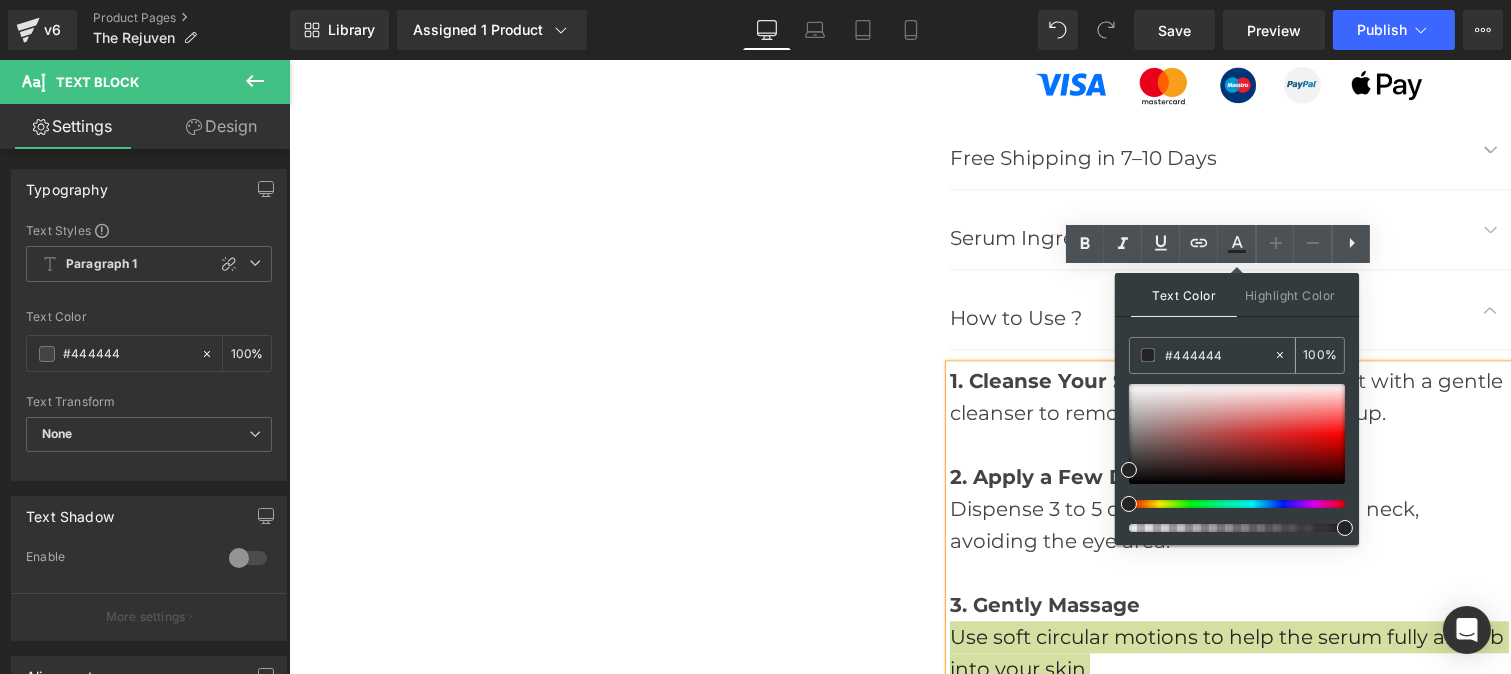 click on "#444444" at bounding box center [1219, 355] 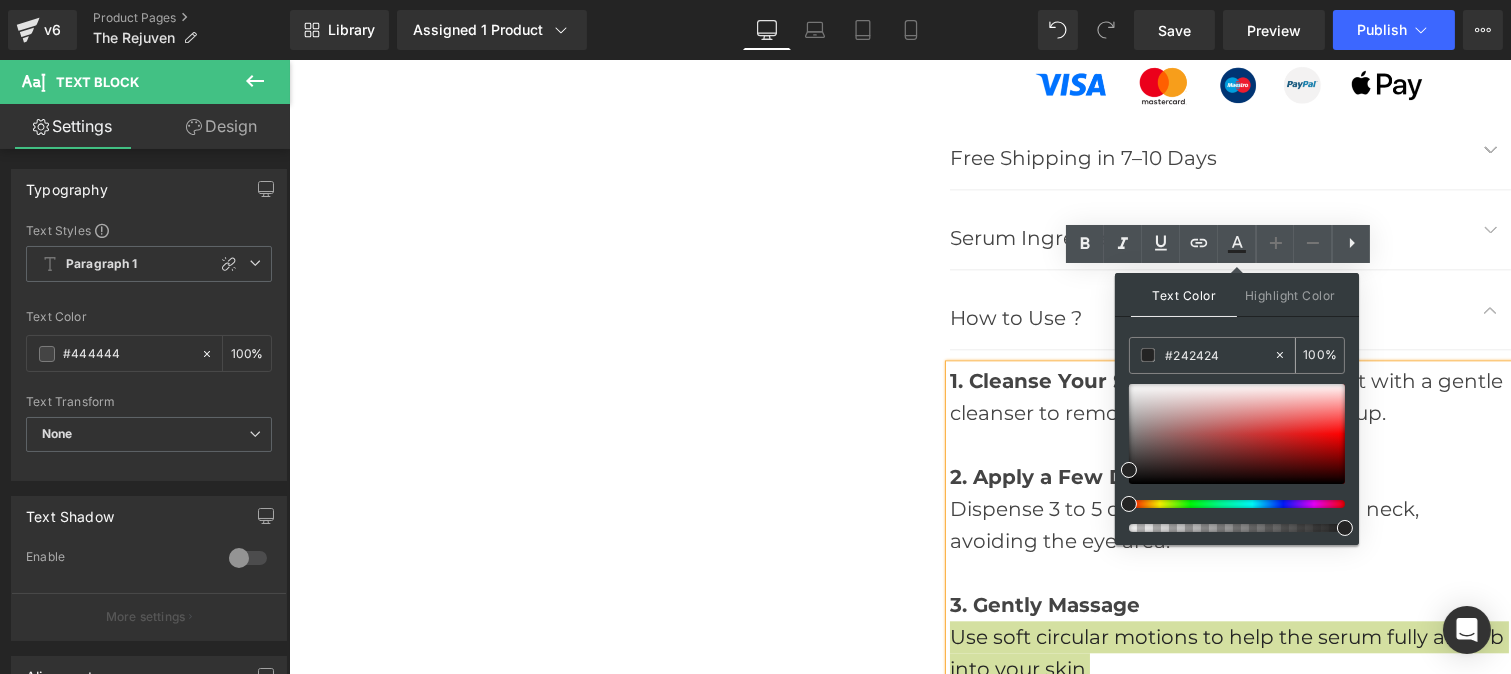 paste on "44444" 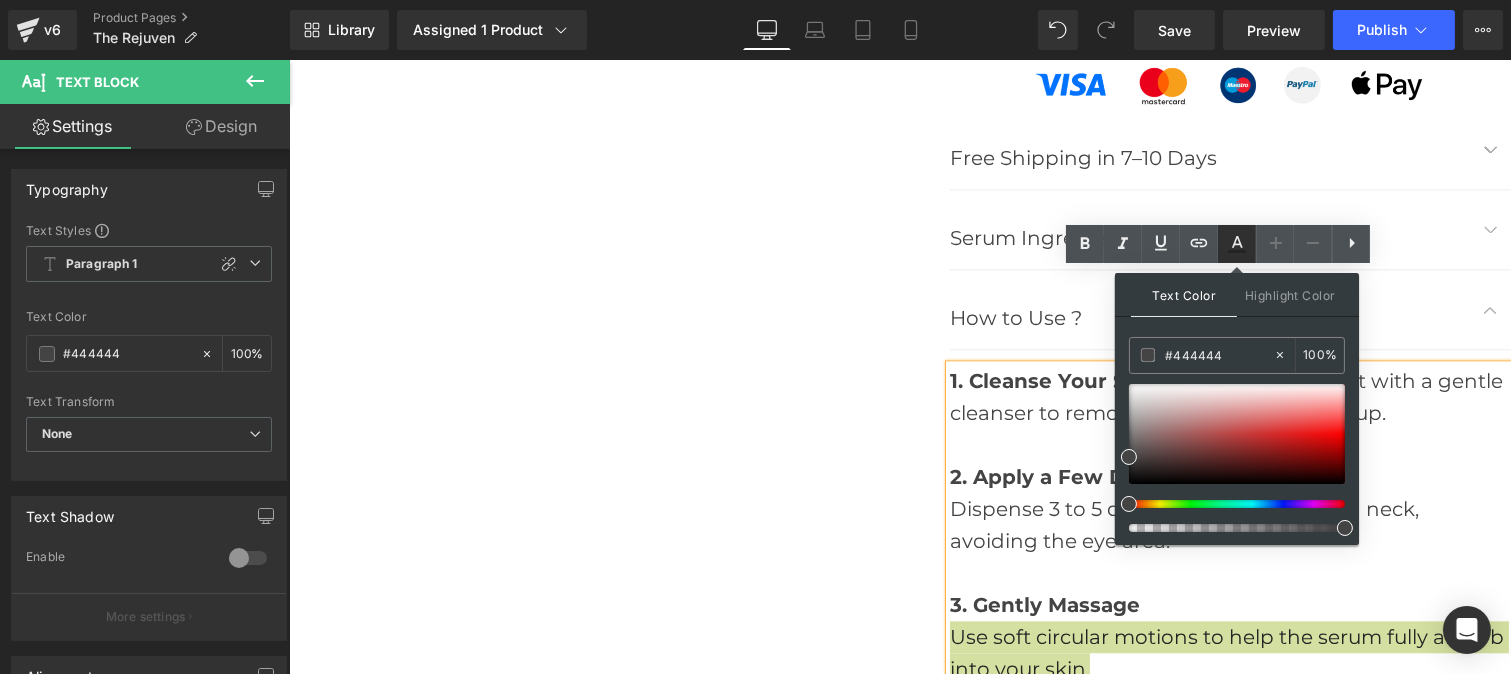click 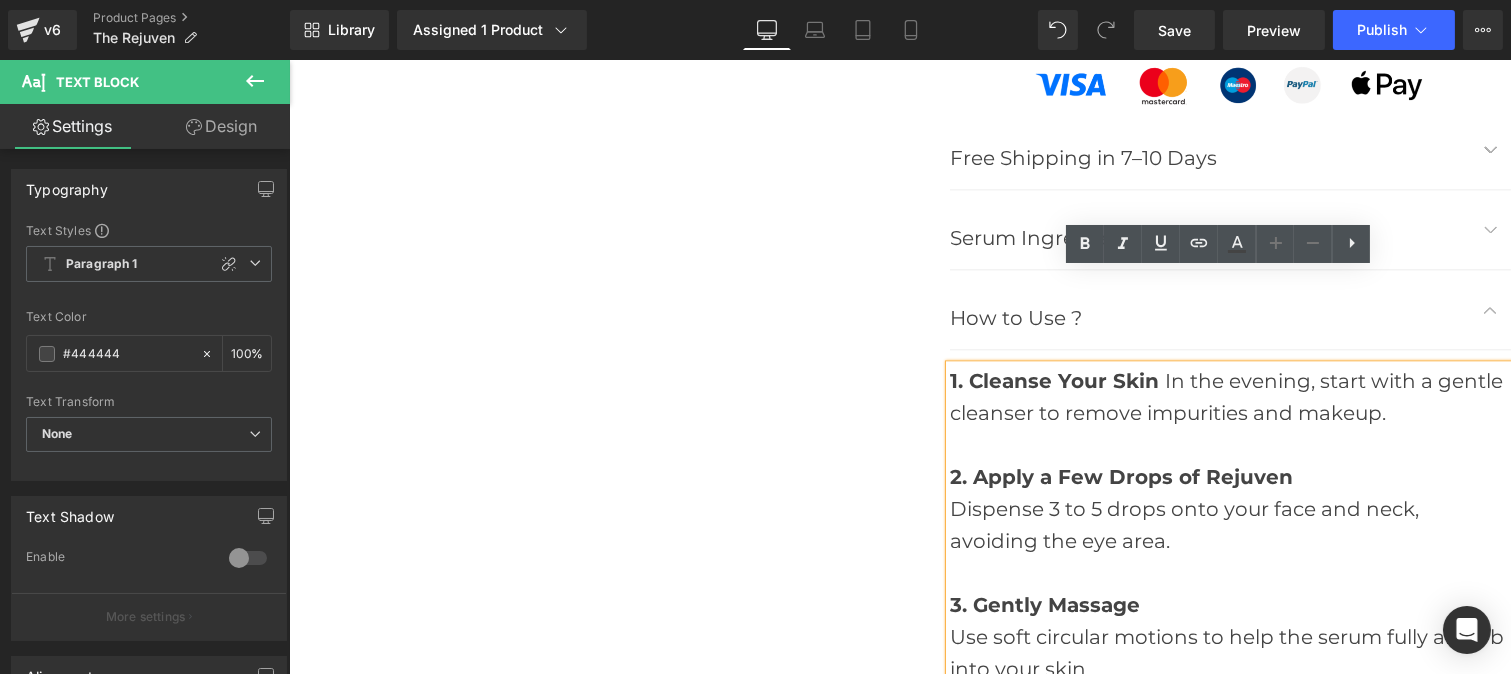 click at bounding box center [1229, 573] 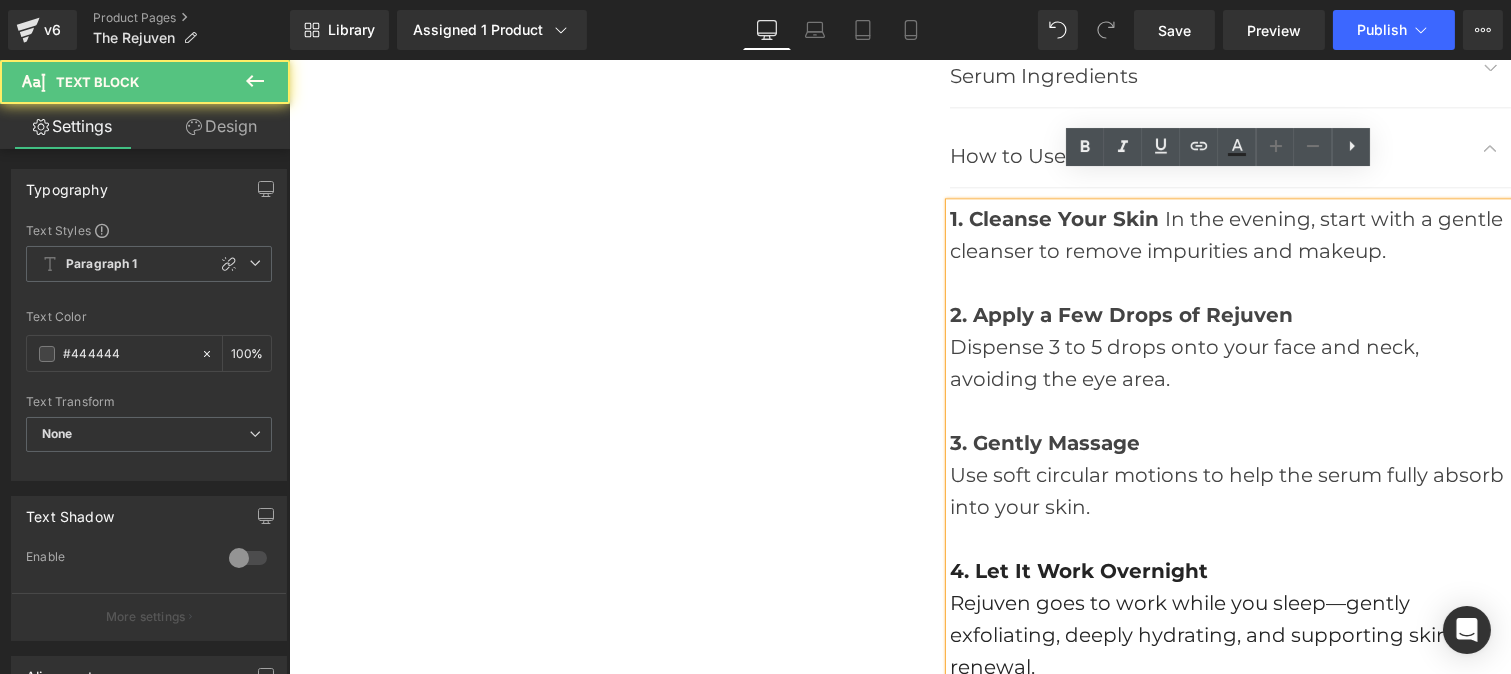 scroll, scrollTop: 9031, scrollLeft: 0, axis: vertical 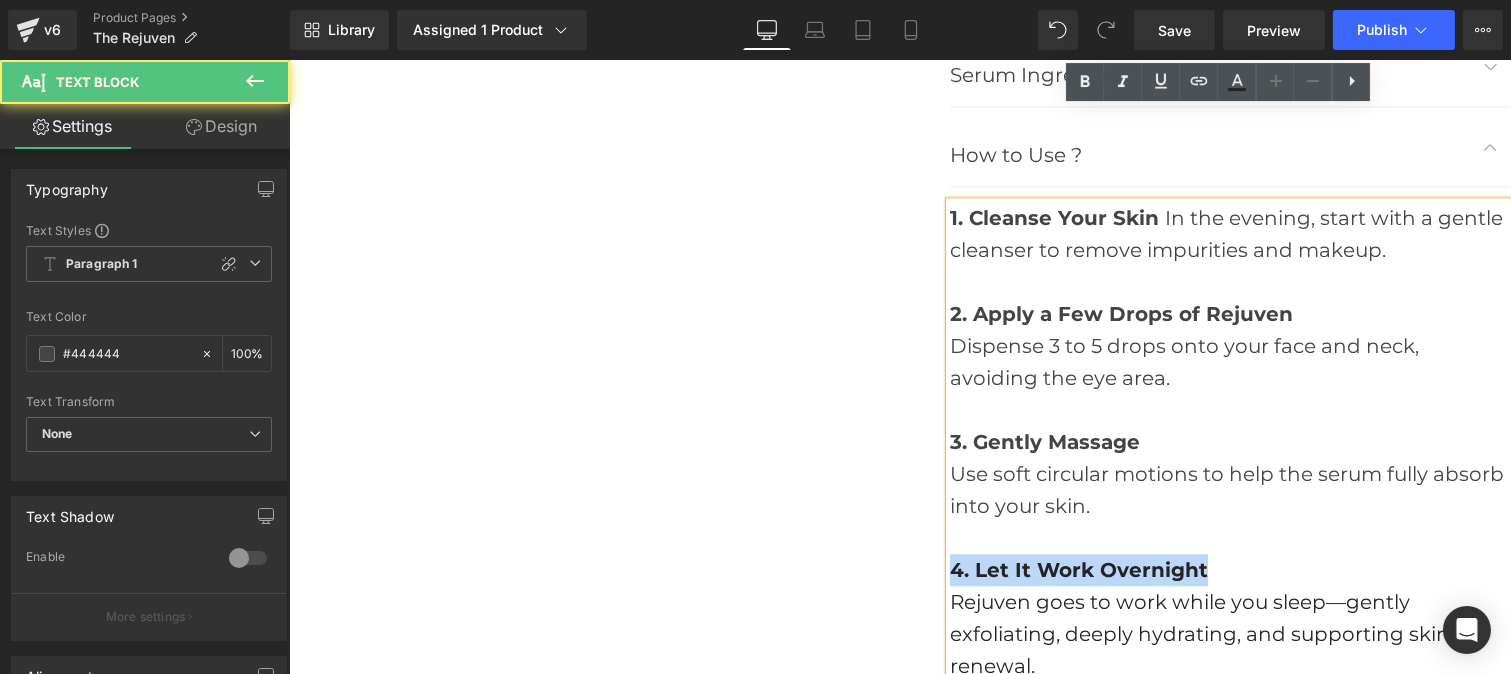 drag, startPoint x: 1222, startPoint y: 478, endPoint x: 933, endPoint y: 477, distance: 289.00174 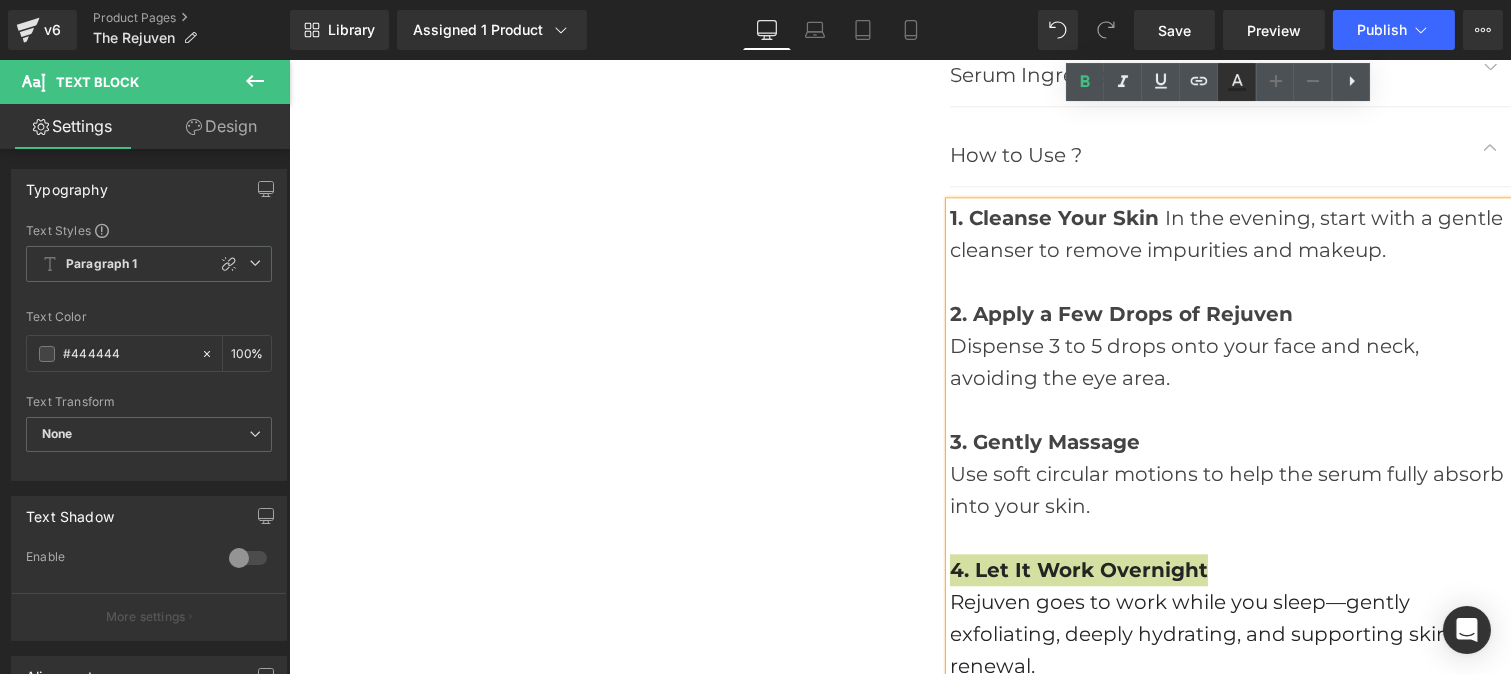click 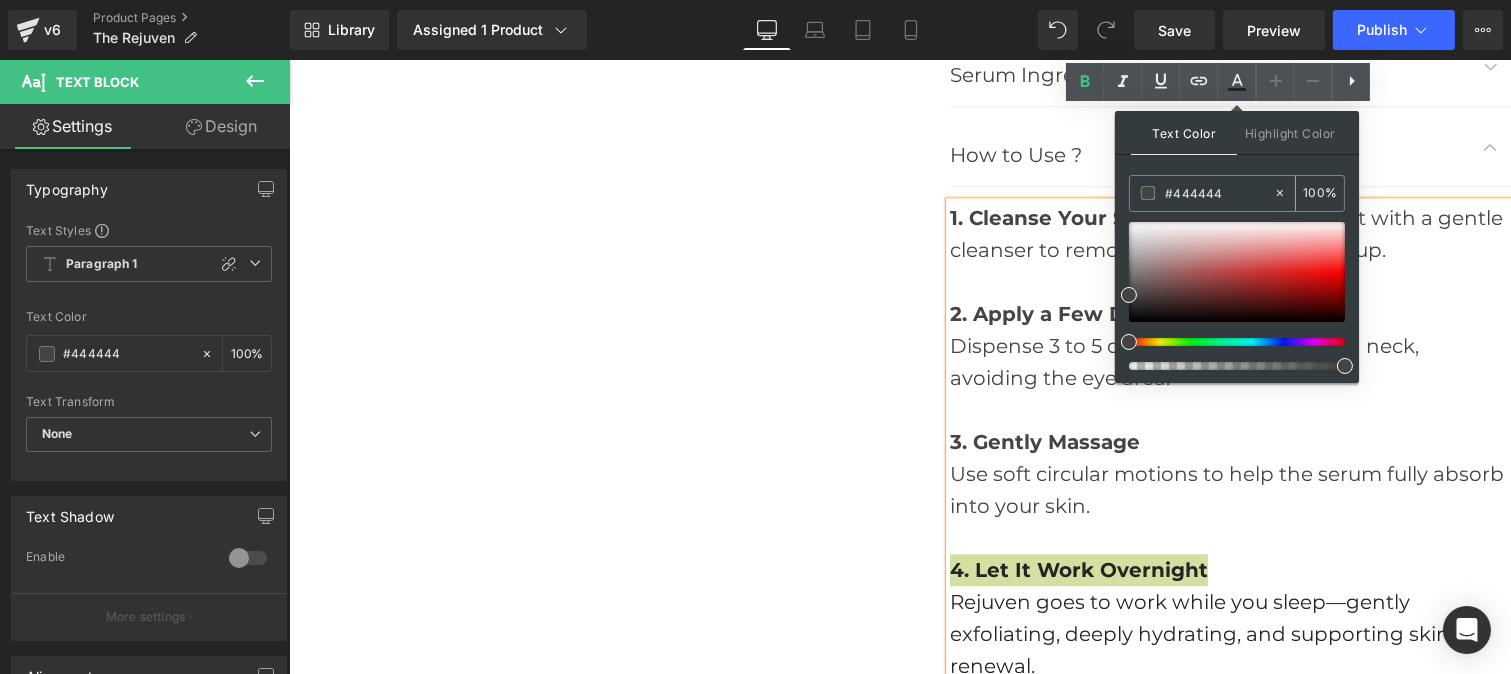 click on "#444444" at bounding box center (1219, 193) 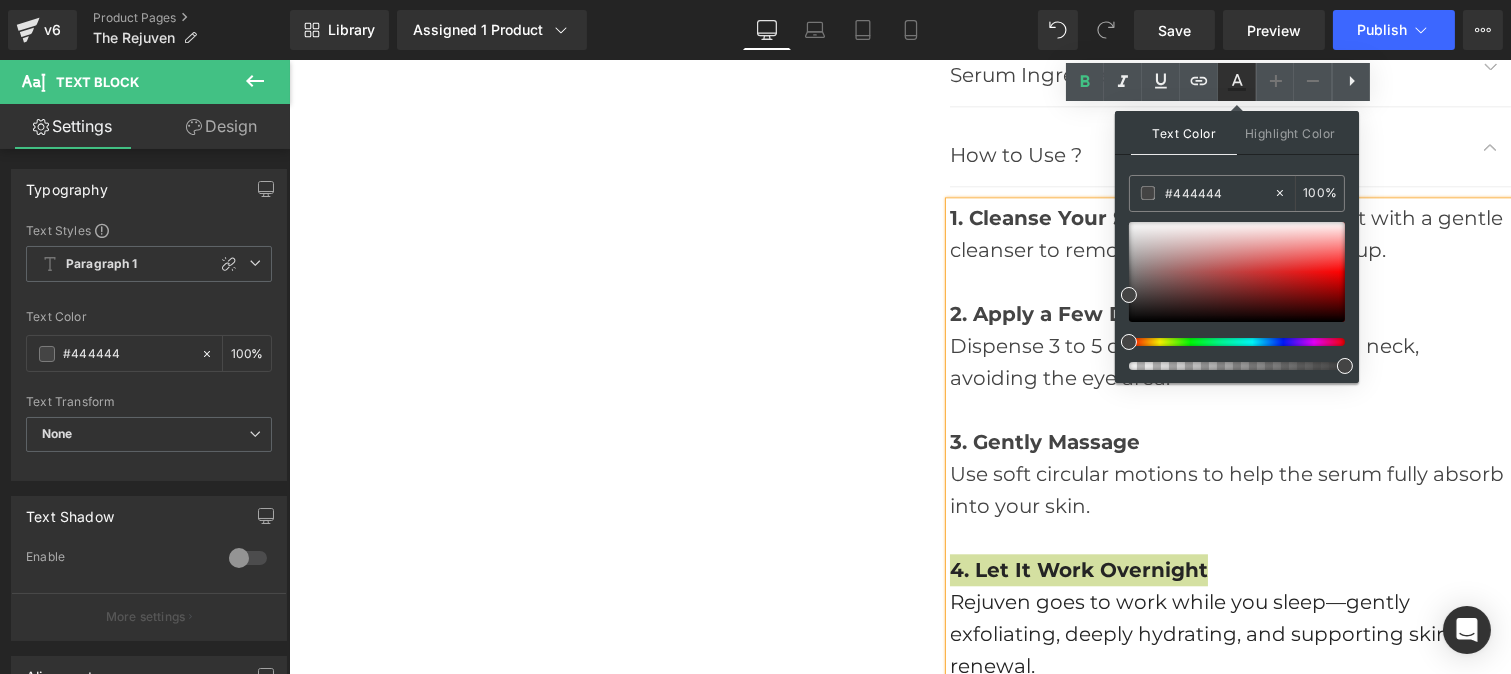 click 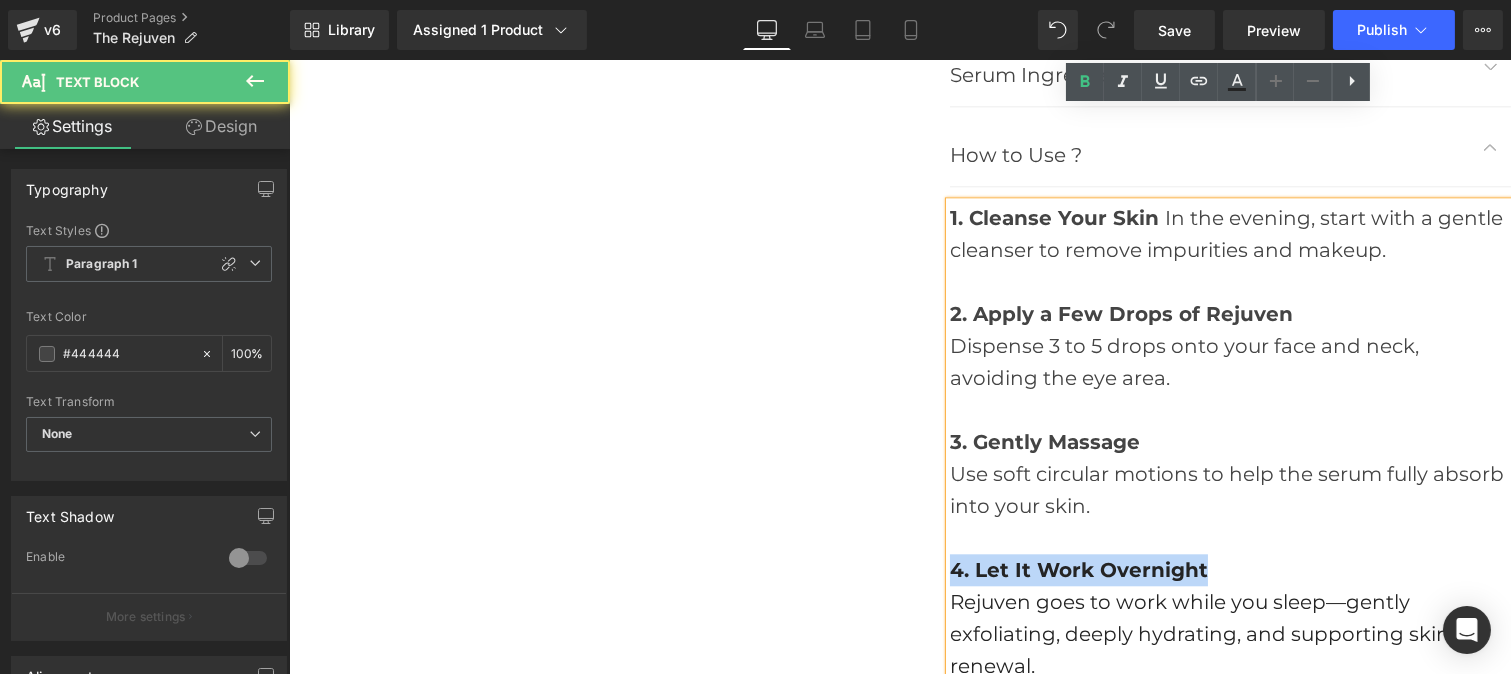 click on "4. Let It Work Overnight" at bounding box center (1078, 570) 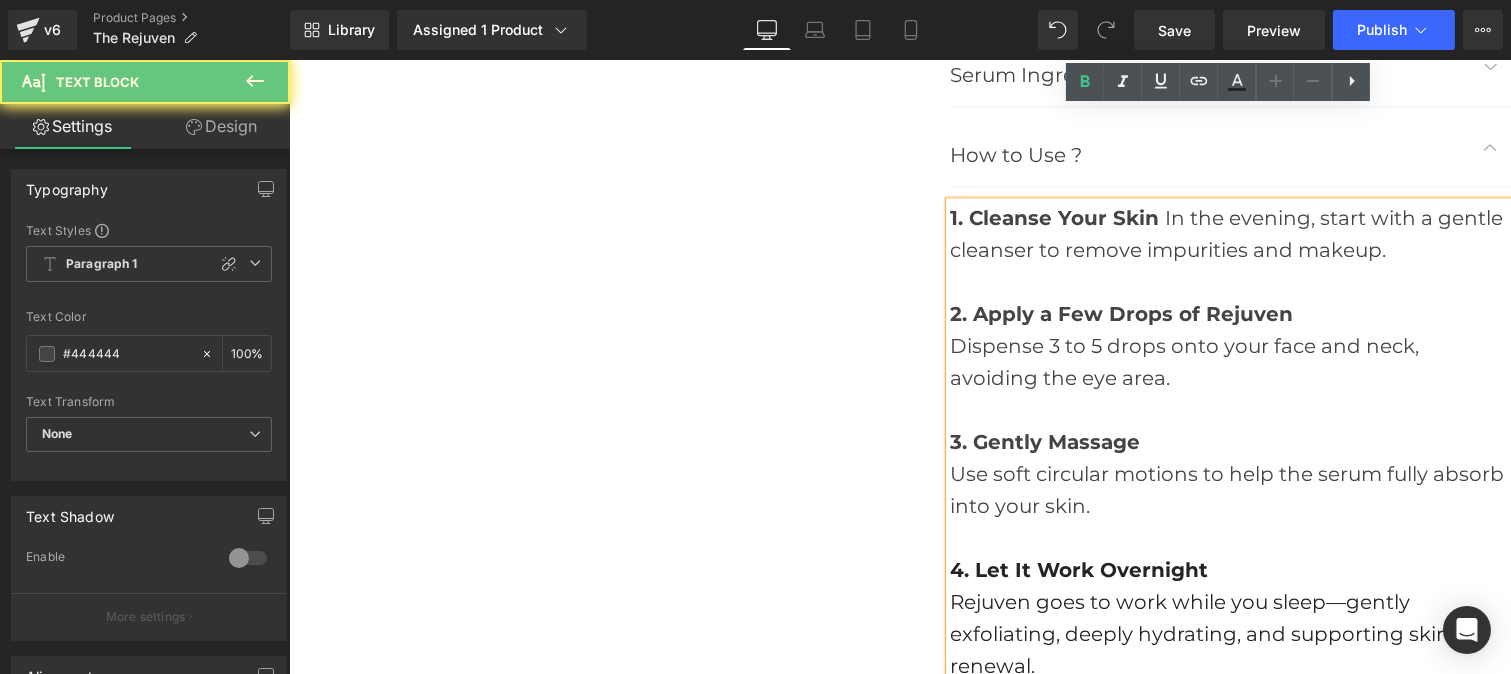 click on "4. Let It Work Overnight" at bounding box center (1078, 570) 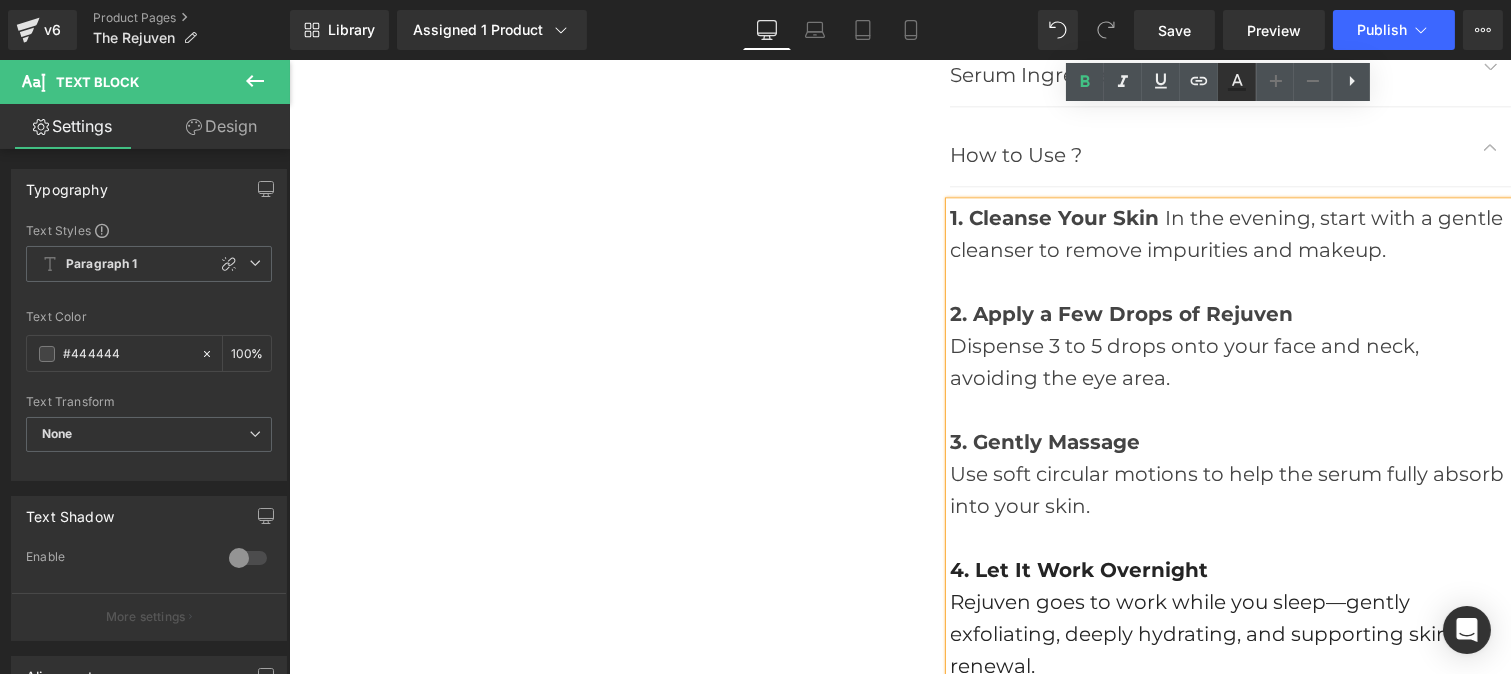 click 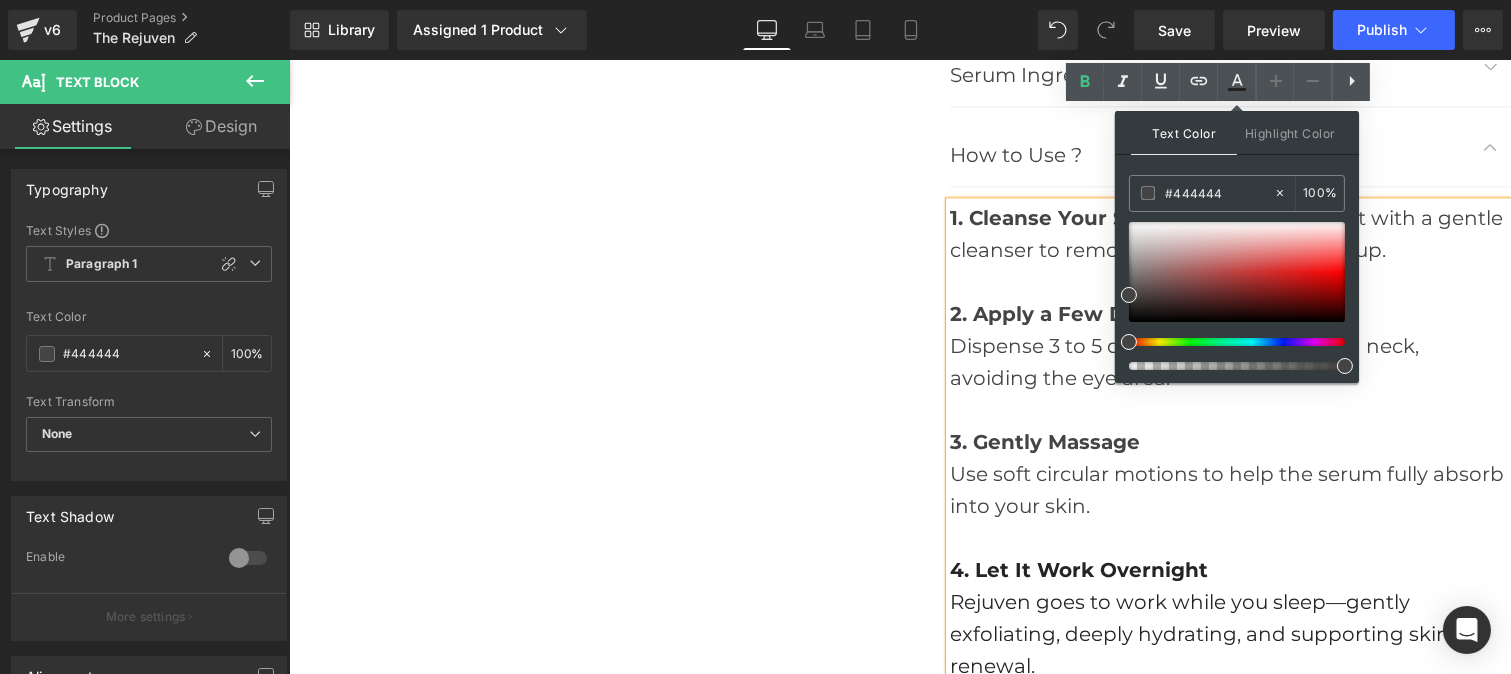 click at bounding box center [1229, 538] 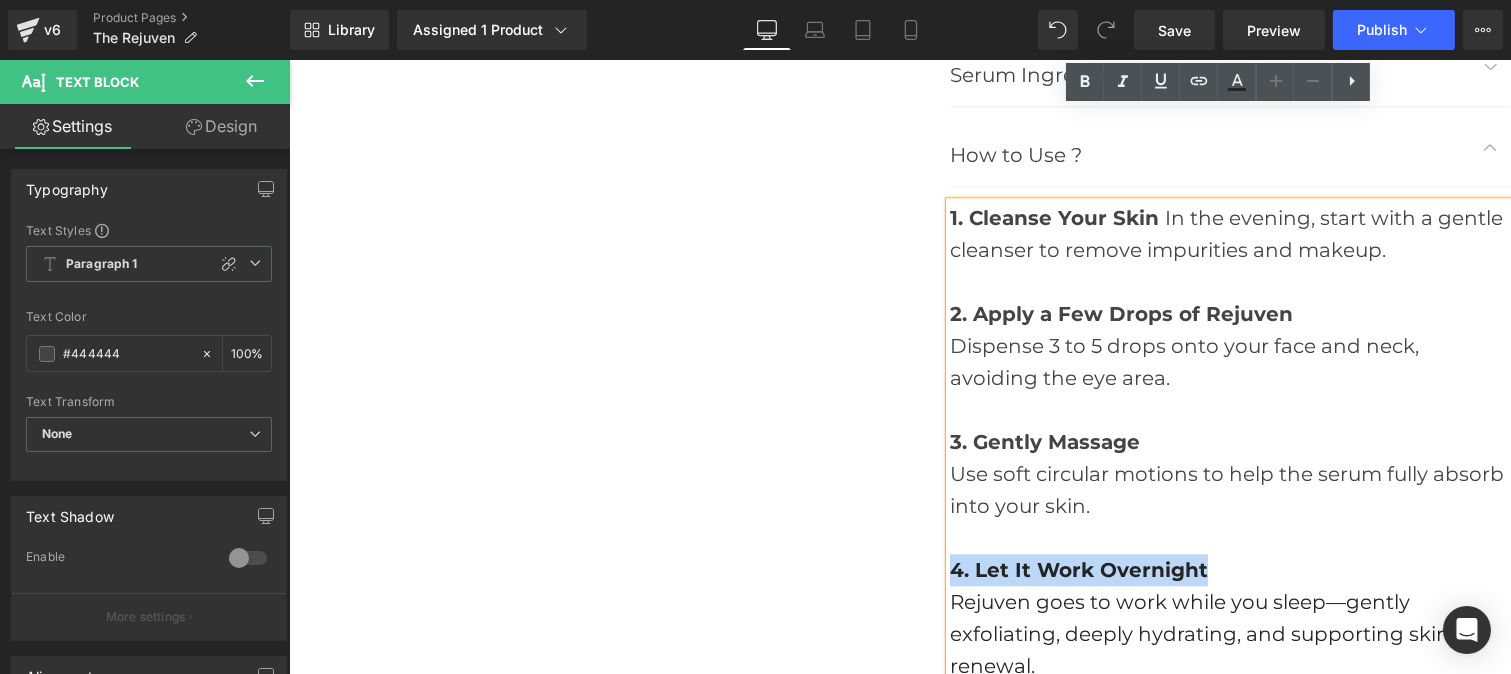 drag, startPoint x: 1088, startPoint y: 471, endPoint x: 944, endPoint y: 471, distance: 144 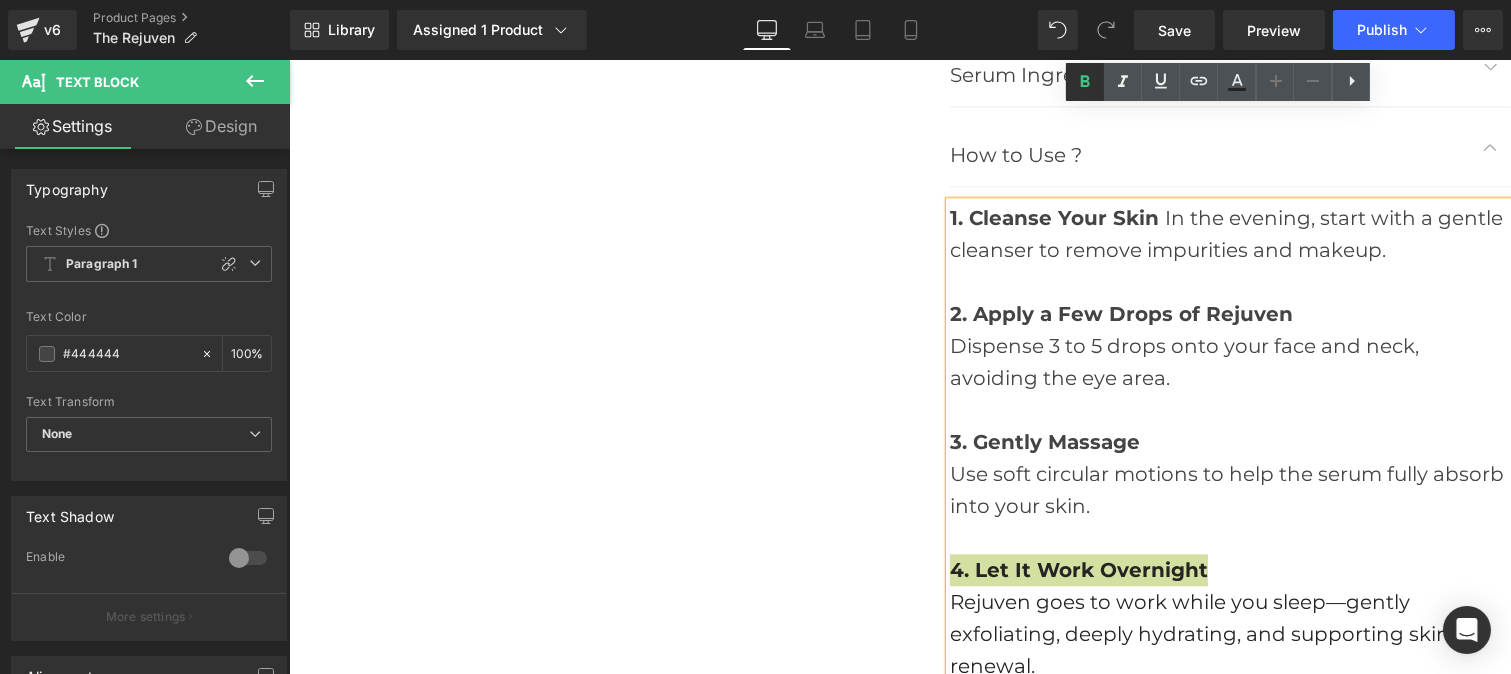 click at bounding box center (1085, 82) 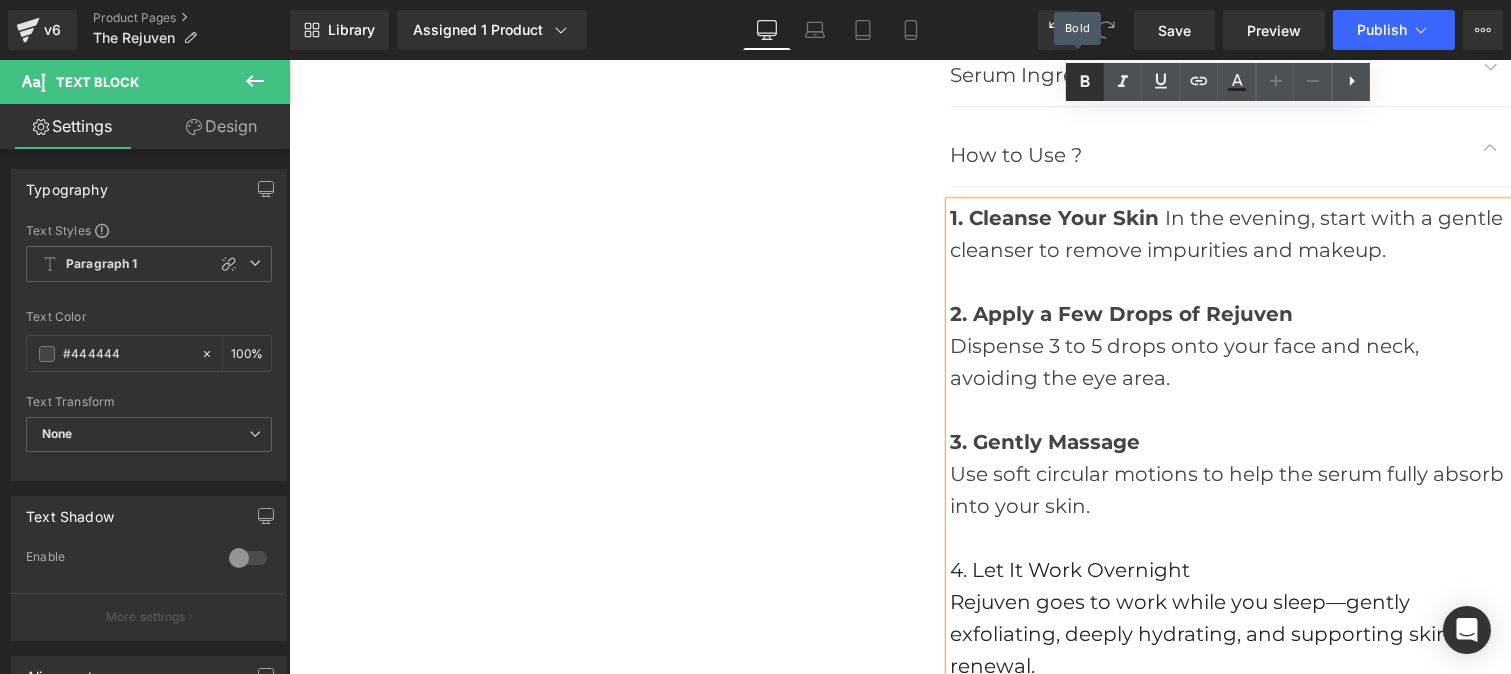 click at bounding box center (1085, 82) 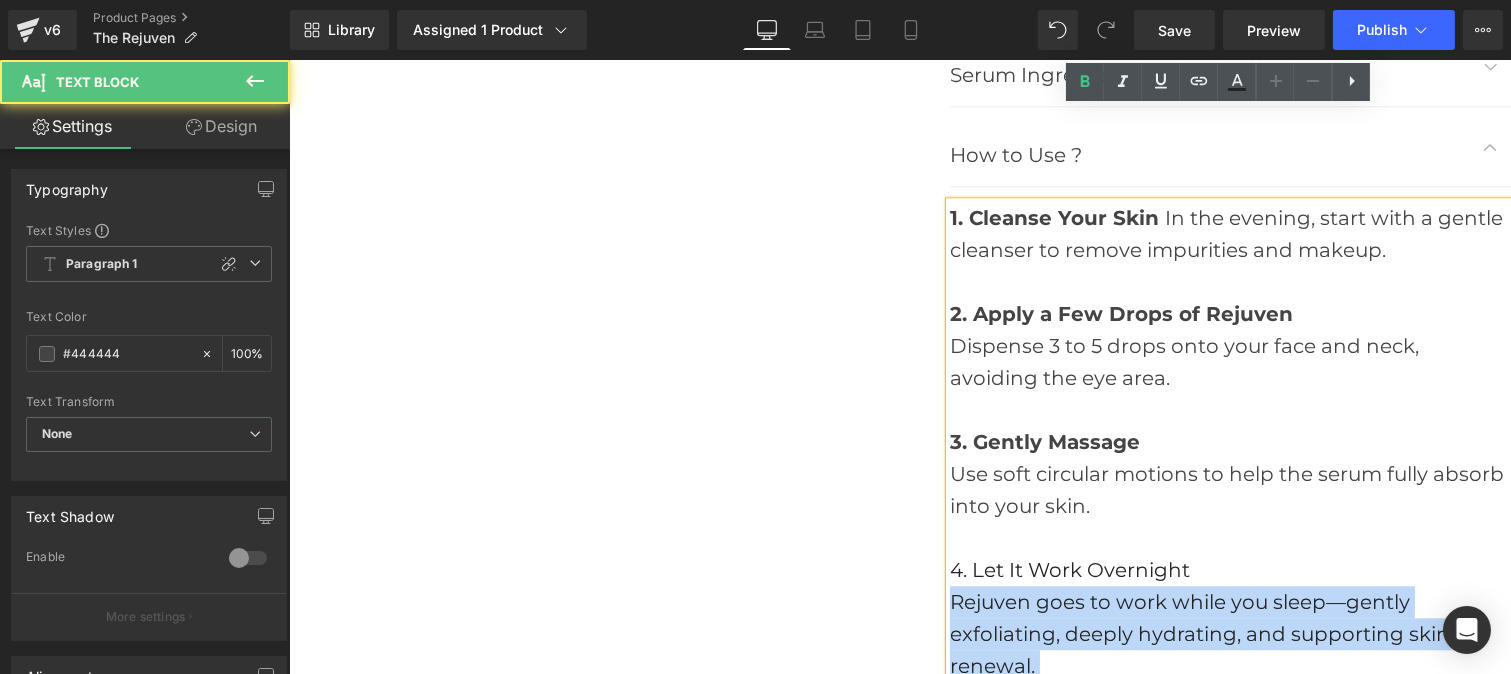 drag, startPoint x: 1046, startPoint y: 472, endPoint x: 936, endPoint y: 473, distance: 110.00455 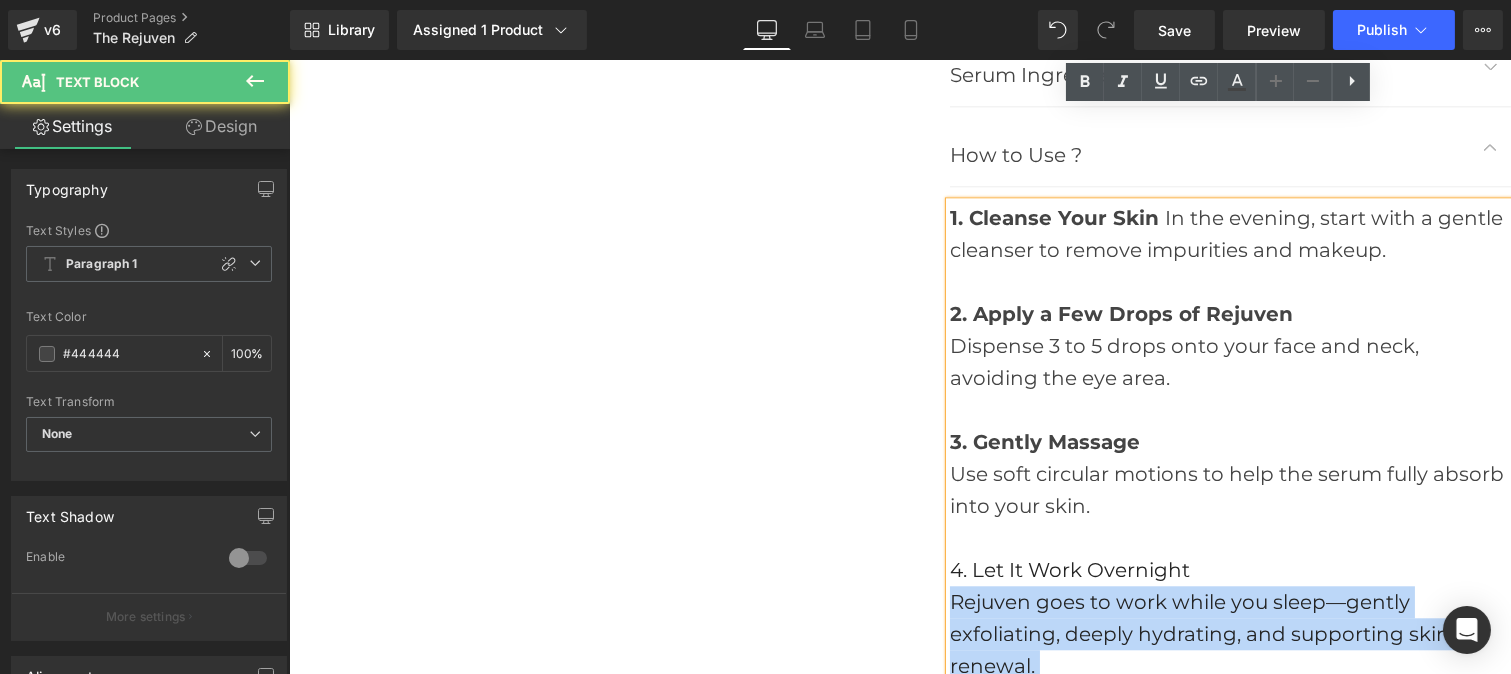 click on "1. Cleanse Your Skin   In the evening, start with a gentle cleanser to remove impurities and makeup. 2. Apply a Few Drops of Rejuven Dispense 3 to 5 drops onto your face and neck, avoiding the eye area. 3. Gently Massage Use soft circular motions to help the serum fully absorb into your skin. 4. Let It Work Overnight Rejuven goes to work while you sleep—gently exfoliating, deeply hydrating, and supporting skin renewal. Frequency:  Use nightly as part of your evening routine Results:  Visible improvements in as little as 21 days with consistent use Pro Tip : Apply sunscreen each morning to protect your skin throughout the day" at bounding box center (1229, 570) 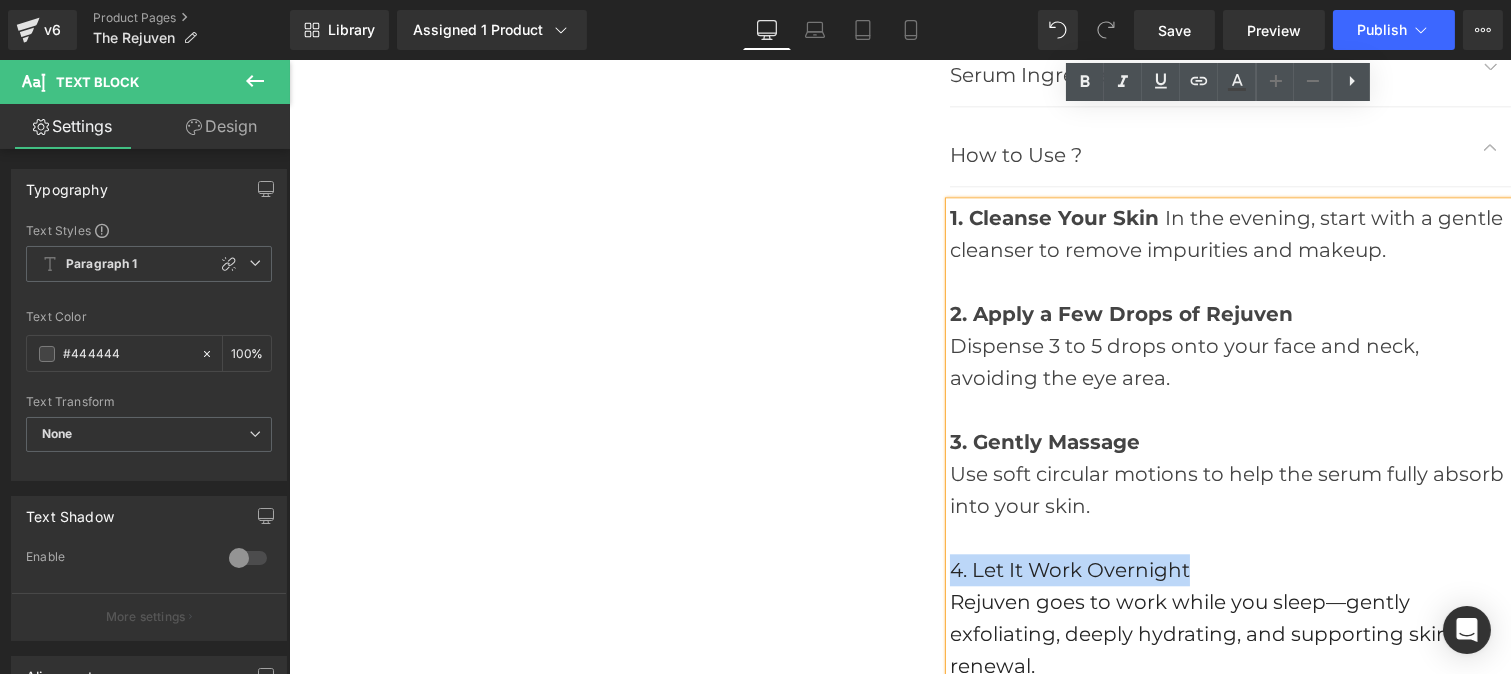 drag, startPoint x: 1199, startPoint y: 462, endPoint x: 946, endPoint y: 466, distance: 253.03162 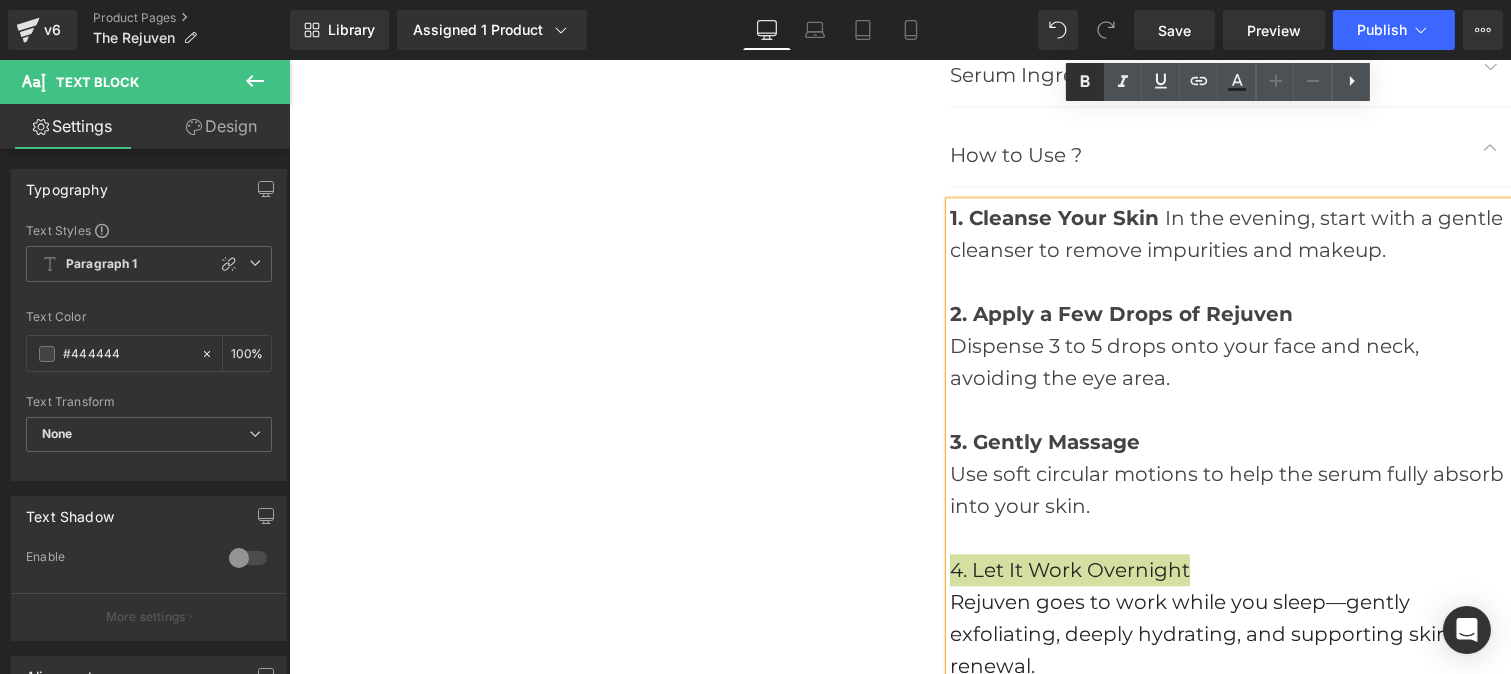 click 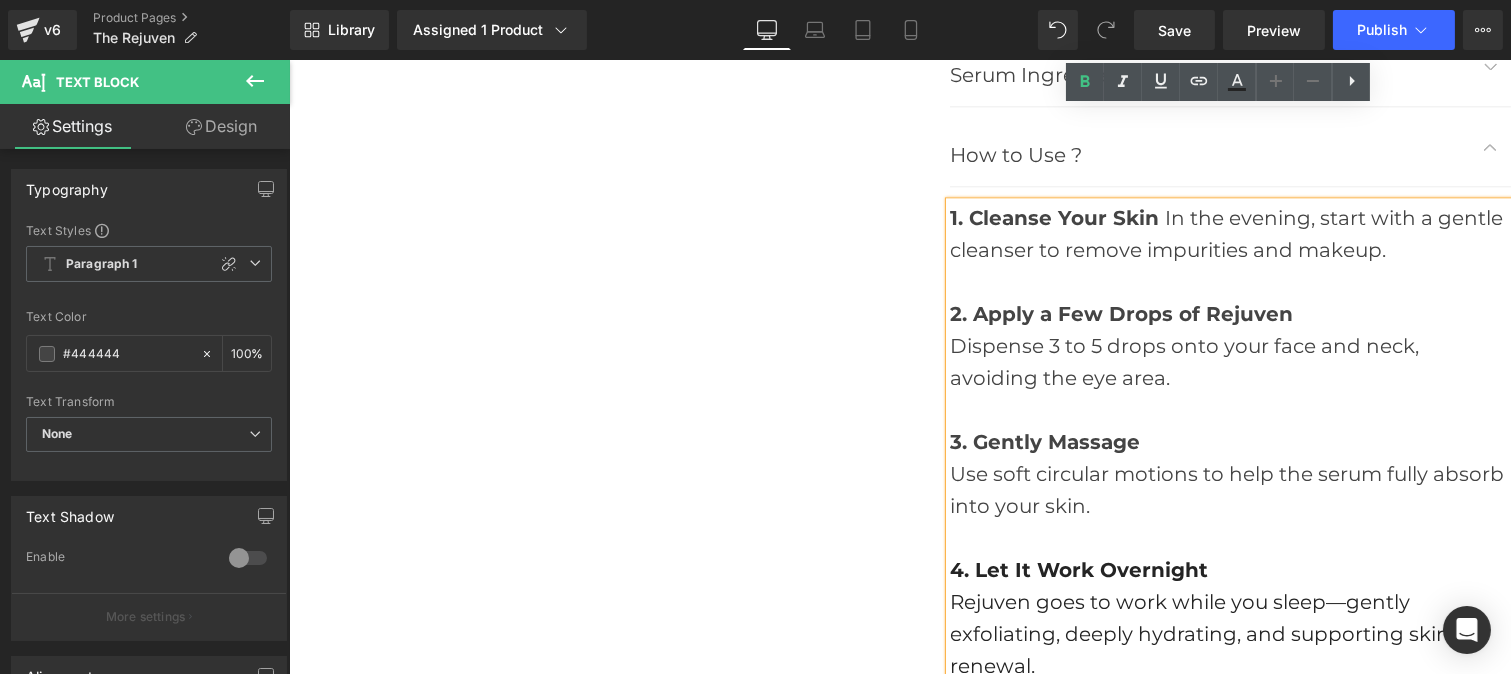 click on "4. Let It Work Overnight" at bounding box center (1078, 570) 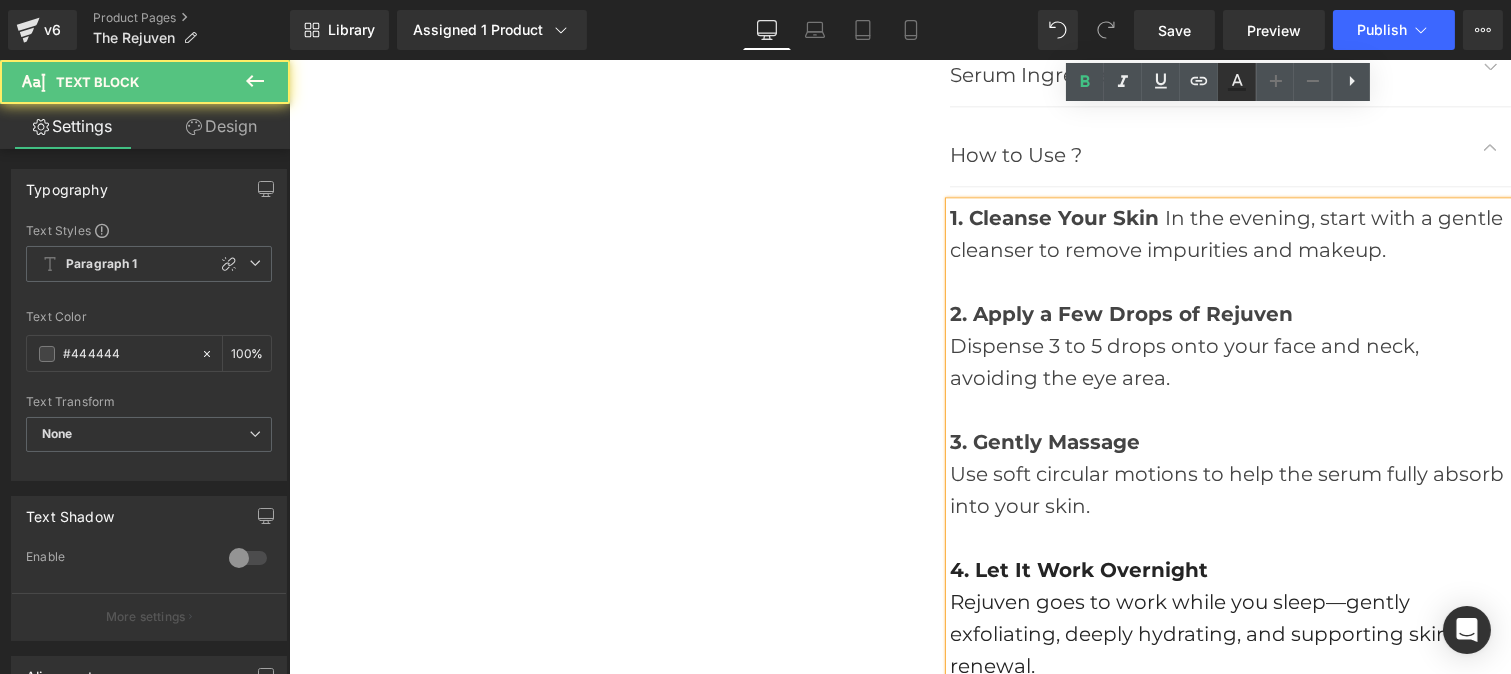 click 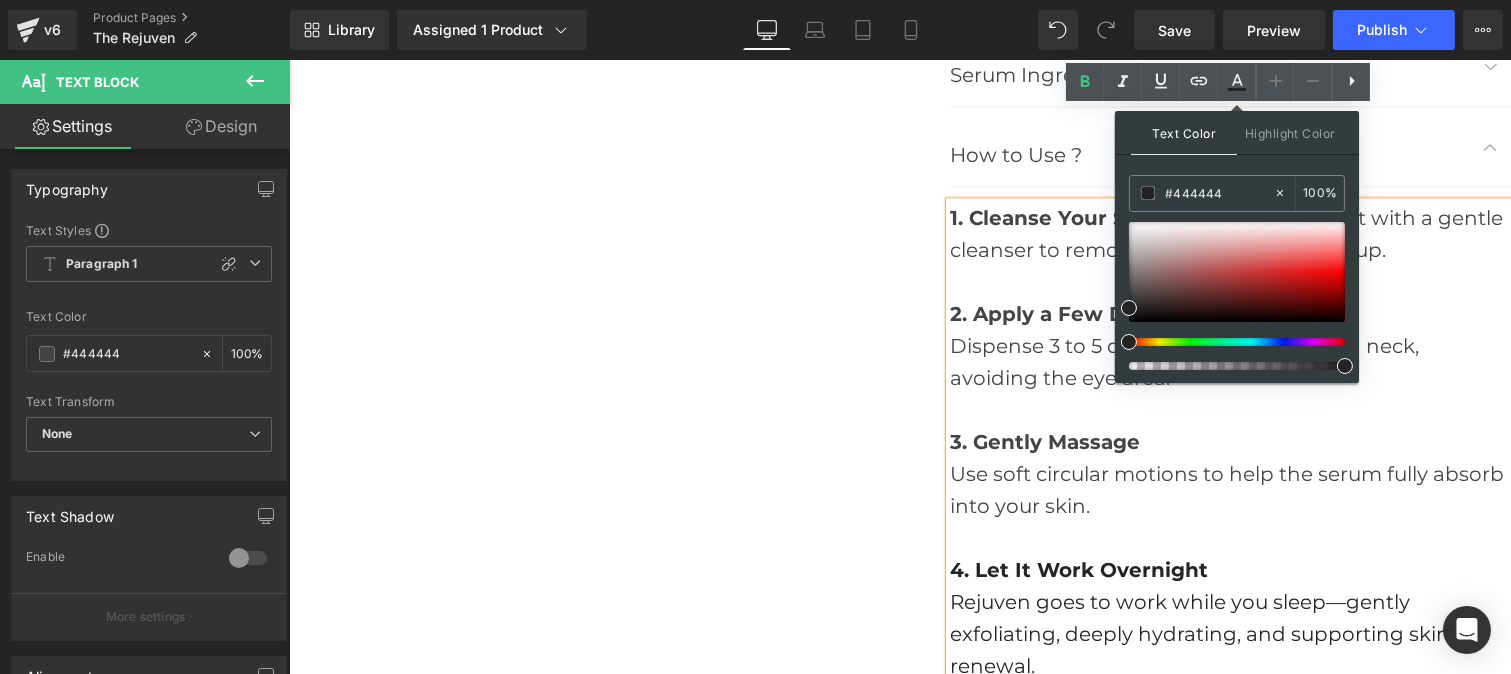 click on "4. Let It Work Overnight" at bounding box center [1229, 570] 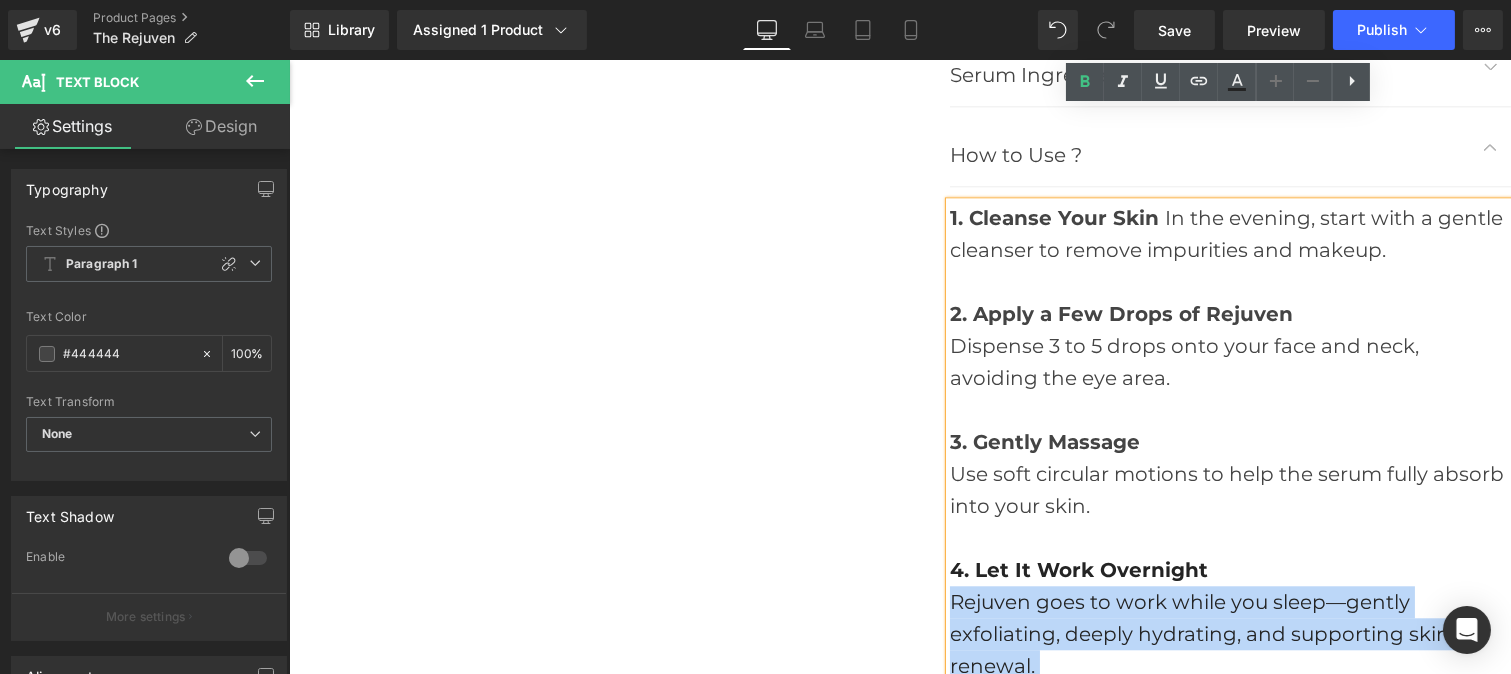drag, startPoint x: 1205, startPoint y: 476, endPoint x: 935, endPoint y: 482, distance: 270.06665 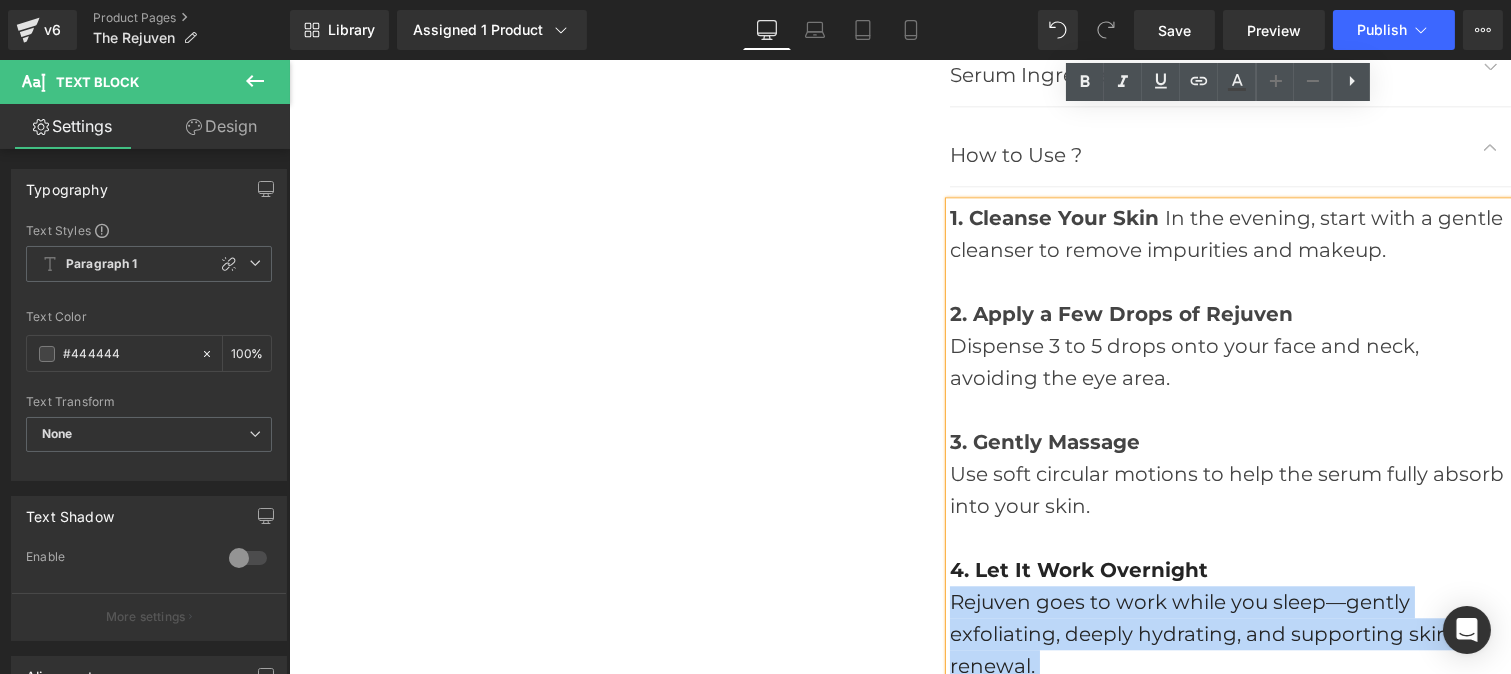 click on "1. Cleanse Your Skin   In the evening, start with a gentle cleanser to remove impurities and makeup. 2. Apply a Few Drops of Rejuven Dispense 3 to 5 drops onto your face and neck, avoiding the eye area. 3. Gently Massage Use soft circular motions to help the serum fully absorb into your skin. 4. Let It Work Overnight Rejuven goes to work while you sleep—gently exfoliating, deeply hydrating, and supporting skin renewal. Frequency:  Use nightly as part of your evening routine Results:  Visible improvements in as little as 21 days with consistent use Pro Tip : Apply sunscreen each morning to protect your skin throughout the day" at bounding box center [1229, 570] 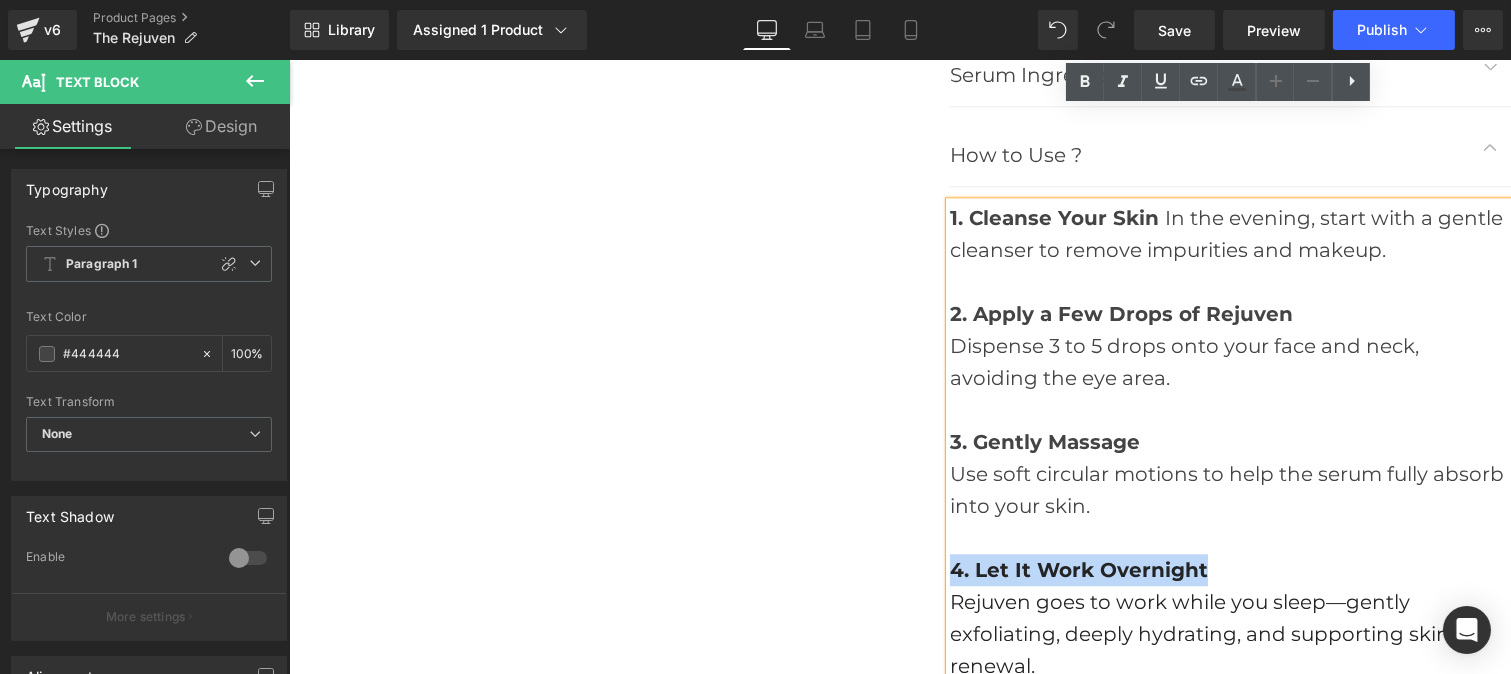 drag, startPoint x: 1202, startPoint y: 474, endPoint x: 941, endPoint y: 472, distance: 261.00766 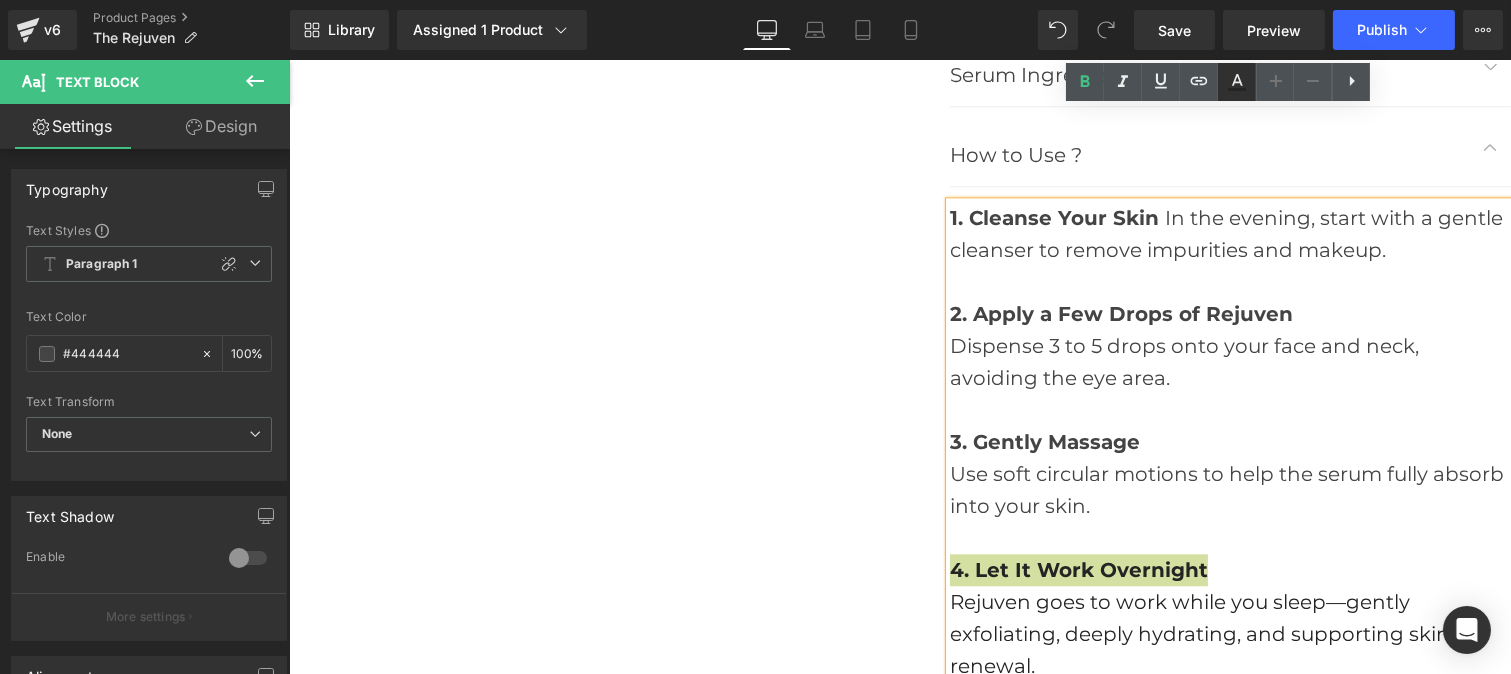 click 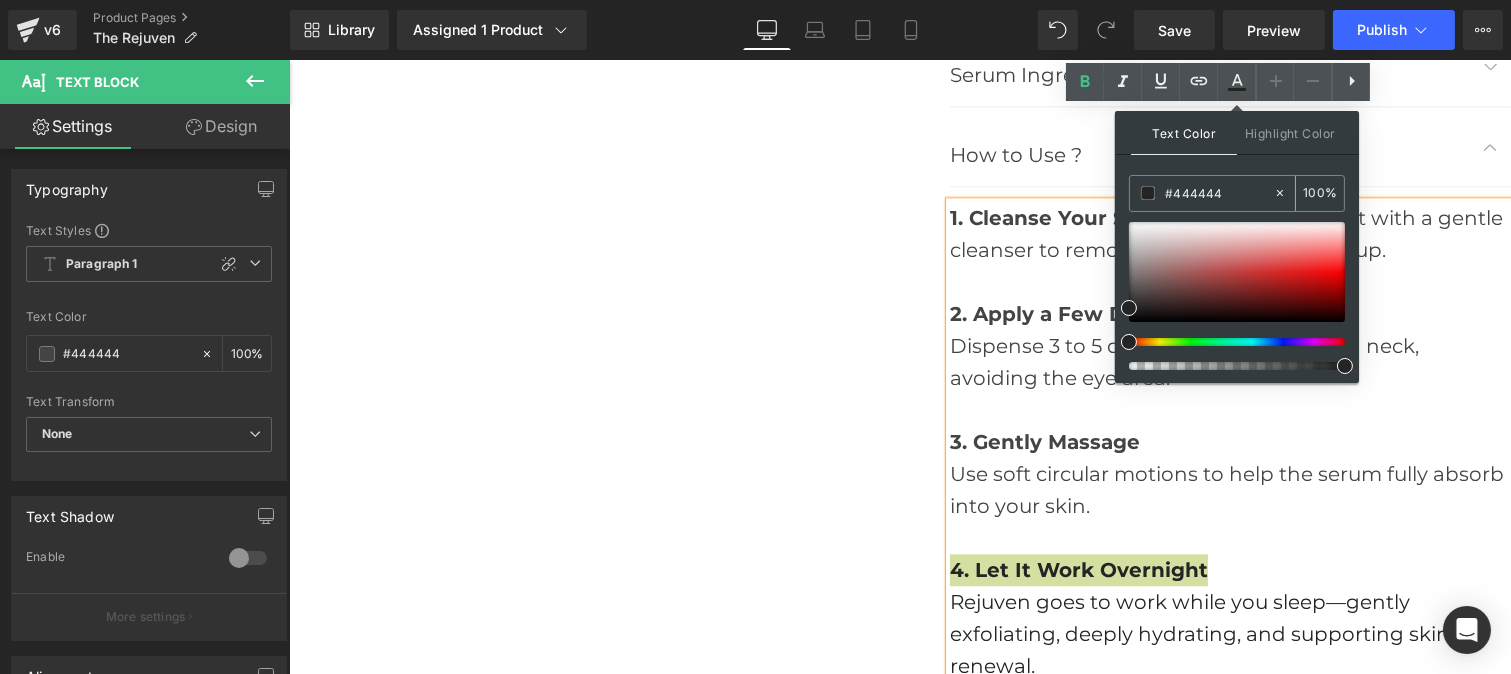 click on "#444444" at bounding box center [1219, 193] 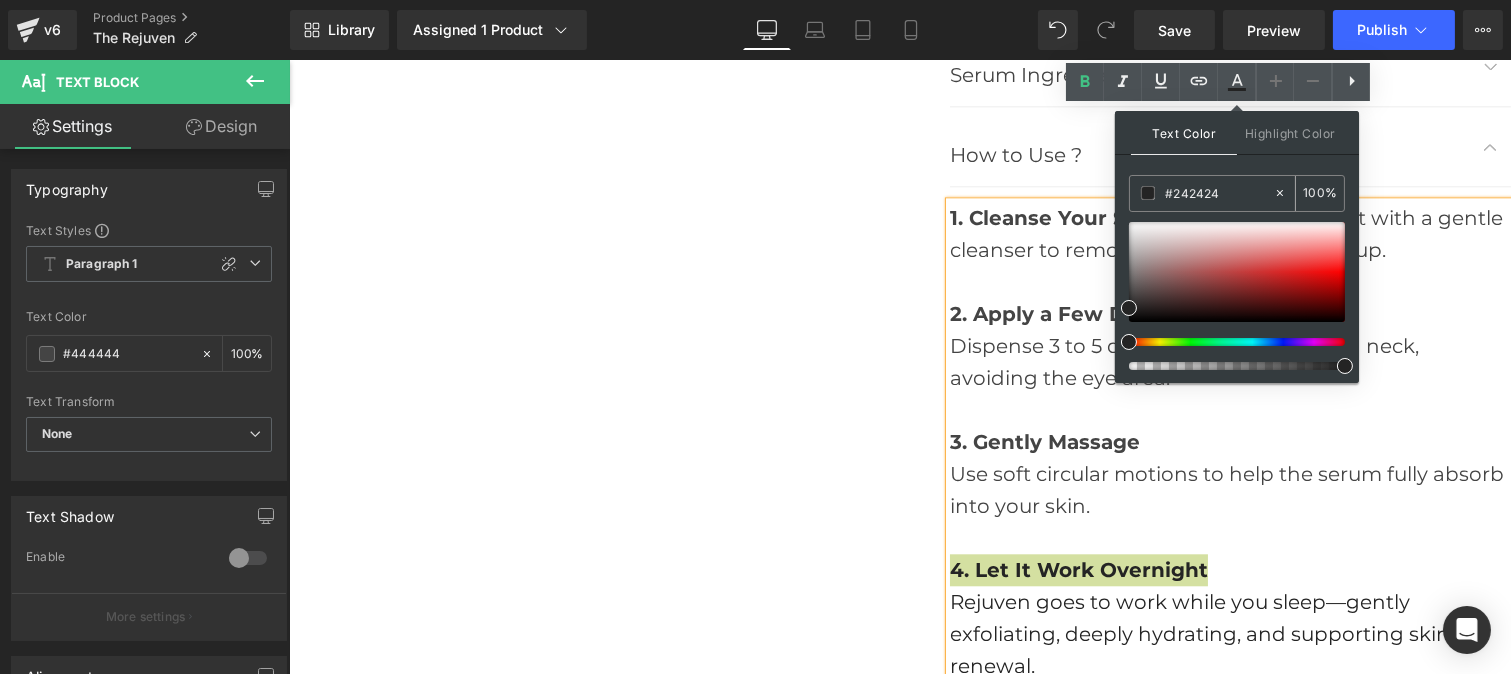 paste on "44444" 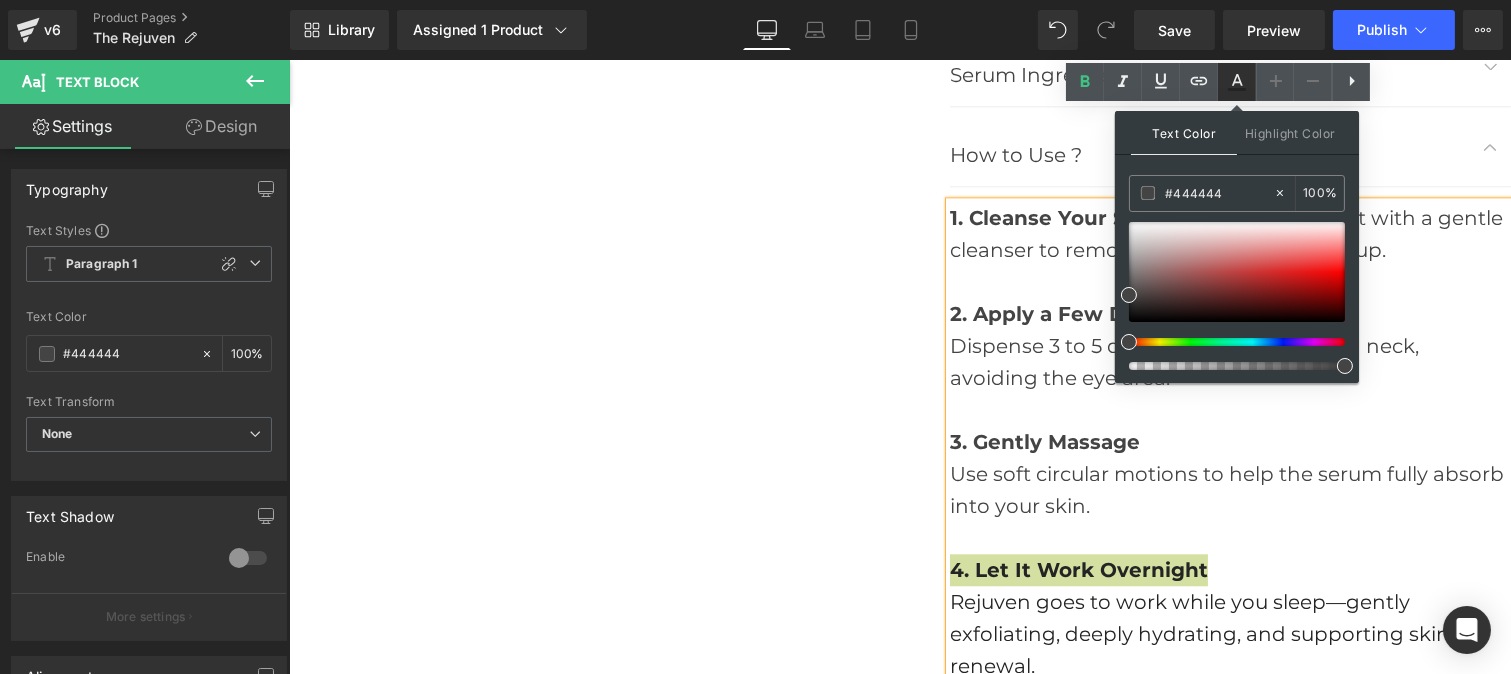 click 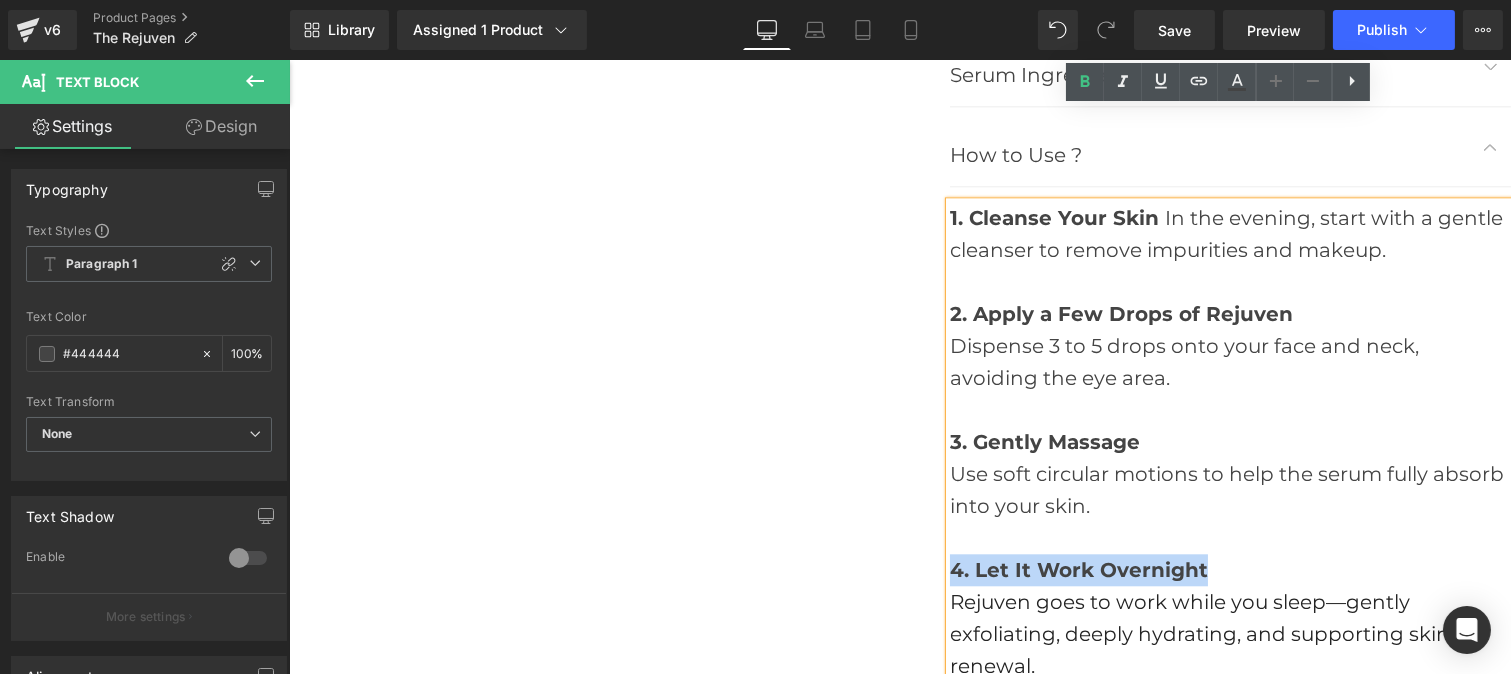 click on "4. Let It Work Overnight" at bounding box center (1229, 570) 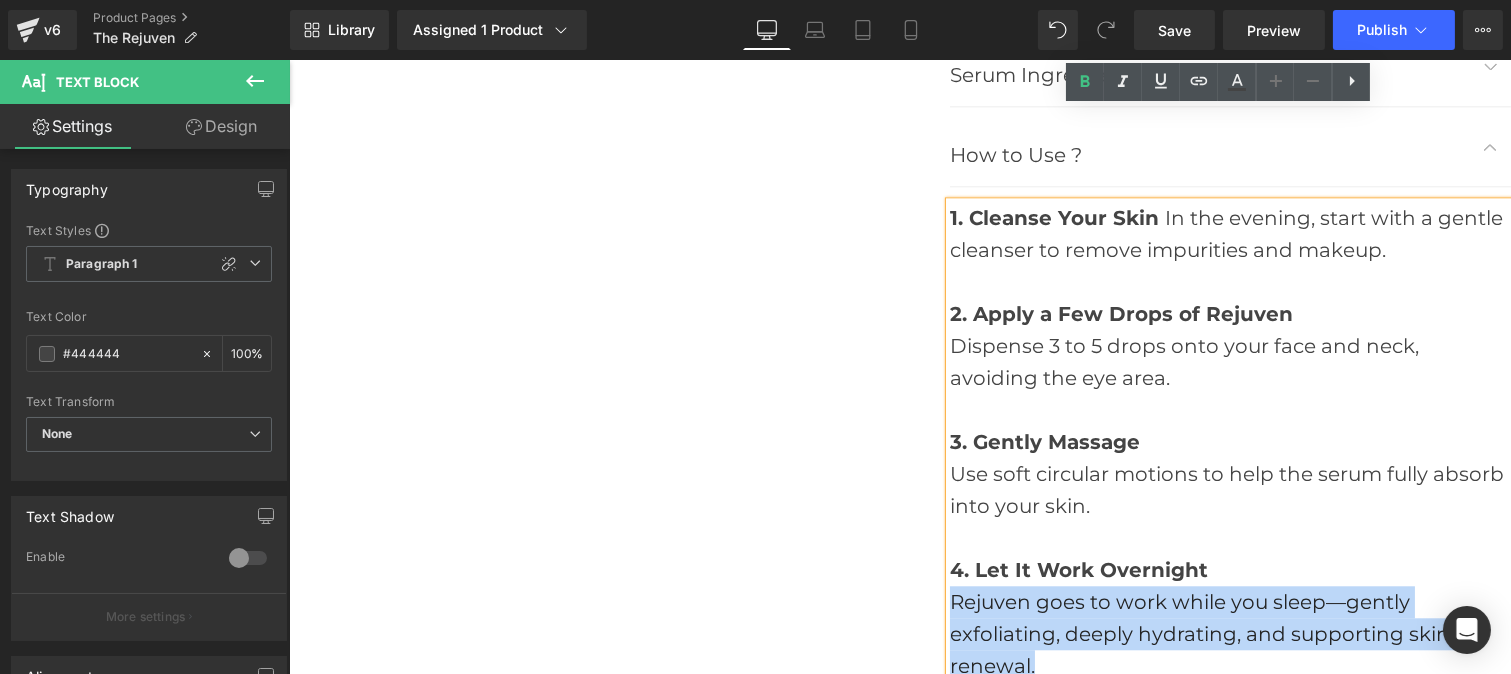 drag, startPoint x: 1053, startPoint y: 571, endPoint x: 933, endPoint y: 508, distance: 135.53229 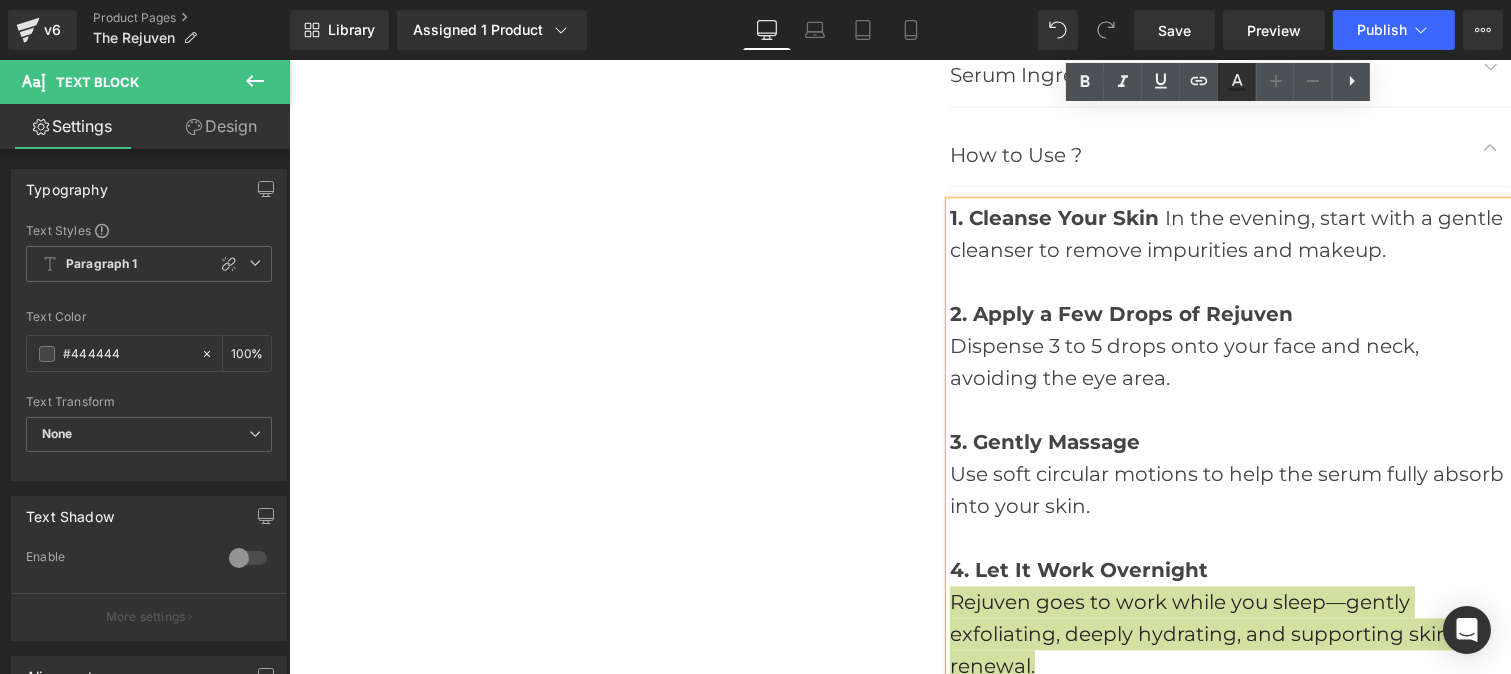 click at bounding box center (1237, 82) 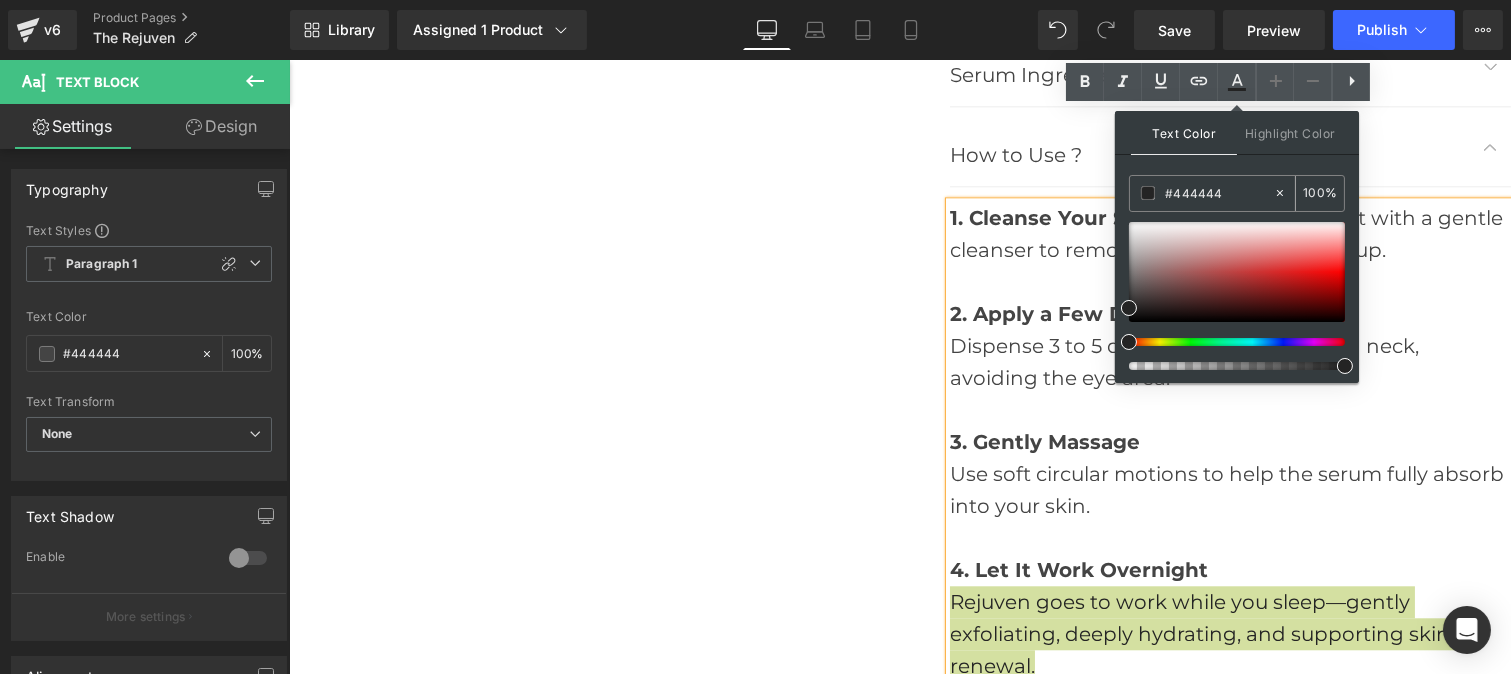 click on "#444444" at bounding box center [1219, 193] 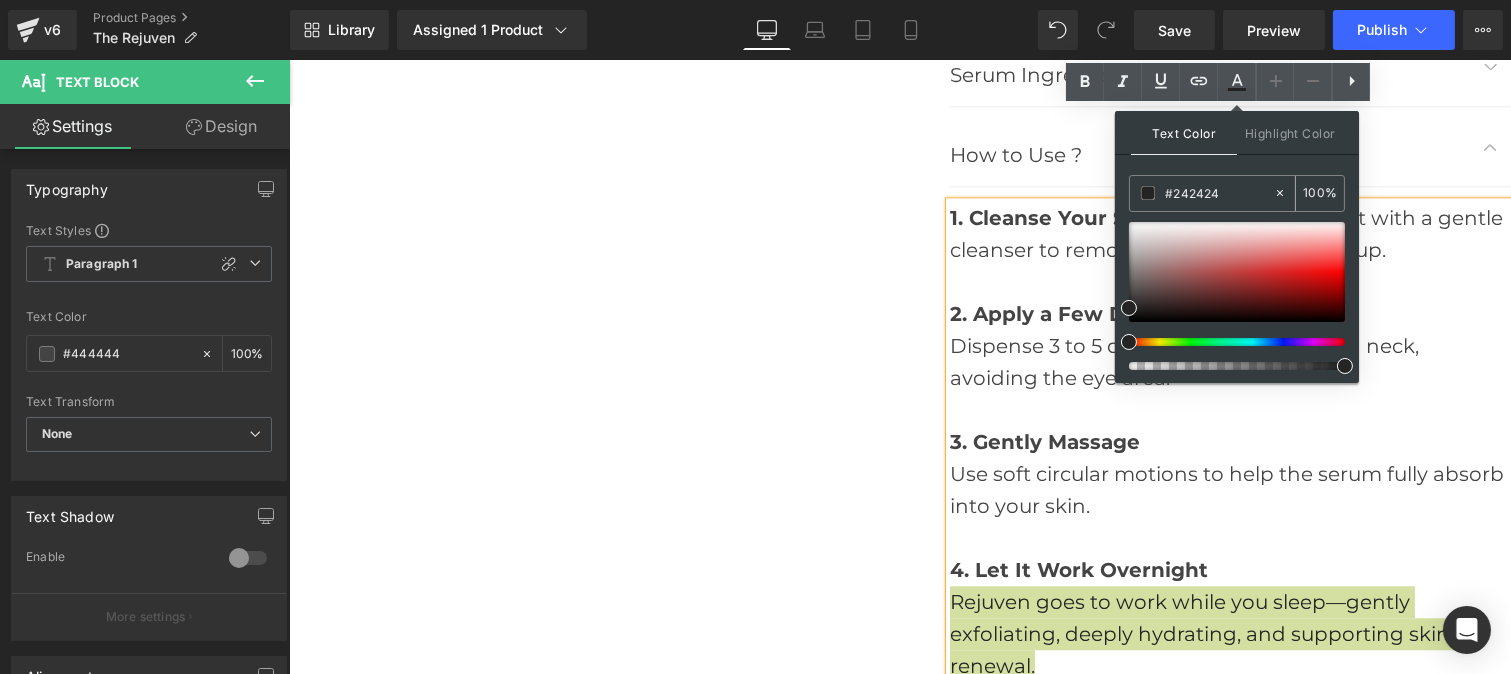 paste on "44444" 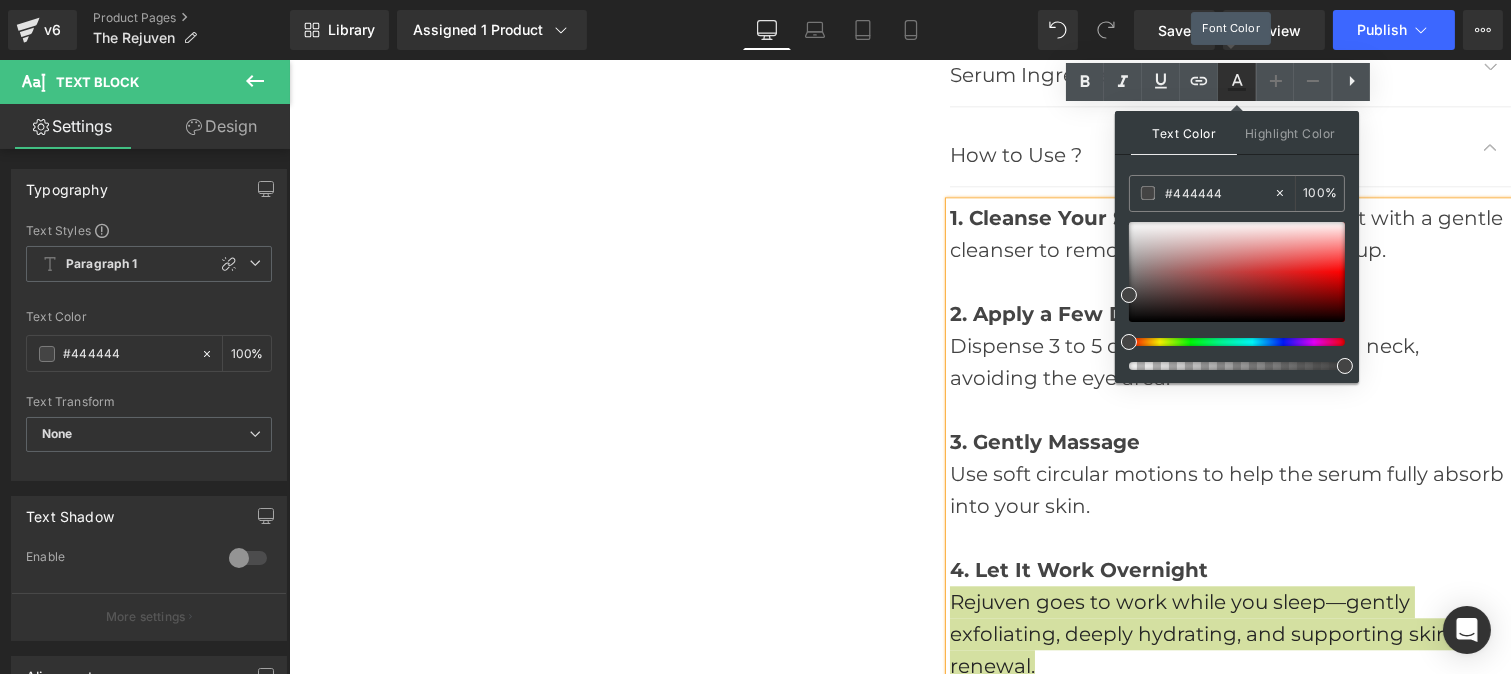 click 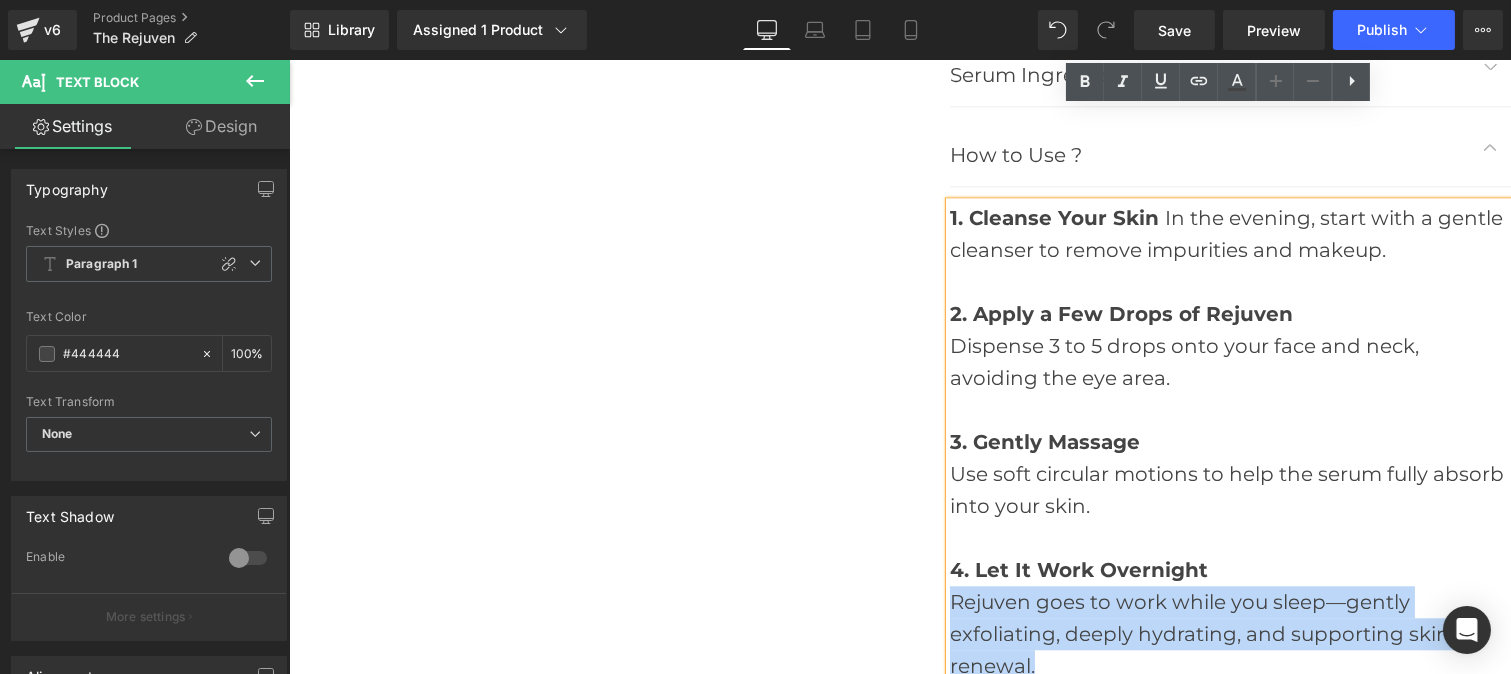 click on "4. Let It Work Overnight" at bounding box center [1078, 570] 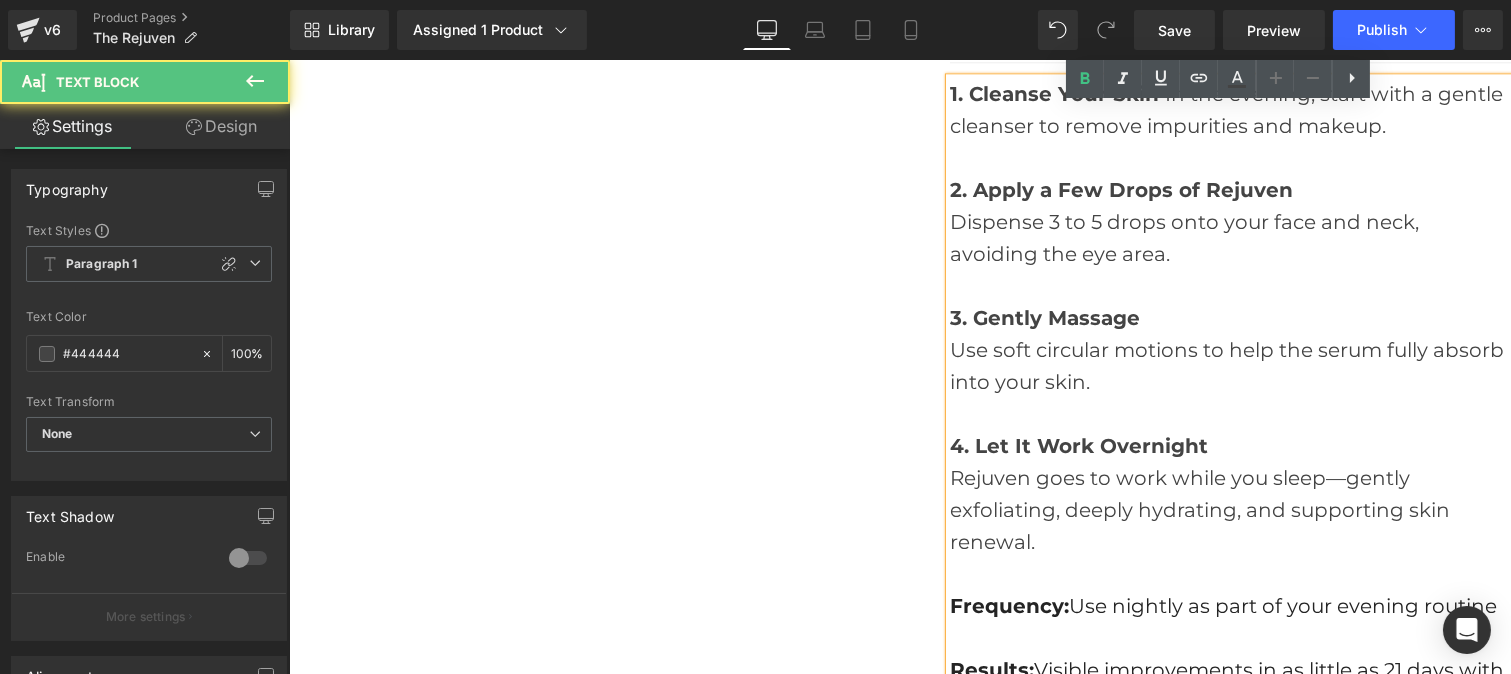 scroll, scrollTop: 9156, scrollLeft: 0, axis: vertical 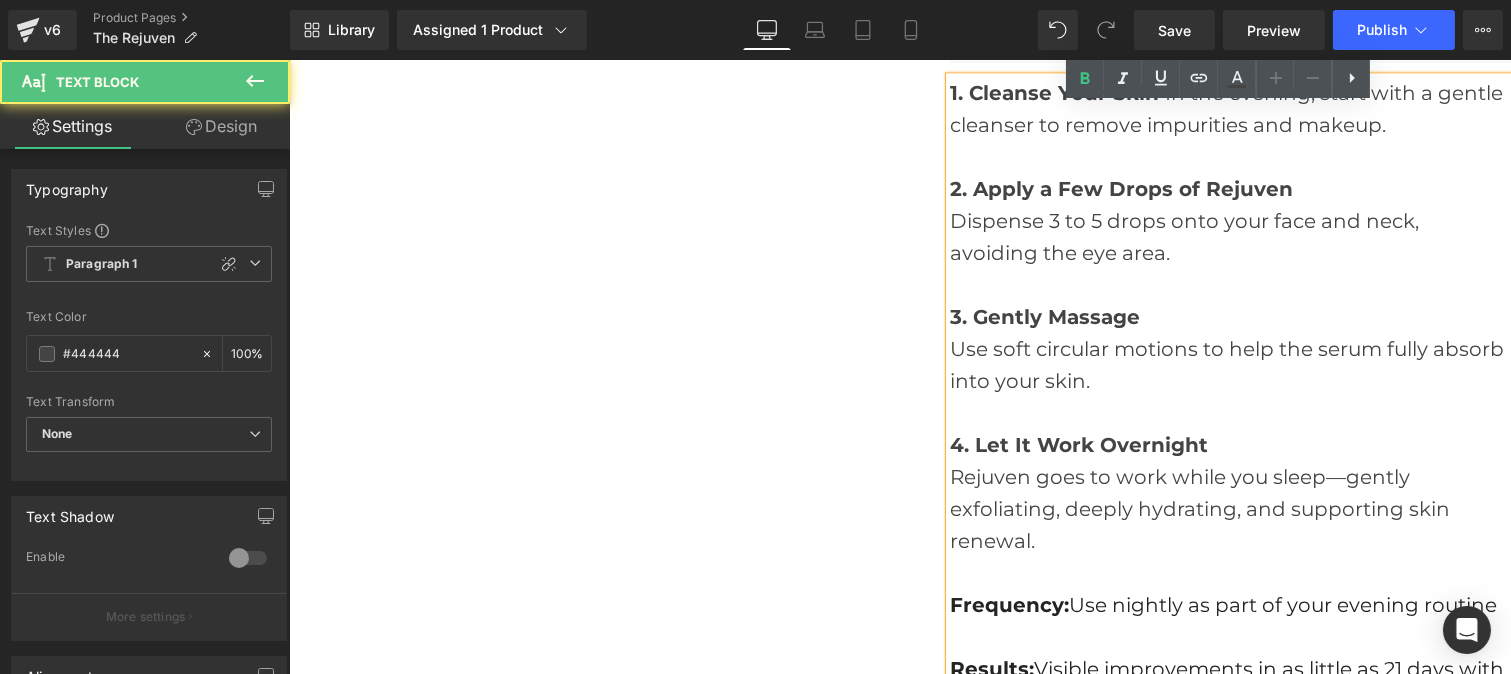 click on "Rejuven goes to work while you sleep—gently exfoliating, deeply hydrating, and supporting skin renewal." at bounding box center [1229, 509] 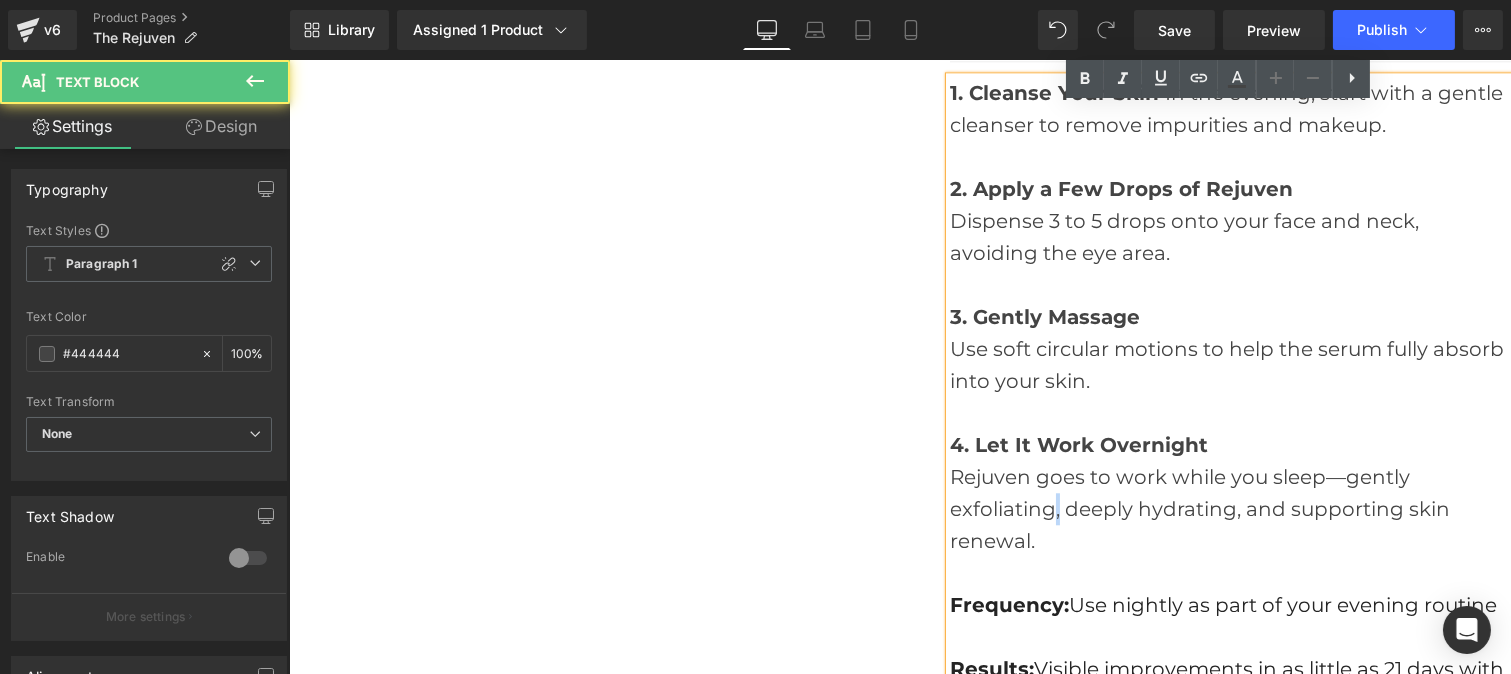 drag, startPoint x: 1033, startPoint y: 424, endPoint x: 1049, endPoint y: 421, distance: 16.27882 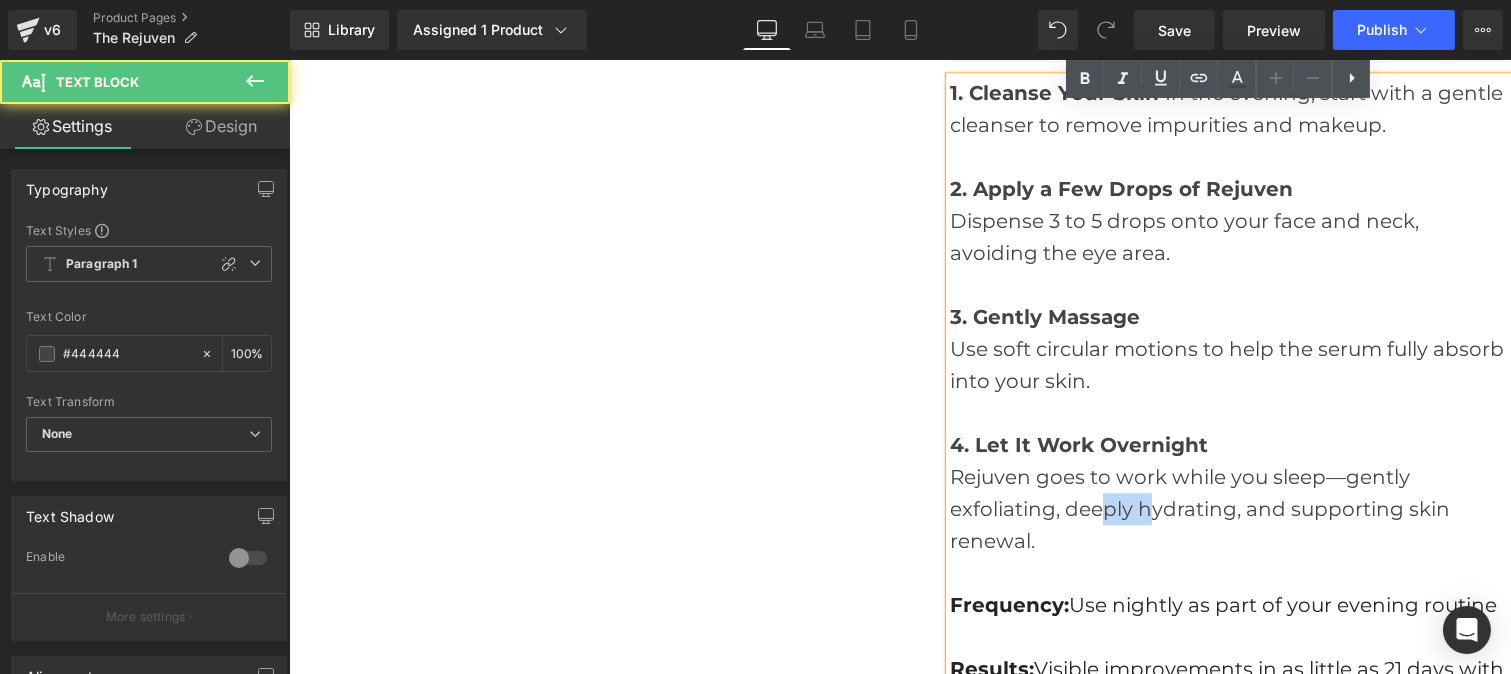 drag, startPoint x: 1114, startPoint y: 413, endPoint x: 1139, endPoint y: 418, distance: 25.495098 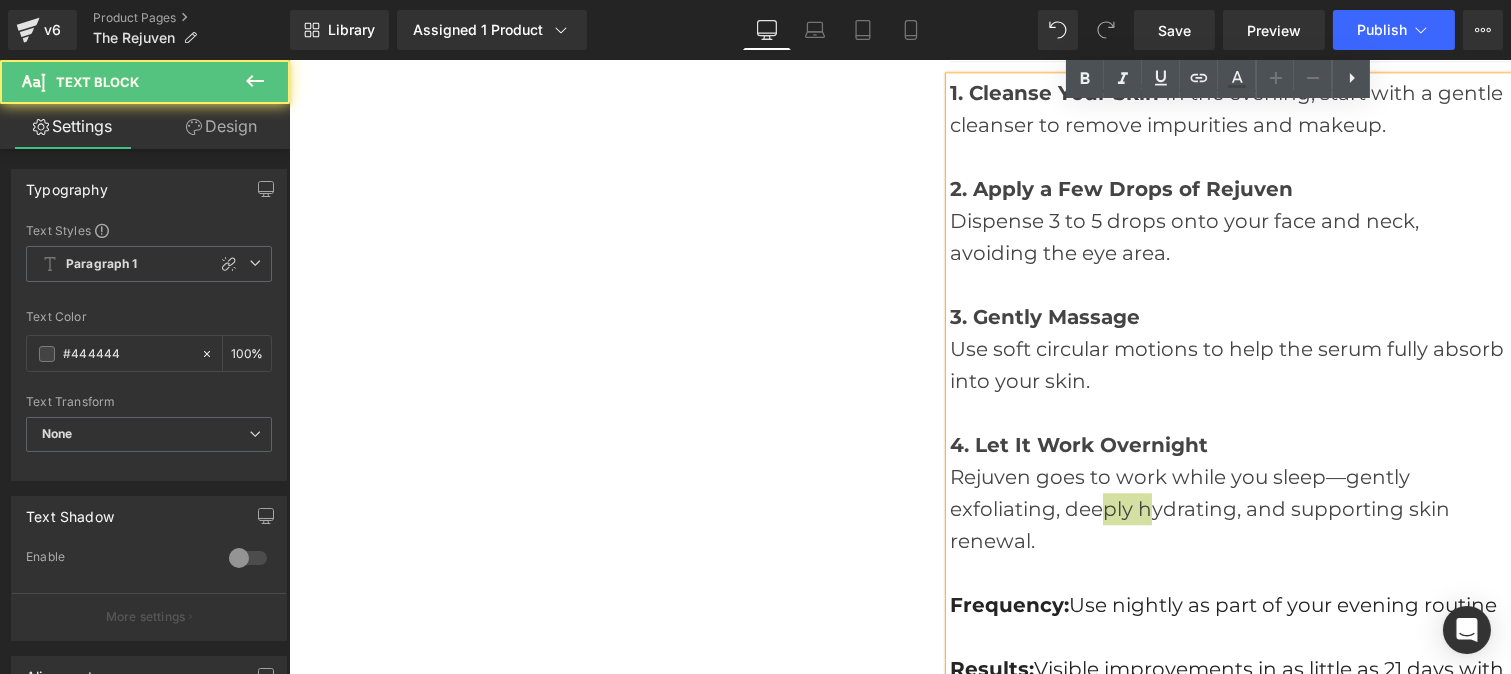 click at bounding box center (1275, 79) 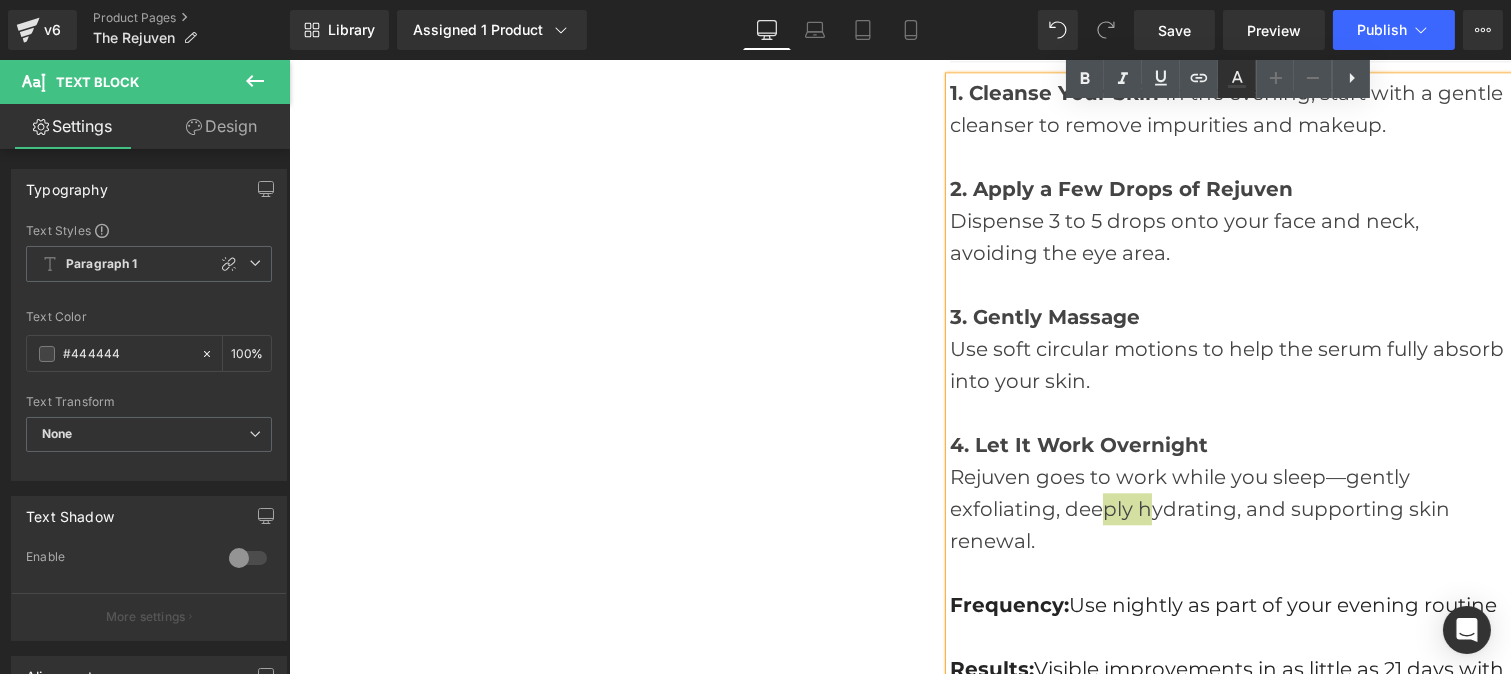 click 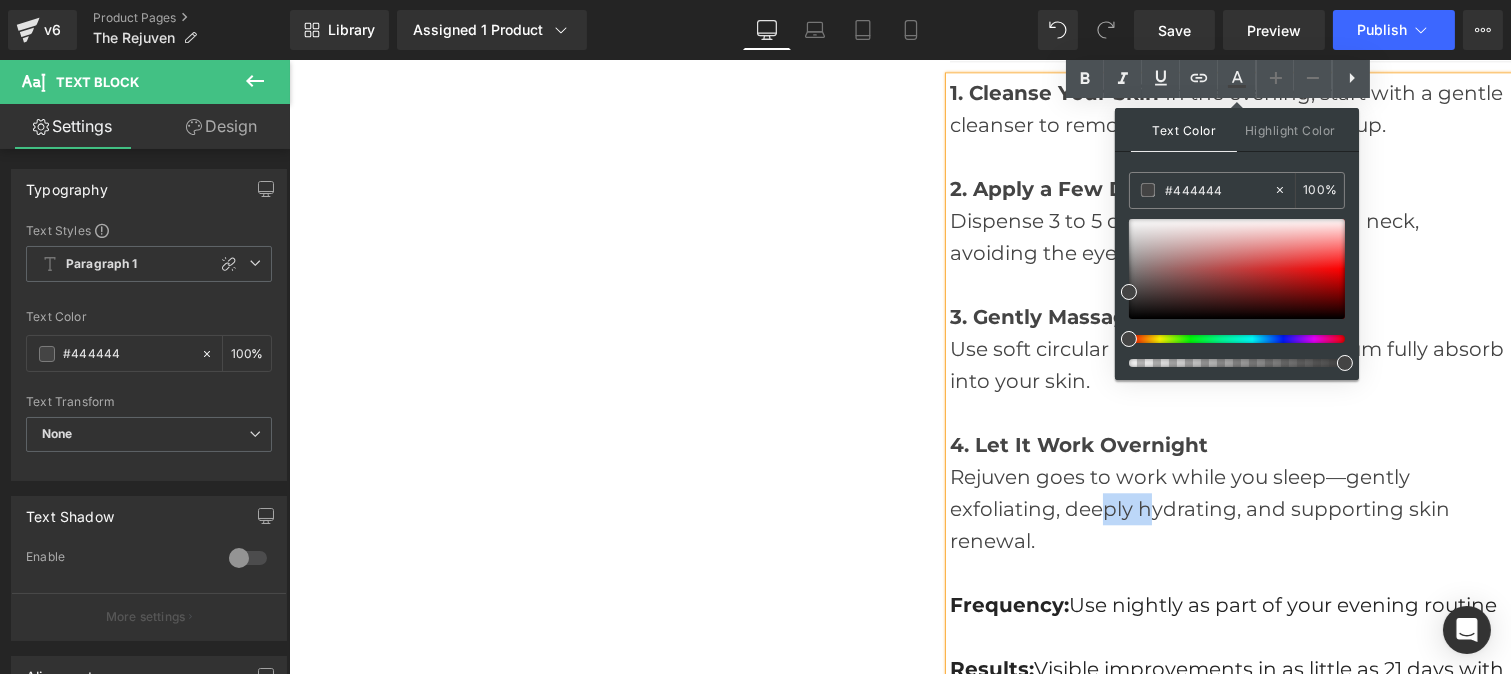 click on "Rejuven goes to work while you sleep—gently exfoliating, deeply hydrating, and supporting skin renewal." at bounding box center [1229, 509] 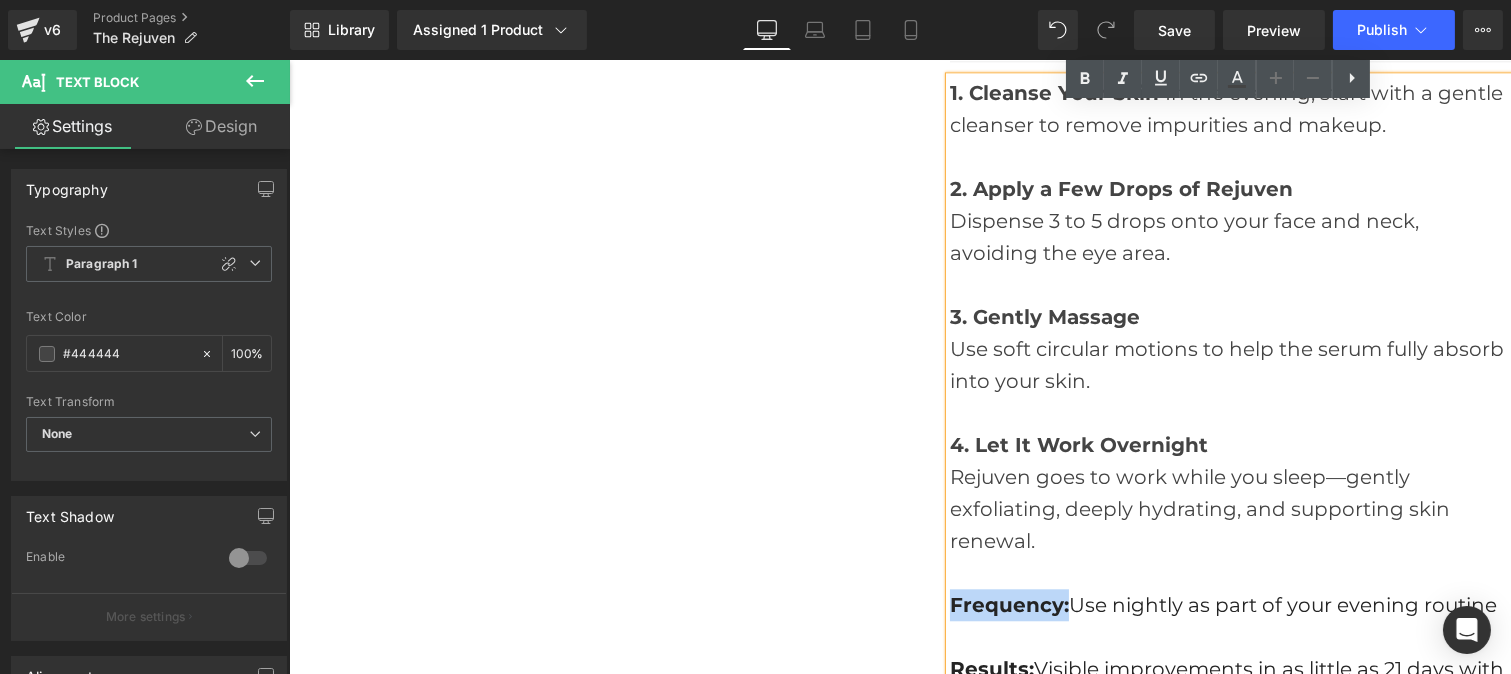 drag, startPoint x: 1038, startPoint y: 515, endPoint x: 891, endPoint y: 505, distance: 147.33974 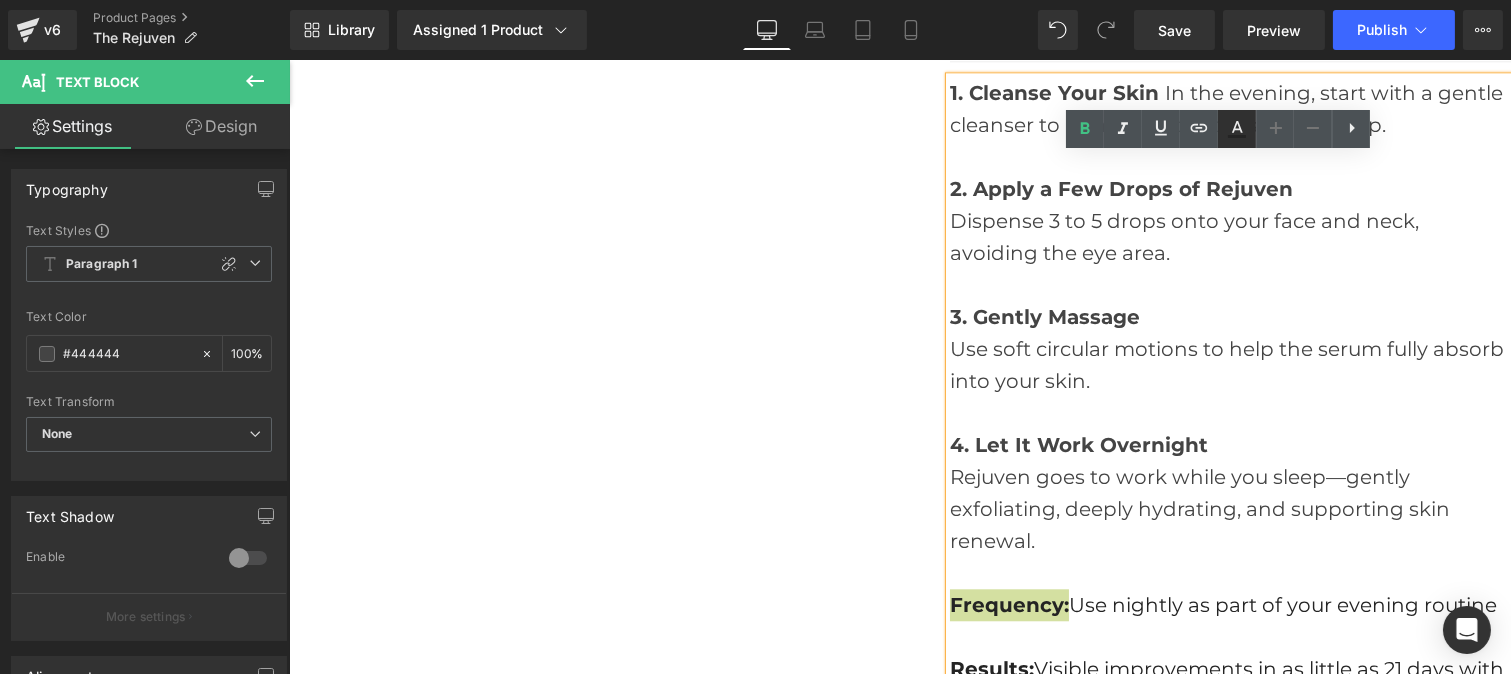 click 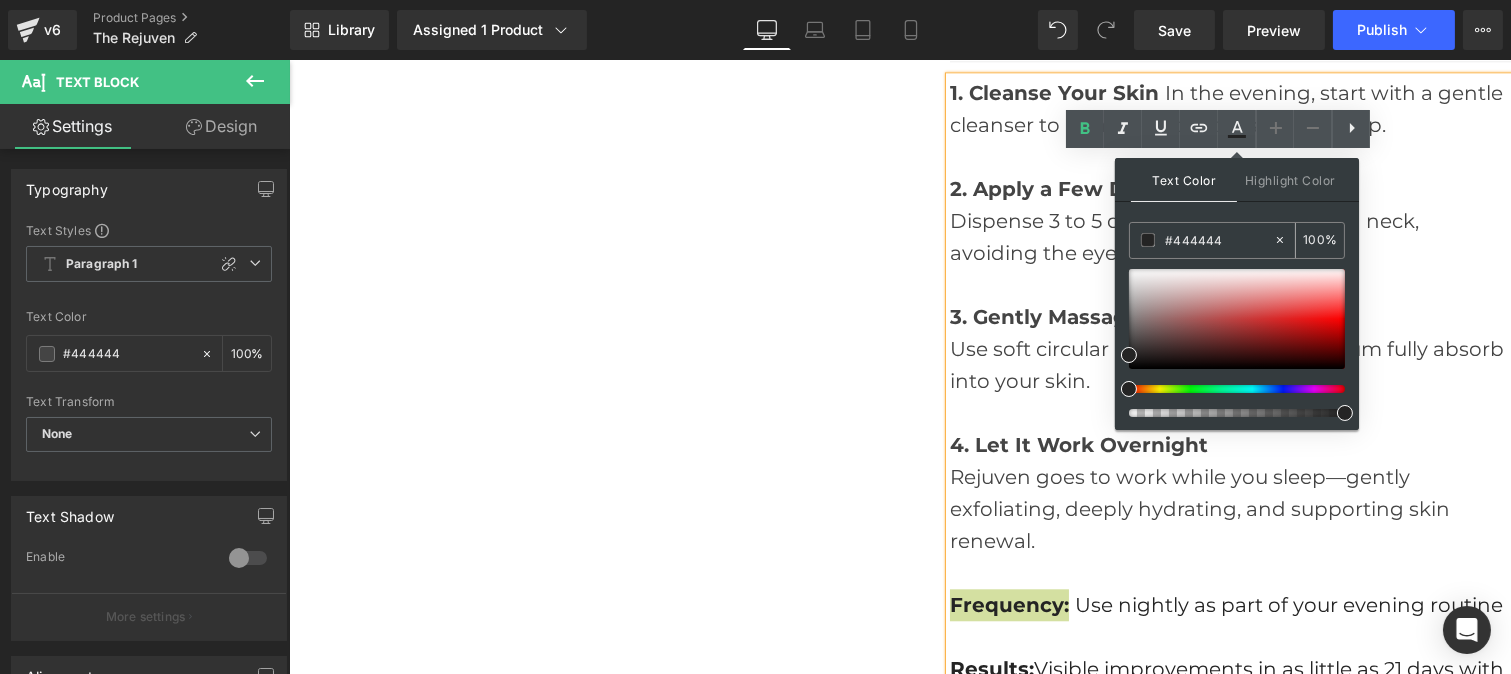 click on "#444444" at bounding box center (1219, 240) 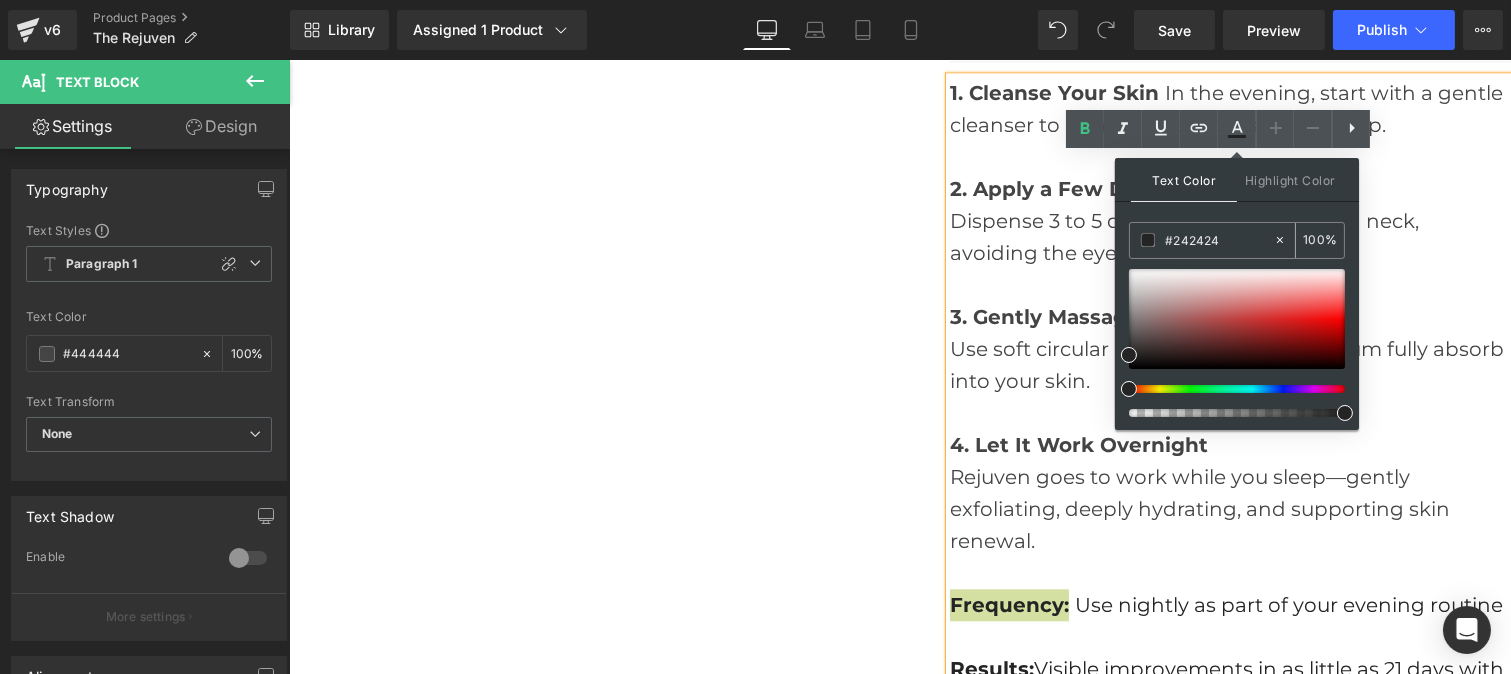 paste on "44444" 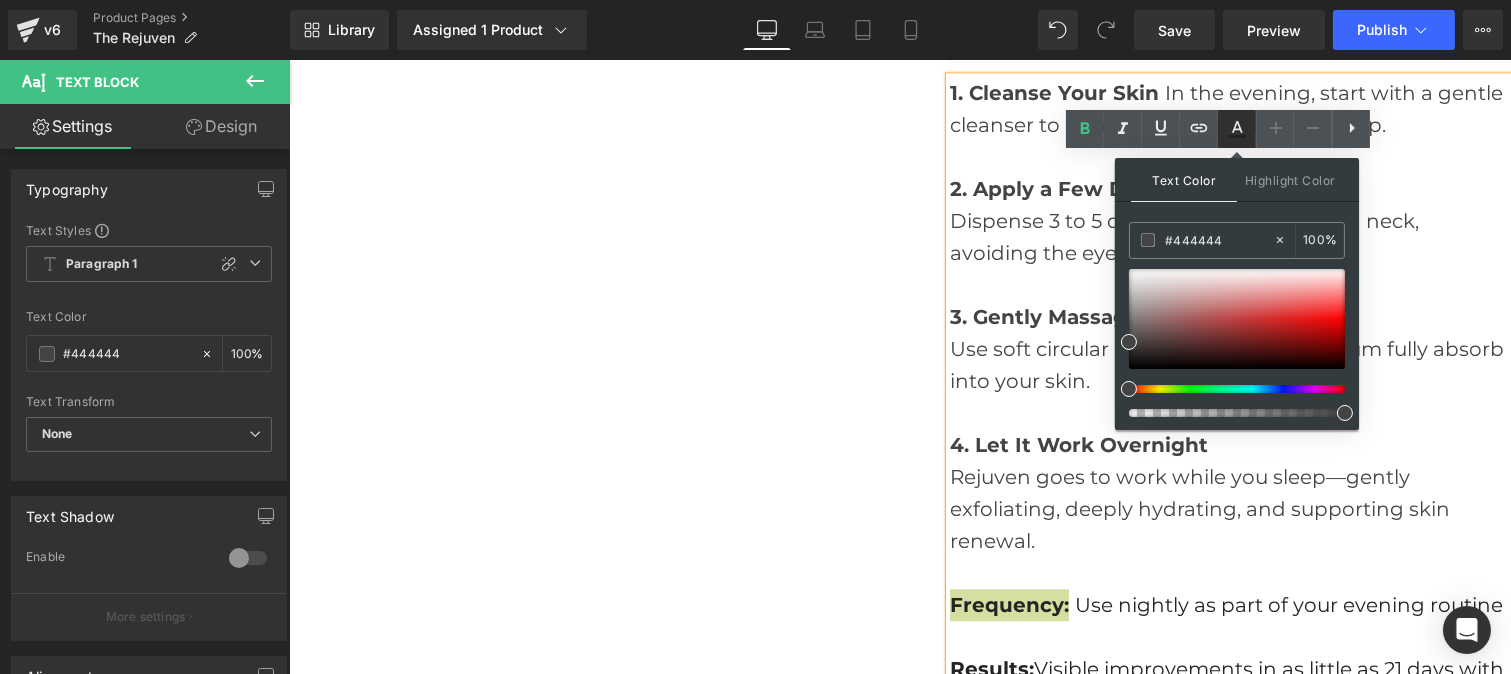 click 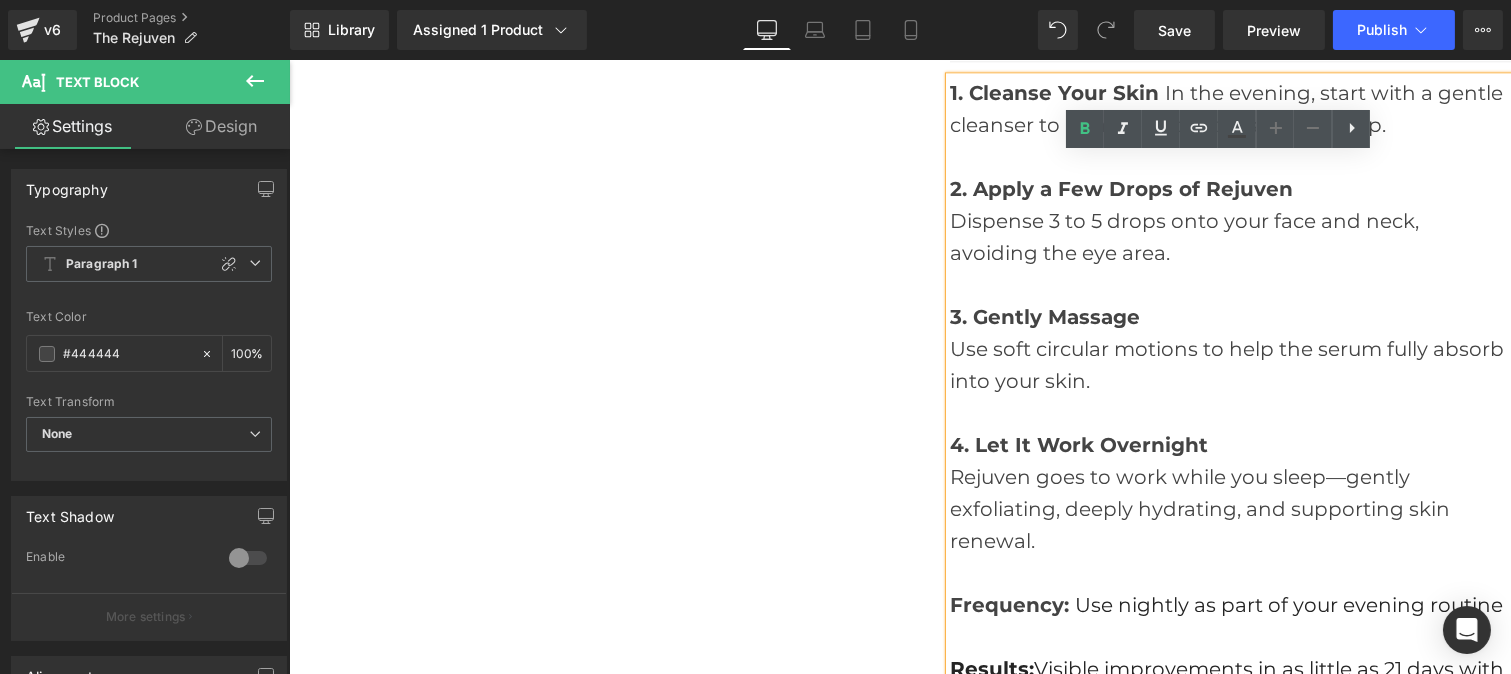 click on "Use nightly as part of your evening routine" at bounding box center [1288, 605] 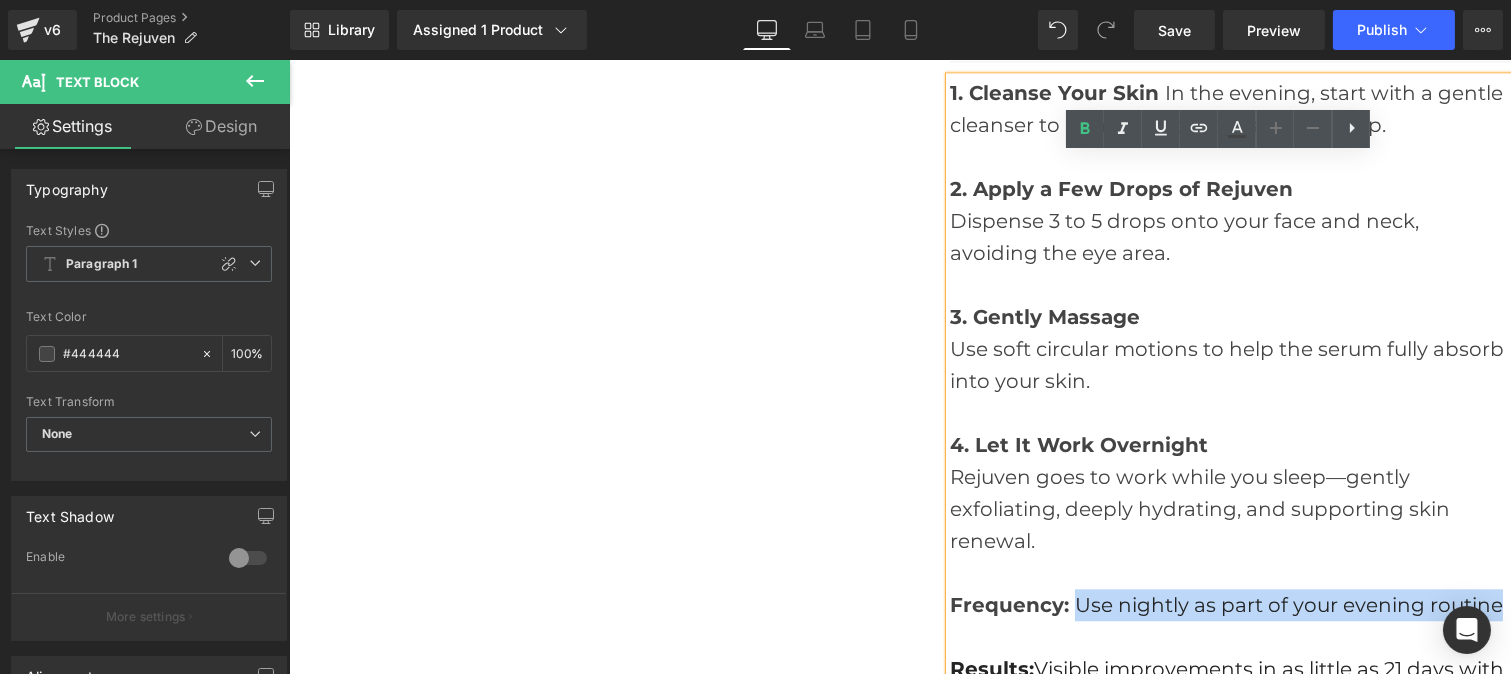 drag, startPoint x: 1061, startPoint y: 508, endPoint x: 1506, endPoint y: 521, distance: 445.18985 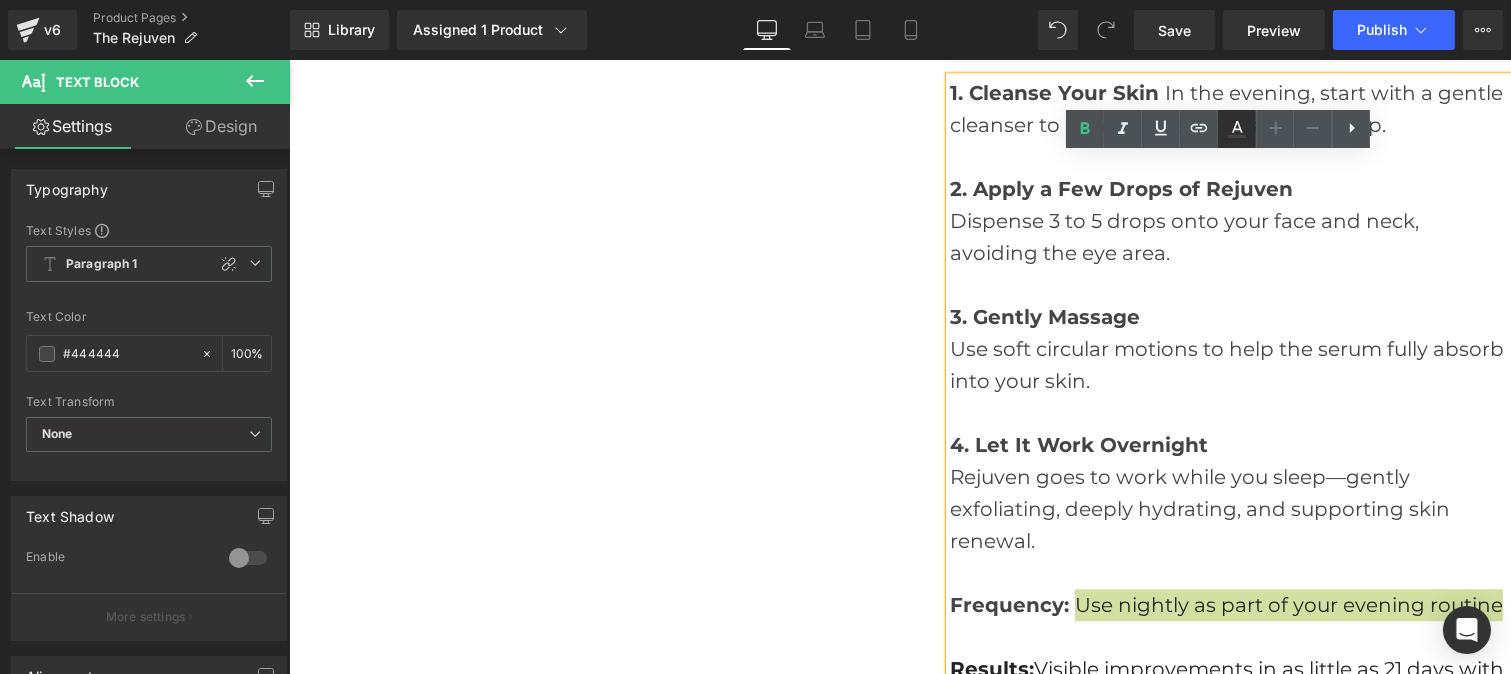 click 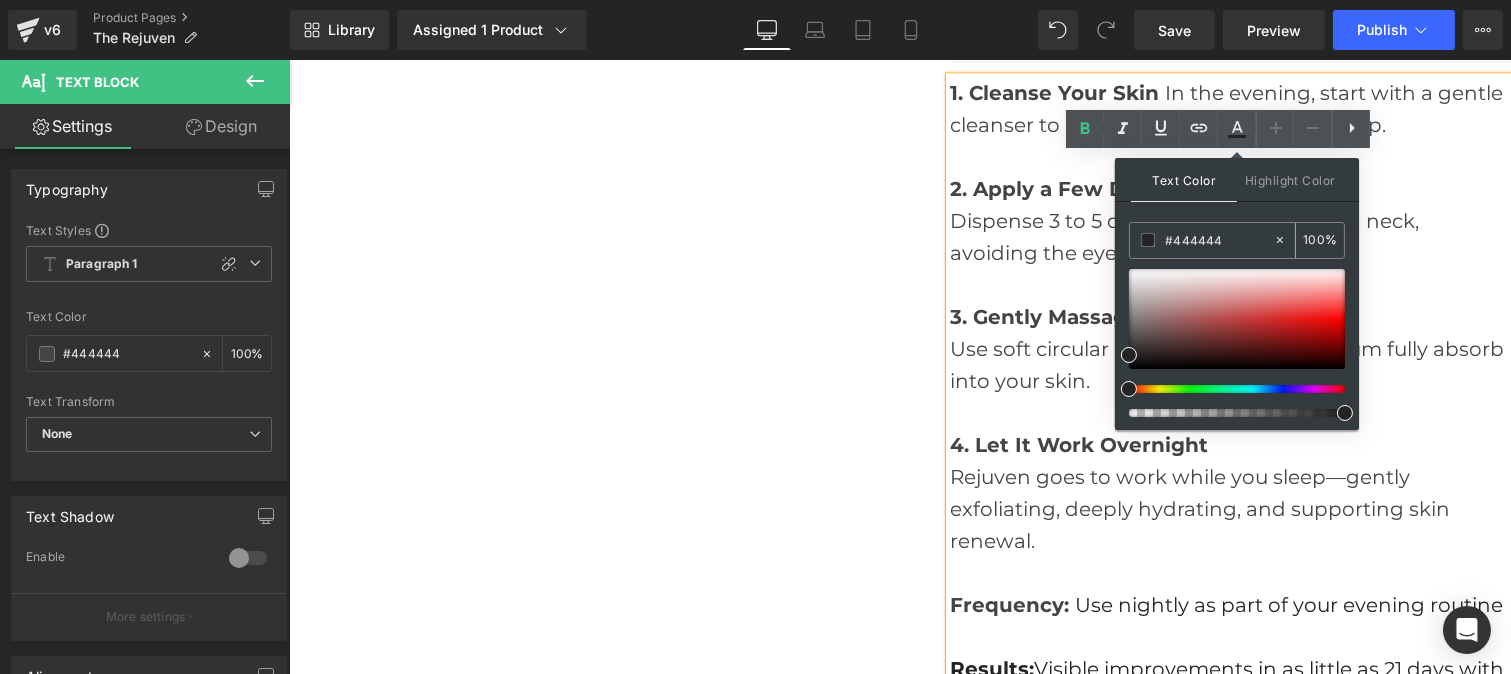 click on "#444444" at bounding box center (1219, 240) 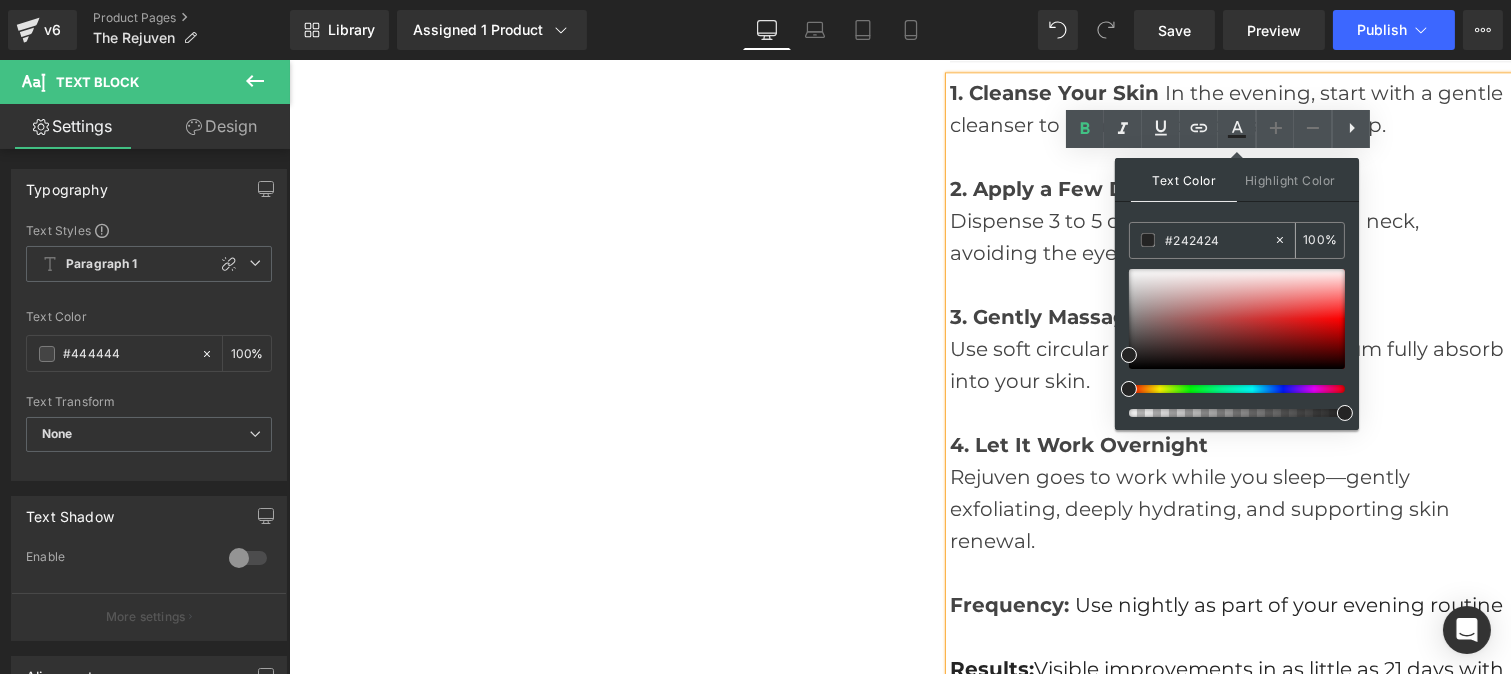 paste on "44444" 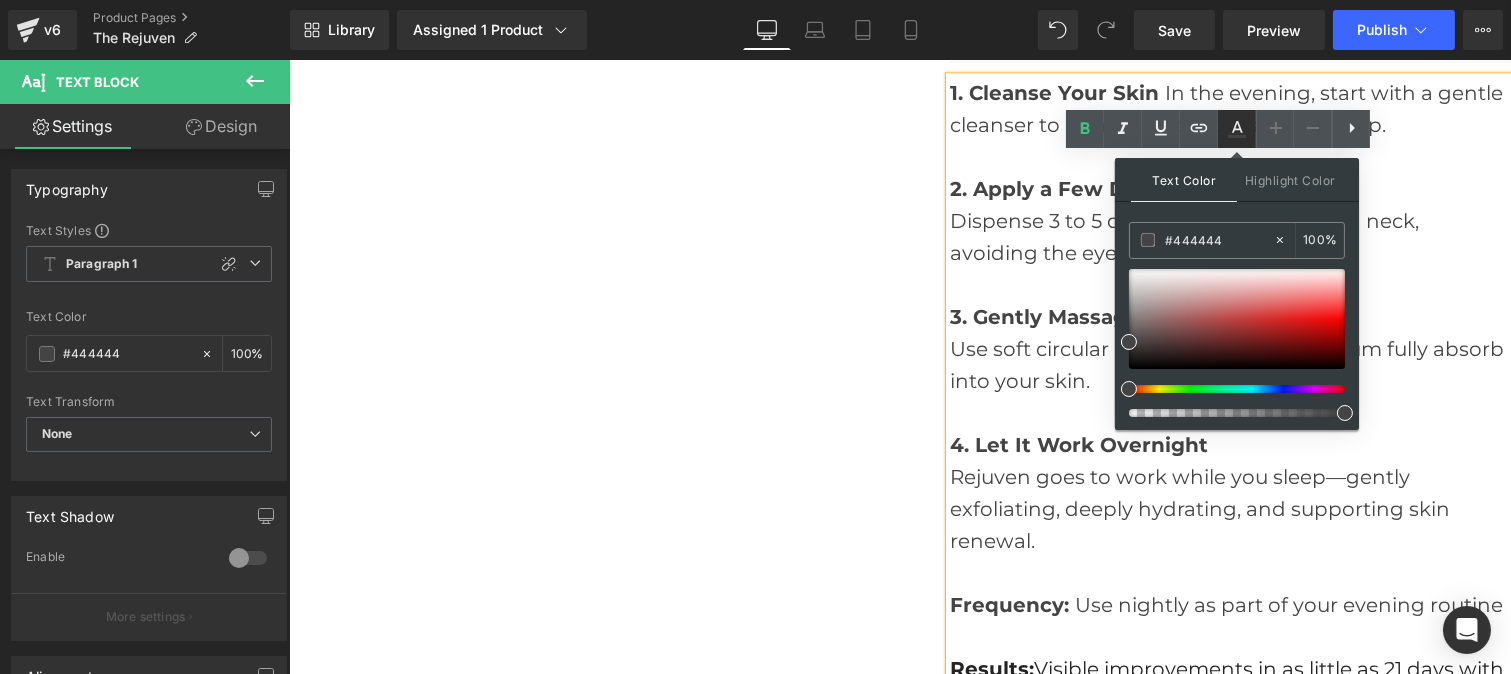 click 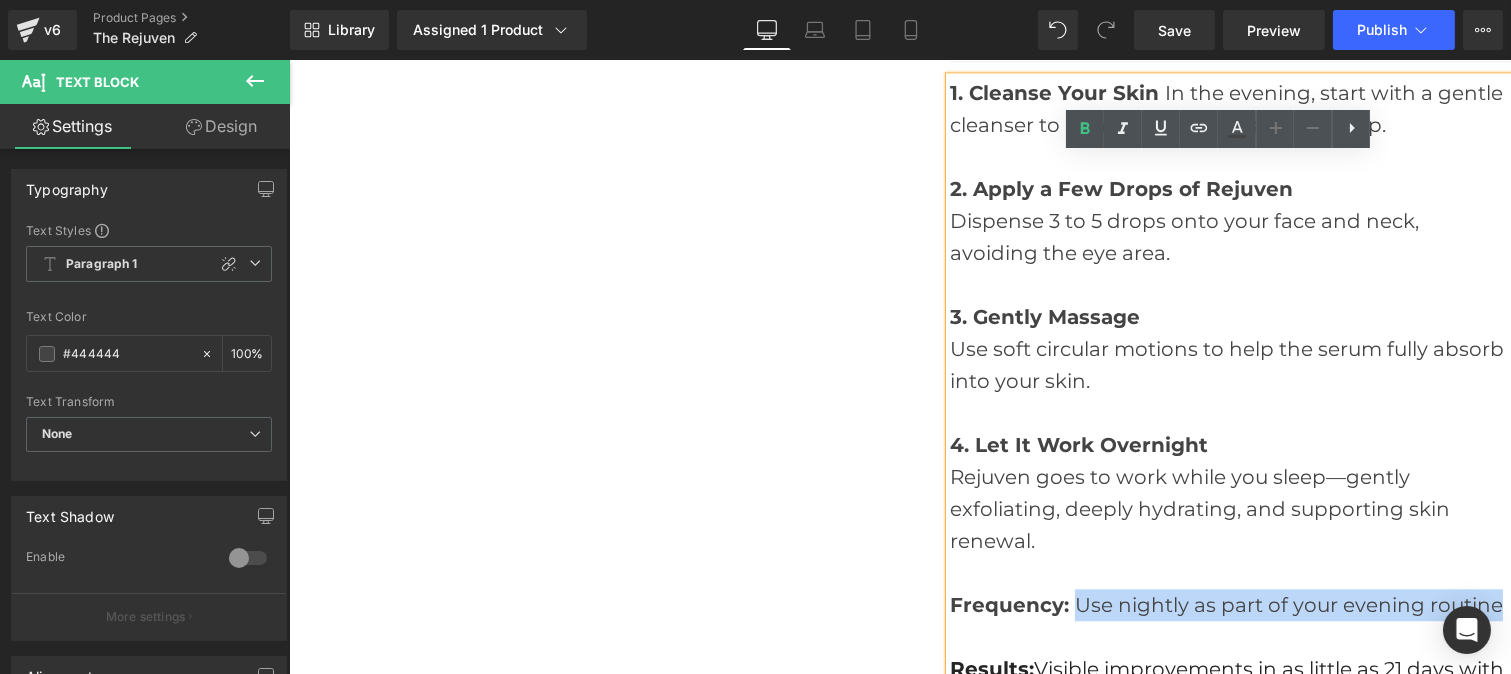 click on "Frequency:   Use nightly as part of your evening routine" at bounding box center [1229, 605] 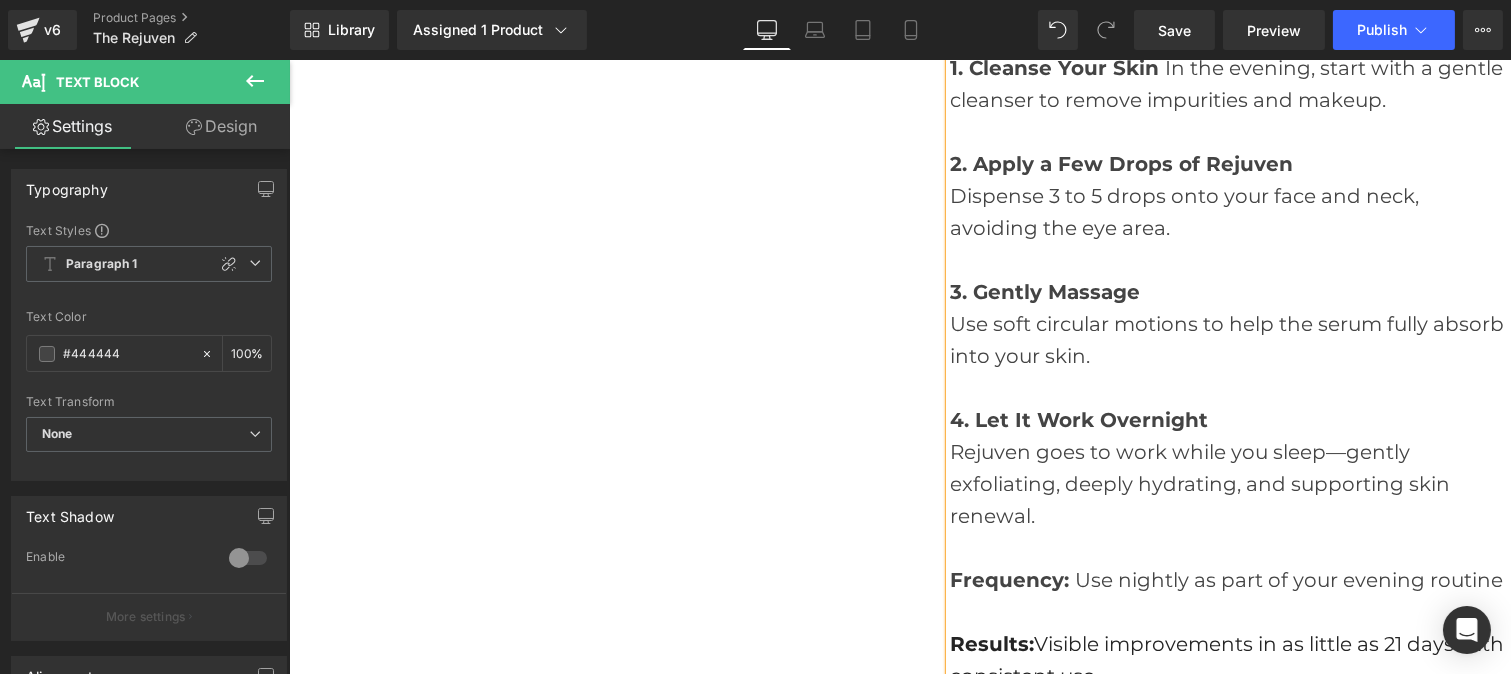 scroll, scrollTop: 9183, scrollLeft: 0, axis: vertical 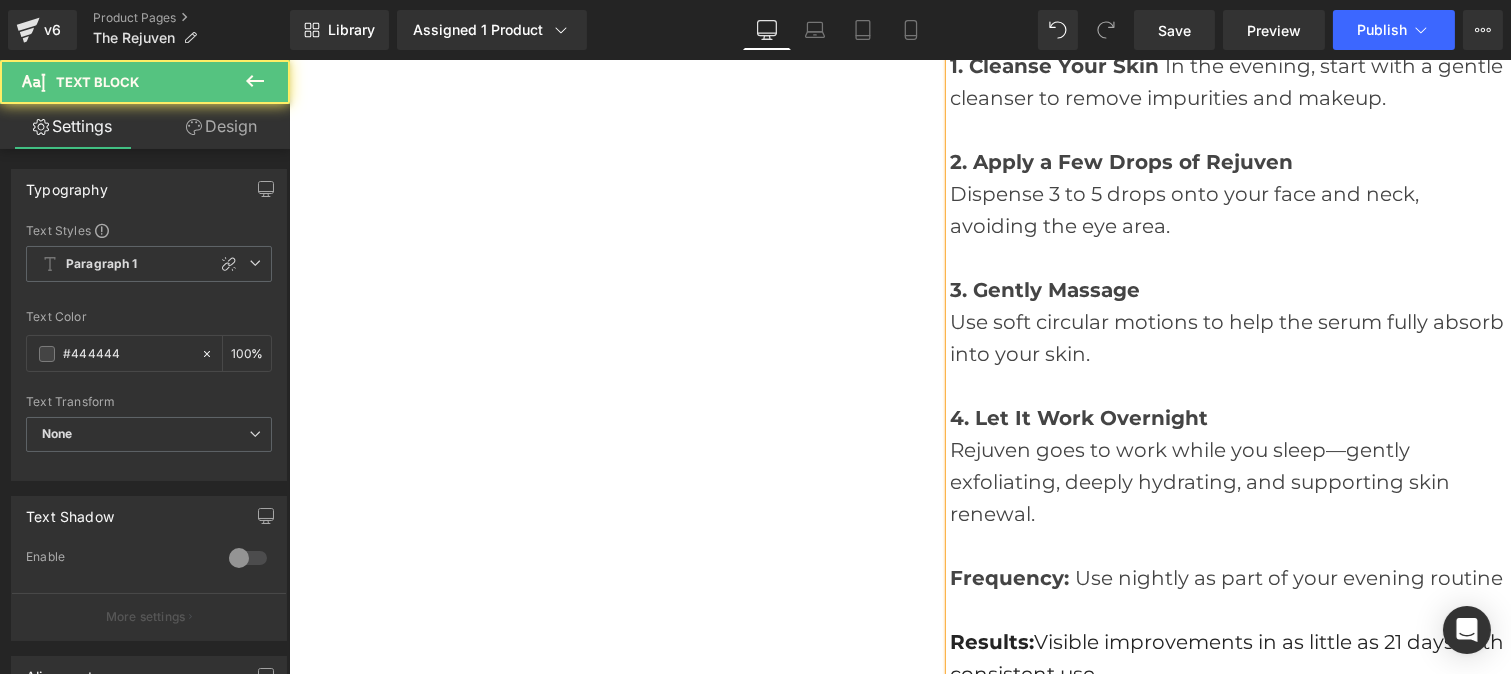 drag, startPoint x: 1025, startPoint y: 543, endPoint x: 941, endPoint y: 543, distance: 84 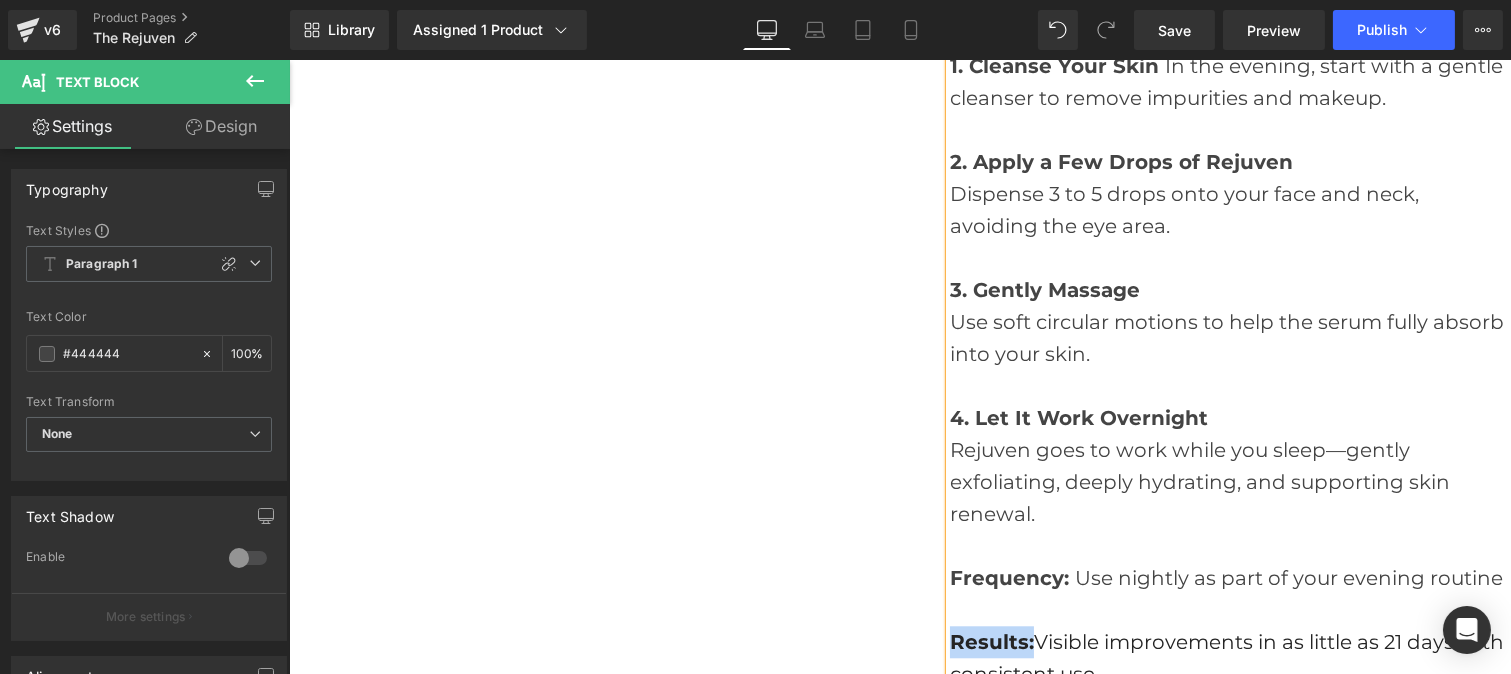 drag, startPoint x: 1024, startPoint y: 551, endPoint x: 945, endPoint y: 550, distance: 79.00633 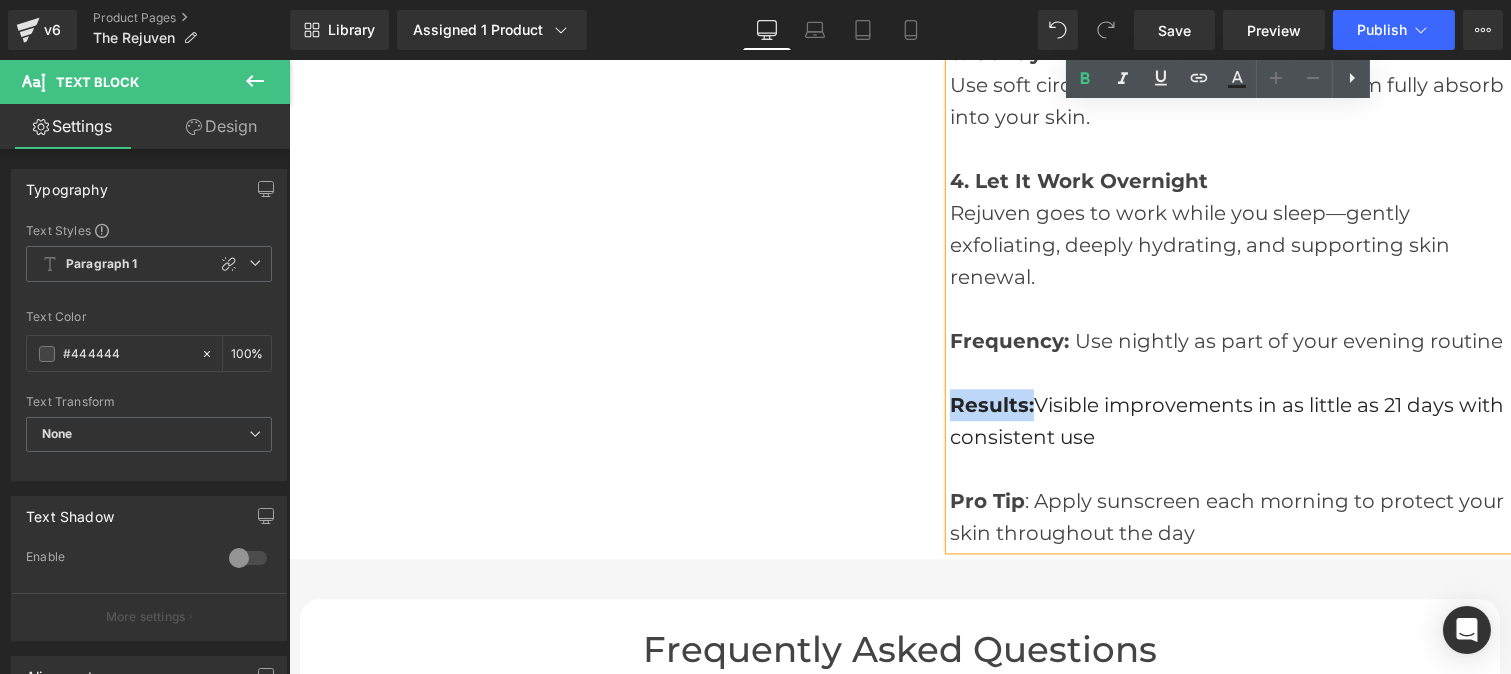 scroll, scrollTop: 9426, scrollLeft: 0, axis: vertical 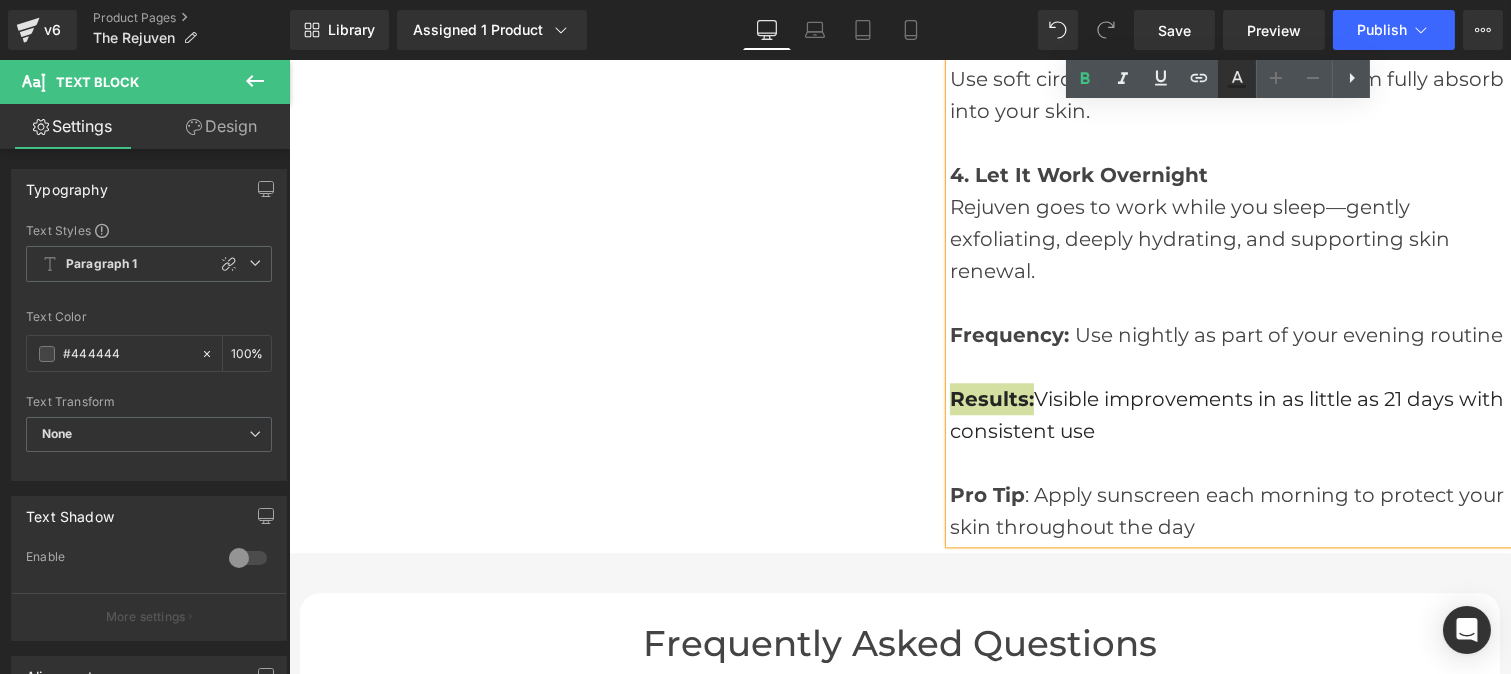 click at bounding box center [1237, 79] 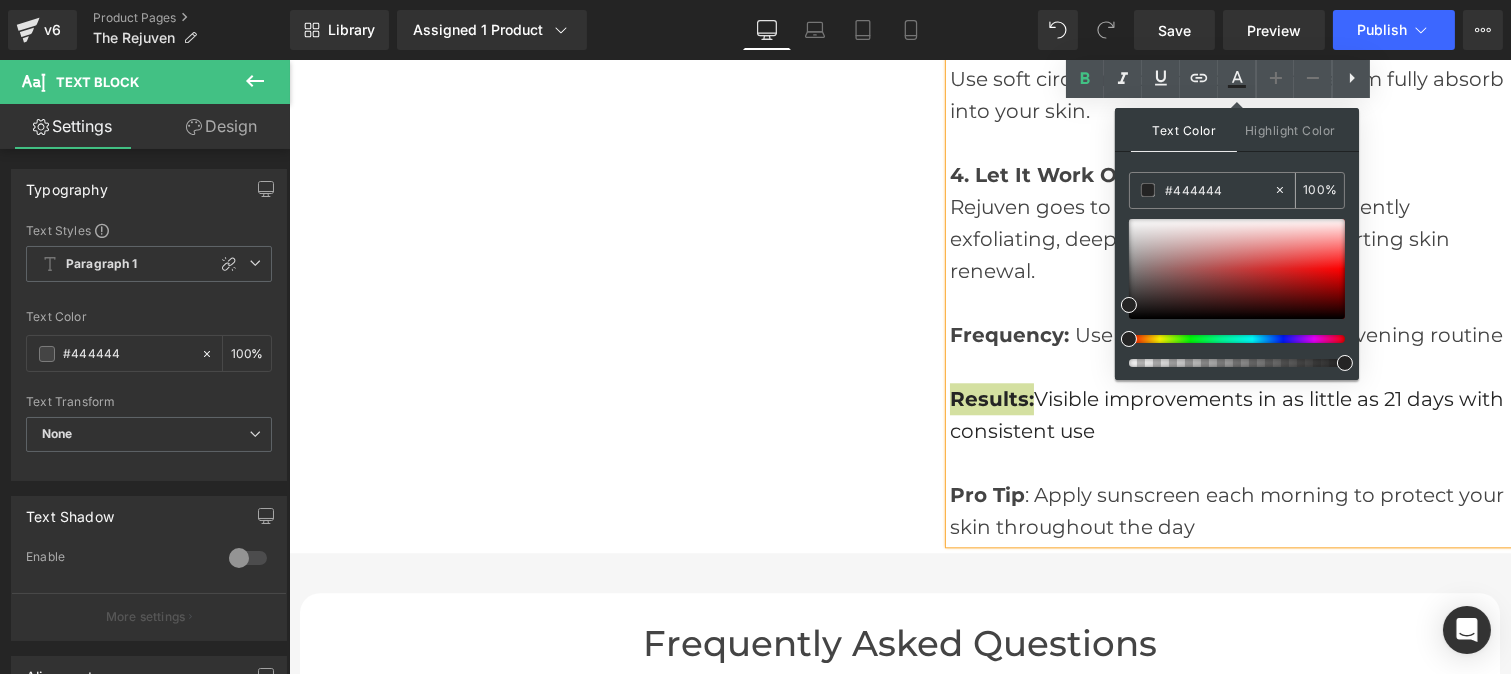 click on "#444444" at bounding box center [1219, 190] 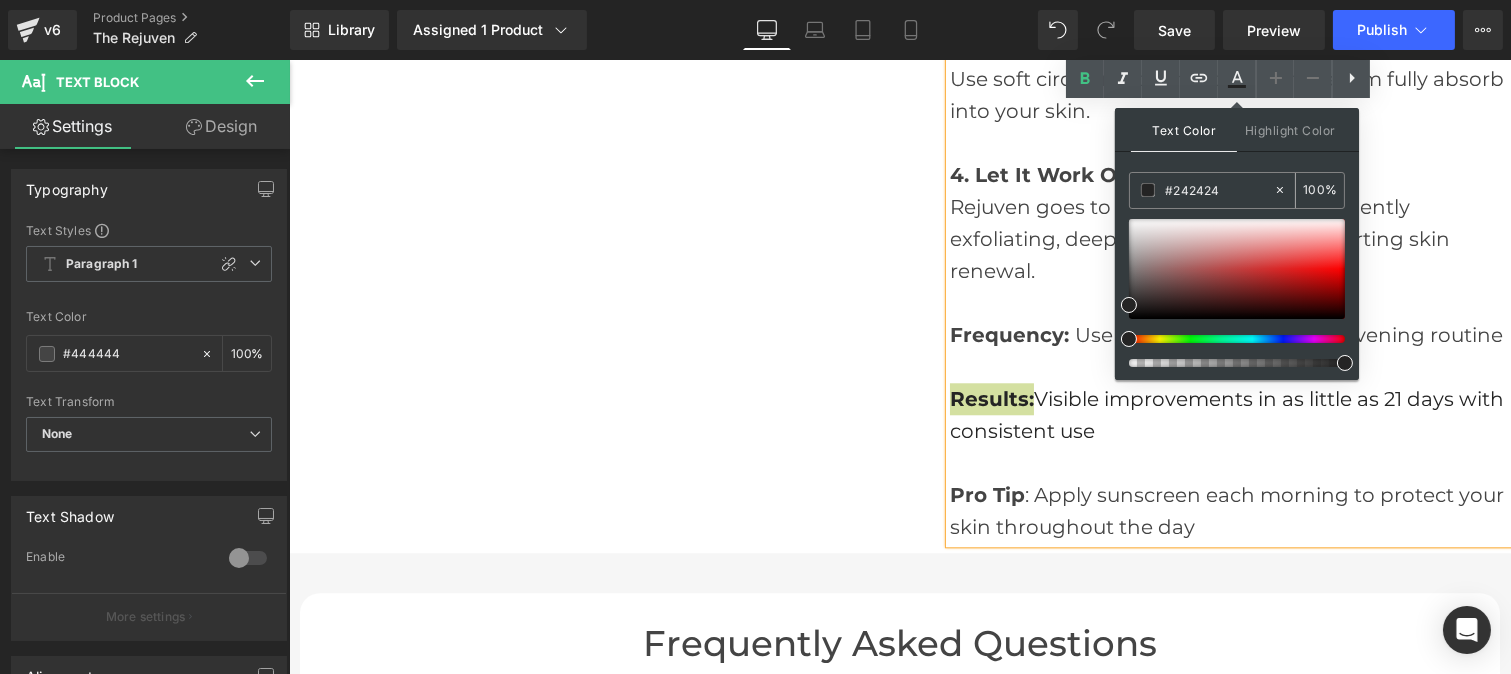 paste on "44444" 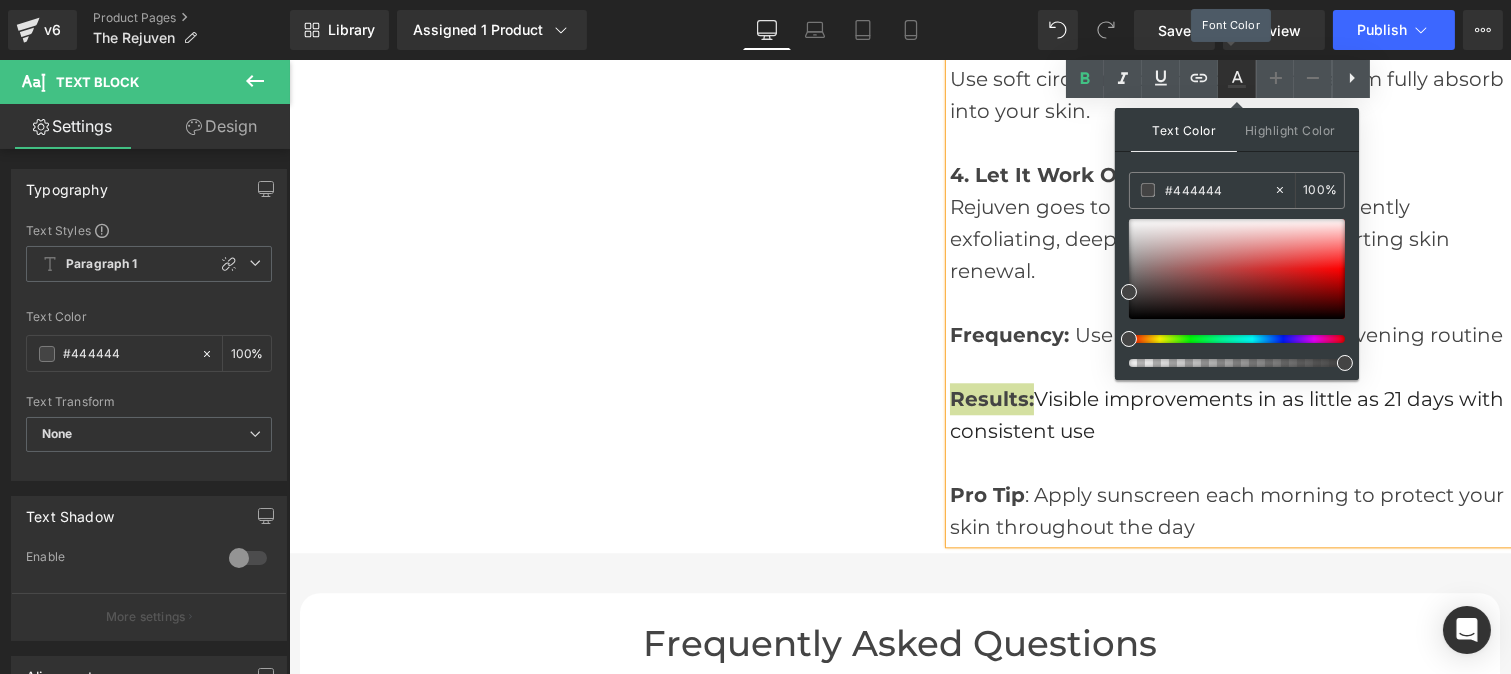 click 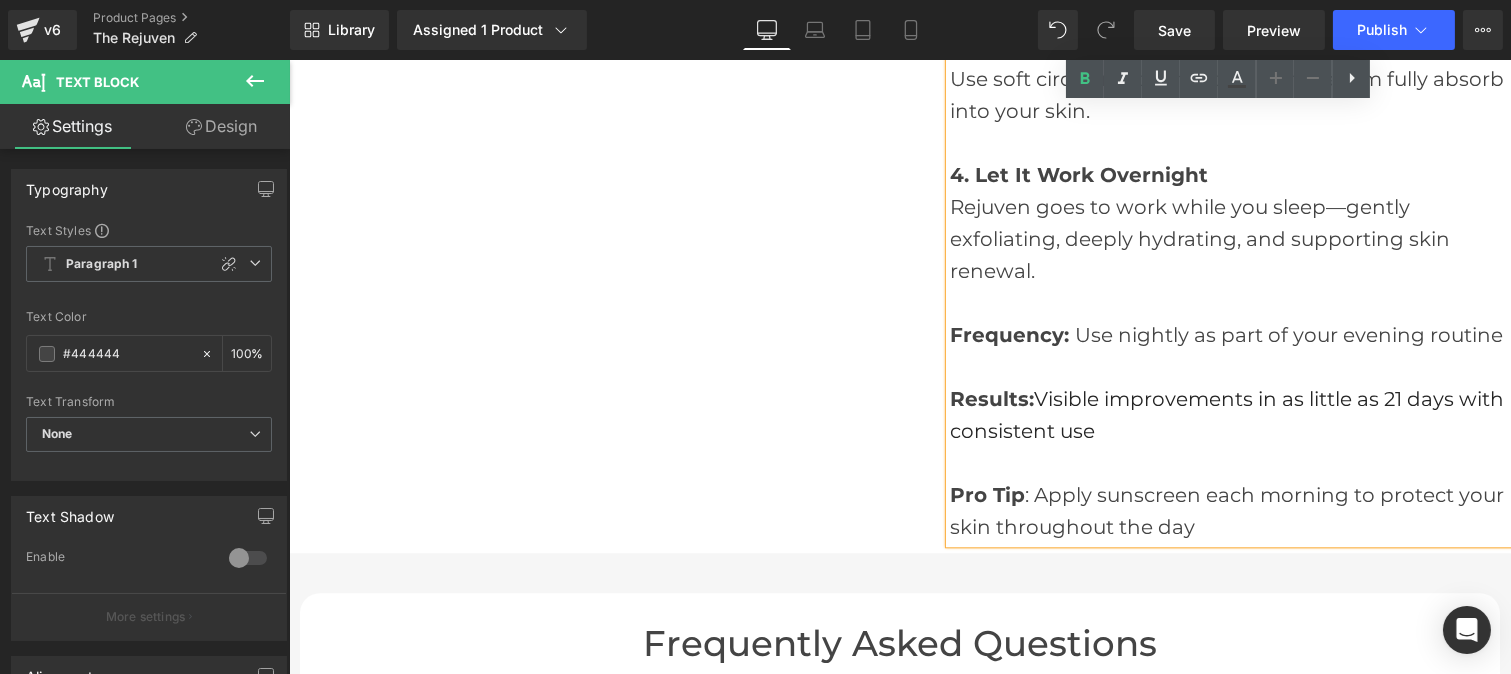 click on "Visible improvements in as little as 21 days with consistent use" at bounding box center (1226, 415) 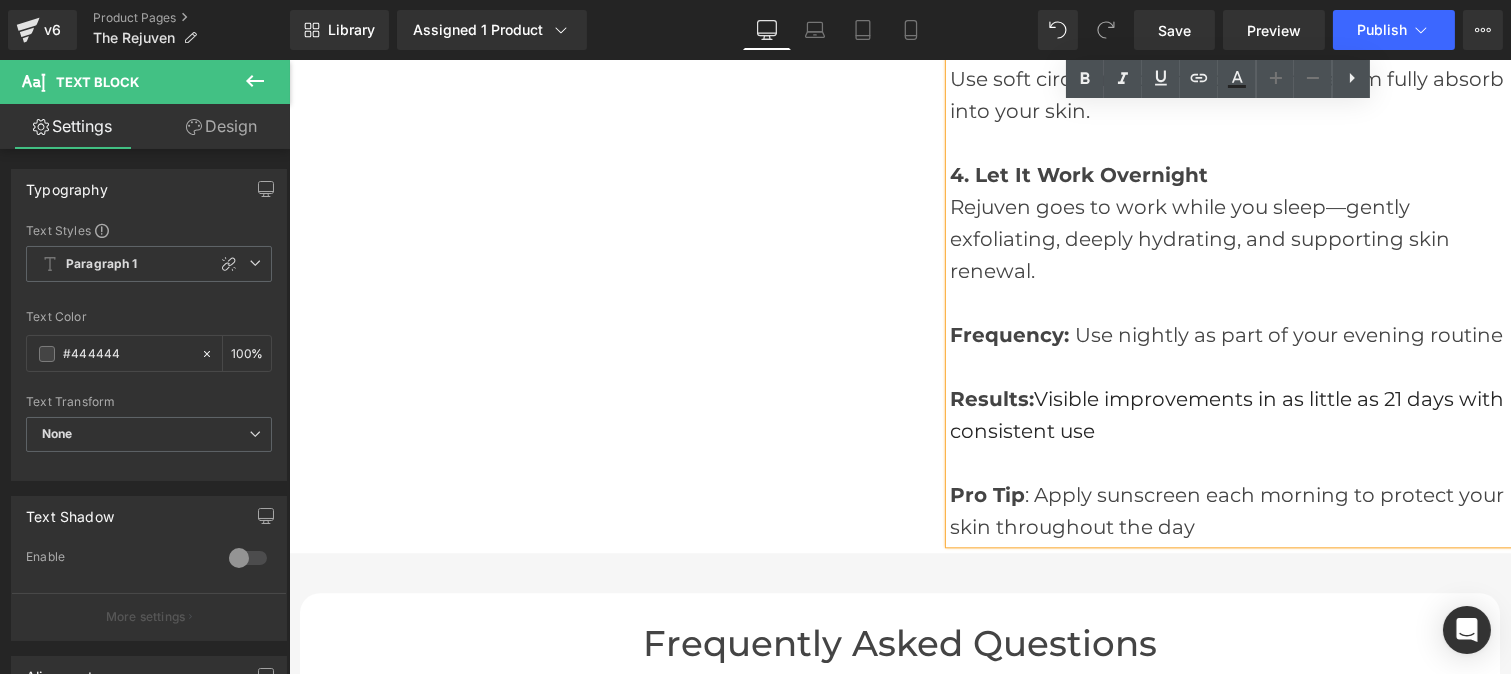 drag, startPoint x: 1028, startPoint y: 311, endPoint x: 1146, endPoint y: 328, distance: 119.218285 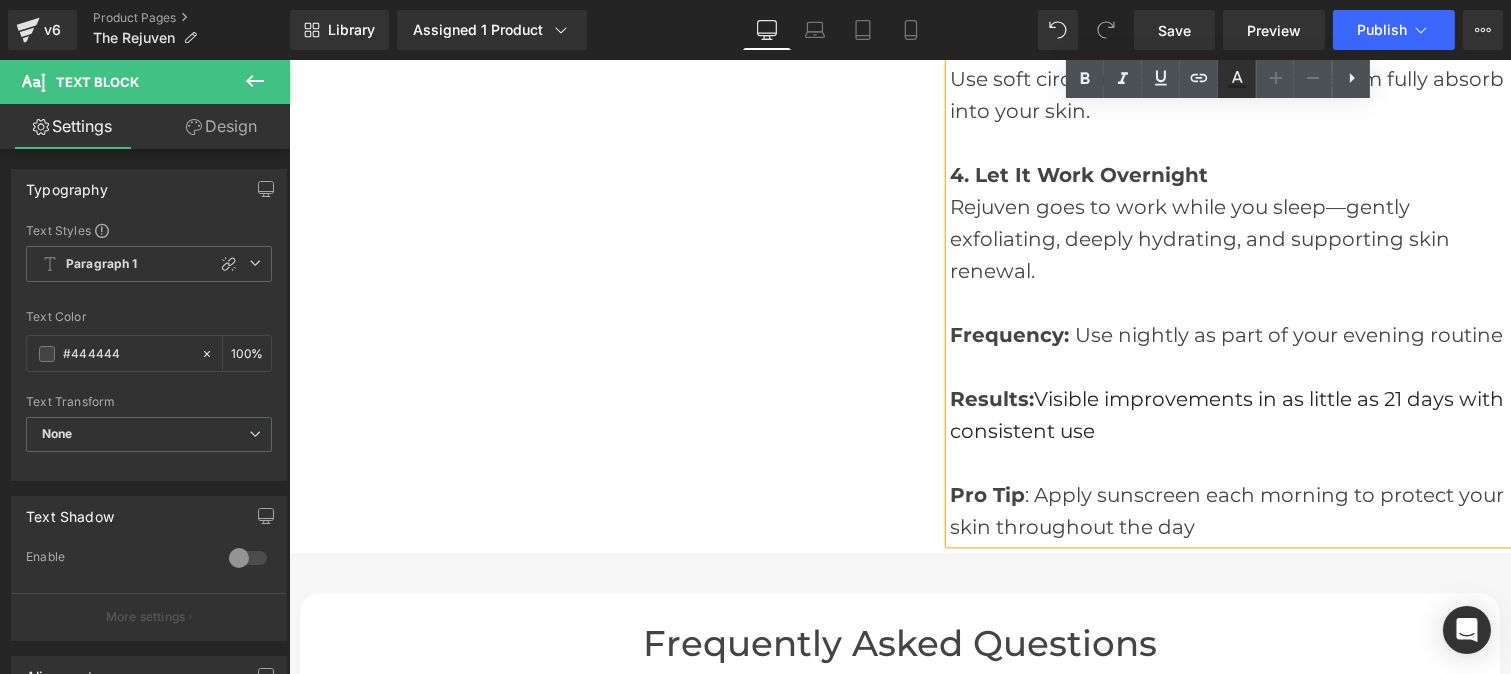 click 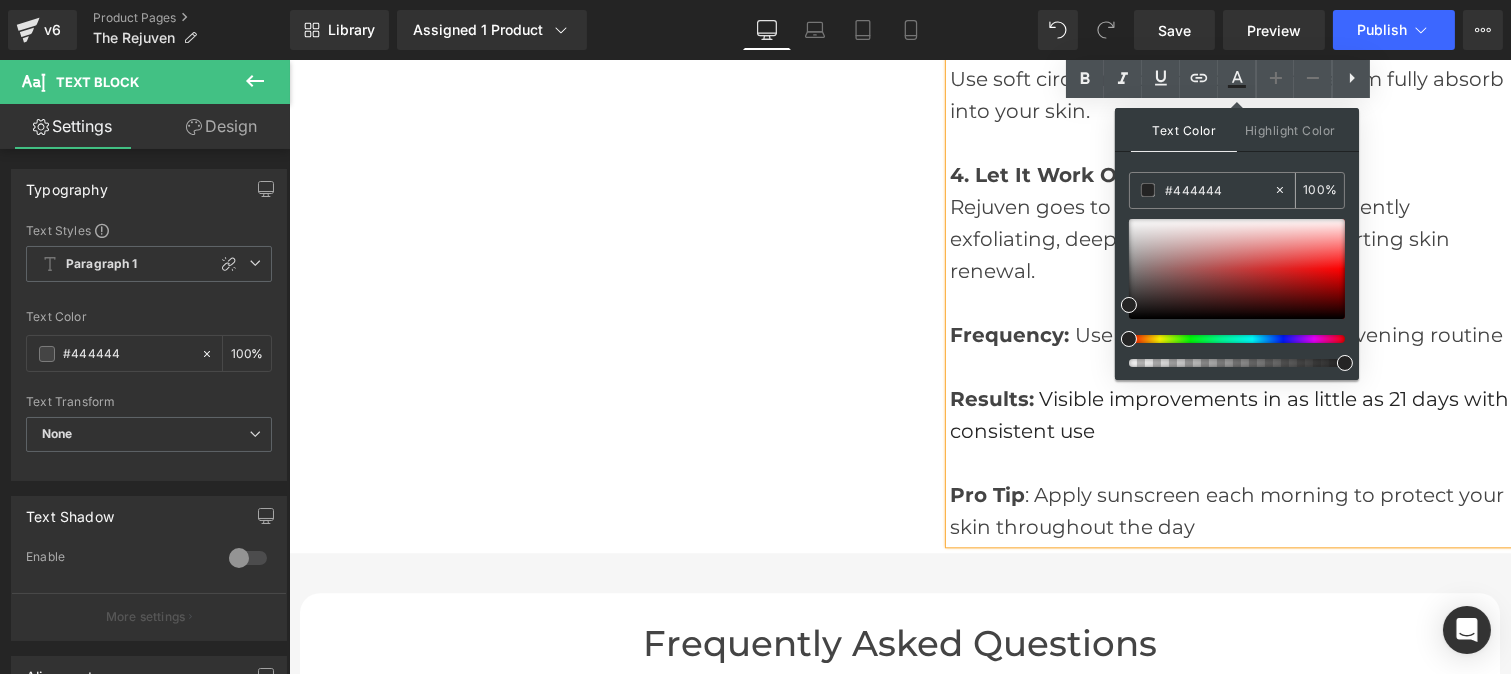 click on "#444444" at bounding box center (1219, 190) 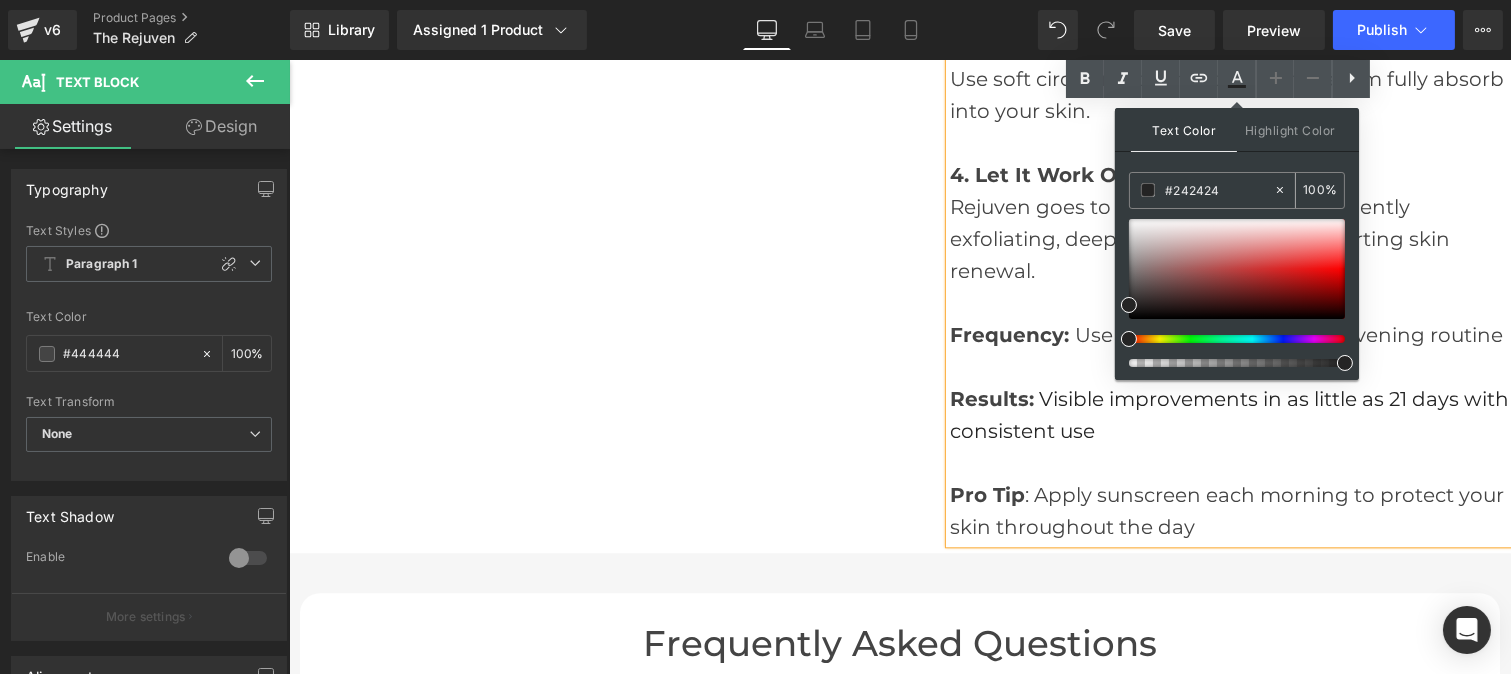 paste on "44444" 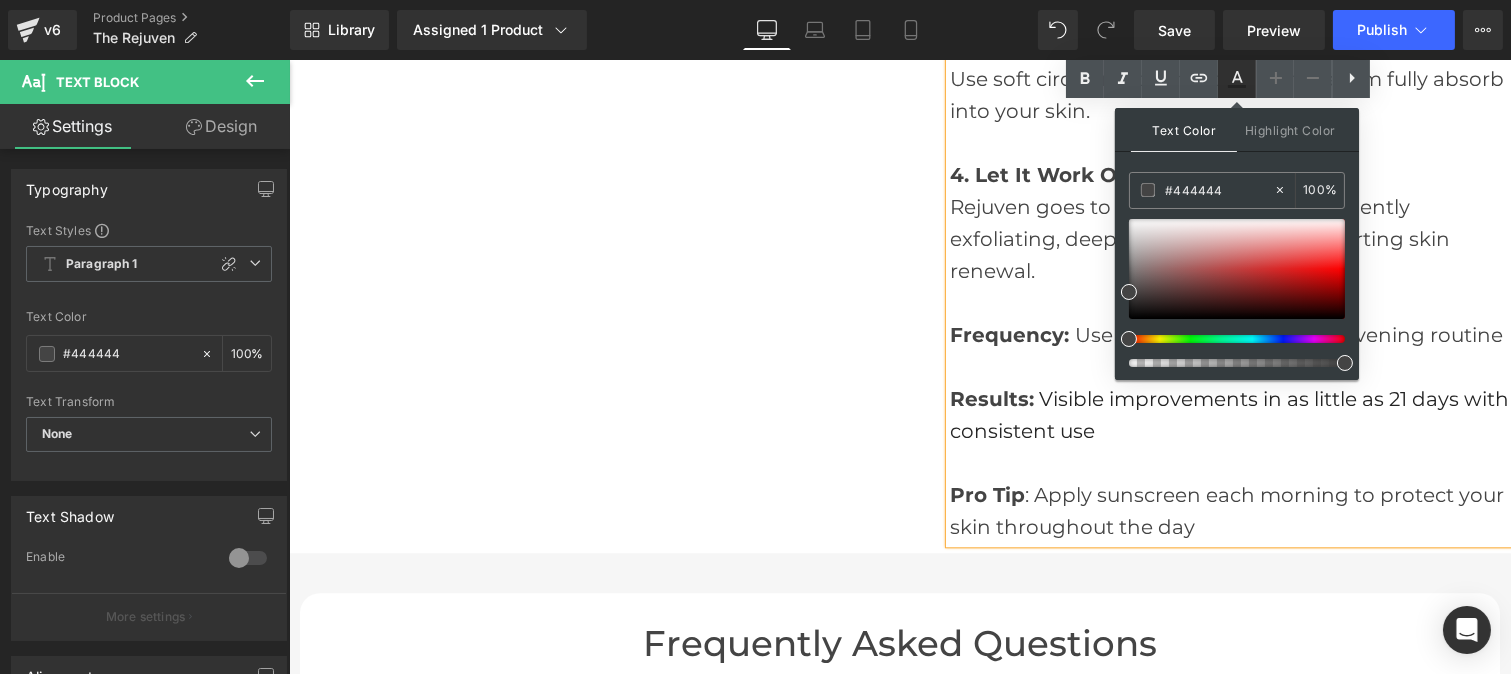 type on "#444444" 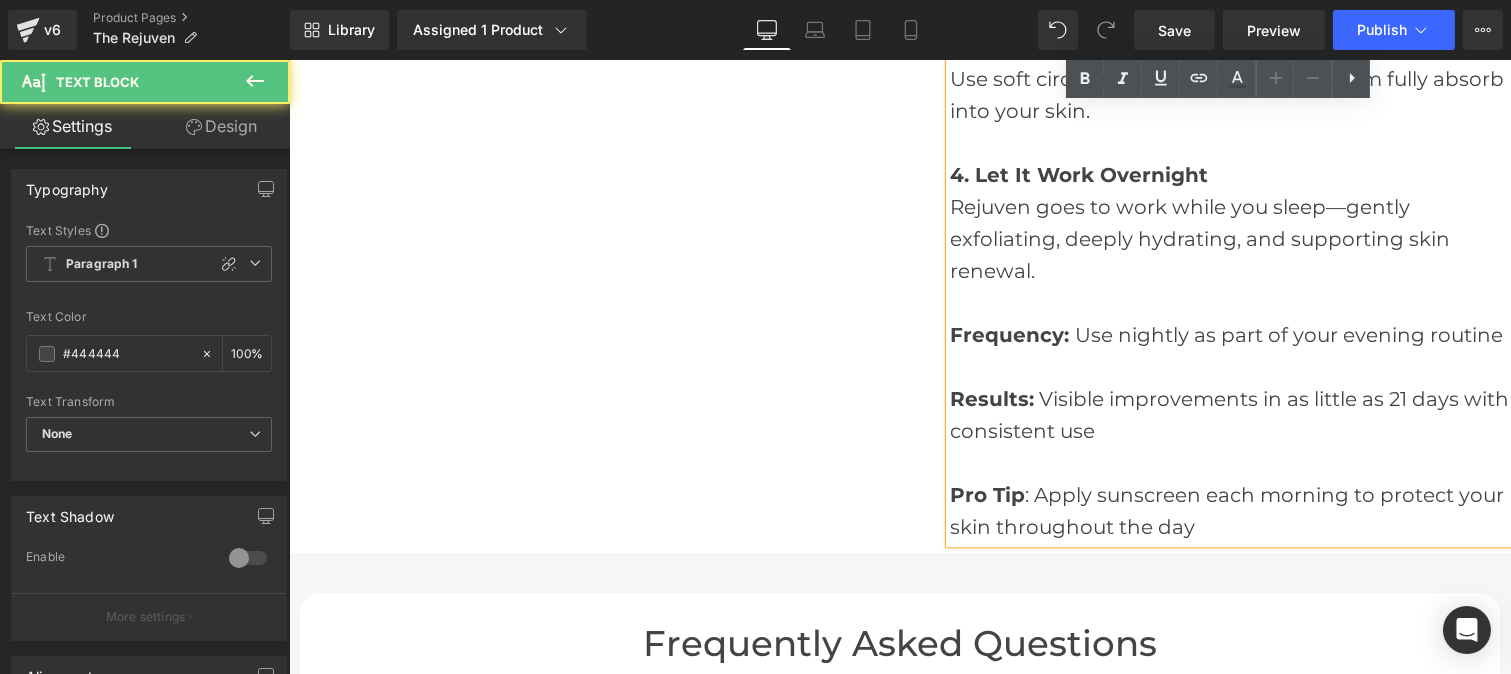 click on "Results:   Visible improvements in as little as 21 days with consistent use" at bounding box center [1229, 415] 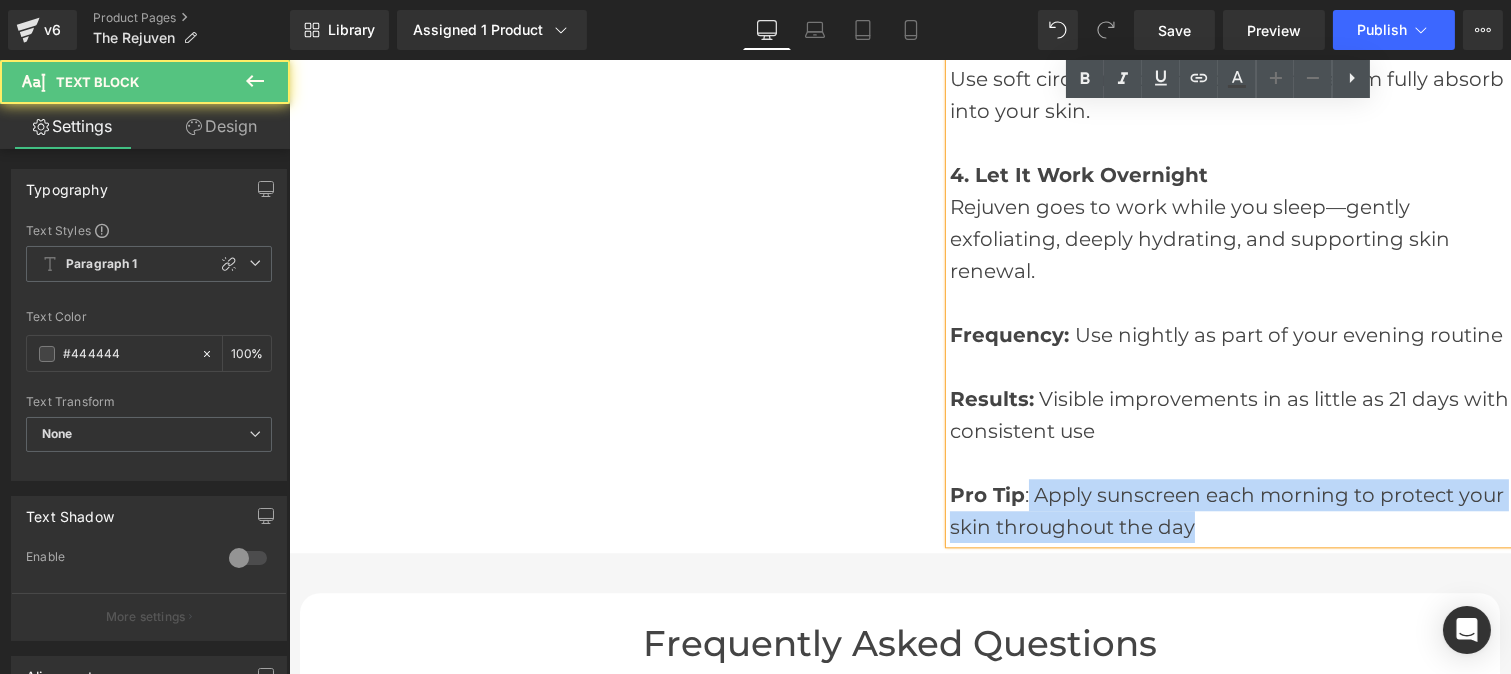 drag, startPoint x: 1021, startPoint y: 406, endPoint x: 935, endPoint y: 393, distance: 86.977005 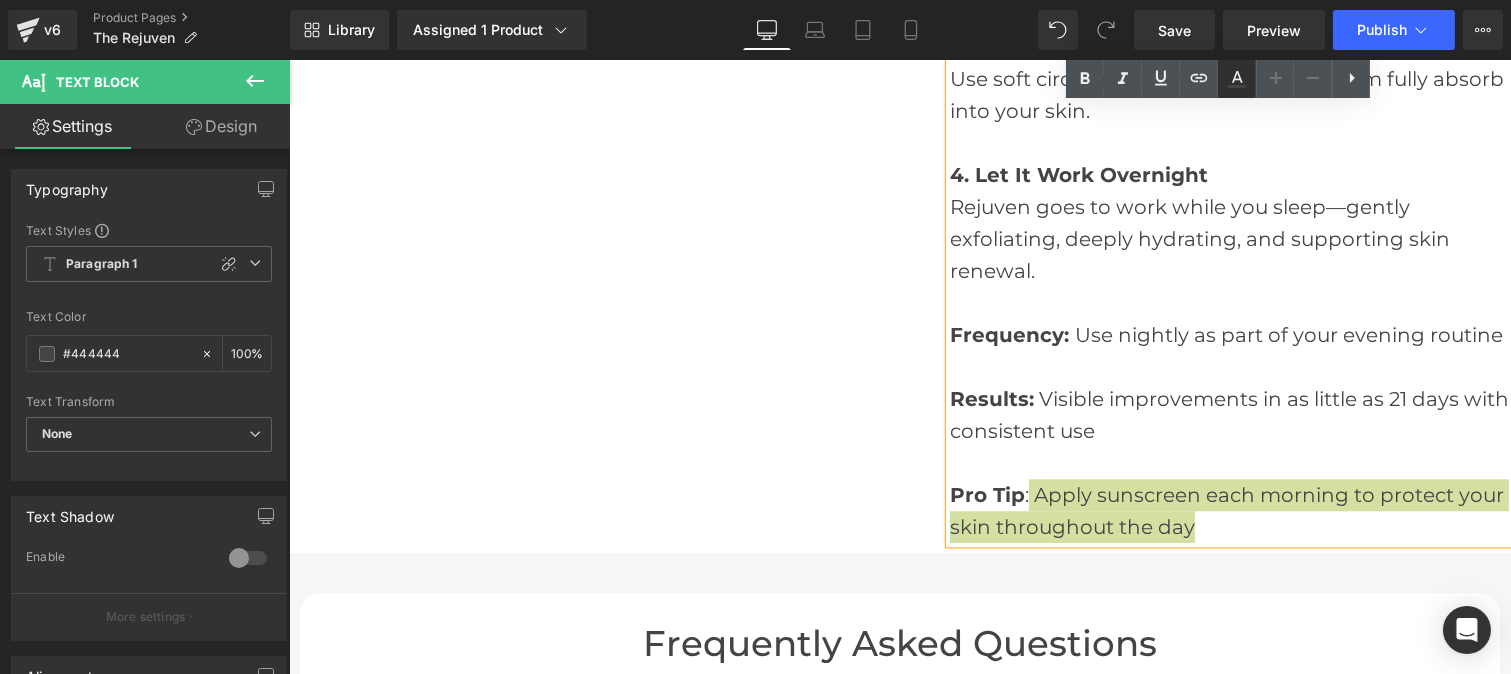 click 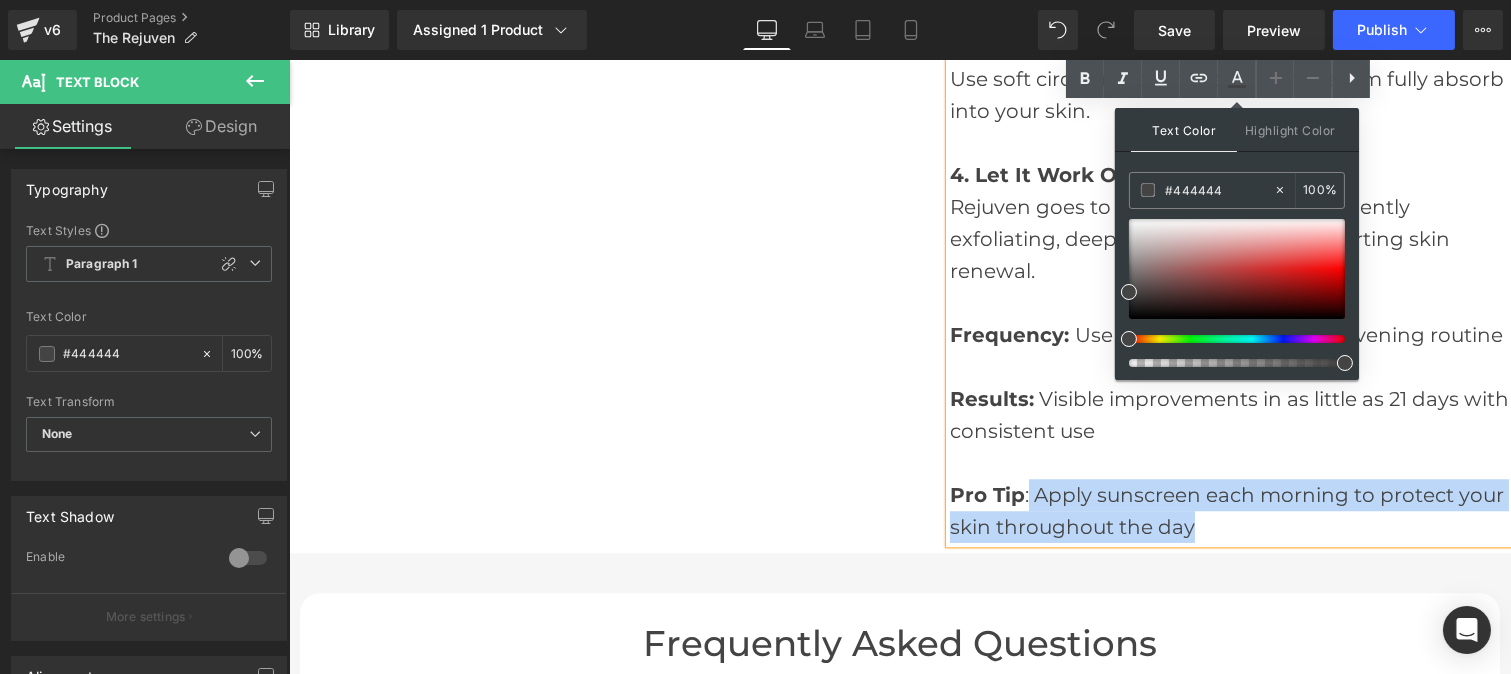 click at bounding box center (1229, 367) 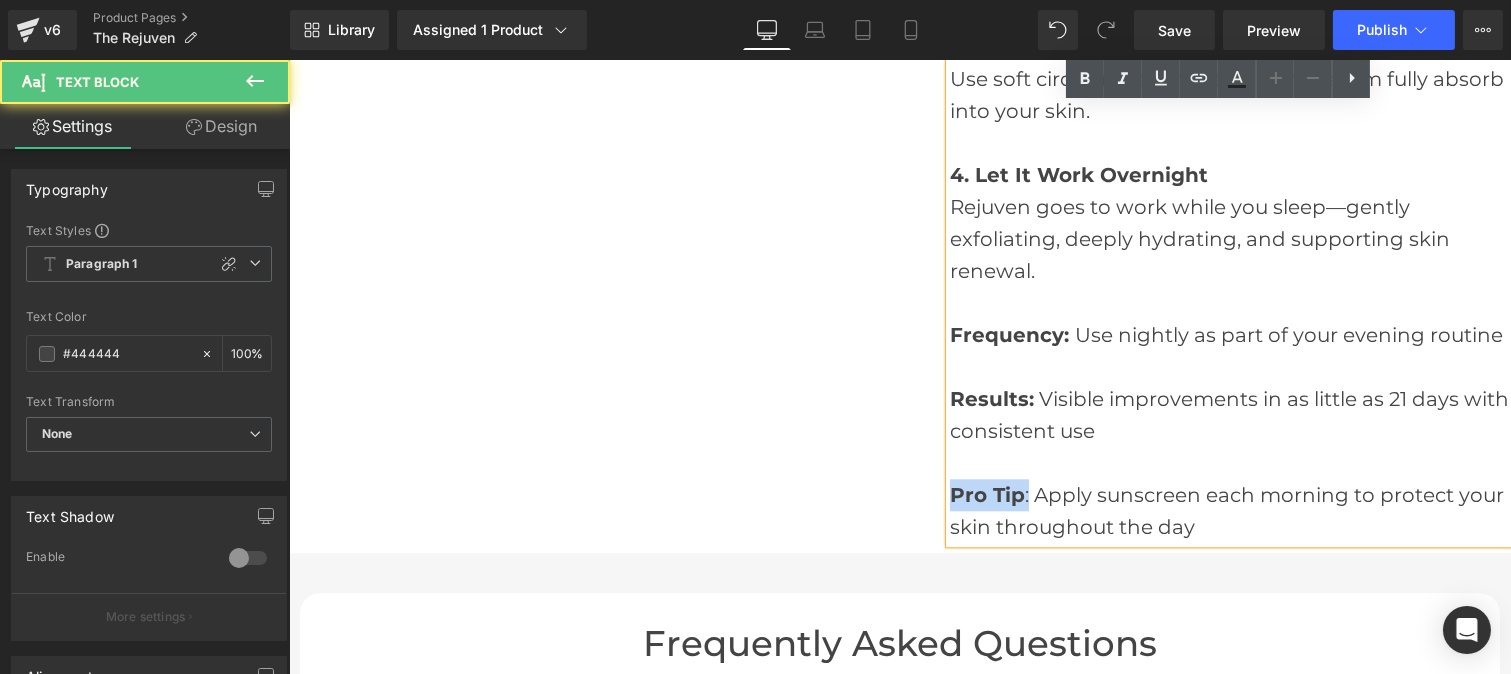 drag, startPoint x: 1017, startPoint y: 402, endPoint x: 939, endPoint y: 387, distance: 79.429214 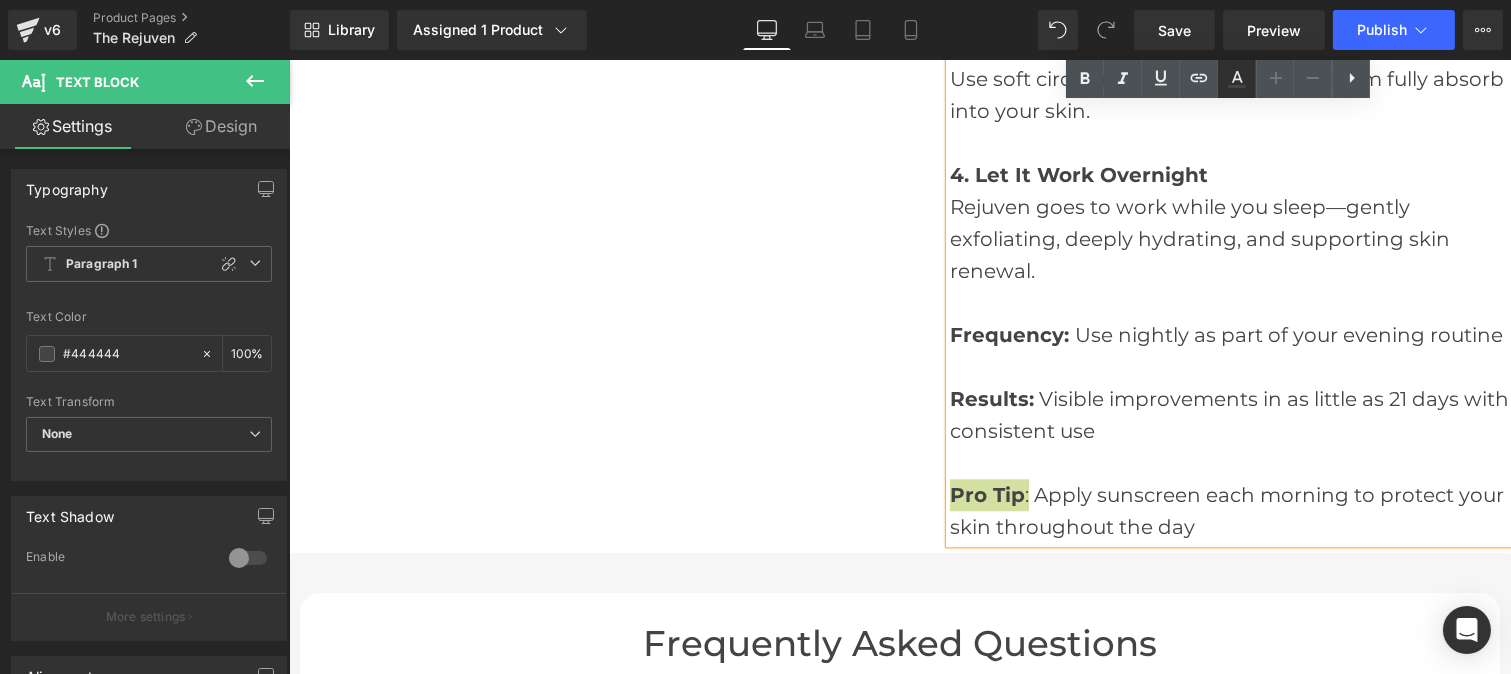 click 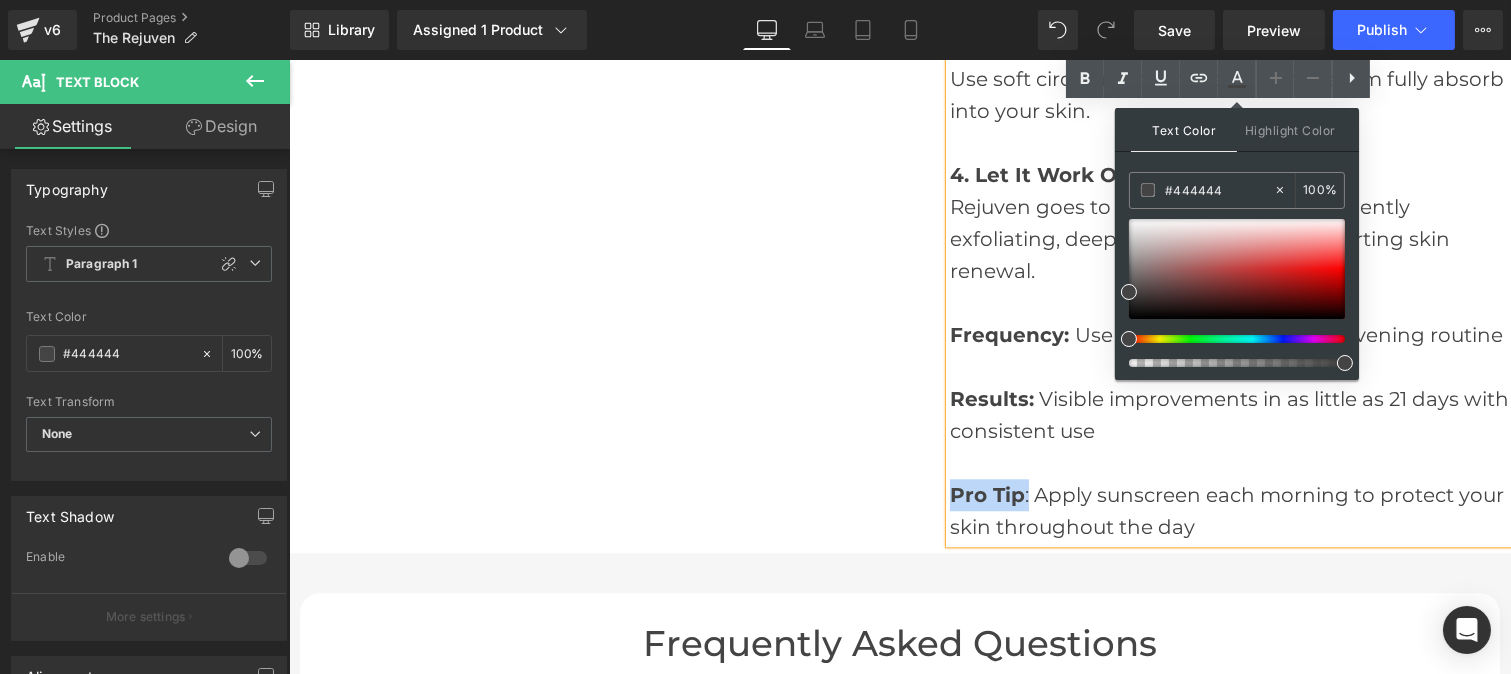 click on "Results:" at bounding box center (991, 399) 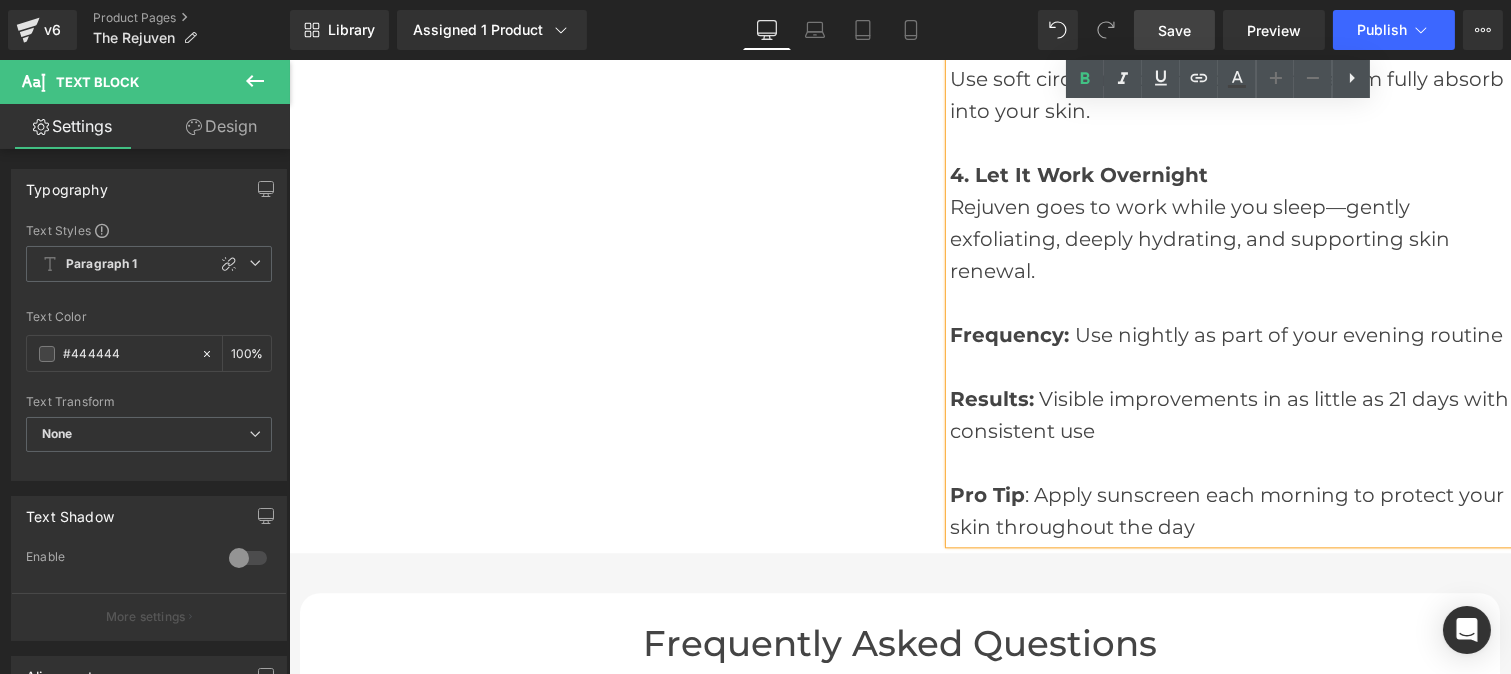 click on "Save" at bounding box center [1174, 30] 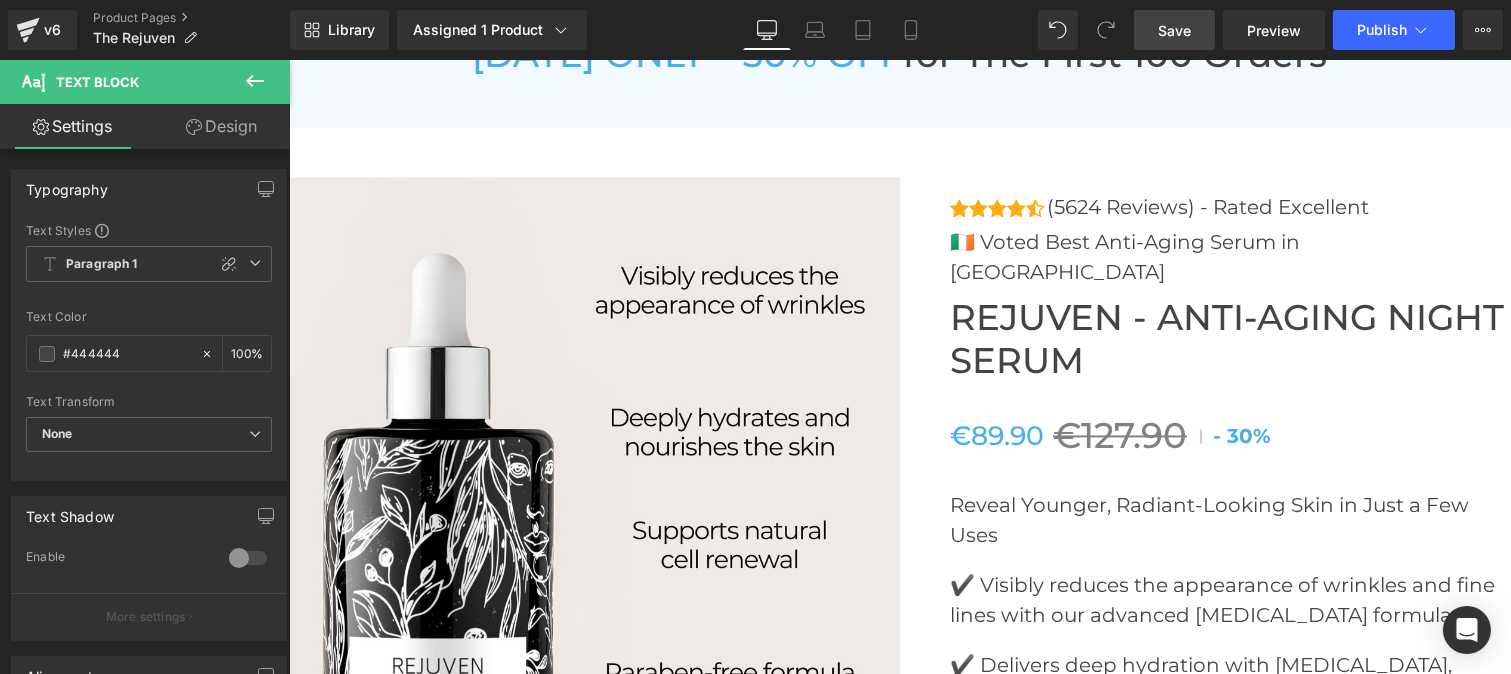 scroll, scrollTop: 7366, scrollLeft: 0, axis: vertical 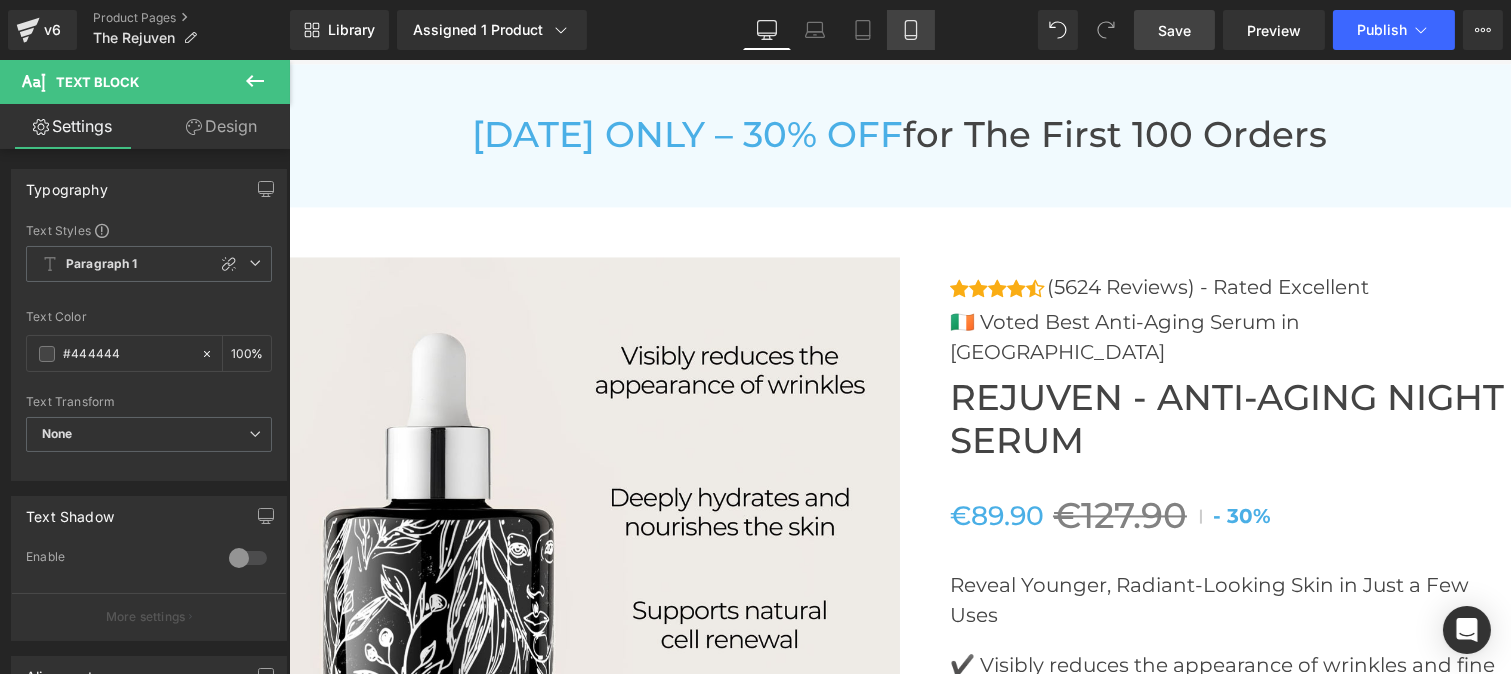 click 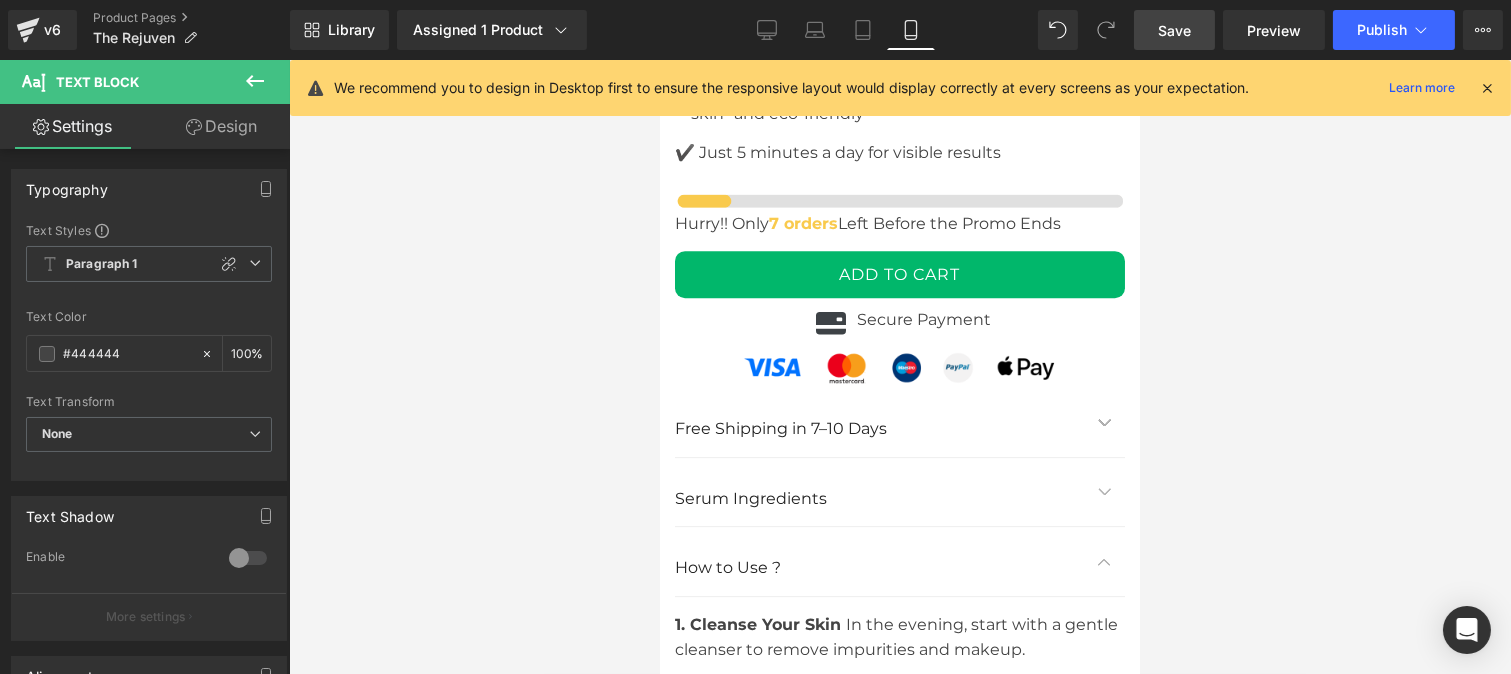 scroll, scrollTop: 11700, scrollLeft: 0, axis: vertical 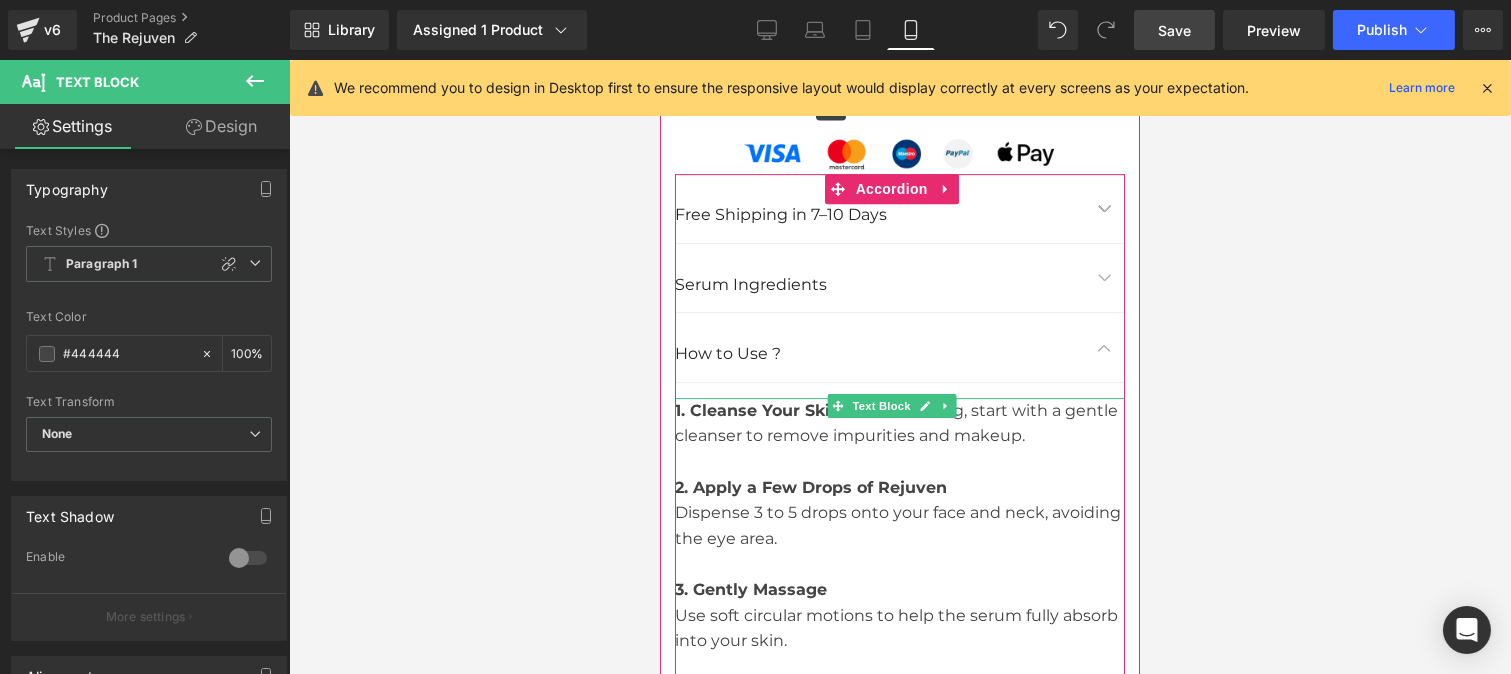 click on "1. Cleanse Your Skin   In the evening, start with a gentle cleanser to remove impurities and makeup. 2. Apply a Few Drops of Rejuven Dispense 3 to 5 drops onto your face and neck, avoiding the eye area. 3. Gently Massage Use soft circular motions to help the serum fully absorb into your skin. 4. Let It Work Overnight Rejuven goes to work while you sleep—gently exfoliating, deeply hydrating, and supporting skin renewal. Frequency:   Use nightly as part of your evening routine Results:   Visible improvements in as little as 21 days with consistent use Pro Tip : Apply sunscreen each morning to protect your skin throughout the day" at bounding box center [899, 692] 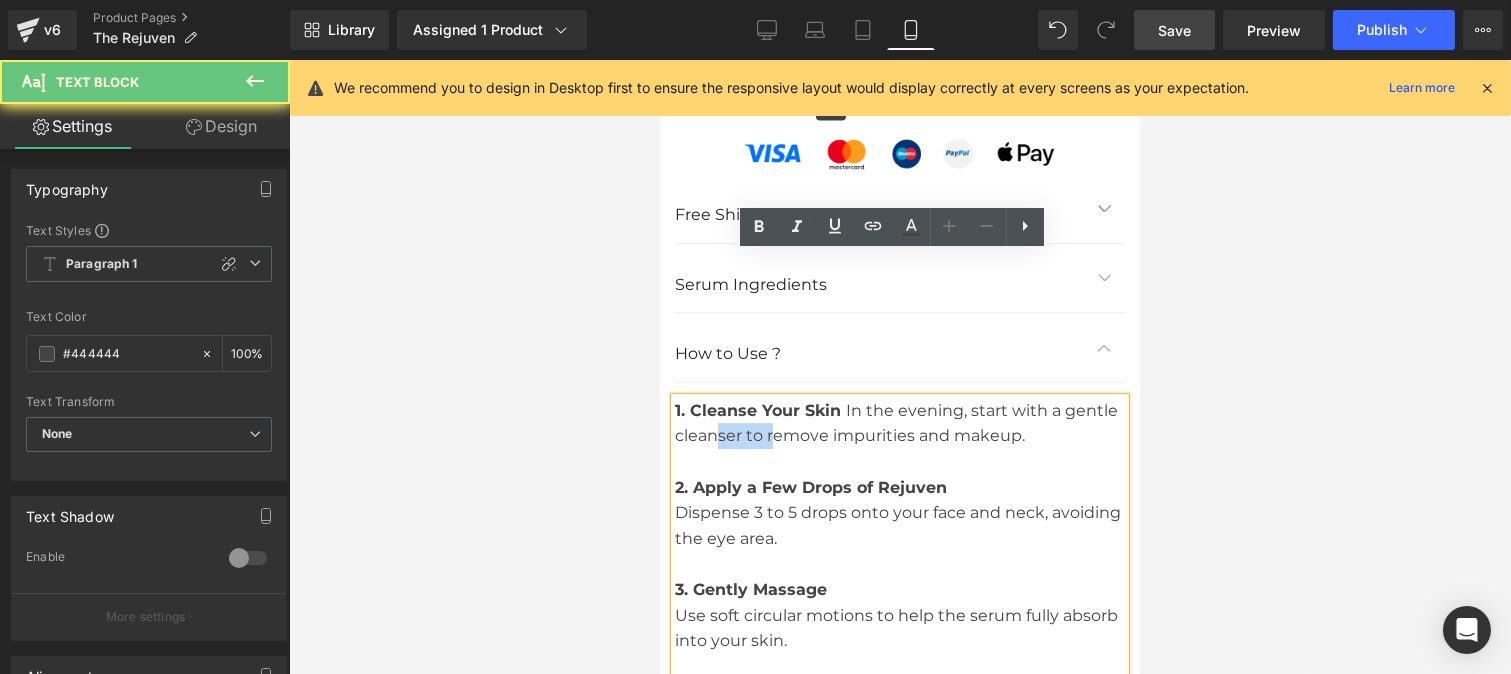 drag, startPoint x: 775, startPoint y: 283, endPoint x: 828, endPoint y: 283, distance: 53 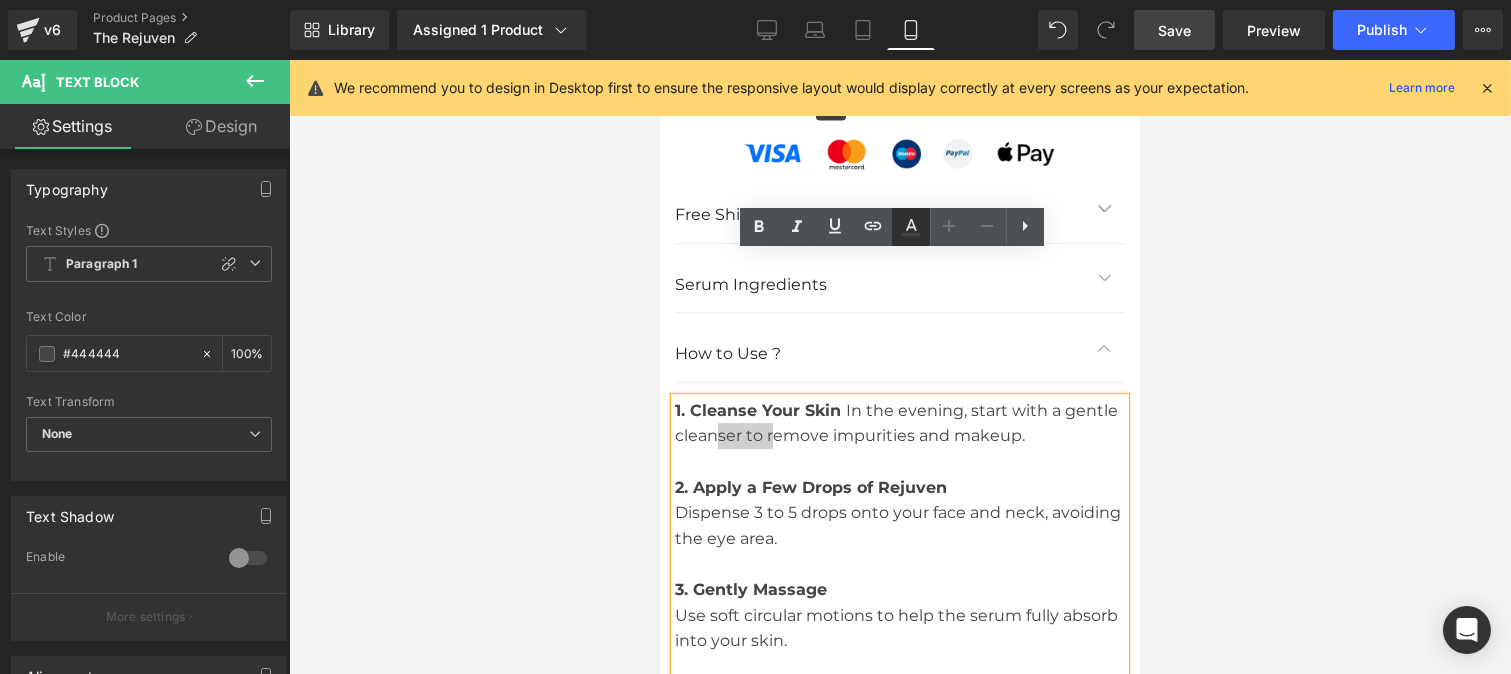 click 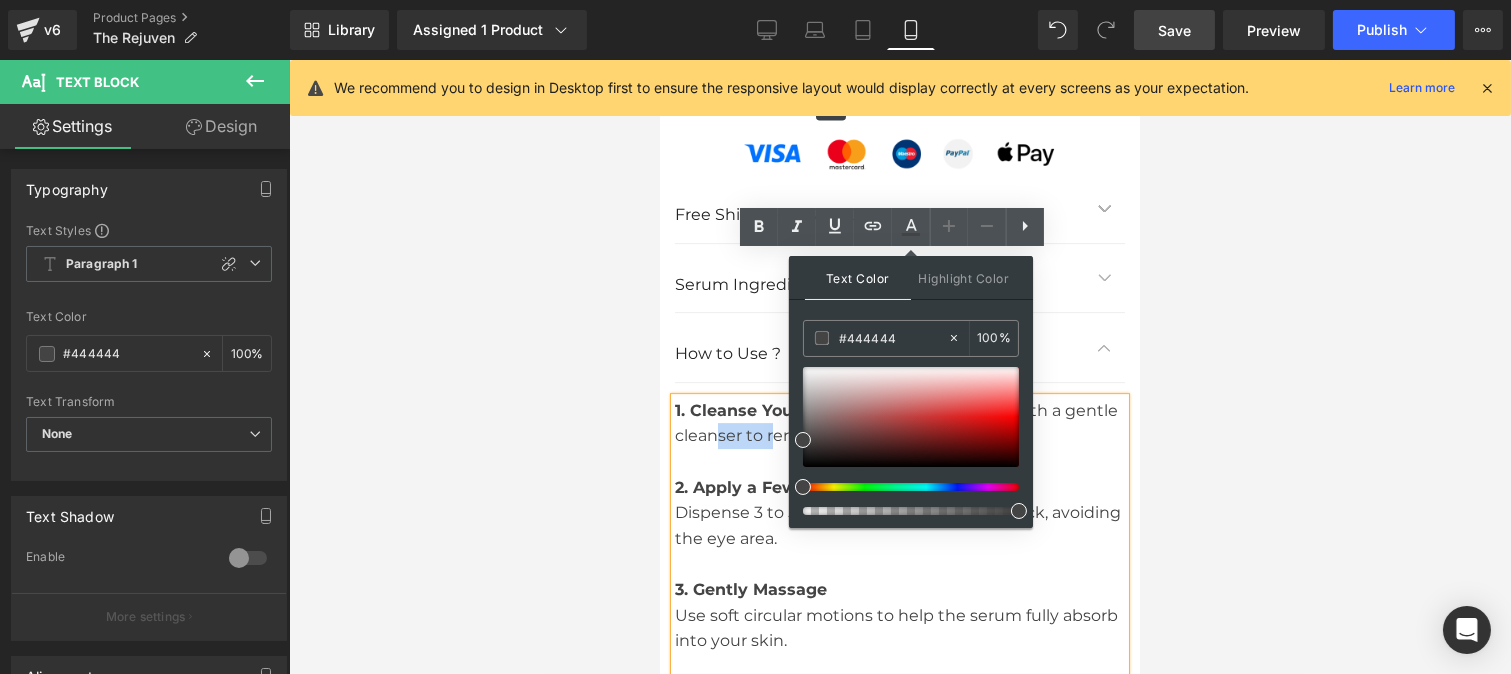 click on "Dispense 3 to 5 drops onto your face and neck, avoiding the eye area." at bounding box center [899, 525] 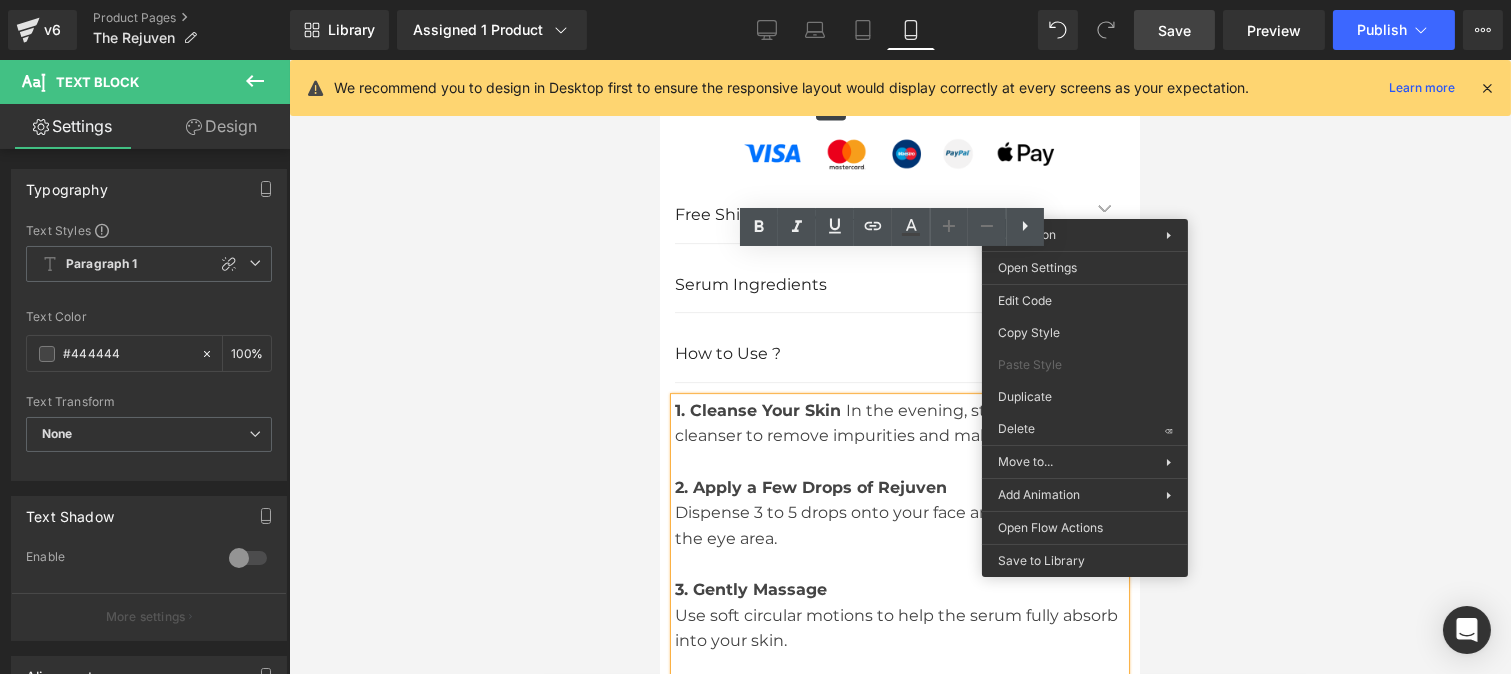 click at bounding box center (1104, 347) 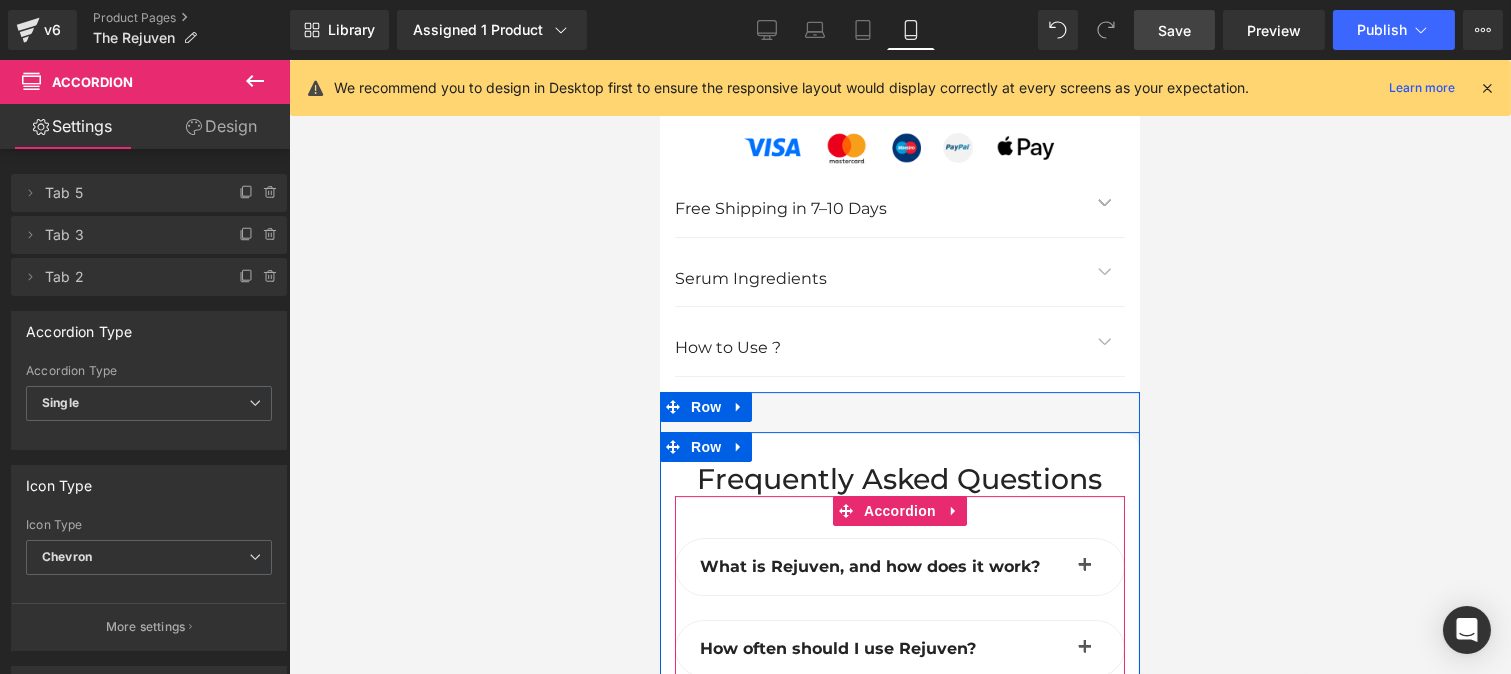 scroll, scrollTop: 11707, scrollLeft: 0, axis: vertical 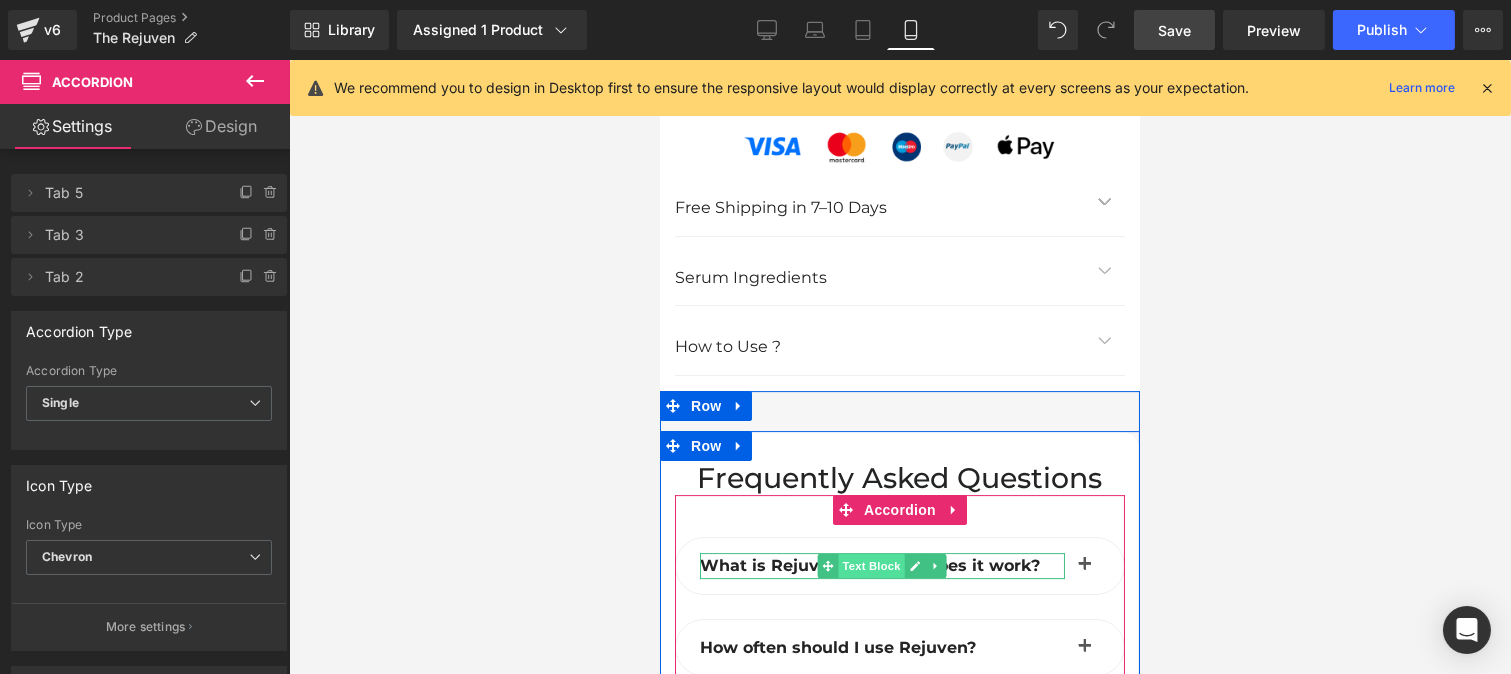 click on "Text Block" at bounding box center (871, 566) 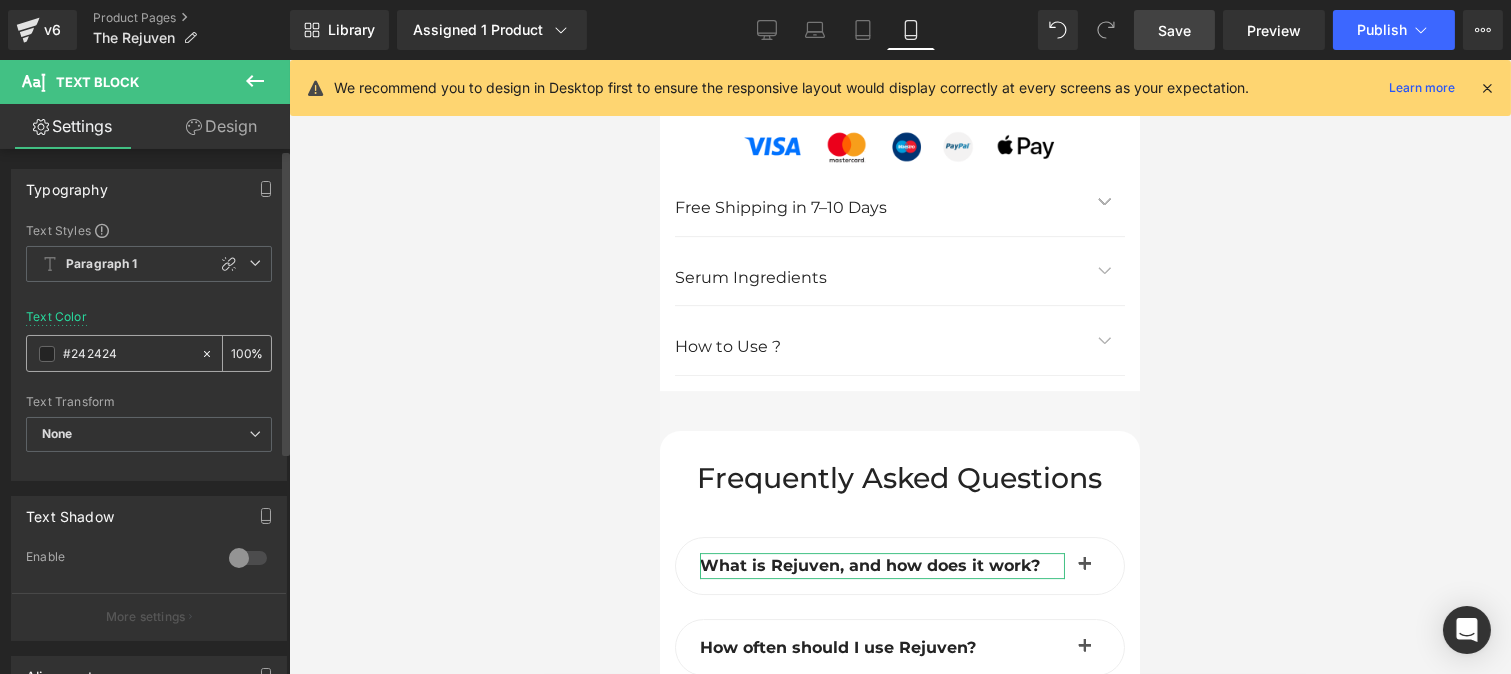 click on "#242424" at bounding box center (127, 354) 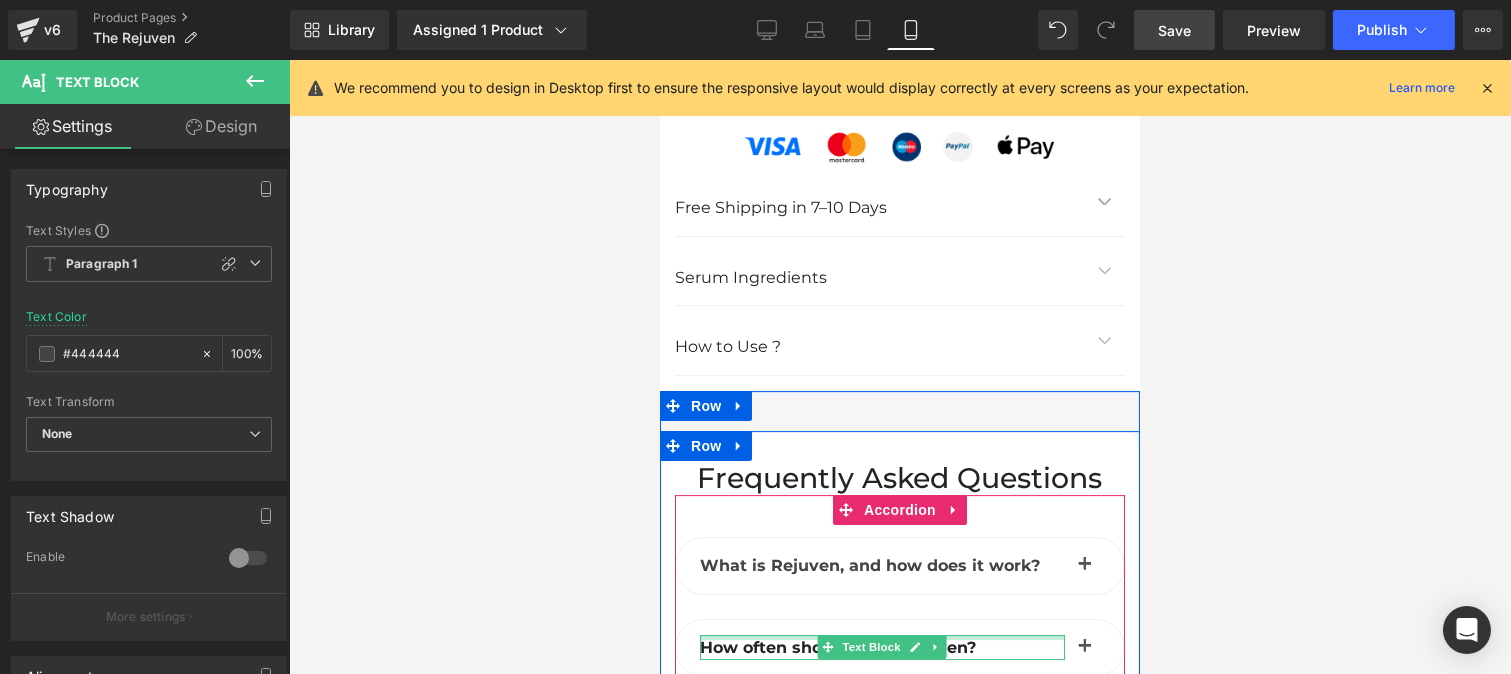 click on "How often should I use Rejuven? Text Block" at bounding box center [881, 648] 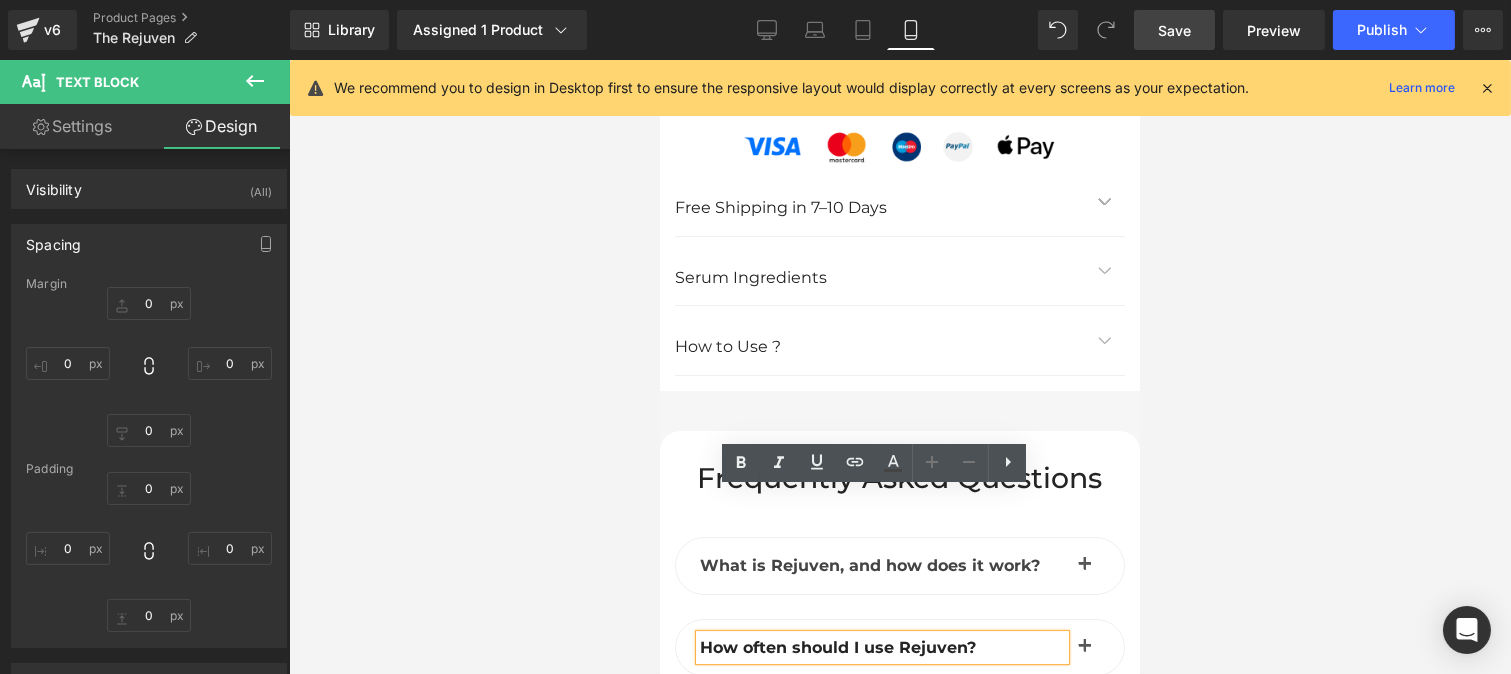 click on "How often should I use Rejuven?" at bounding box center [837, 647] 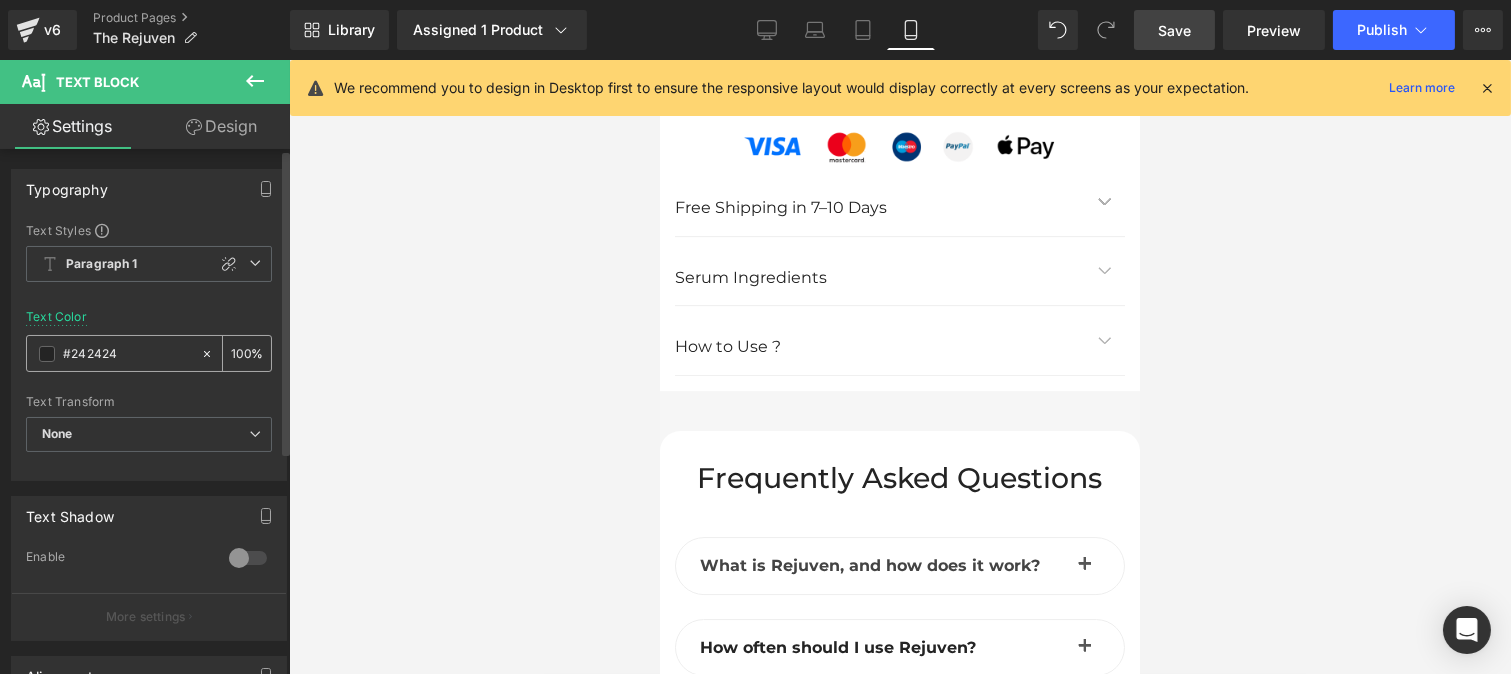 click on "#242424" at bounding box center (127, 354) 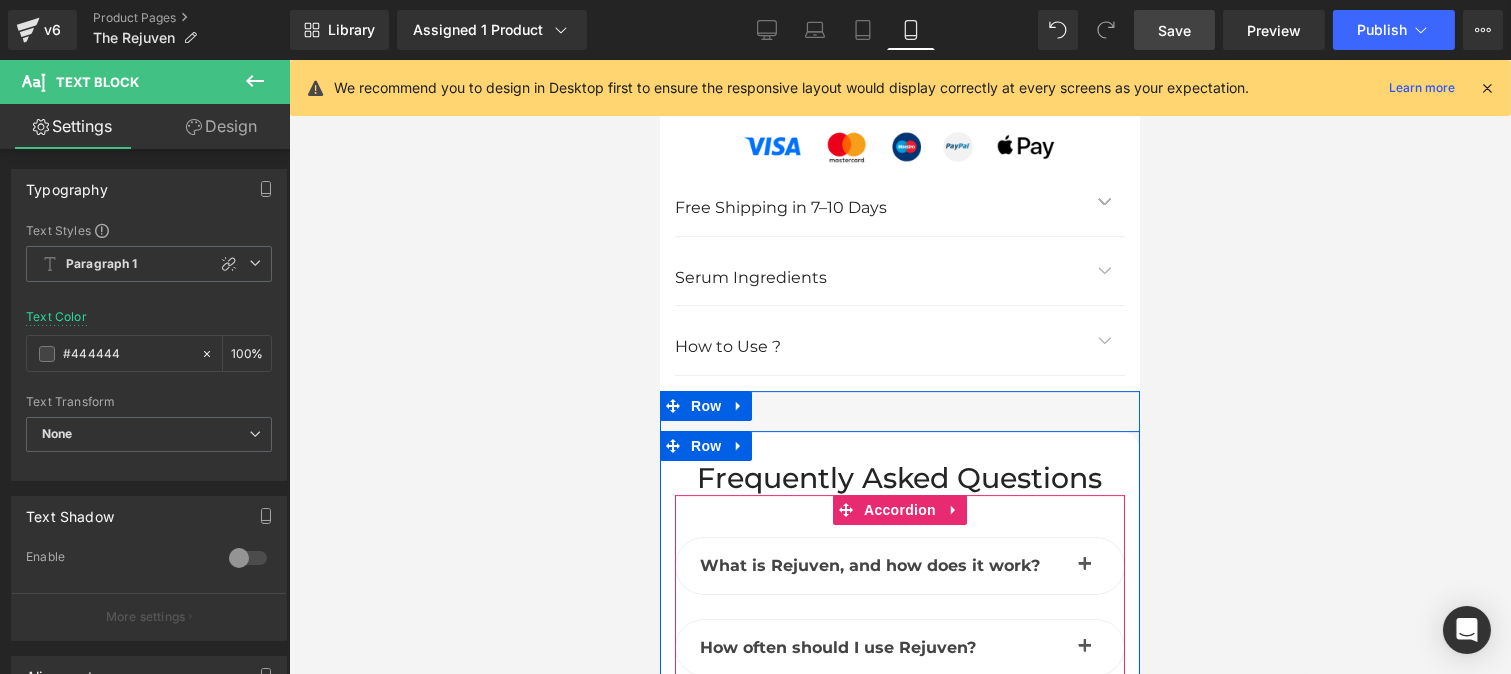 type on "#444444" 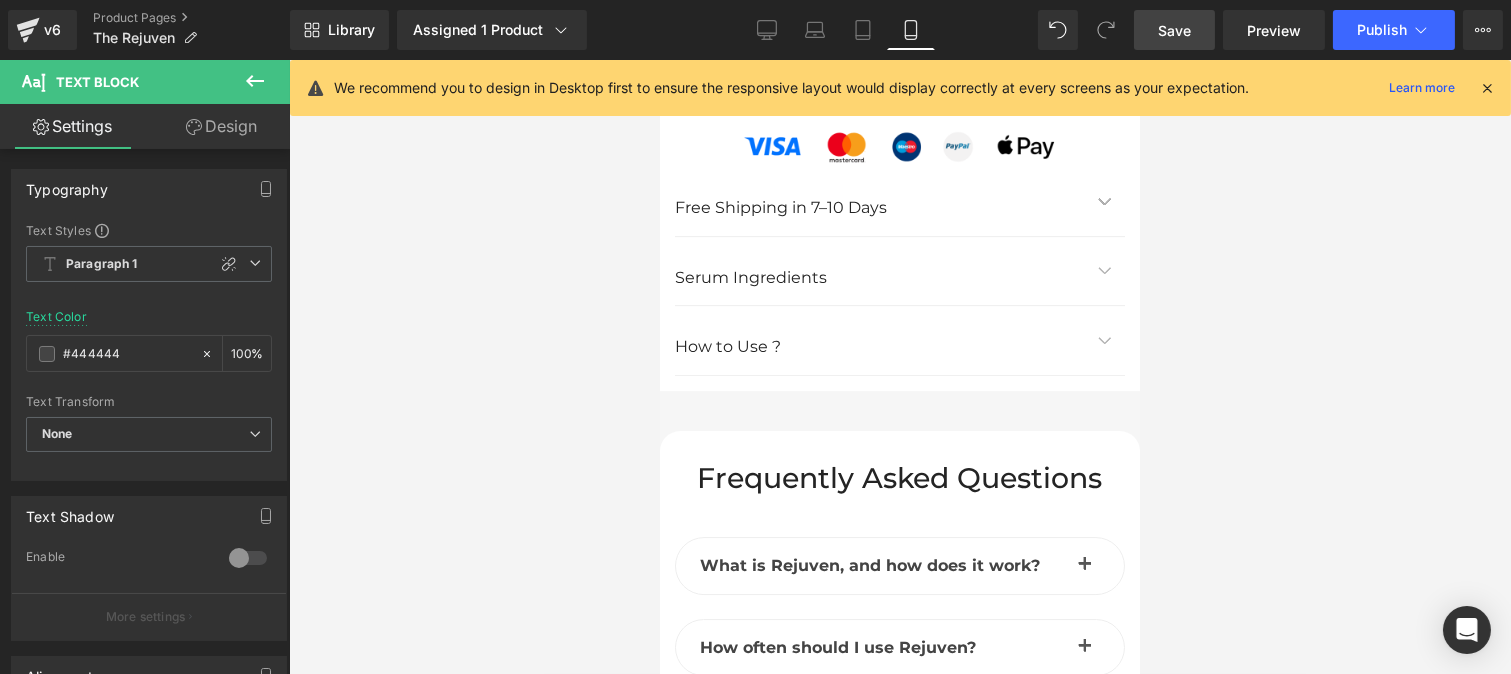 click on "Rendering Content" at bounding box center (755, 595) 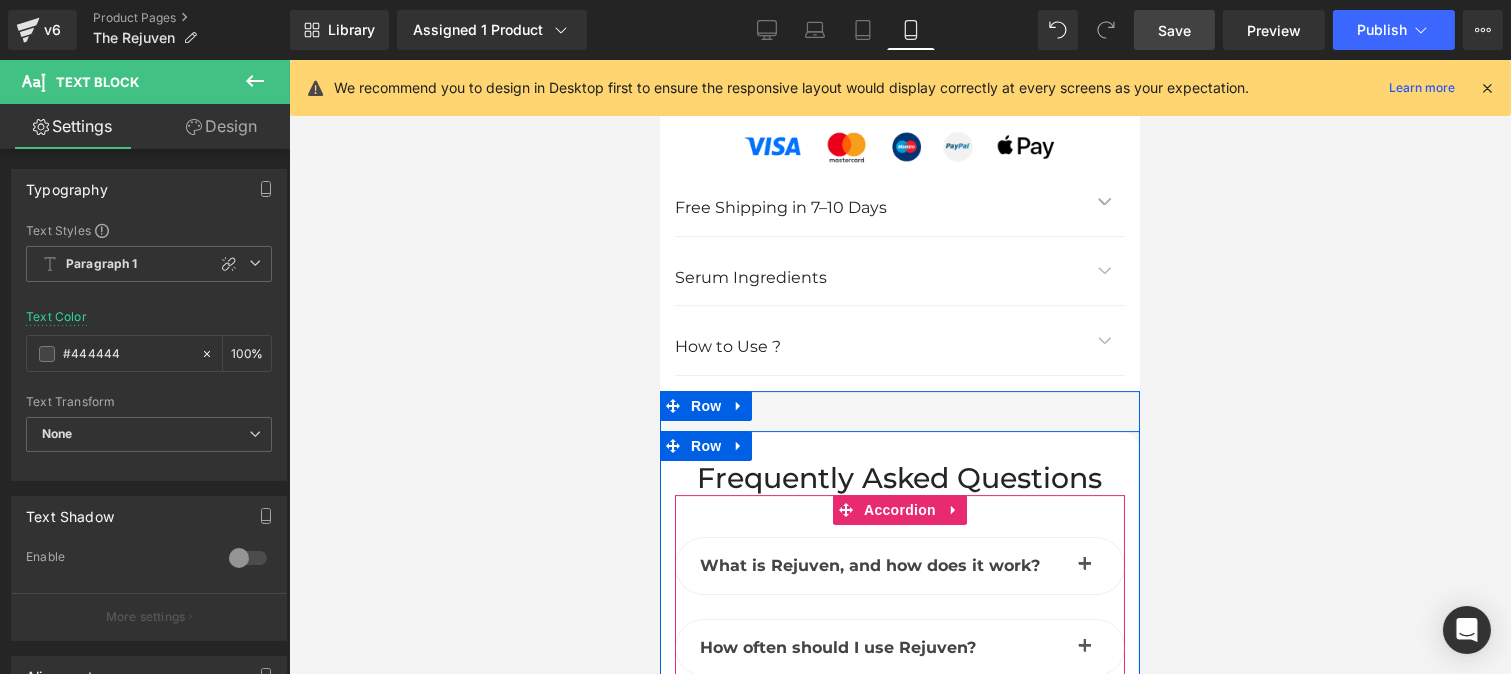 drag, startPoint x: 864, startPoint y: 583, endPoint x: 1043, endPoint y: 465, distance: 214.3945 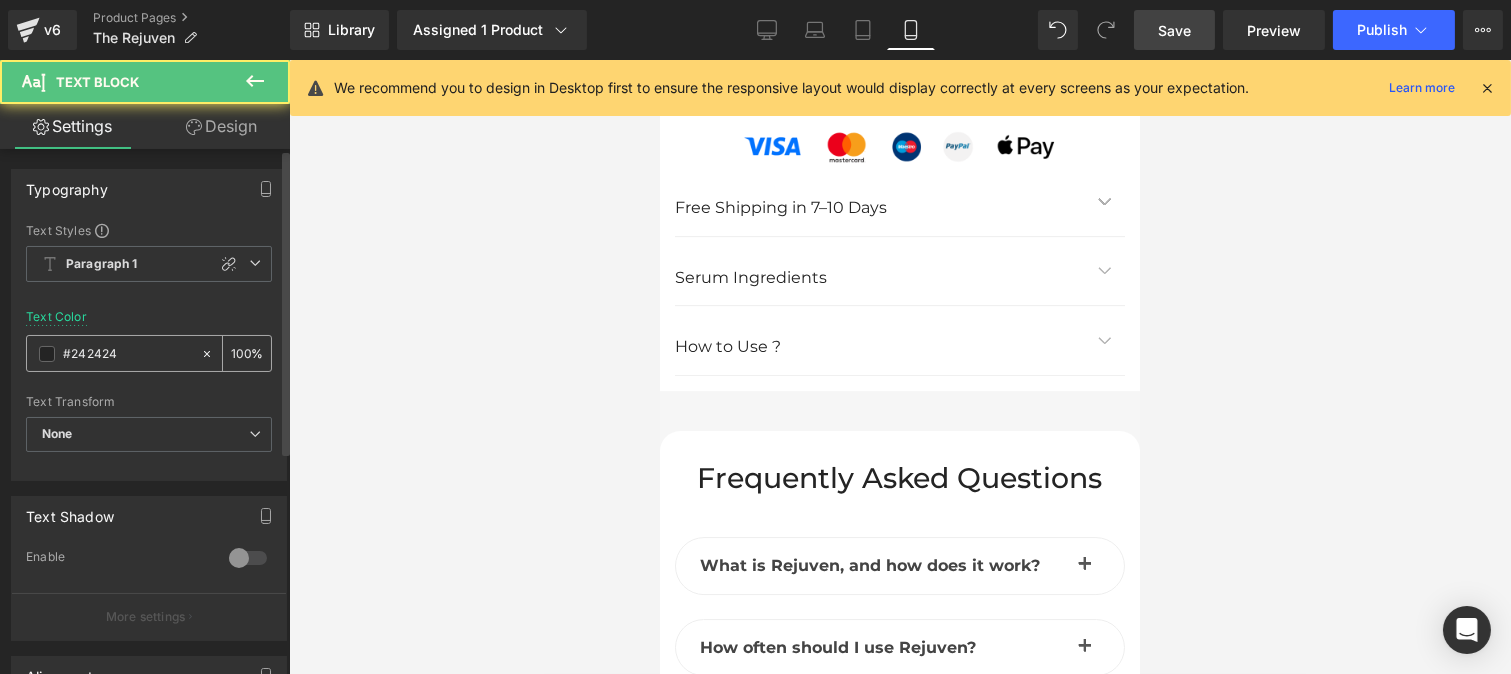 click on "#242424" at bounding box center (127, 354) 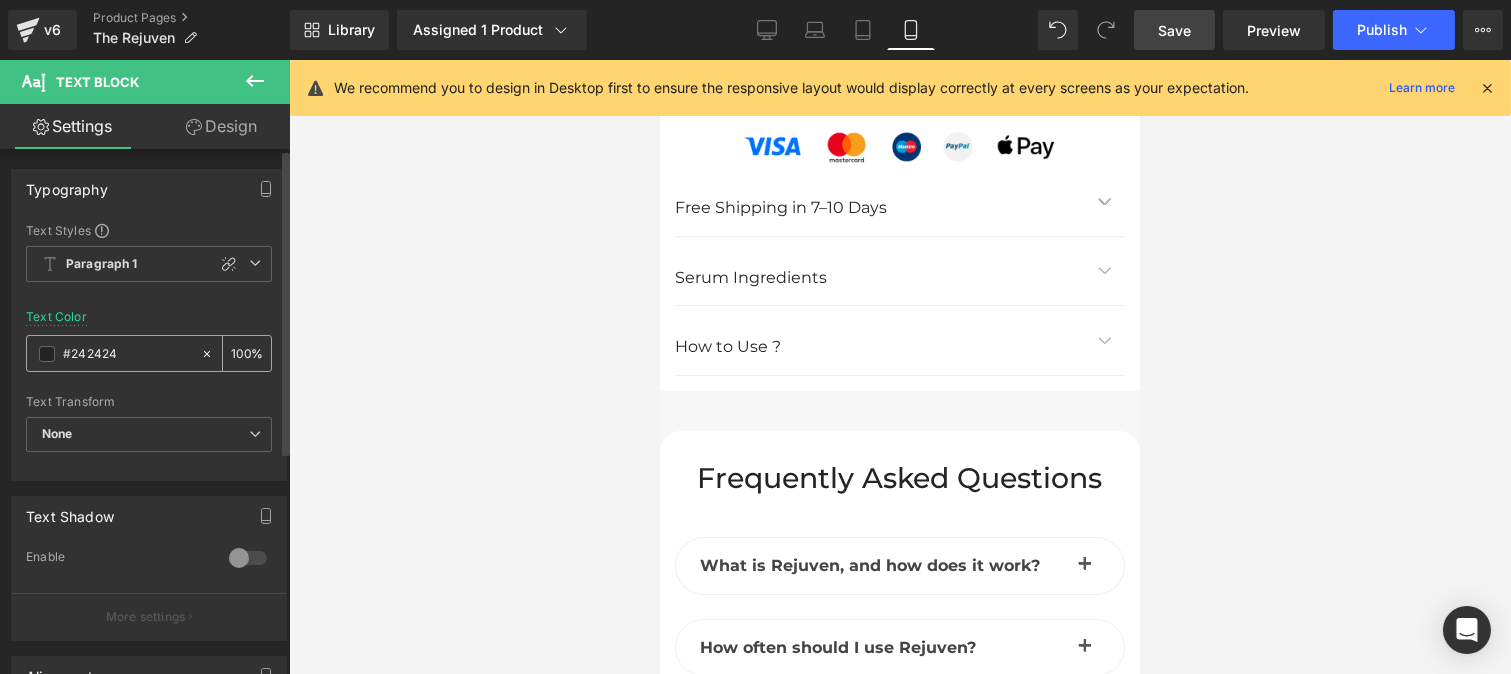 paste on "44444" 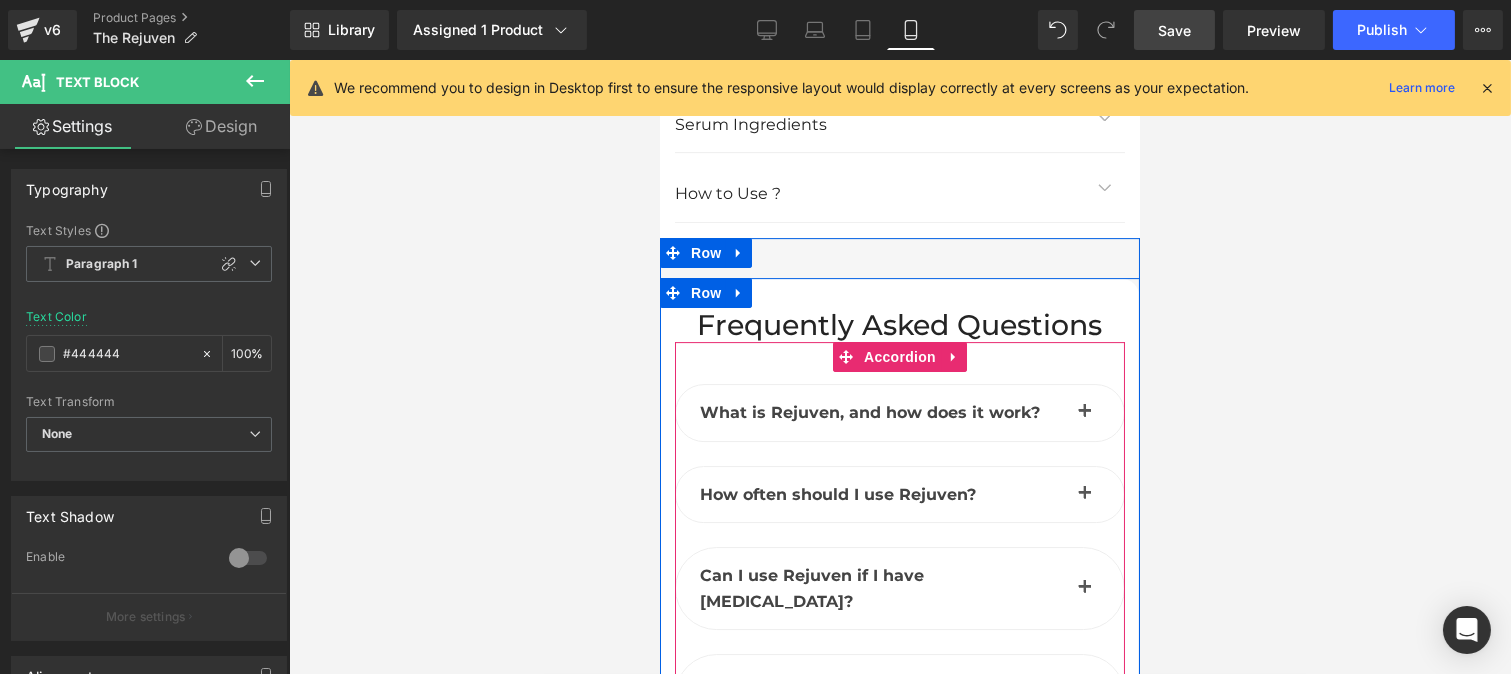 scroll, scrollTop: 11861, scrollLeft: 0, axis: vertical 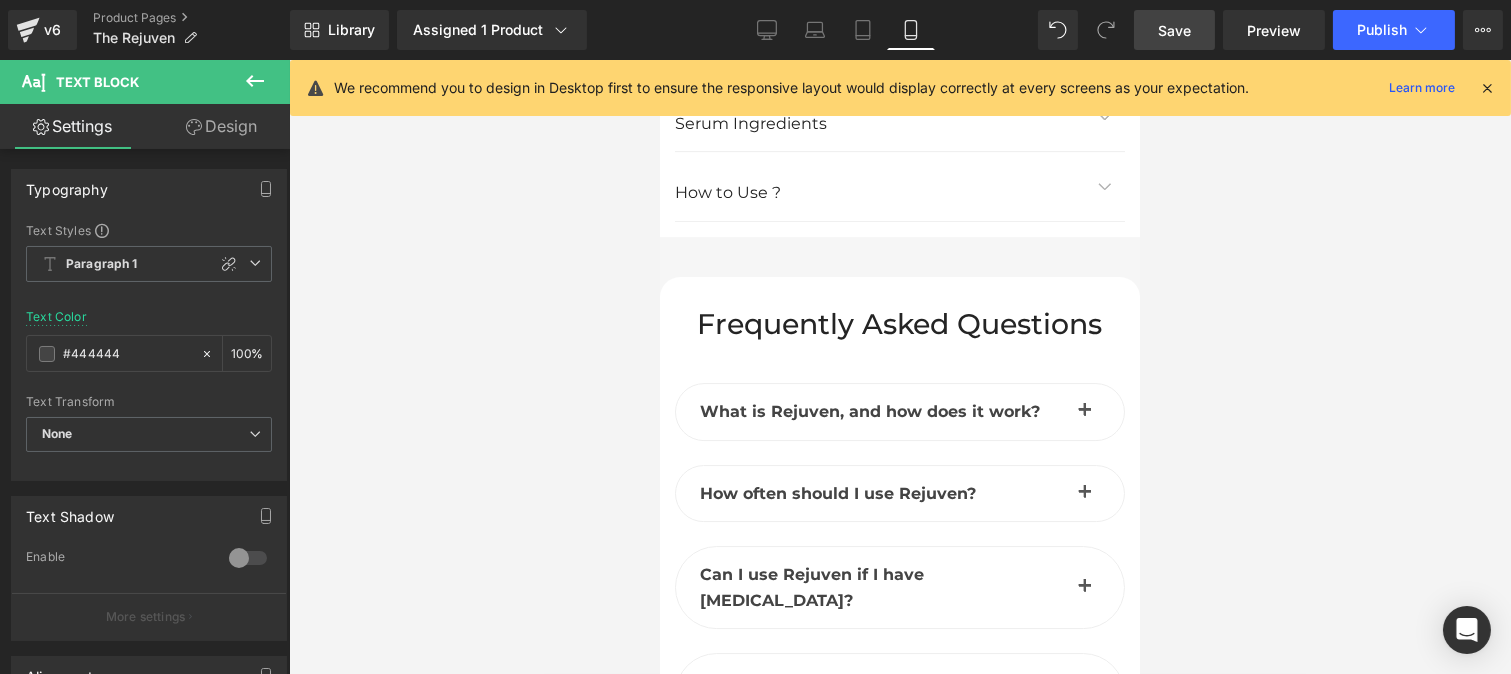 click on "Can I use Rejuven with other skincare products?" at bounding box center [859, 694] 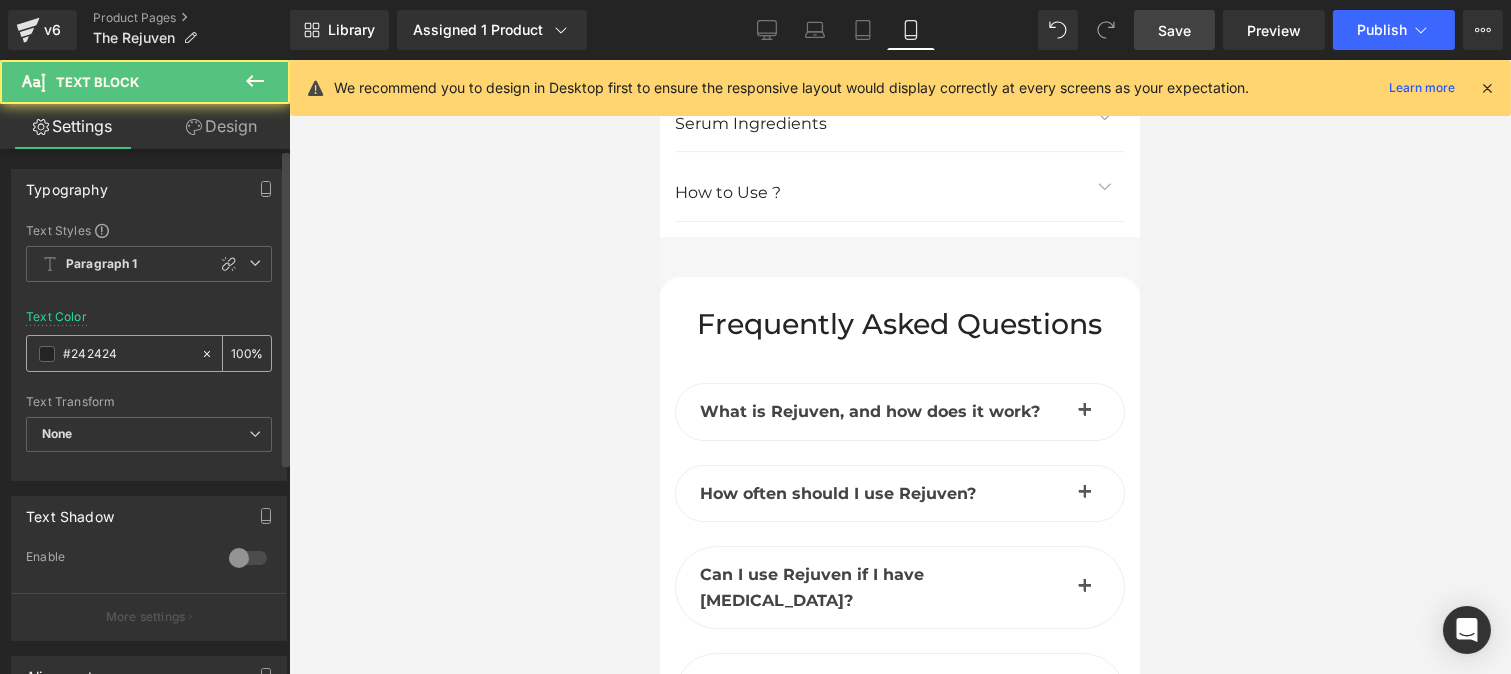 click on "#242424" at bounding box center (127, 354) 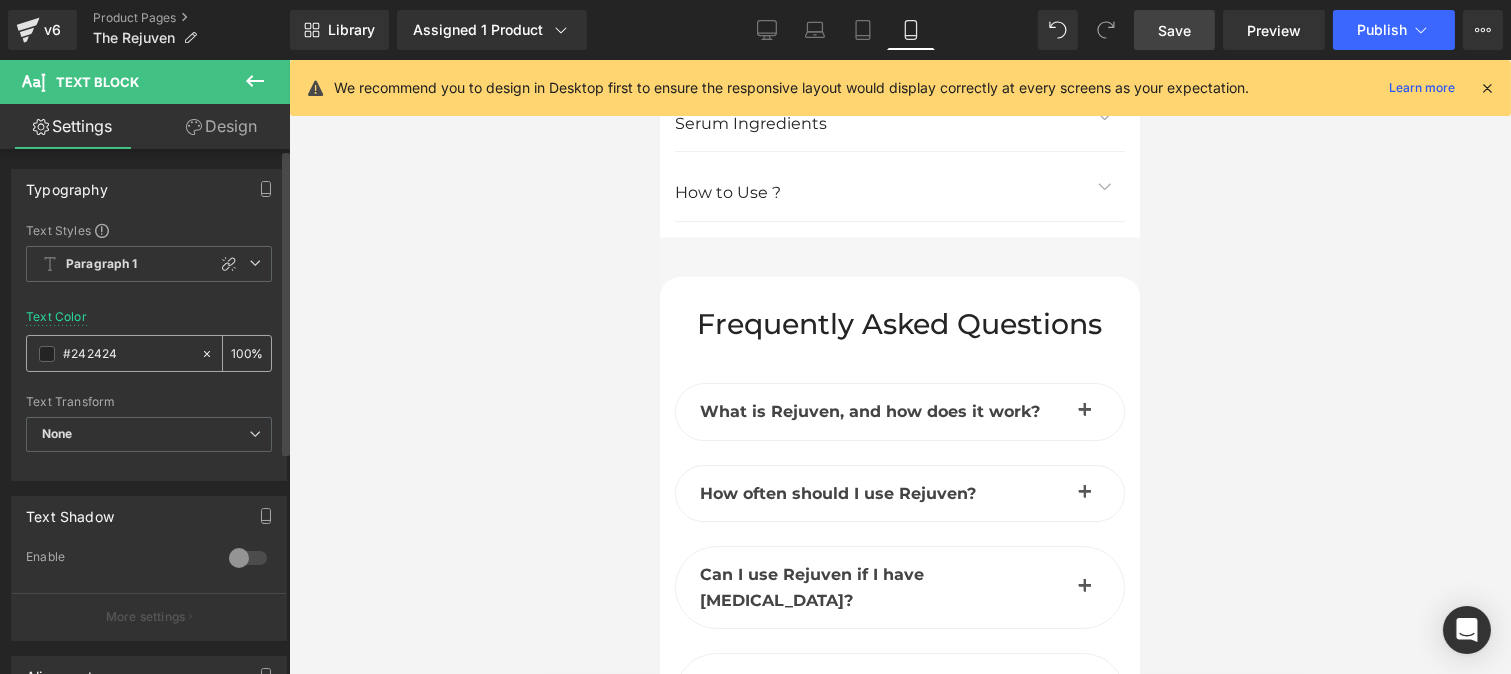 type on "#444444" 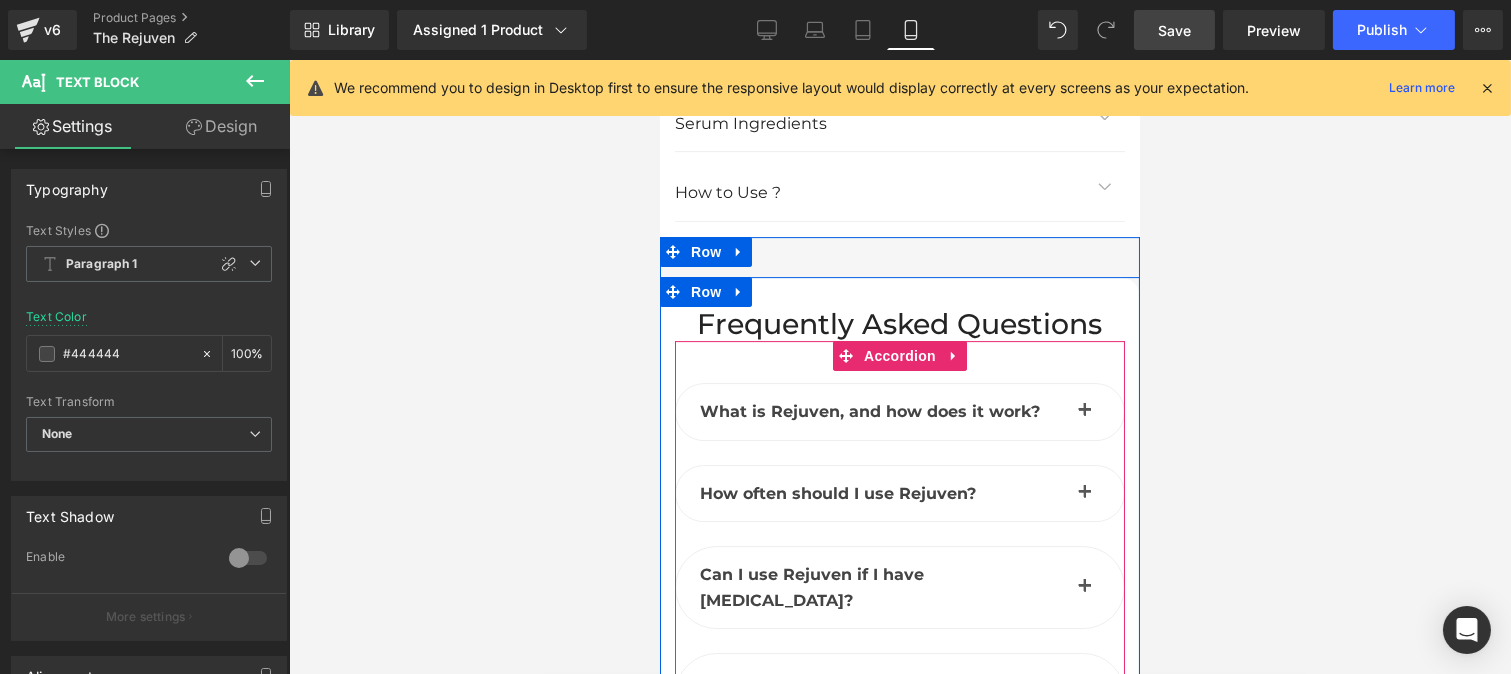 click at bounding box center [881, 799] 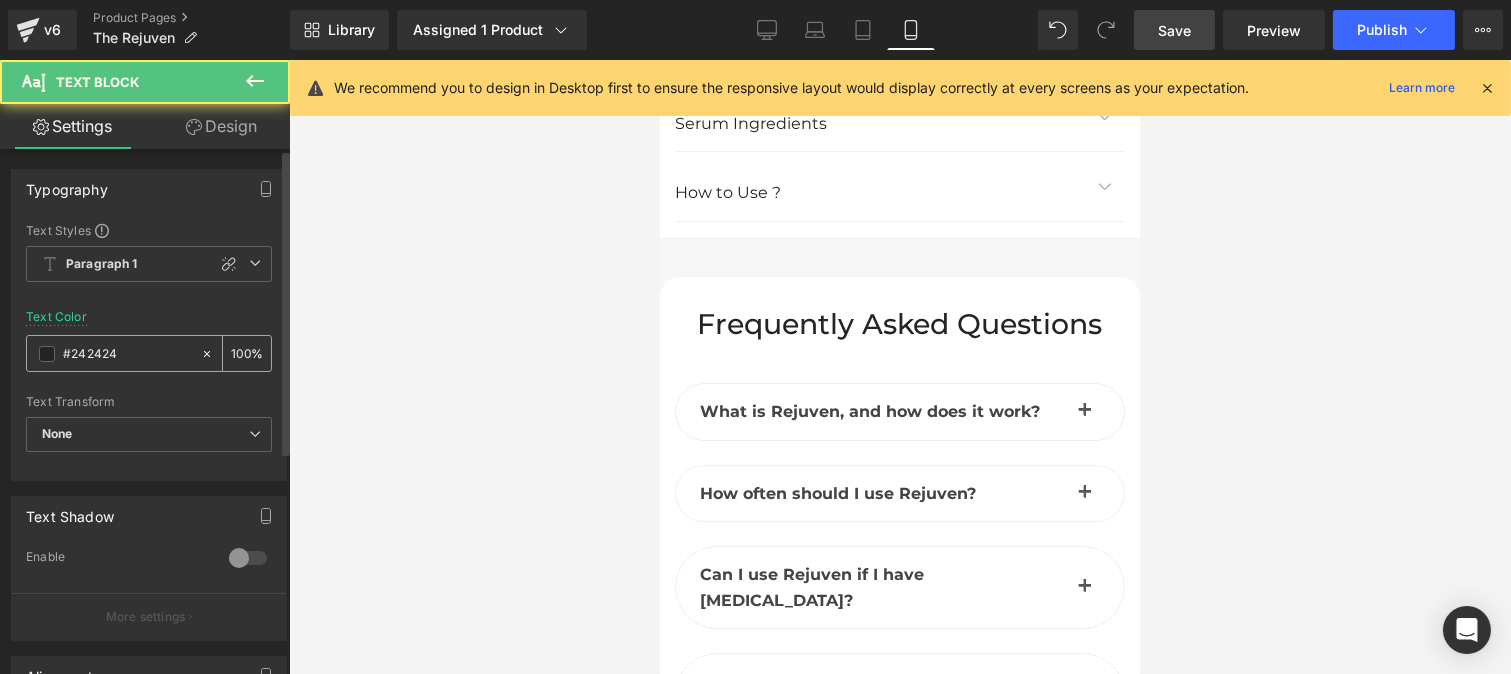 click on "#242424" at bounding box center [127, 354] 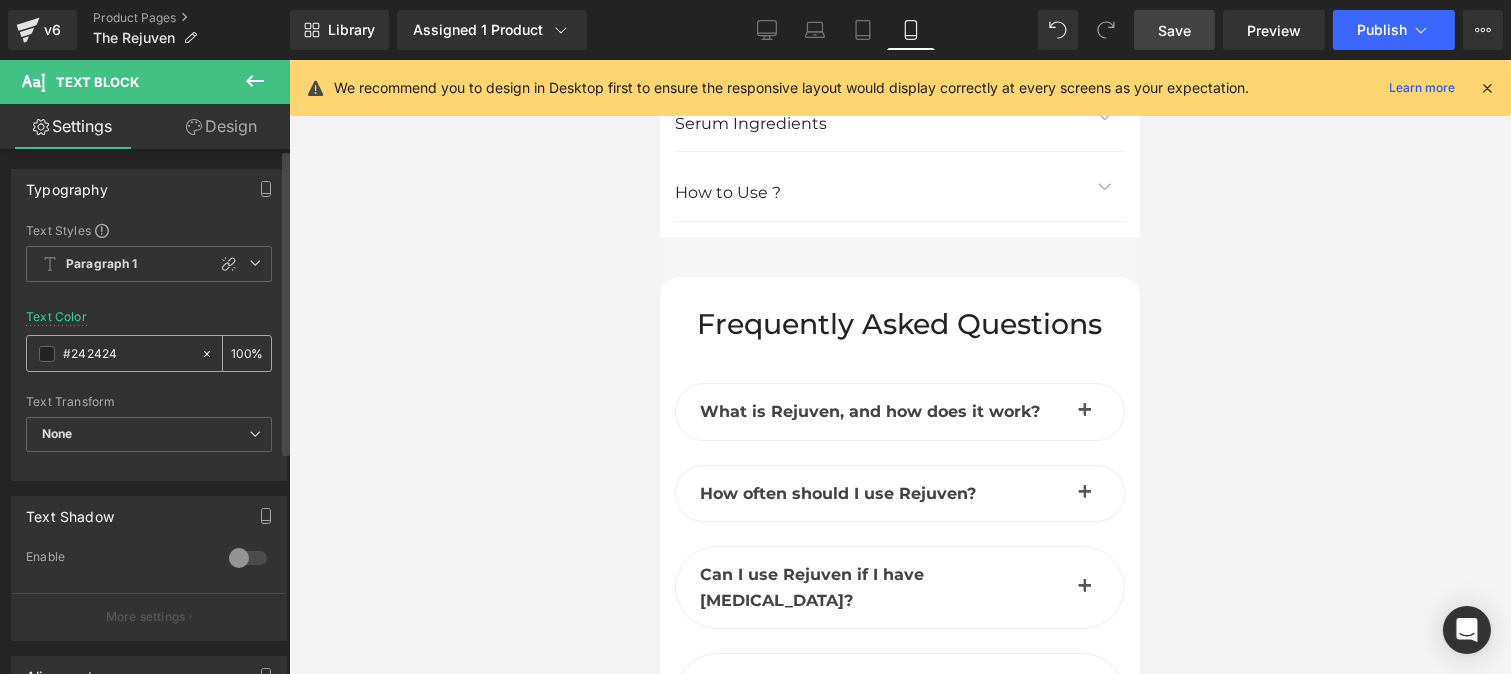 paste on "44444" 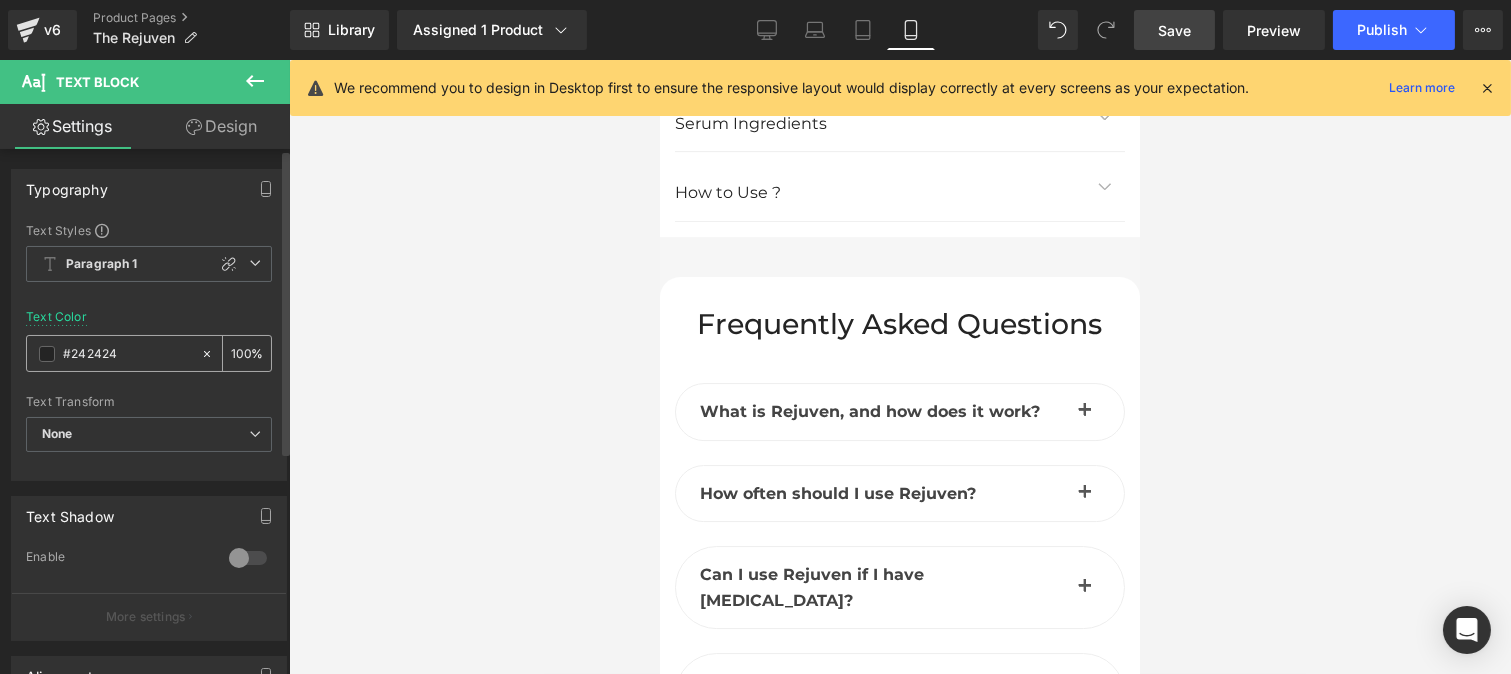 type on "#444444" 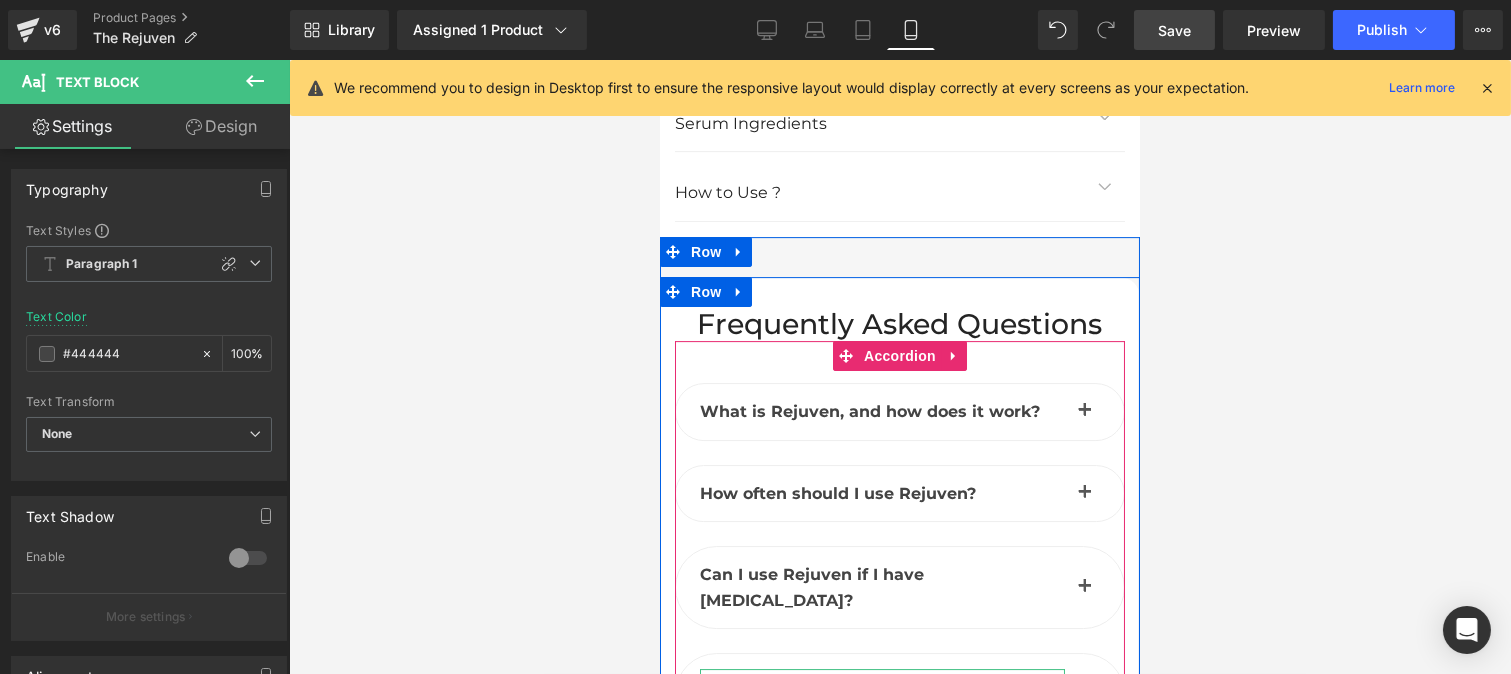 scroll, scrollTop: 12153, scrollLeft: 0, axis: vertical 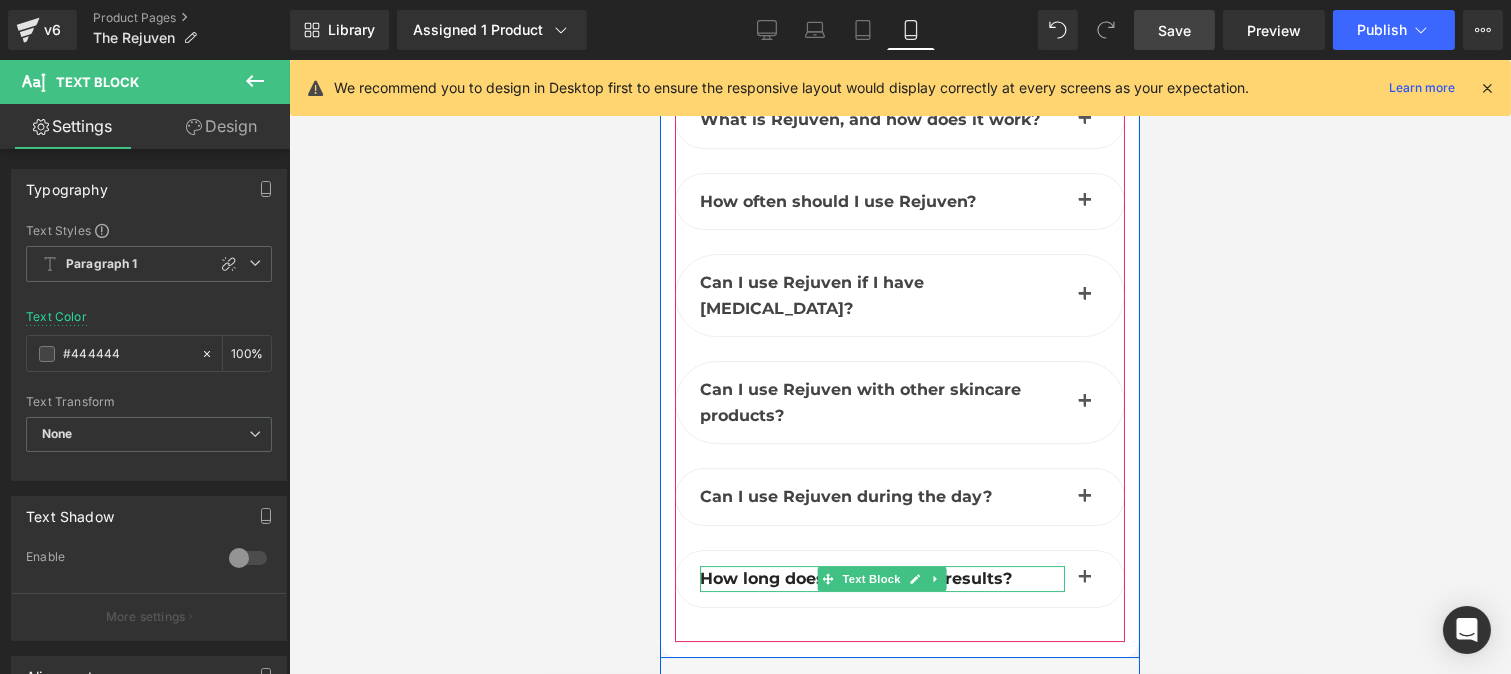 click on "How long does it take to see results?" at bounding box center [855, 578] 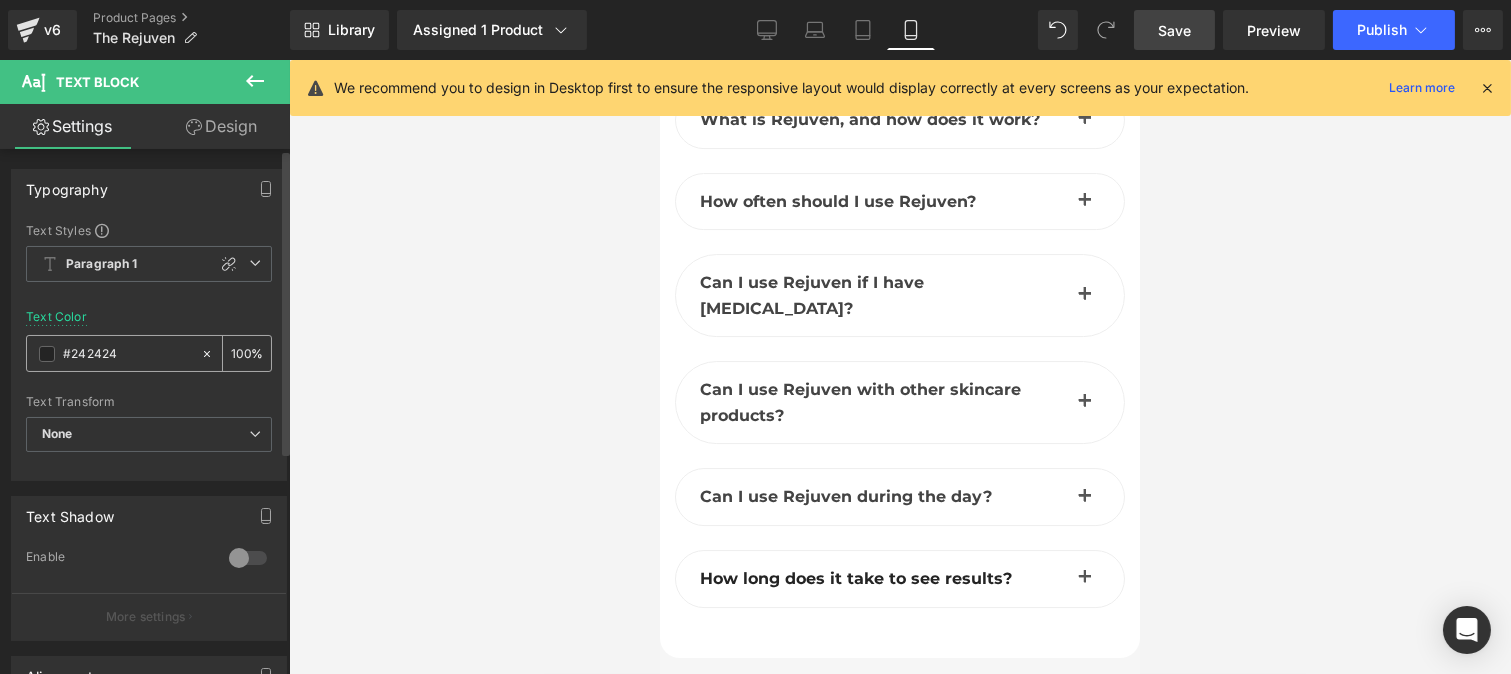 click on "#242424" at bounding box center [113, 353] 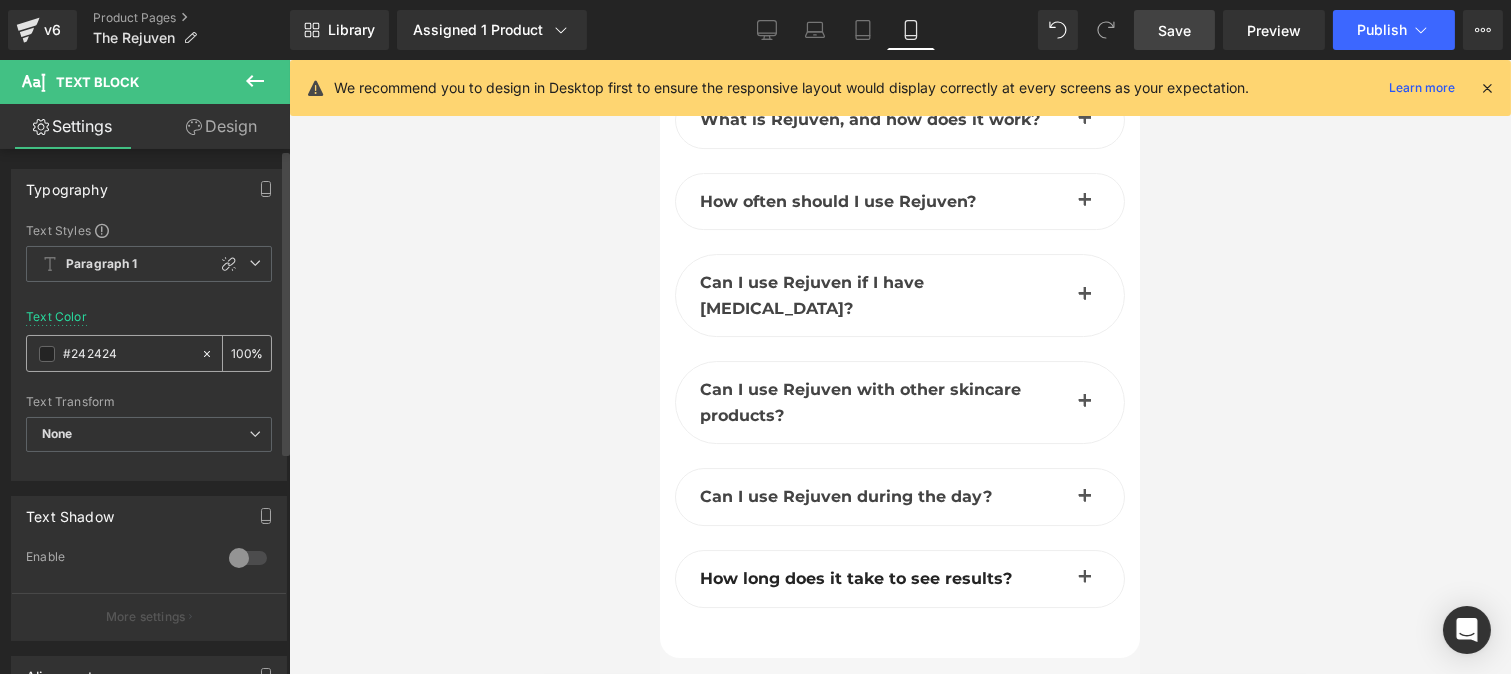 click on "#242424" at bounding box center [127, 354] 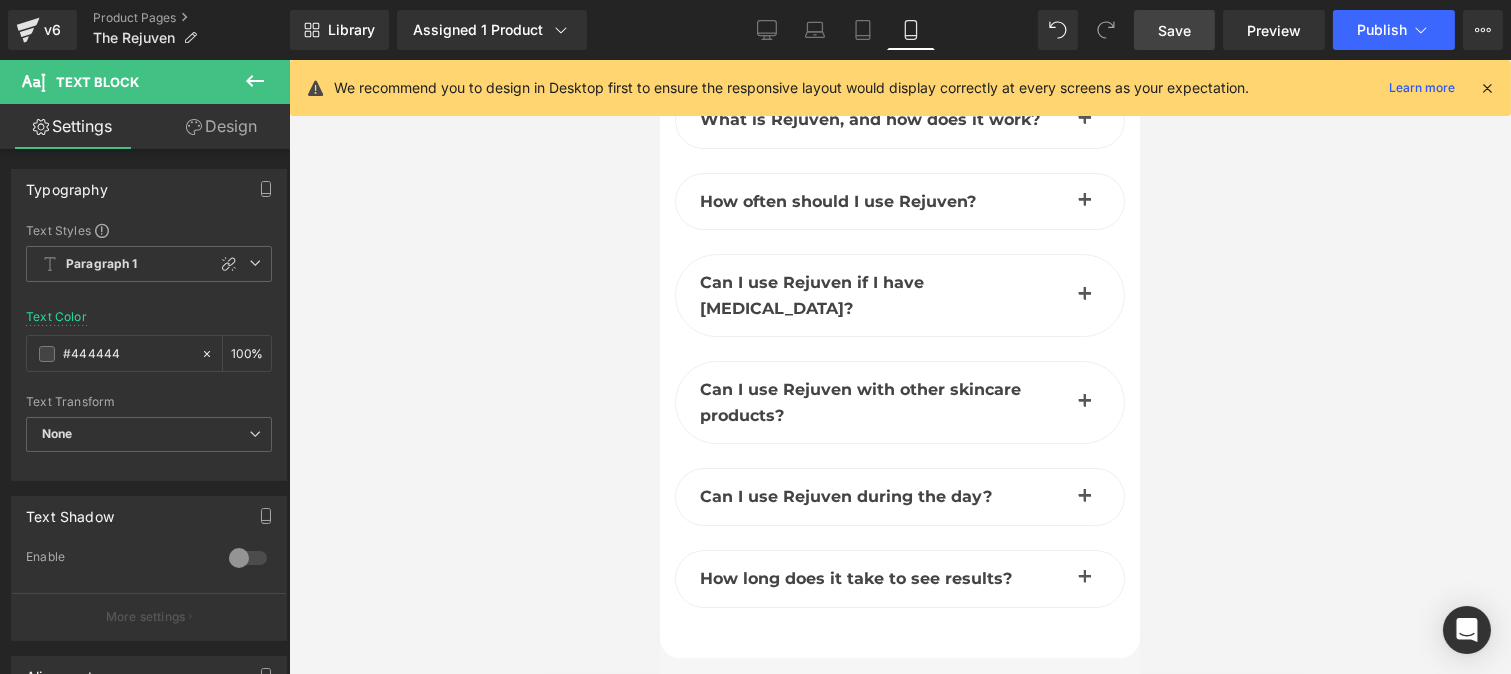 type on "#444444" 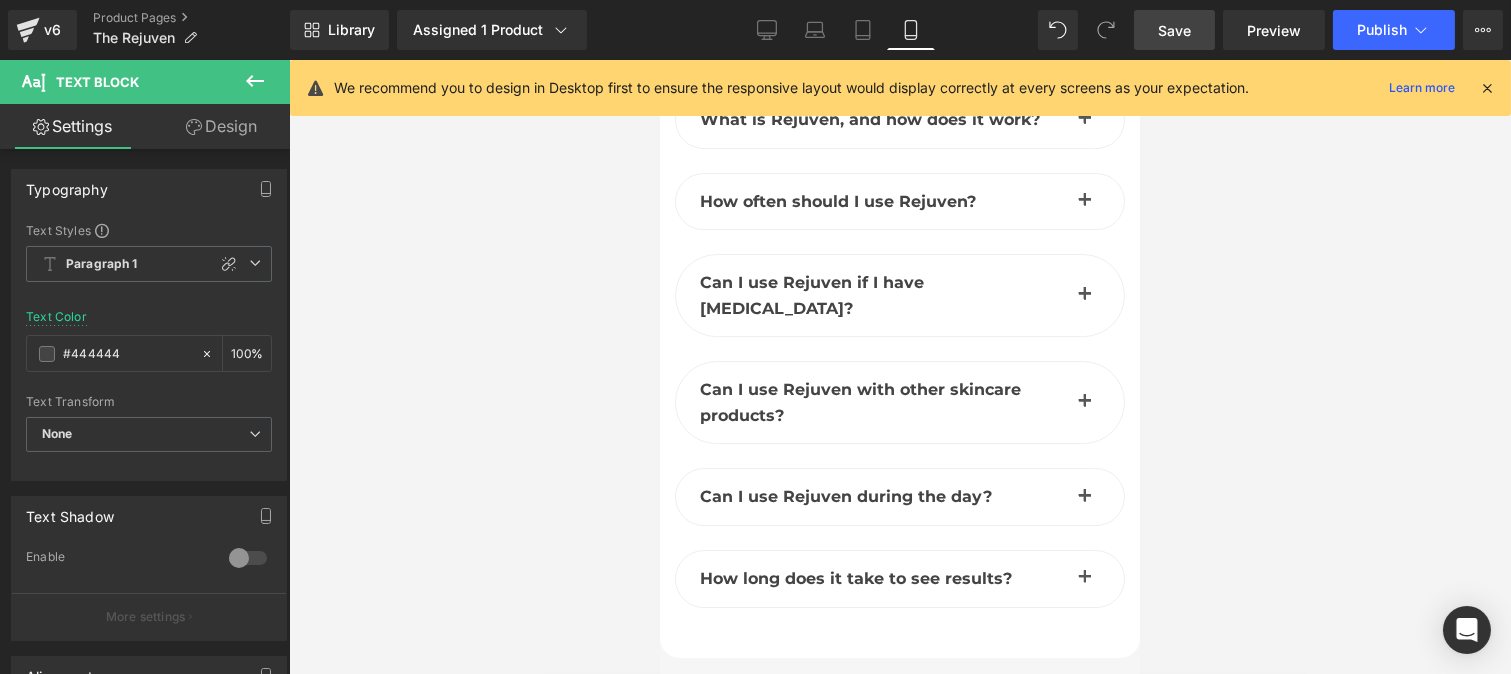 drag, startPoint x: 1178, startPoint y: 27, endPoint x: 221, endPoint y: 280, distance: 989.87775 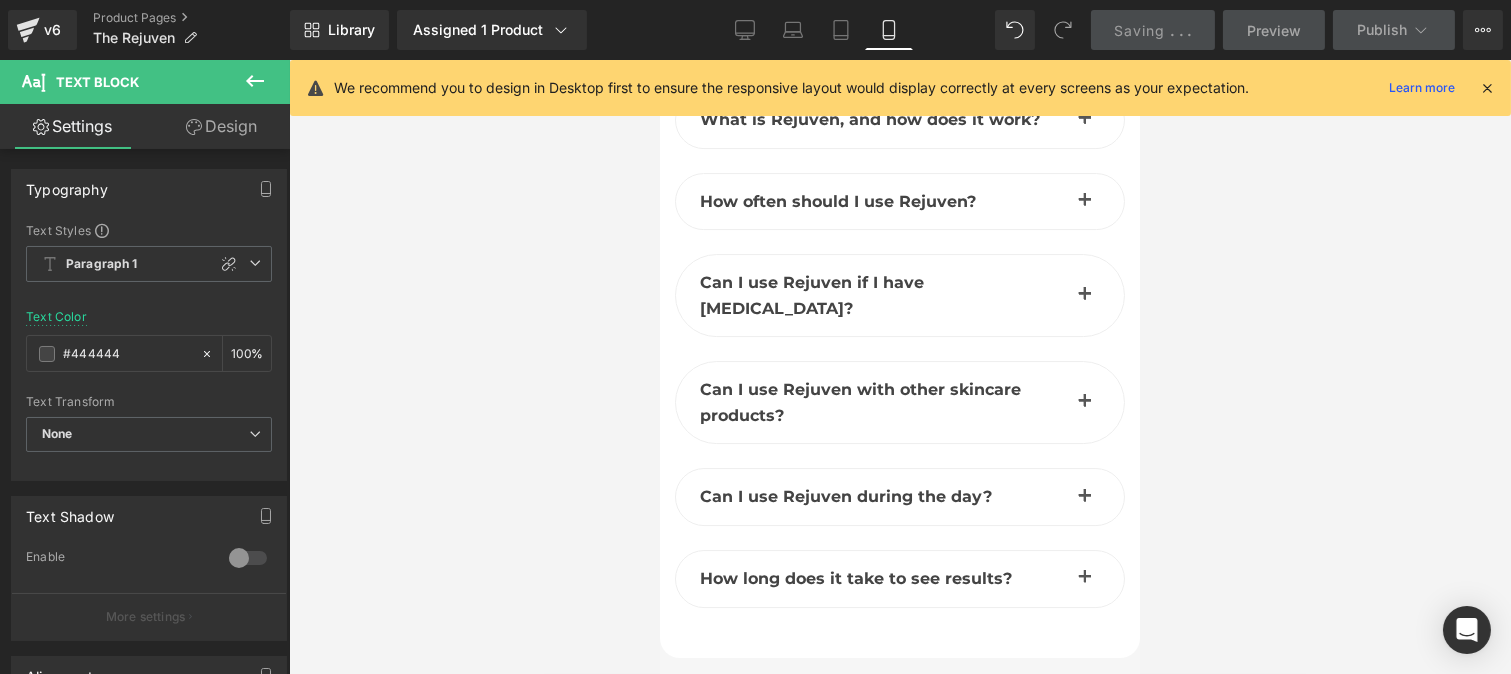 scroll, scrollTop: 10302, scrollLeft: 0, axis: vertical 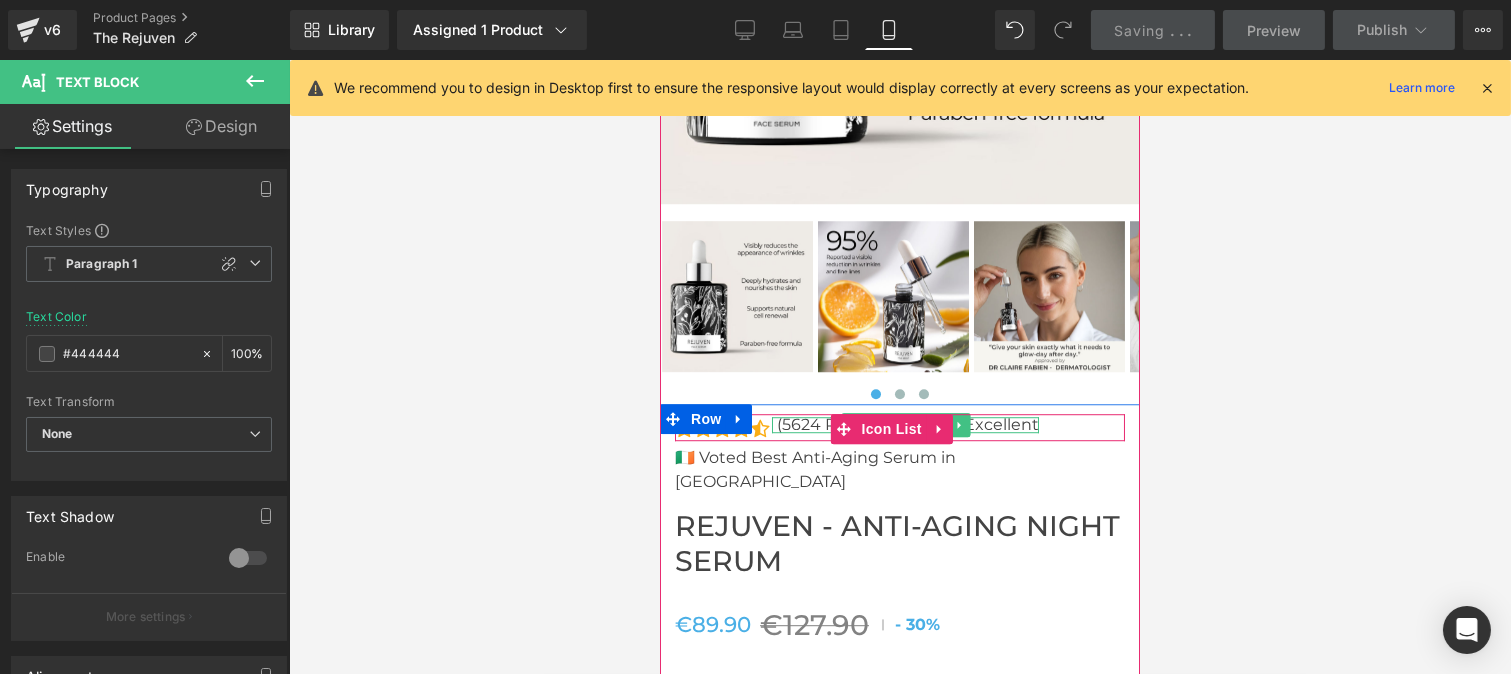click on "(5624 Reviews) - Rated Excellent" at bounding box center [907, 425] 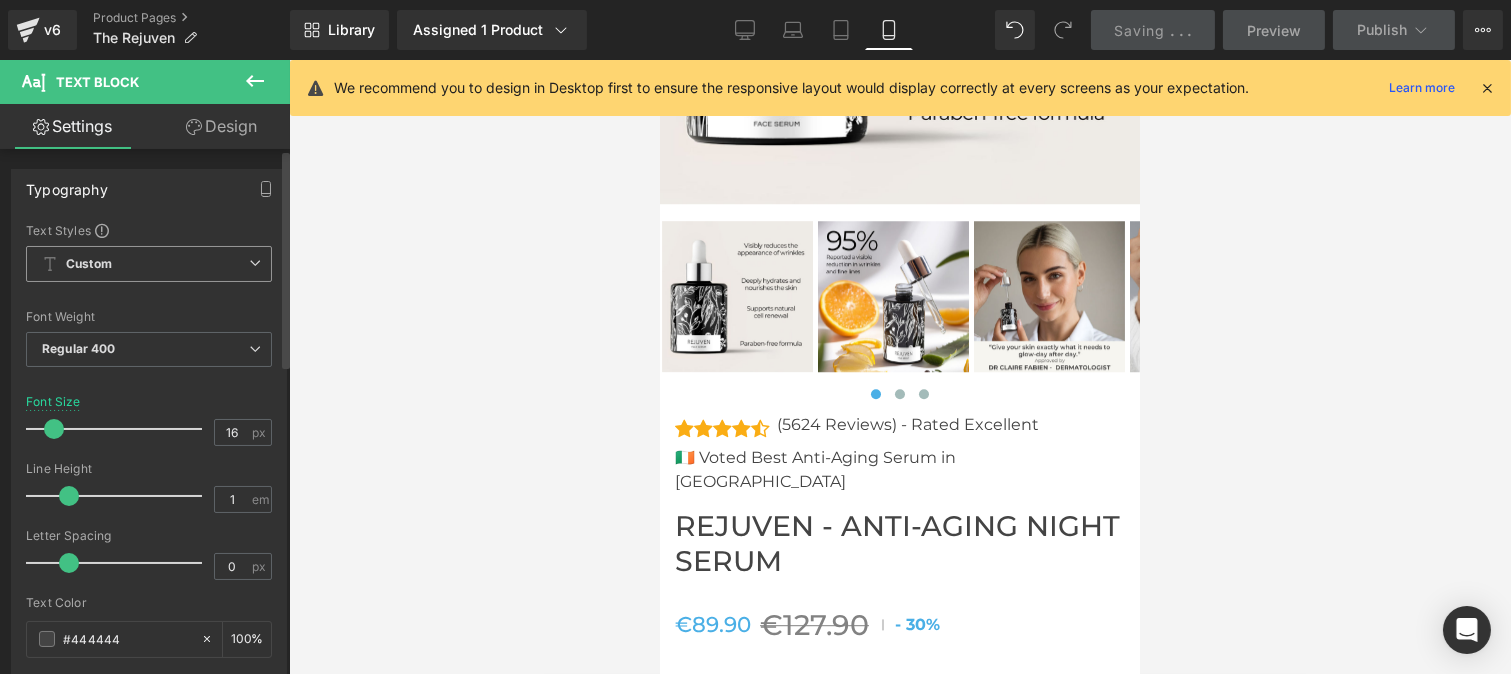 click on "Custom" at bounding box center (149, 264) 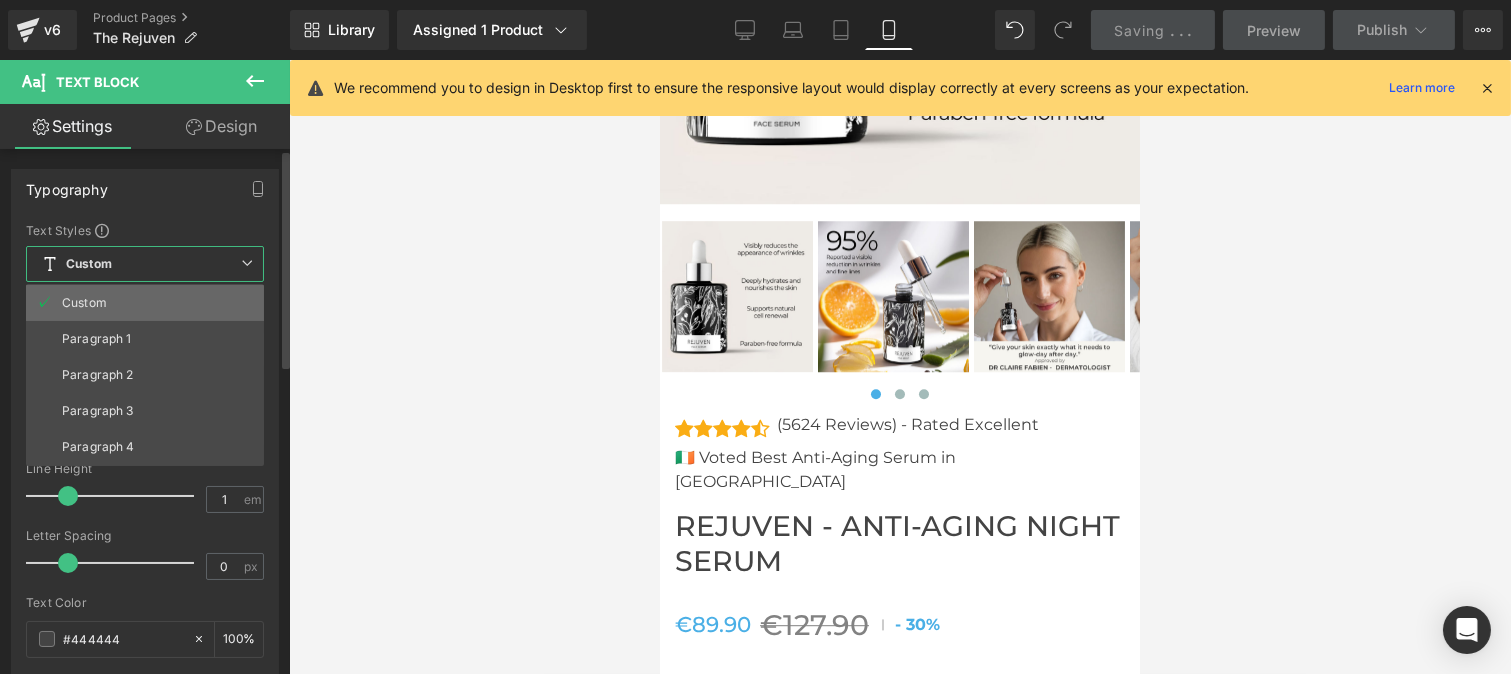 click on "Custom" at bounding box center (84, 303) 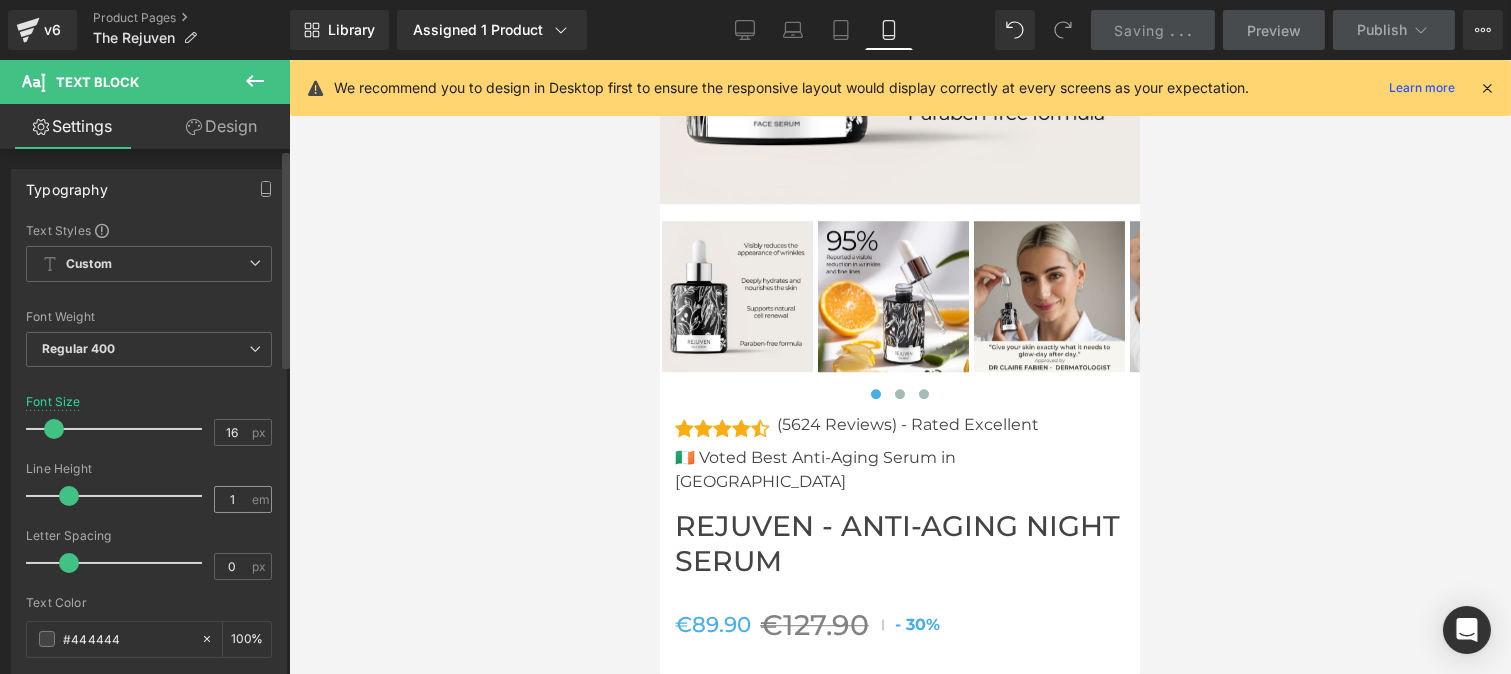 click on "1 em" at bounding box center [243, 499] 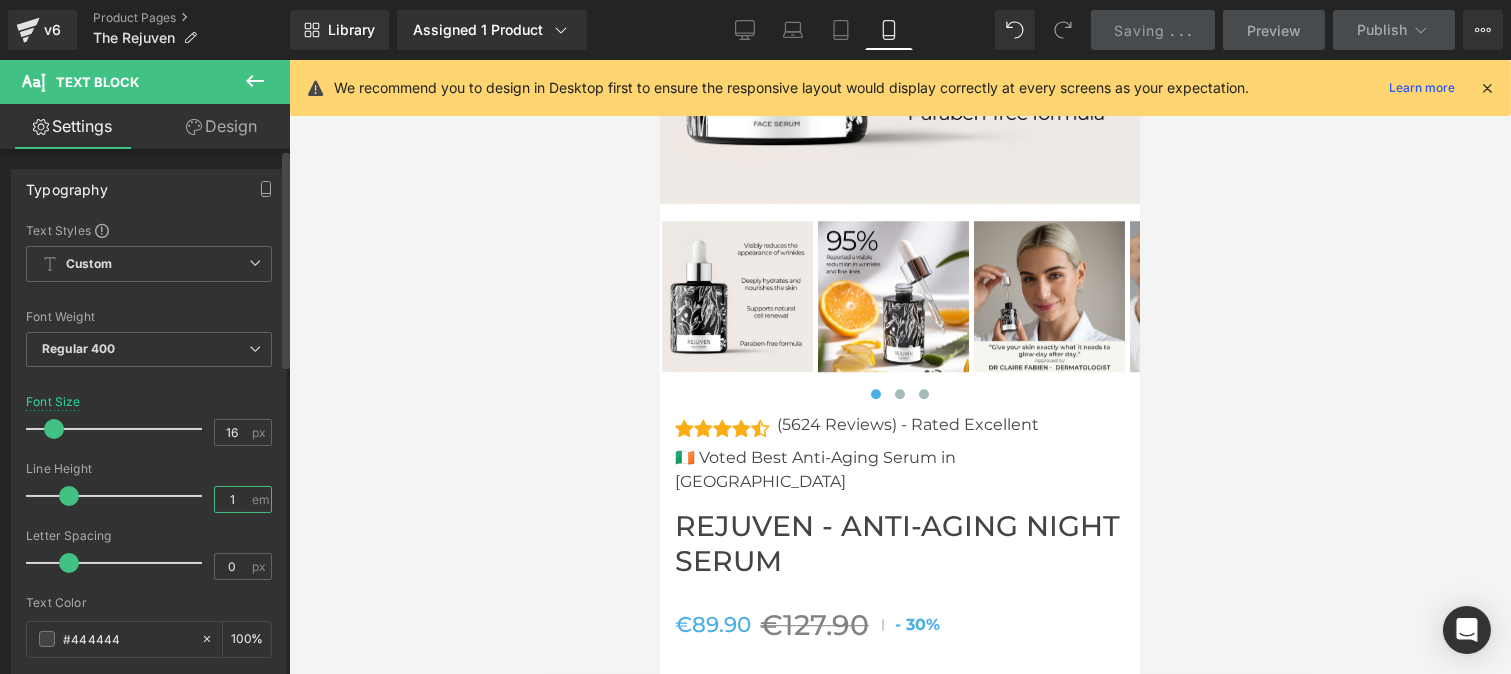 click on "1" at bounding box center (232, 499) 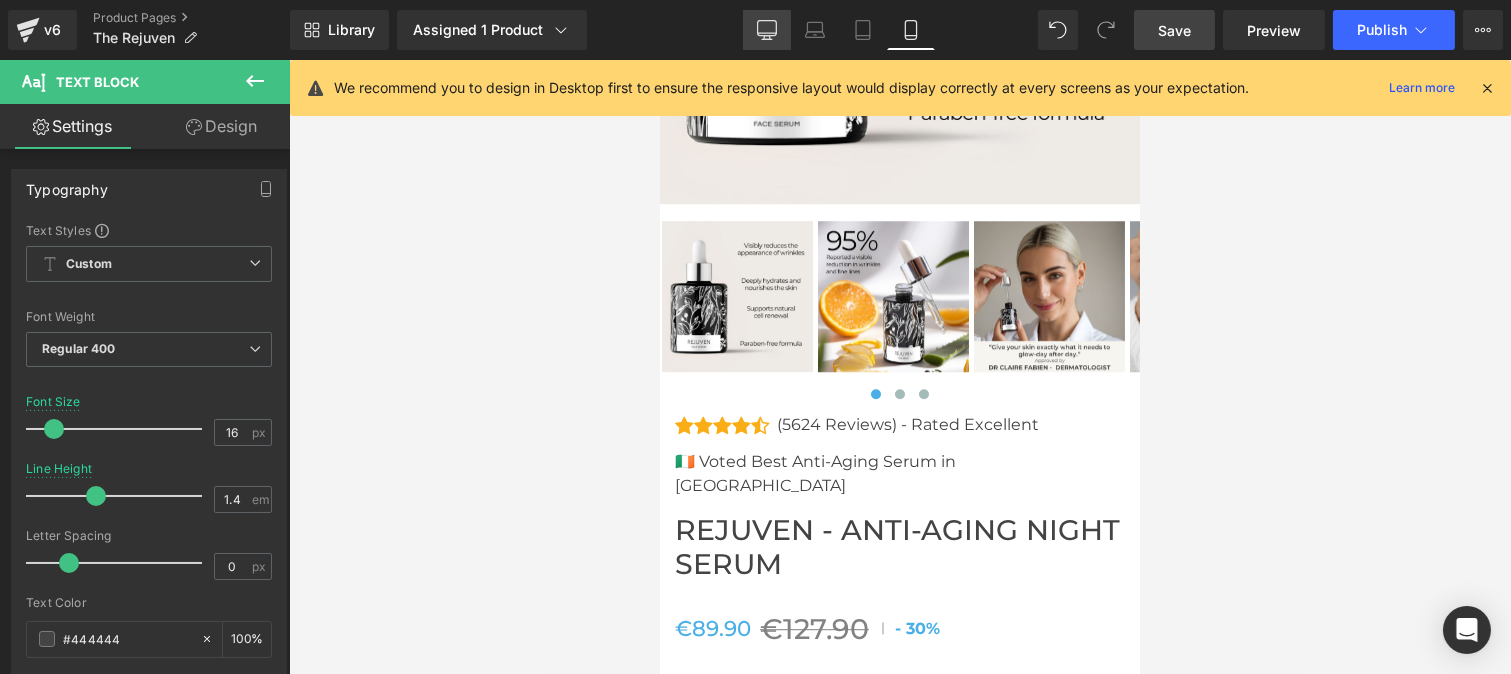 click on "Desktop" at bounding box center [767, 30] 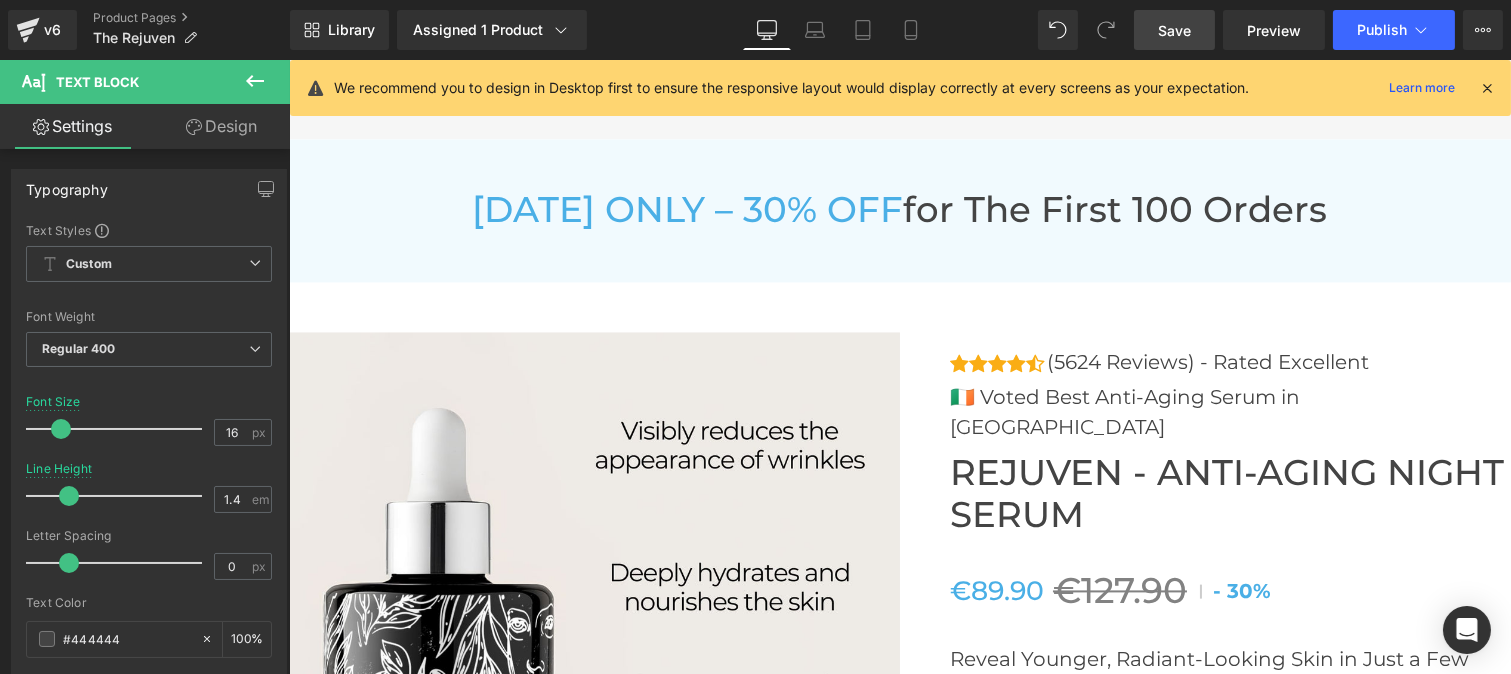 scroll, scrollTop: 7261, scrollLeft: 0, axis: vertical 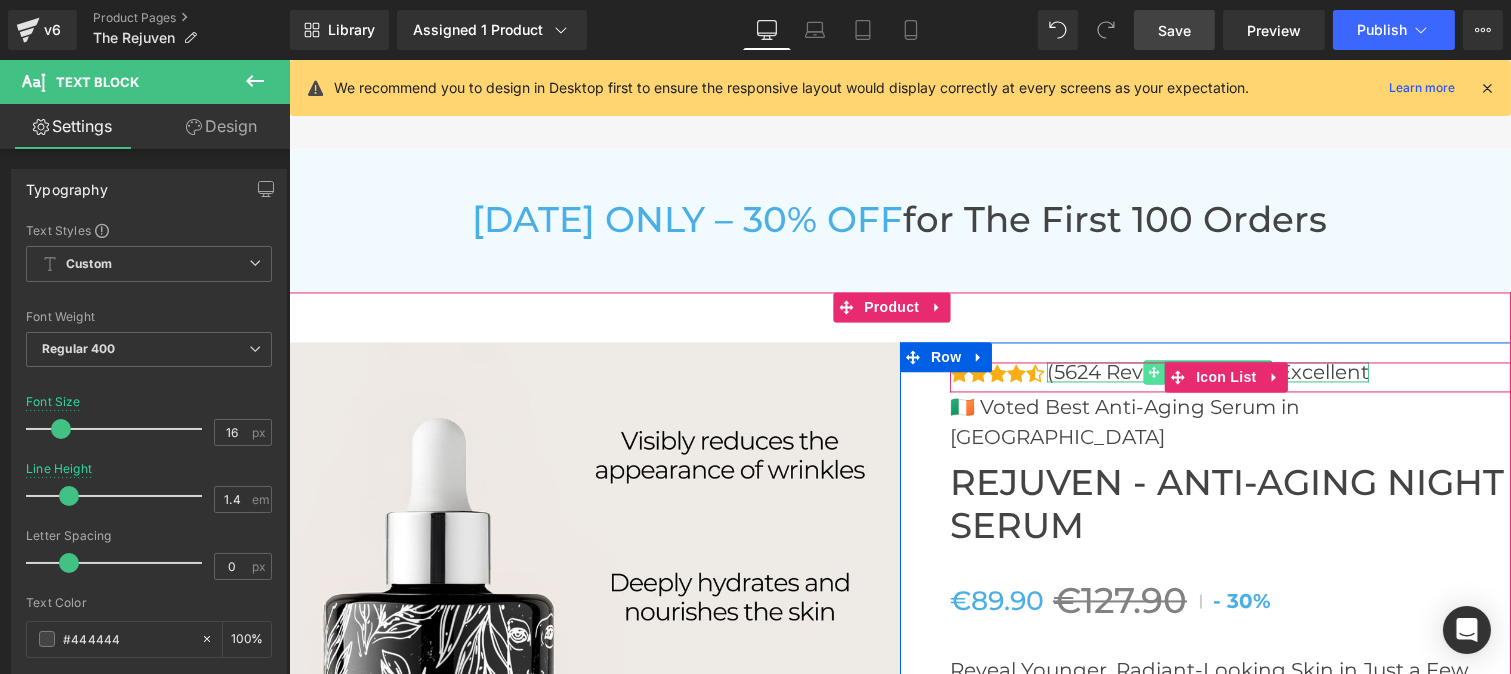 click 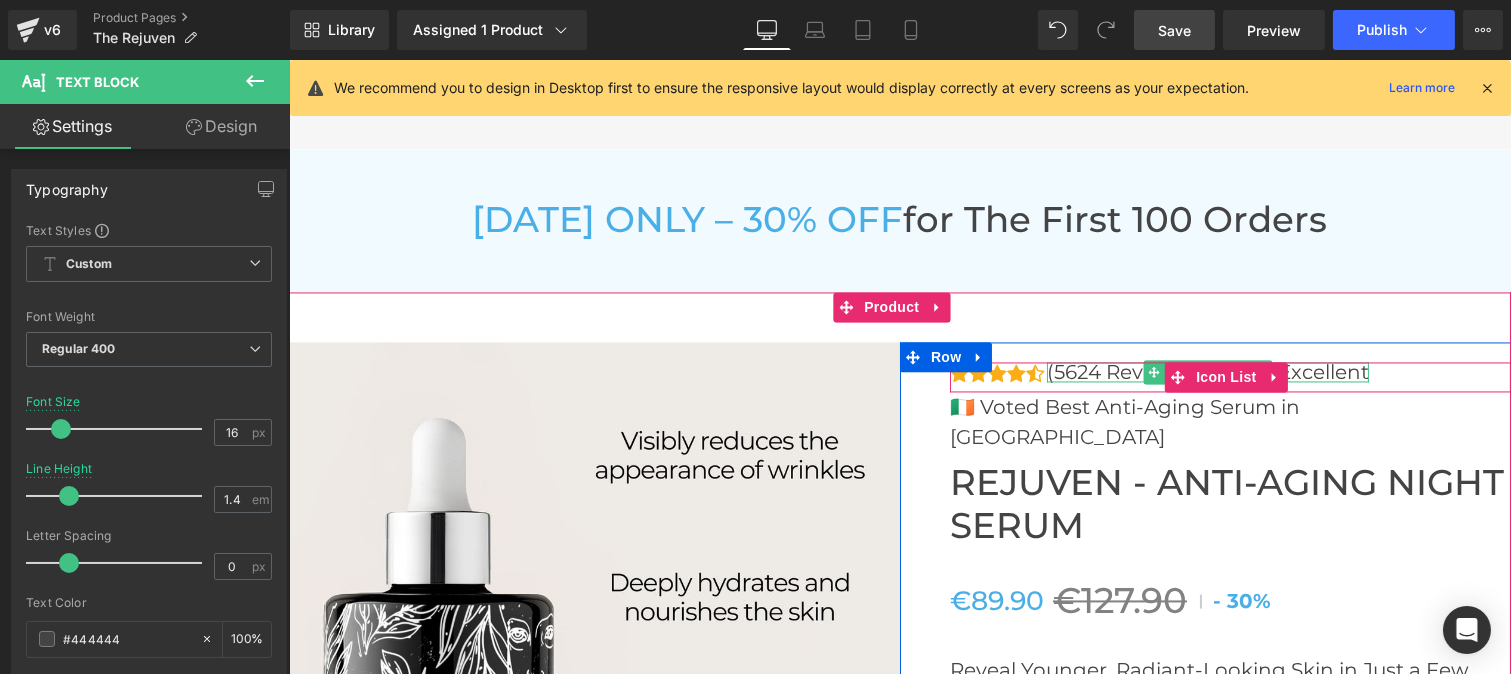 click on "(5624 Reviews) - Rated Excellent" at bounding box center [1207, 372] 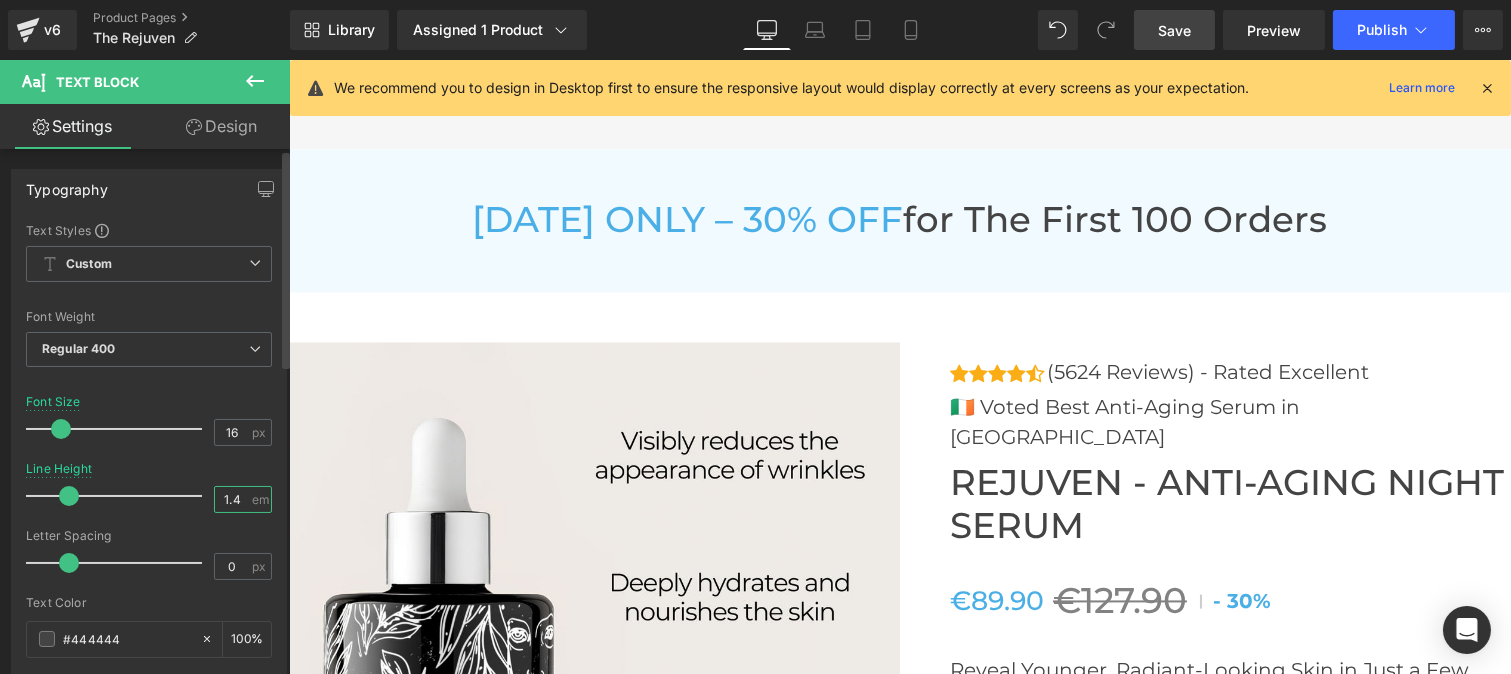 click on "1.4" at bounding box center (232, 499) 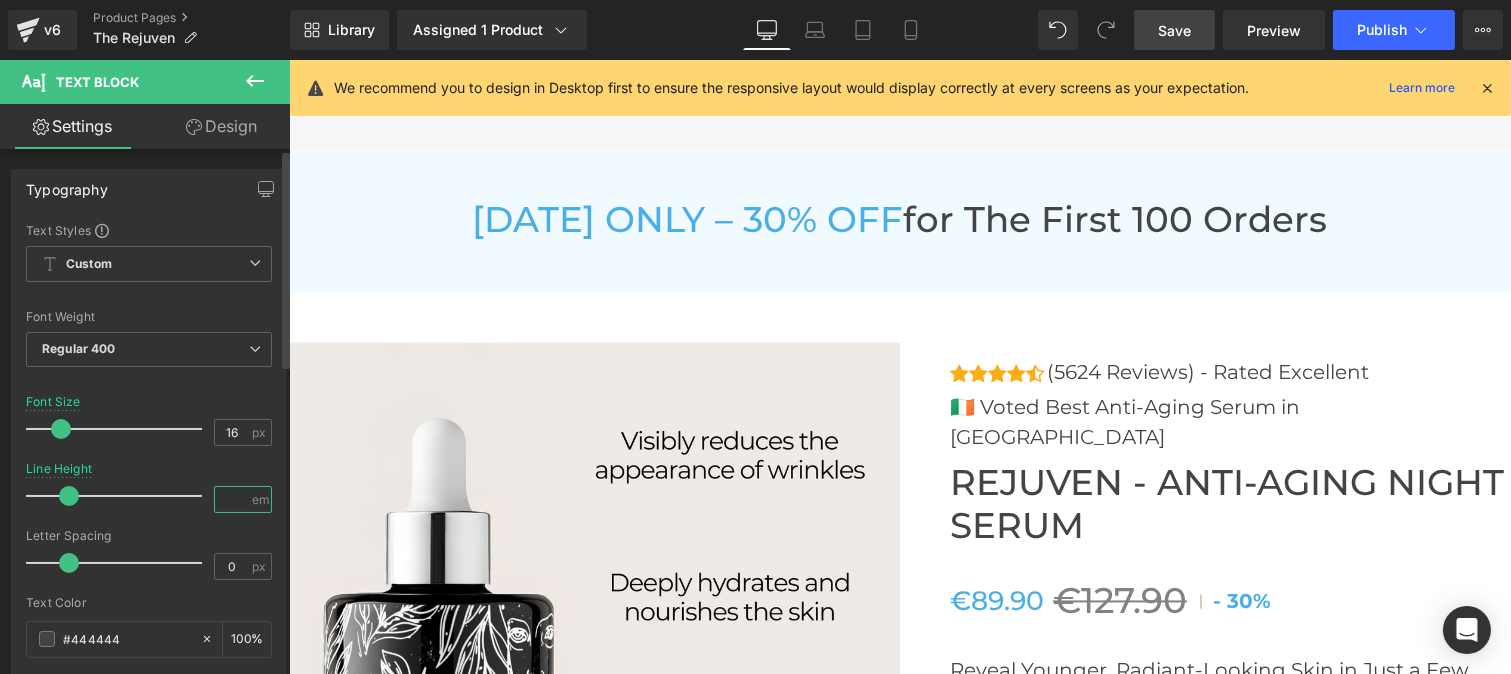 type on "1.4" 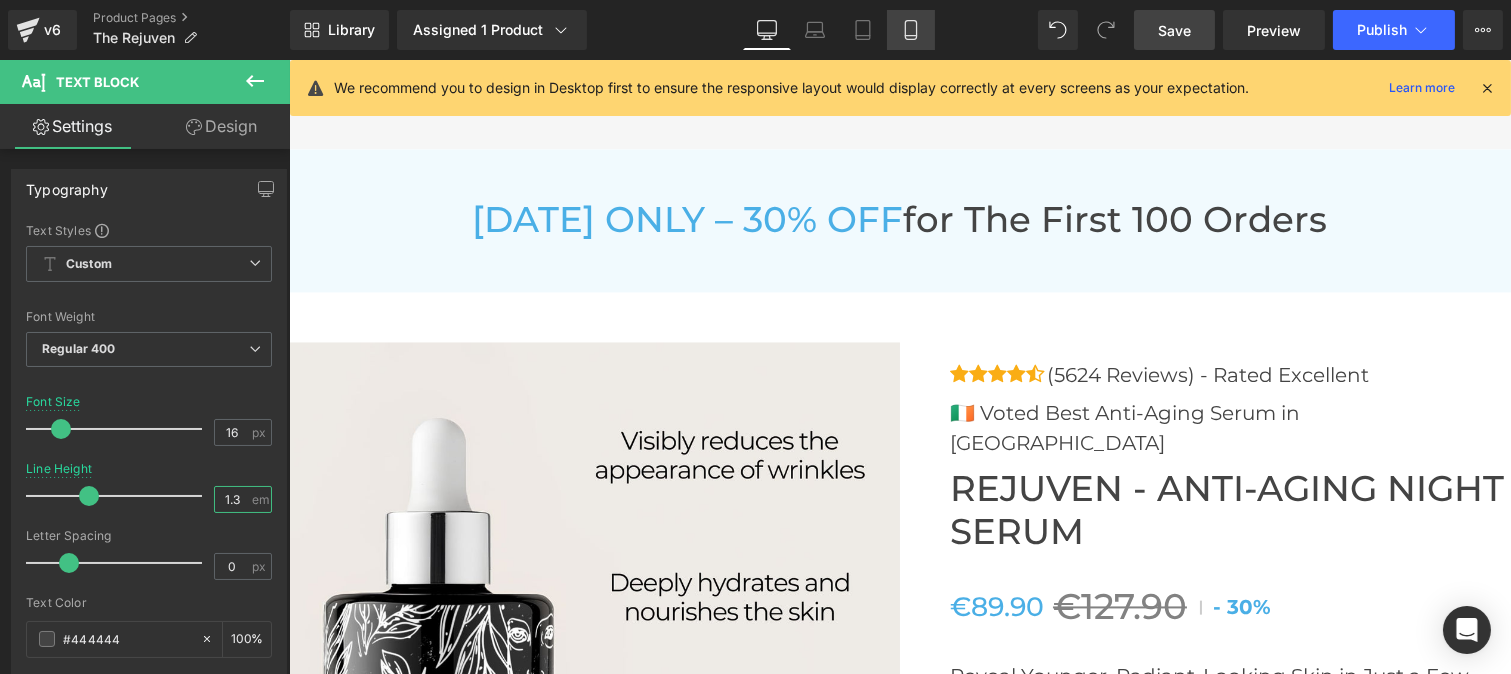 type on "1.3" 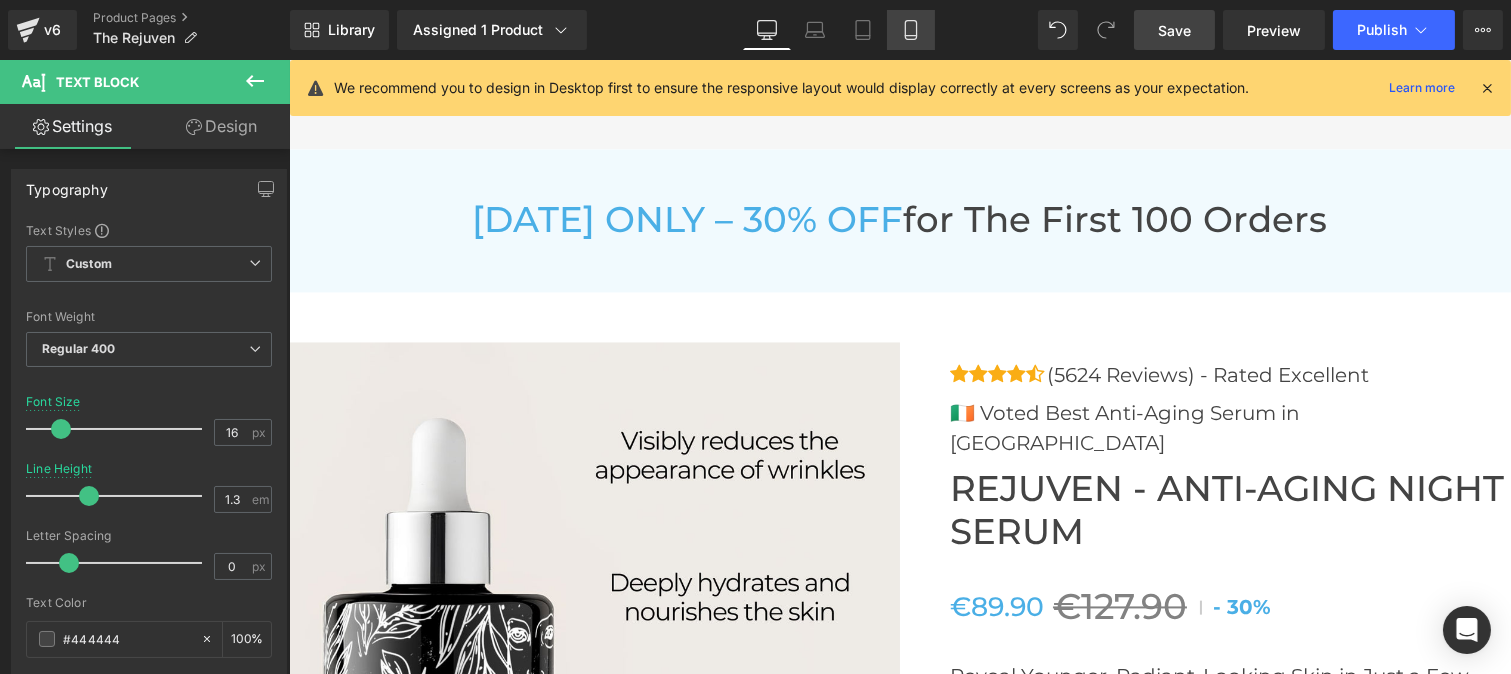 click on "Mobile" at bounding box center (911, 30) 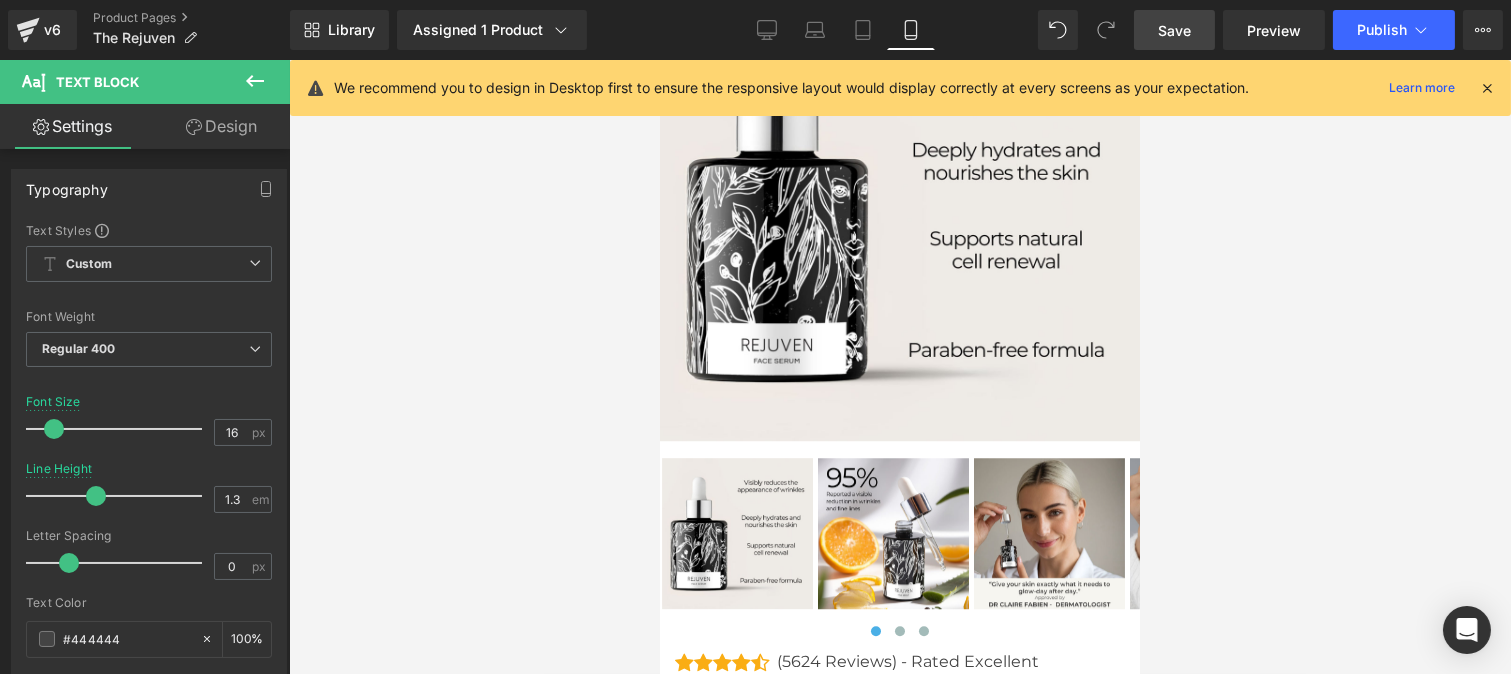 scroll, scrollTop: 10294, scrollLeft: 0, axis: vertical 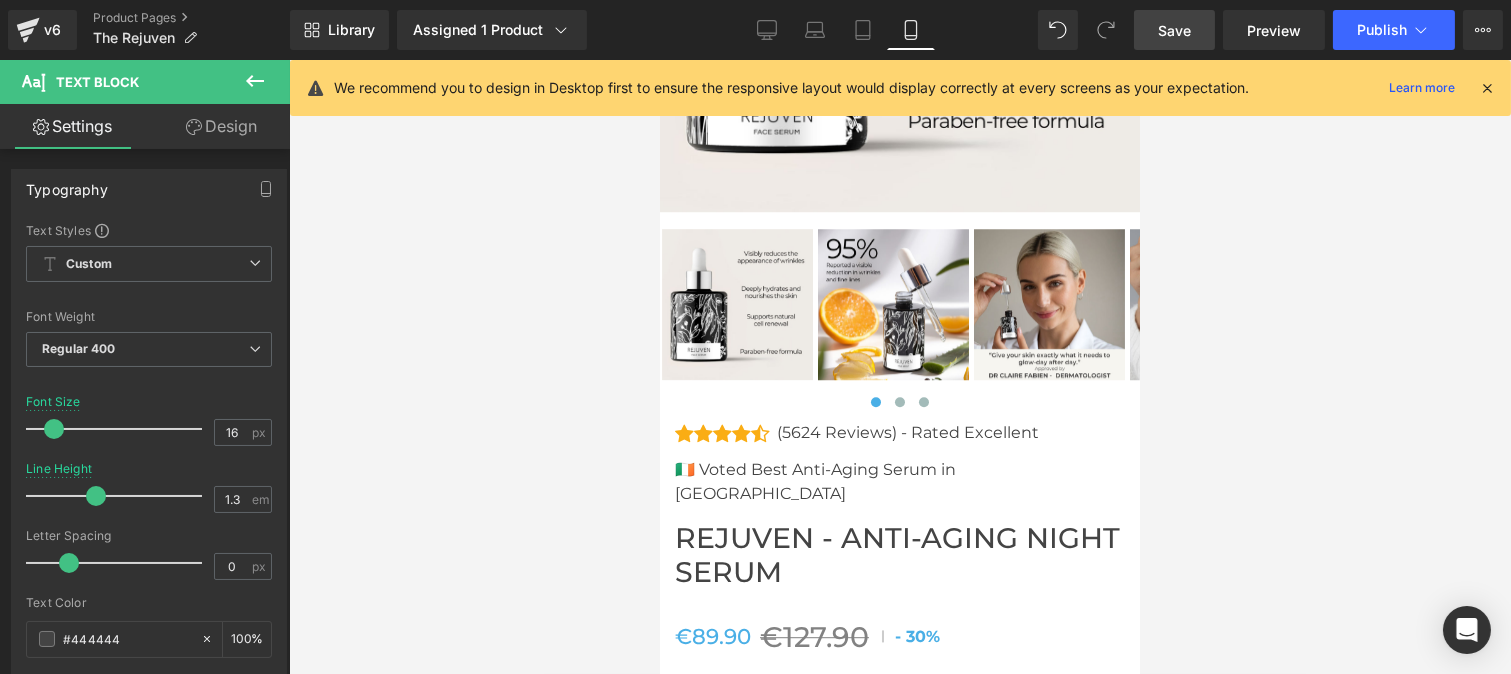 click on "Icon
Icon         Icon         Icon         Icon
Icon List Hoz
(5624 Reviews) - Rated Excellent
Text Block" at bounding box center (899, 437) 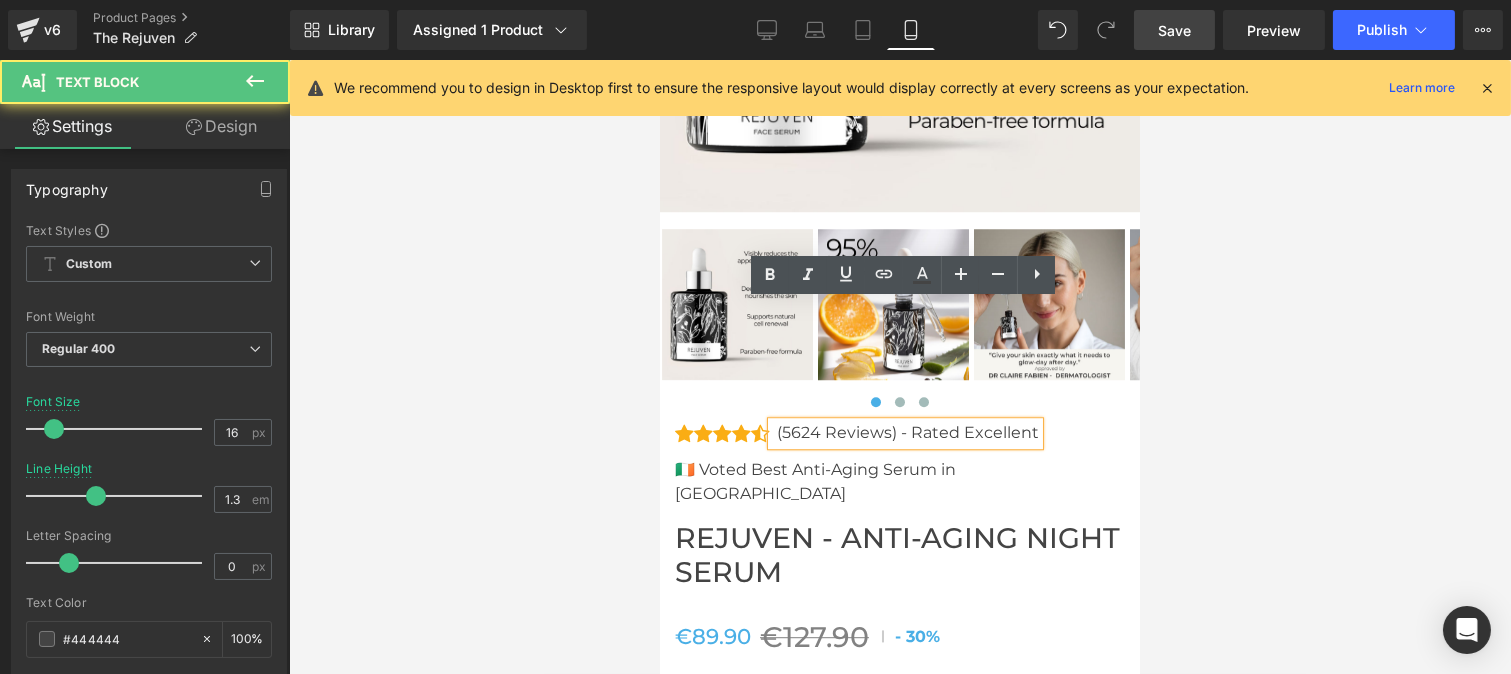 click on "(5624 Reviews) - Rated Excellent" at bounding box center [907, 433] 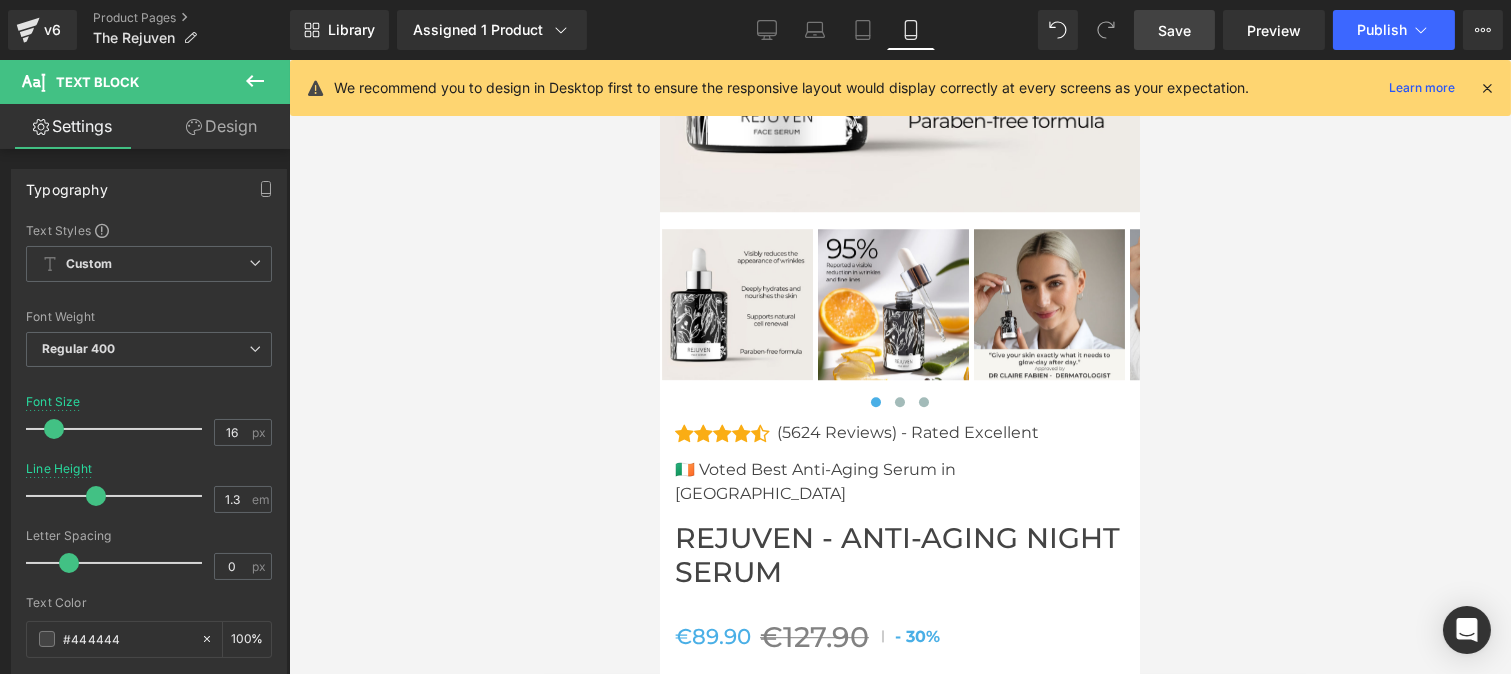 drag, startPoint x: 1187, startPoint y: 34, endPoint x: 246, endPoint y: 371, distance: 999.5249 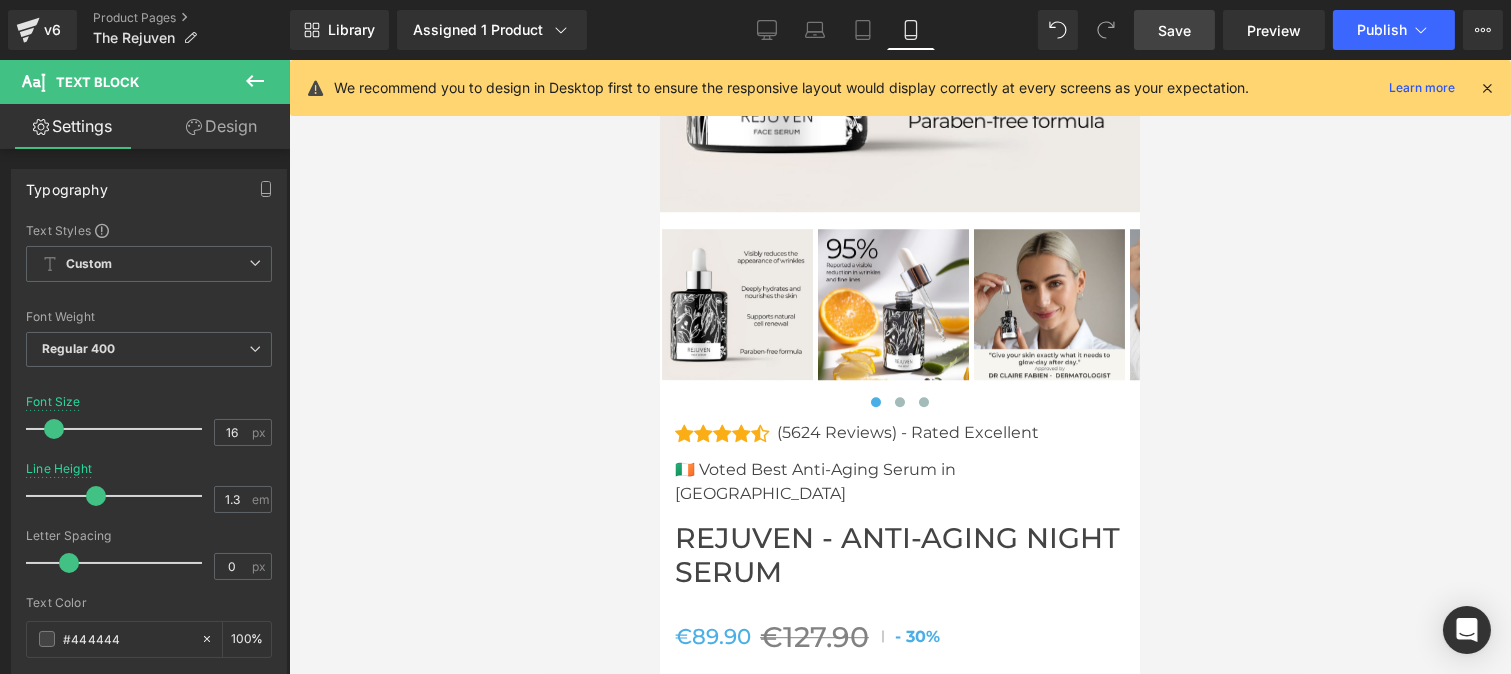 click on "Save" at bounding box center (1174, 30) 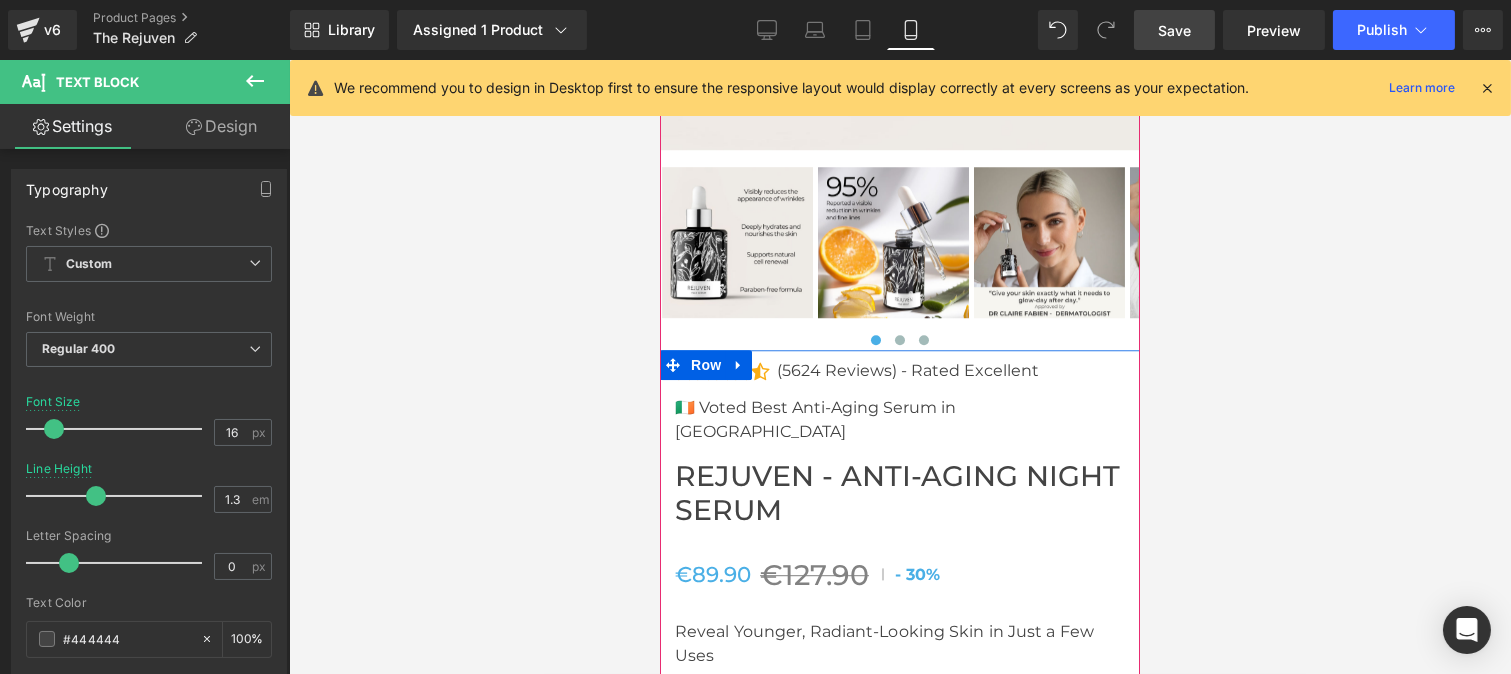 scroll, scrollTop: 10380, scrollLeft: 0, axis: vertical 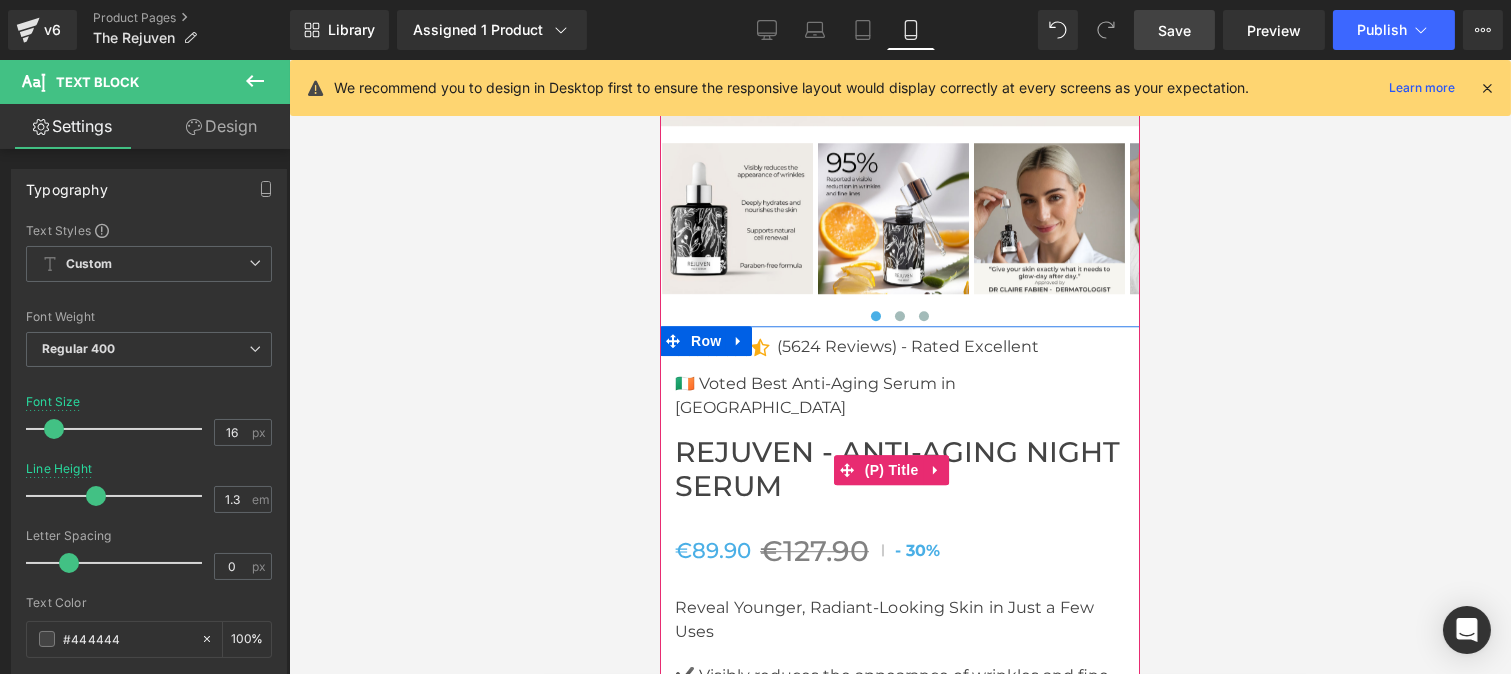 click on "Rejuven - Anti-Aging Night Serum" at bounding box center (899, 469) 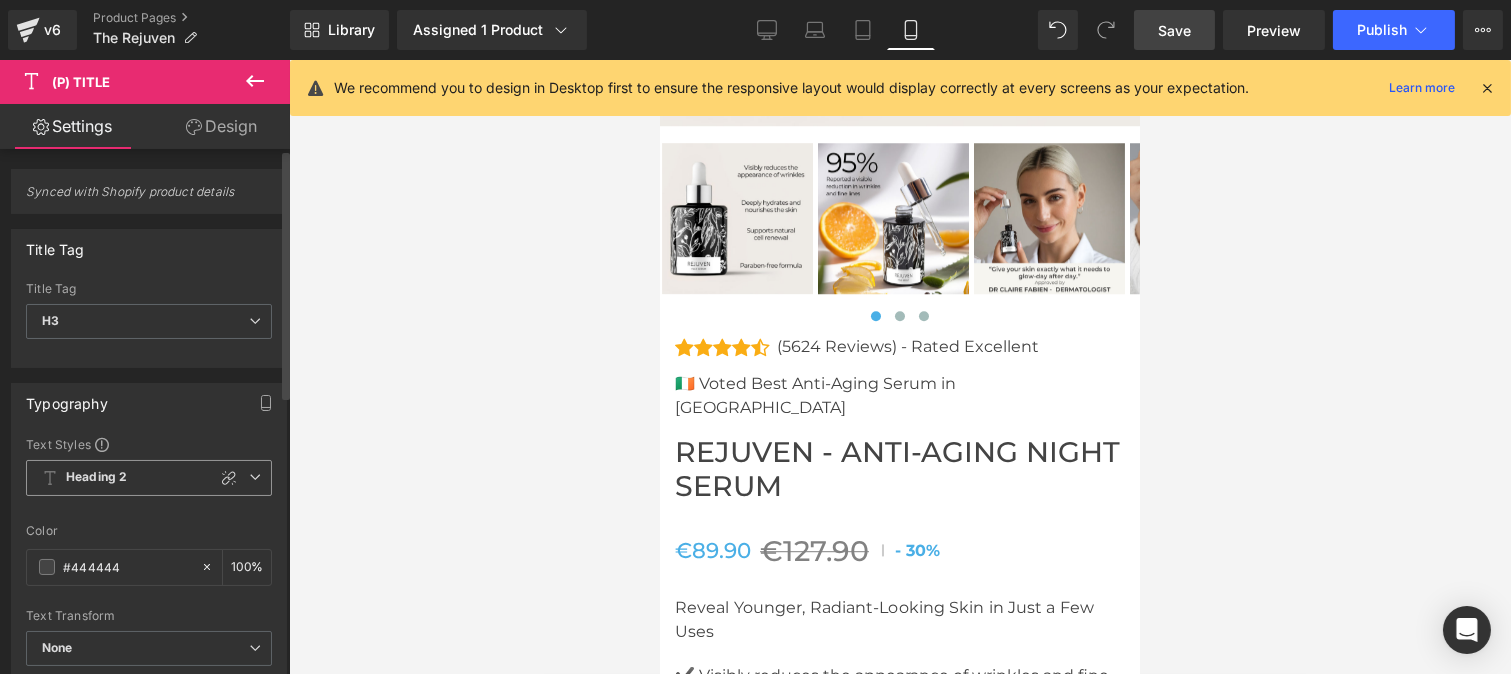 click on "Heading 2" at bounding box center [96, 477] 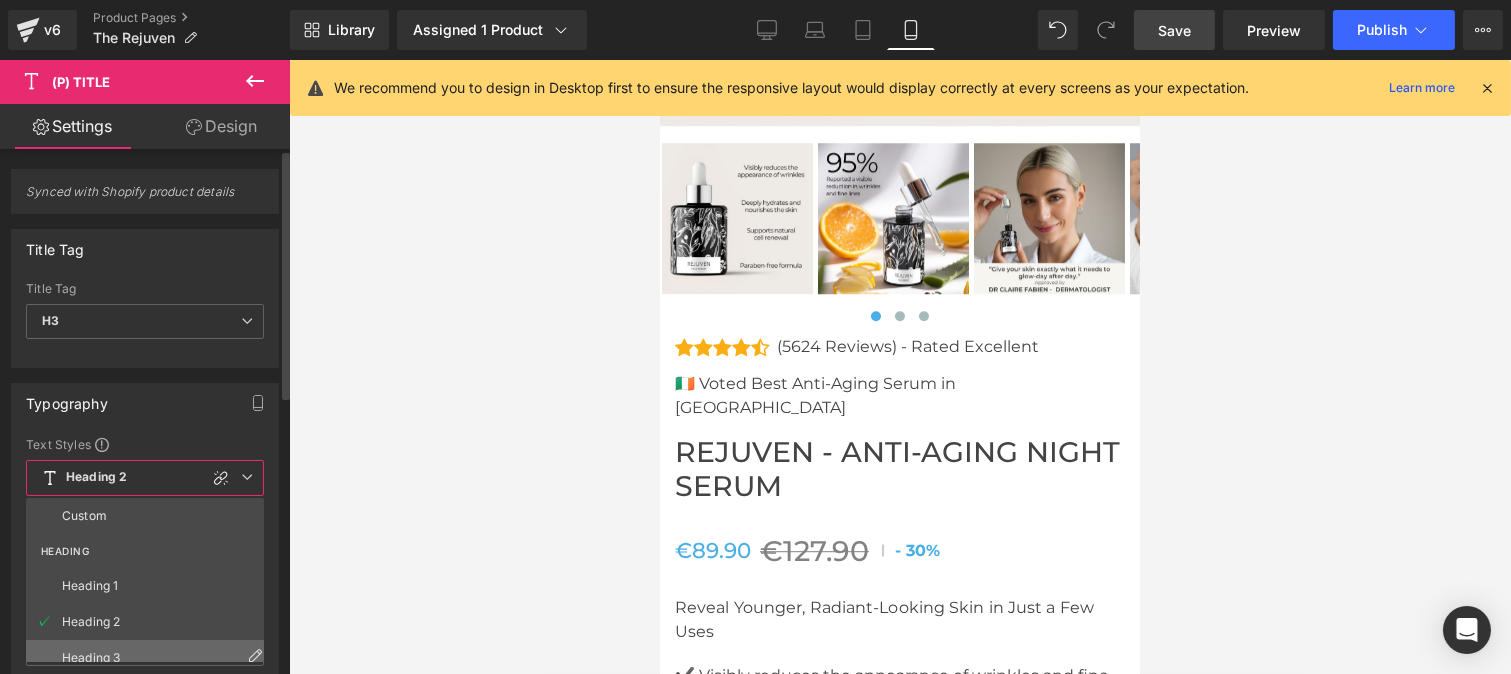 click on "Heading 3" at bounding box center (91, 658) 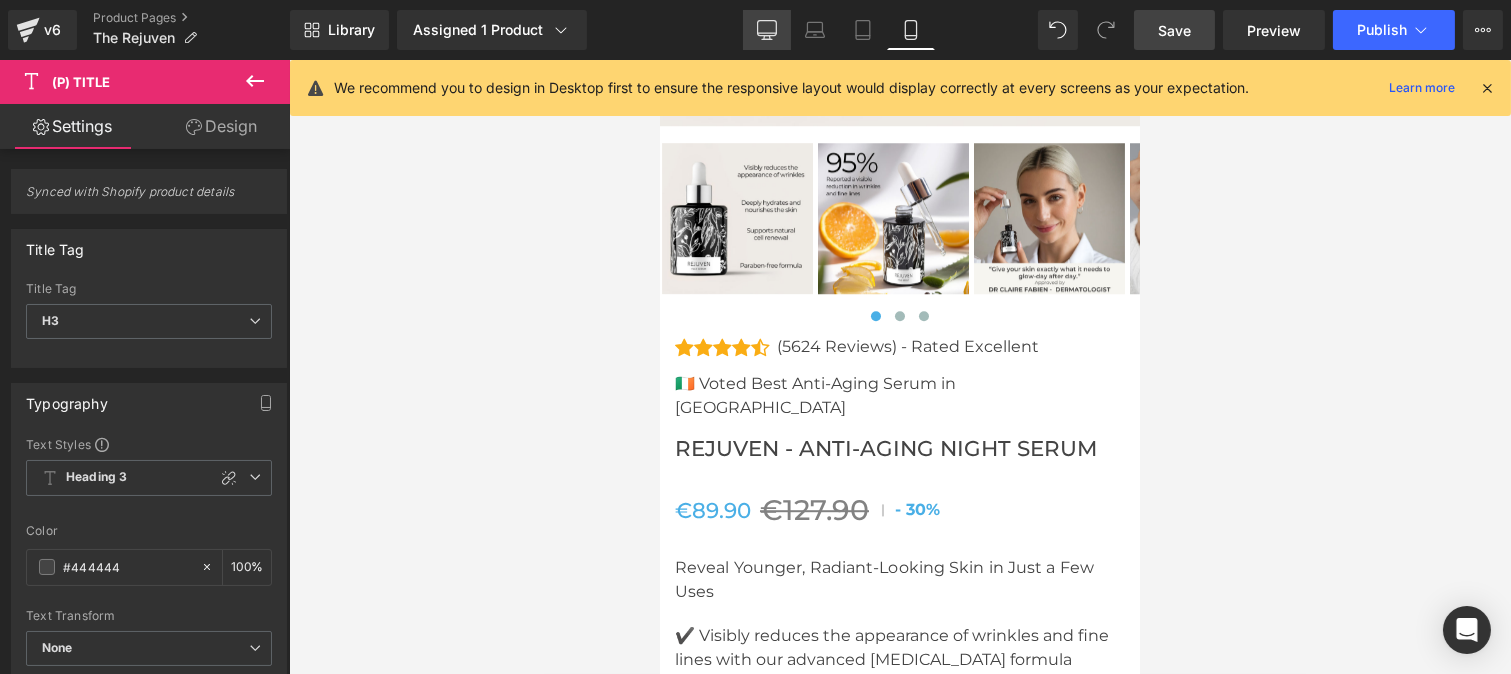click on "Desktop" at bounding box center (767, 30) 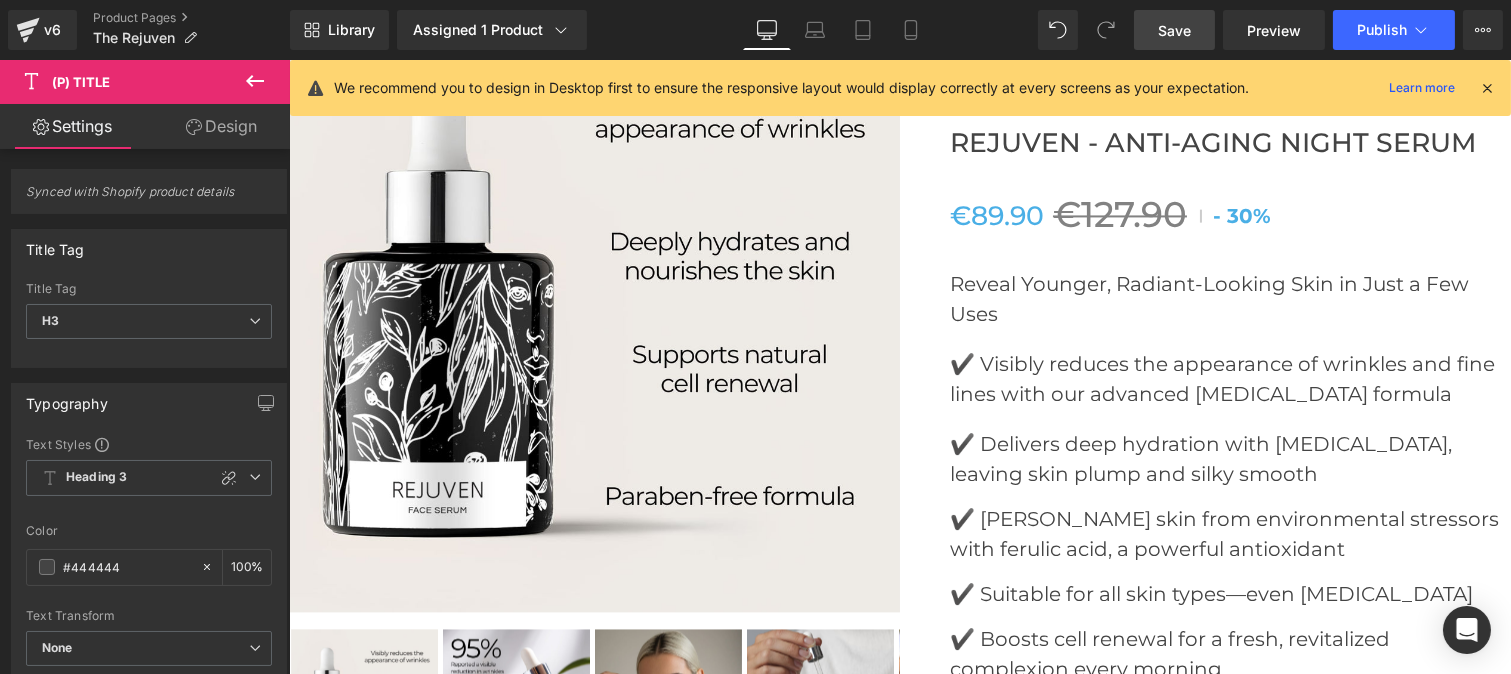 scroll, scrollTop: 7328, scrollLeft: 0, axis: vertical 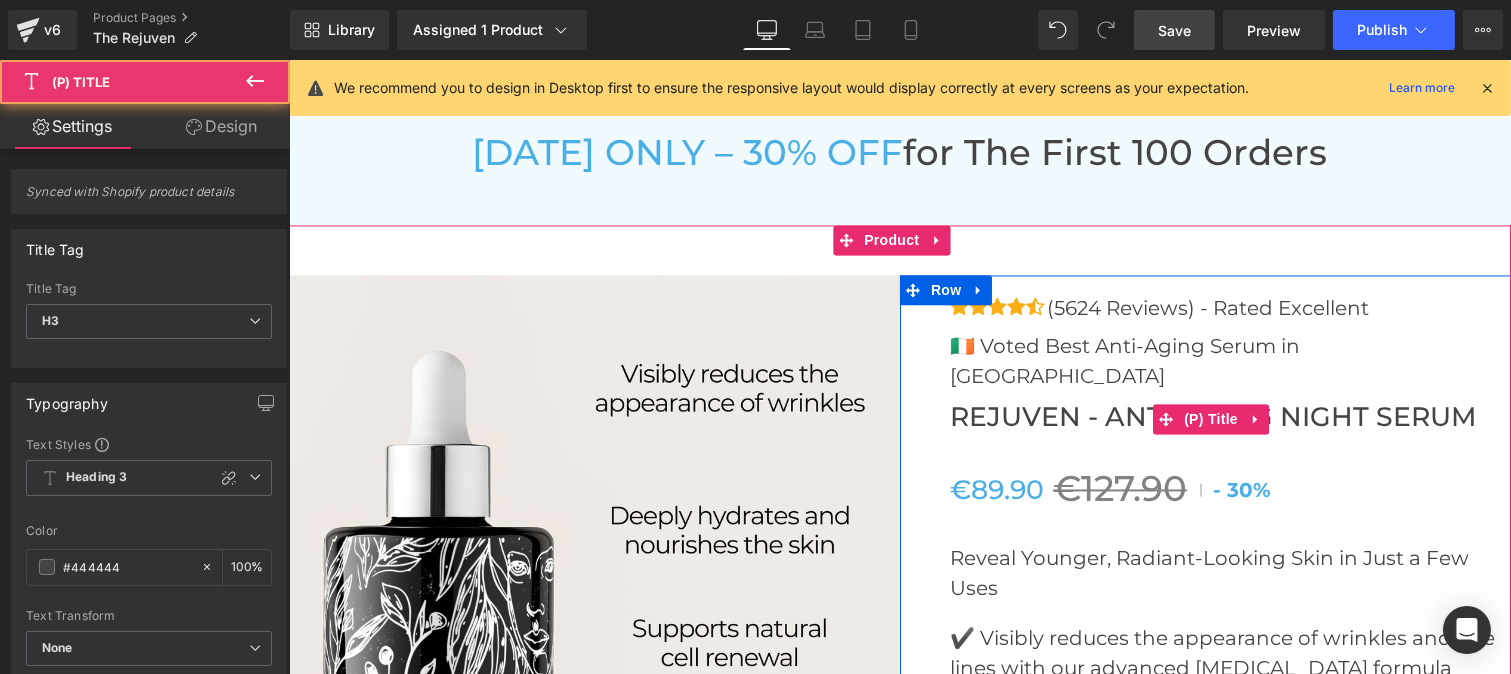 click on "Rejuven - Anti-Aging Night Serum
(P) Title" at bounding box center (1229, 418) 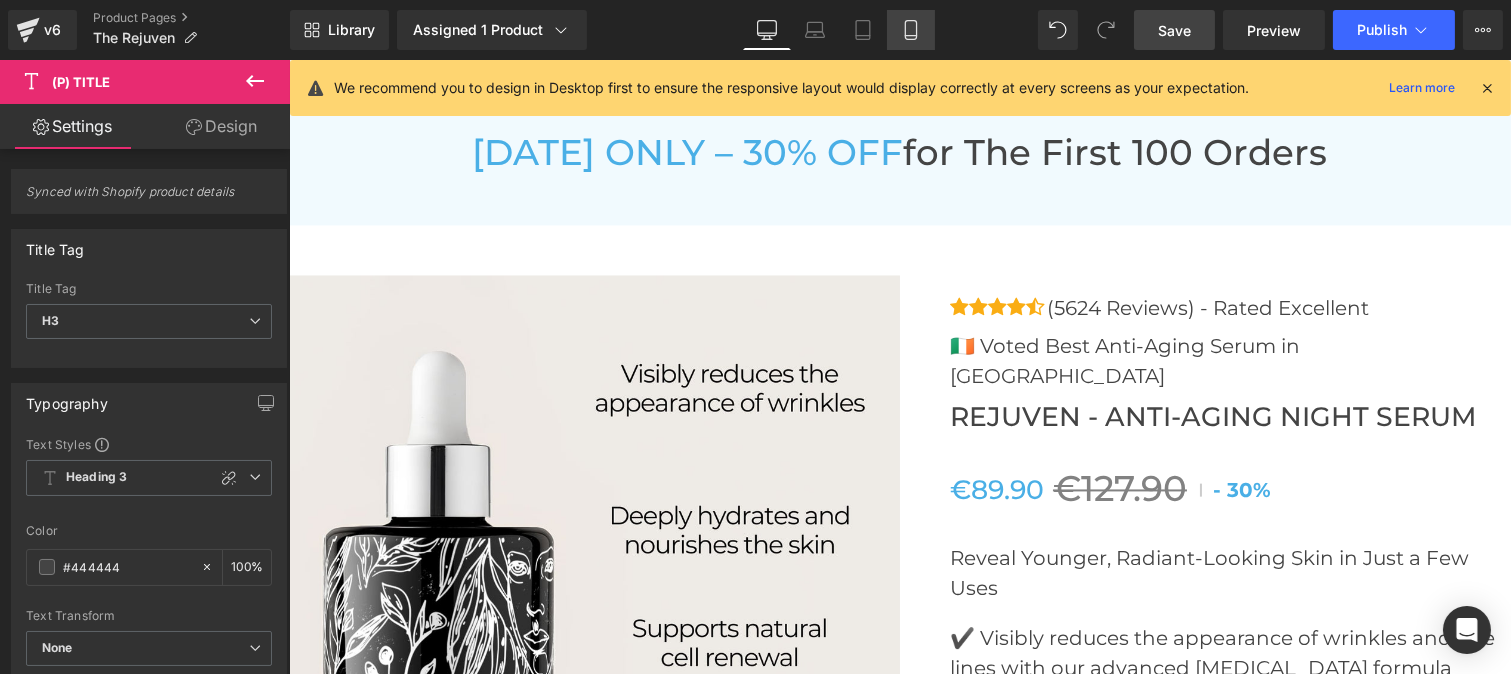 click 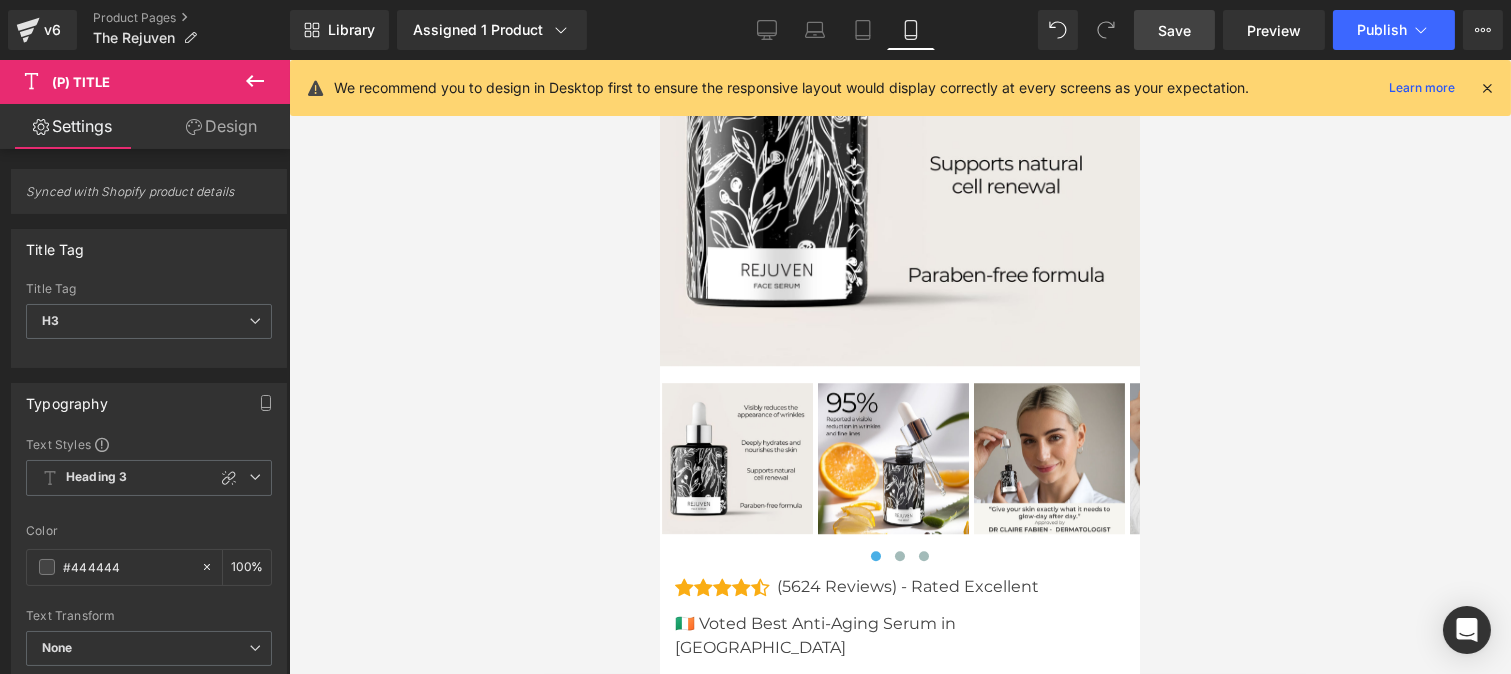 scroll, scrollTop: 10370, scrollLeft: 0, axis: vertical 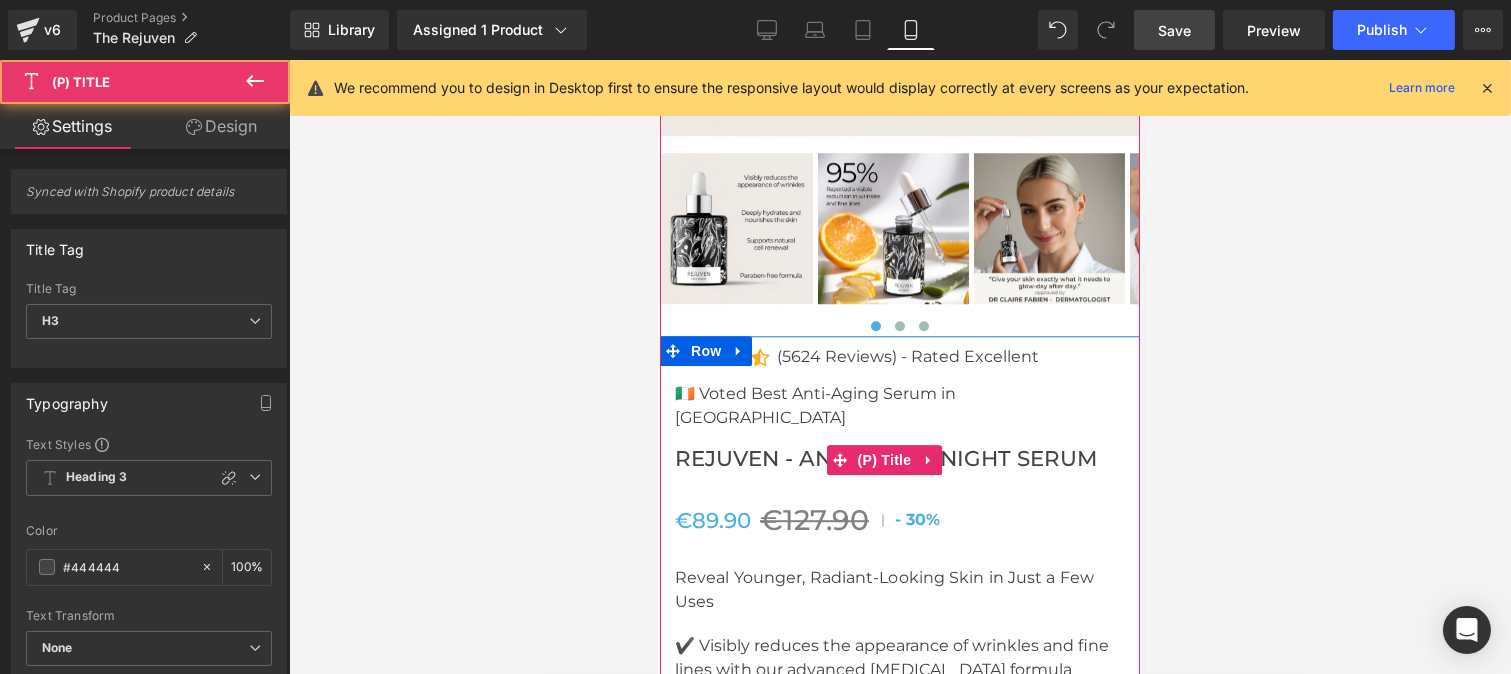 click on "Rejuven - Anti-Aging Night Serum" at bounding box center [885, 459] 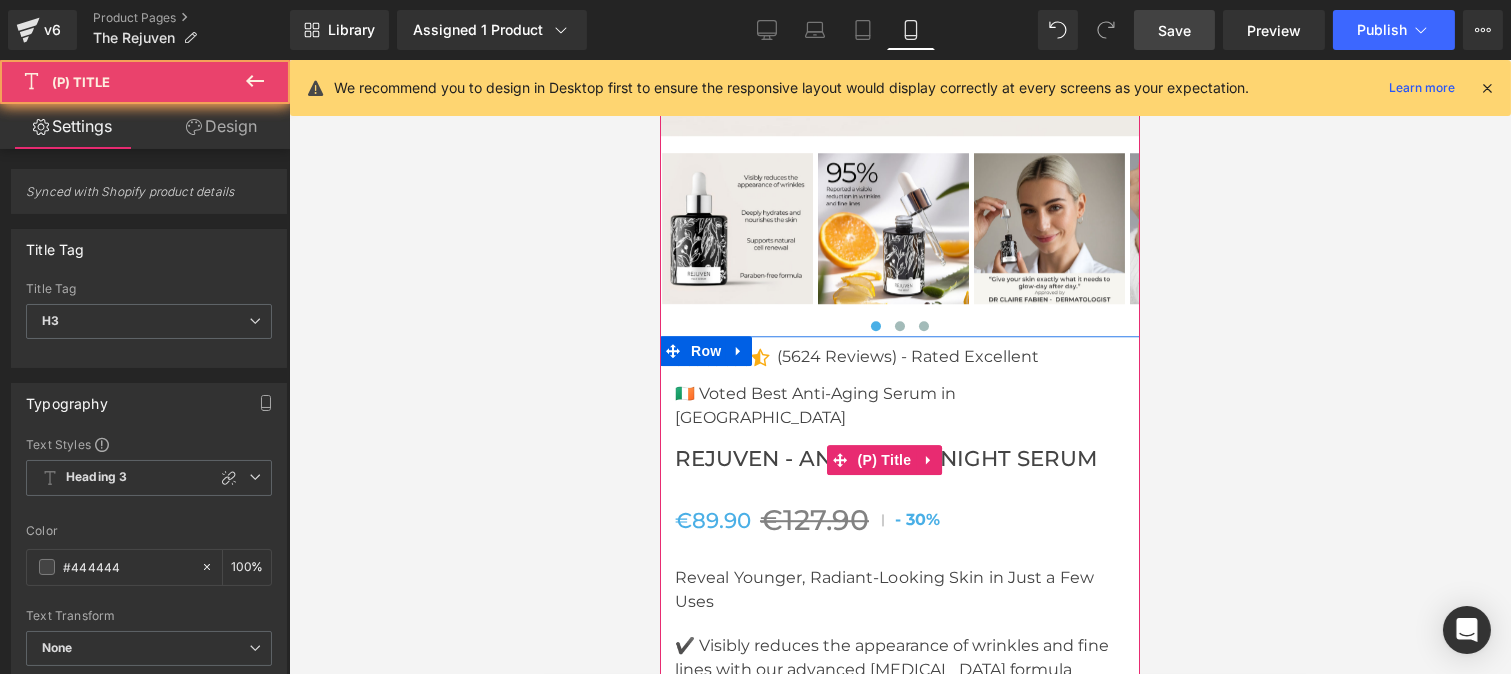 click on "Rejuven - Anti-Aging Night Serum" at bounding box center [885, 459] 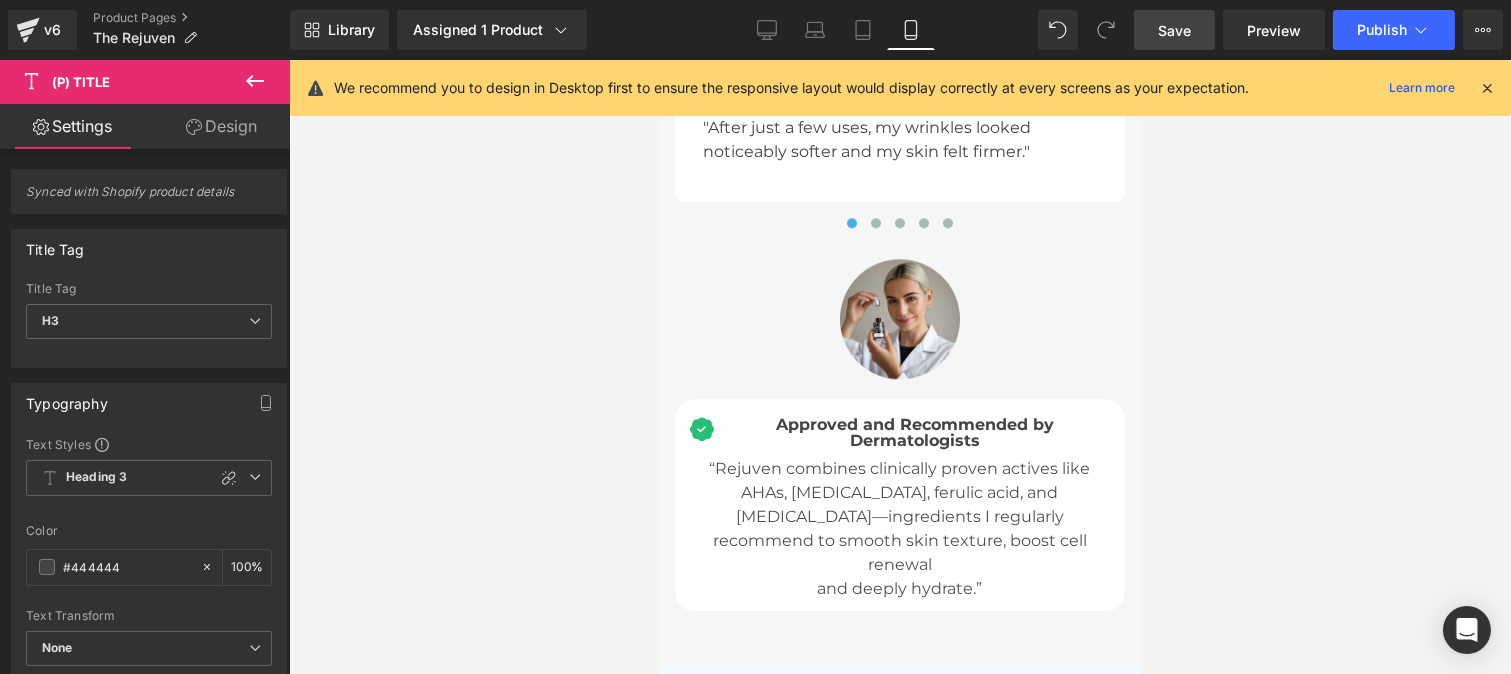 scroll, scrollTop: 9212, scrollLeft: 0, axis: vertical 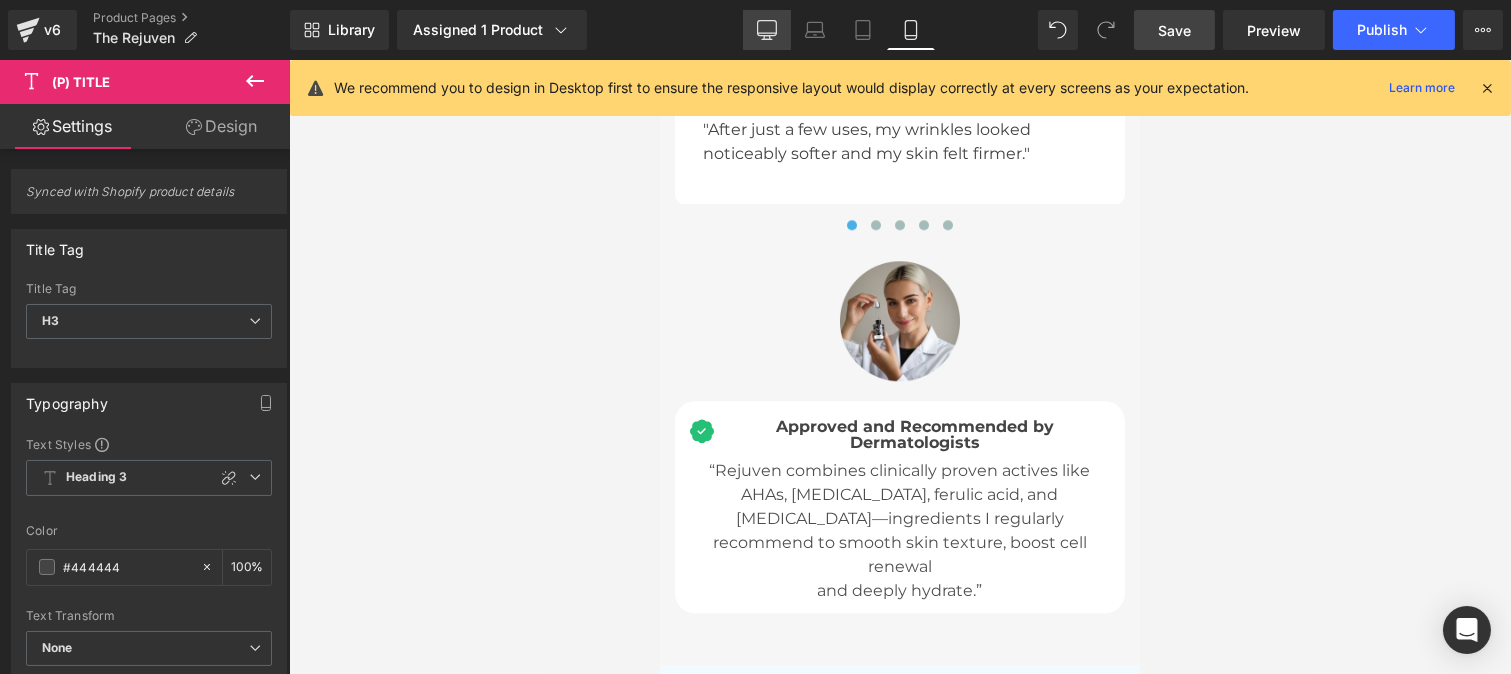 click on "Desktop" at bounding box center [767, 30] 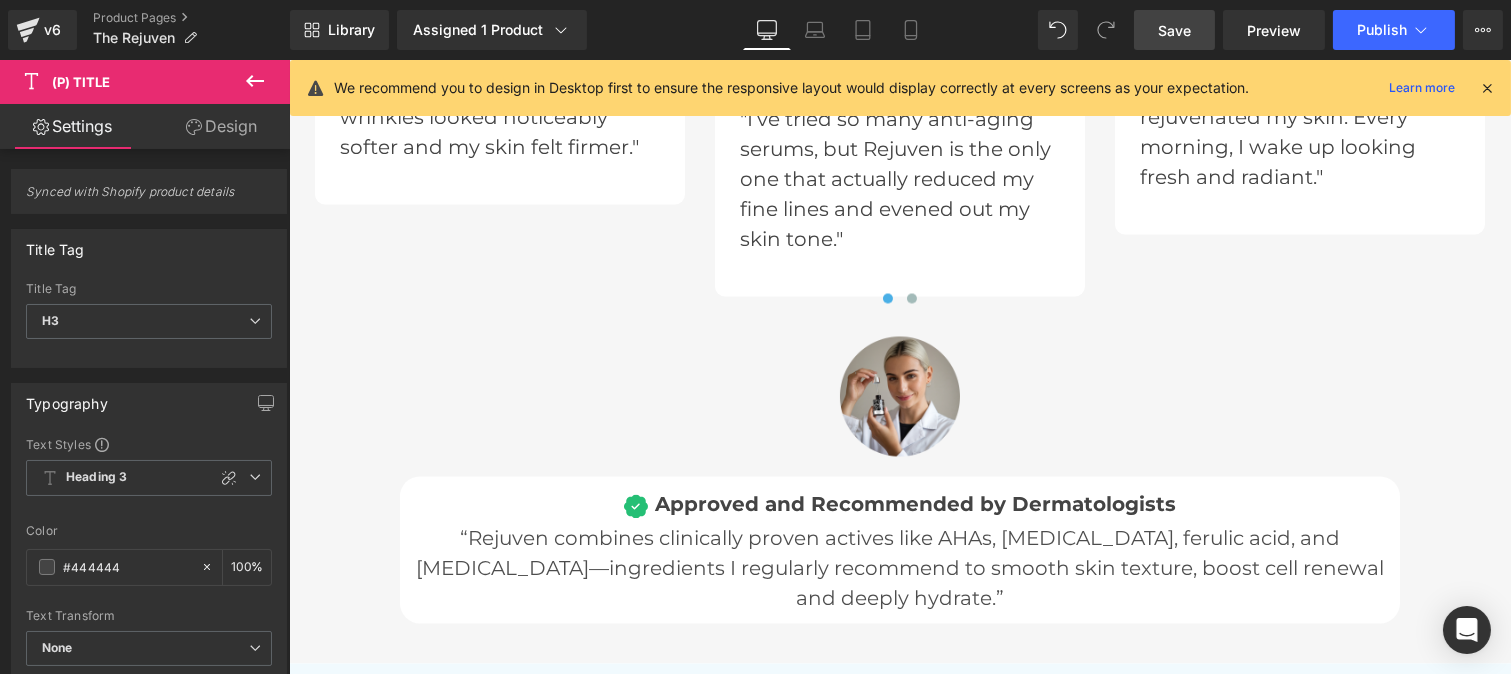 scroll, scrollTop: 6755, scrollLeft: 0, axis: vertical 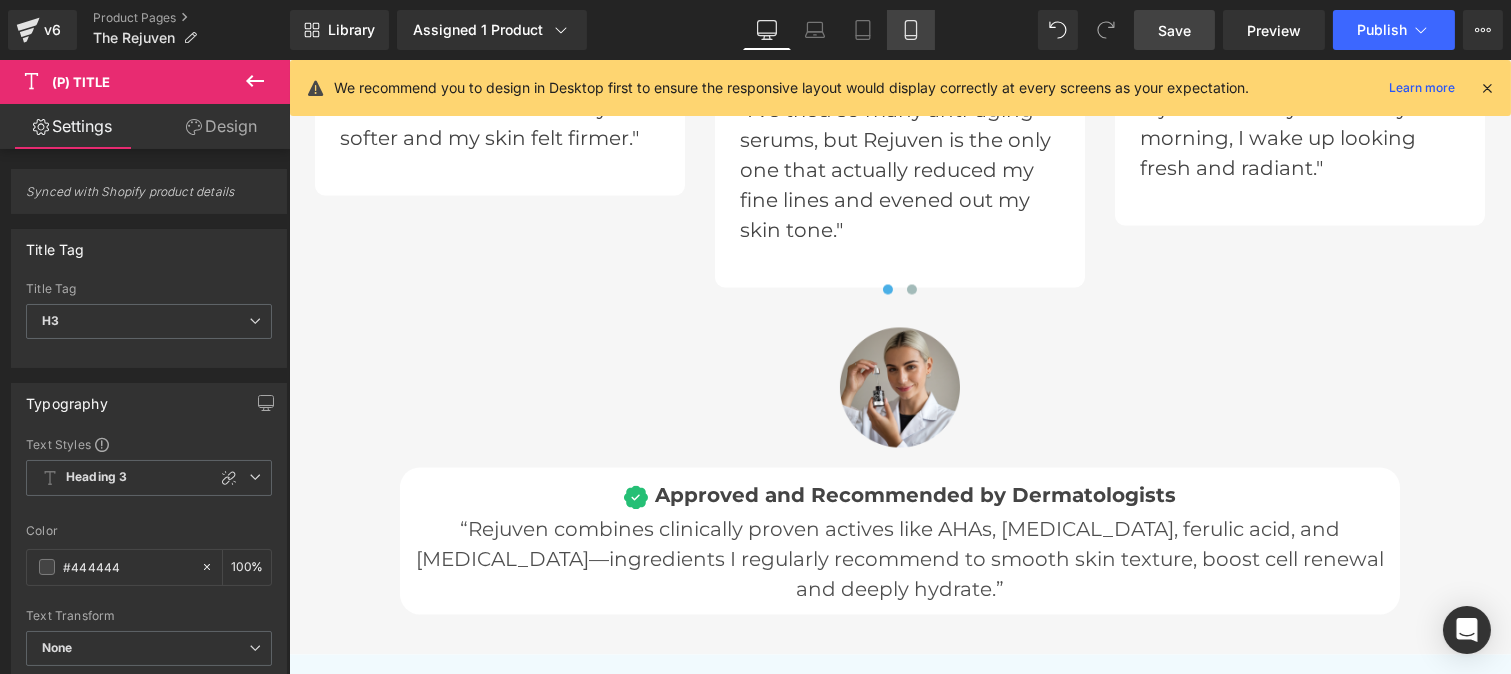 click 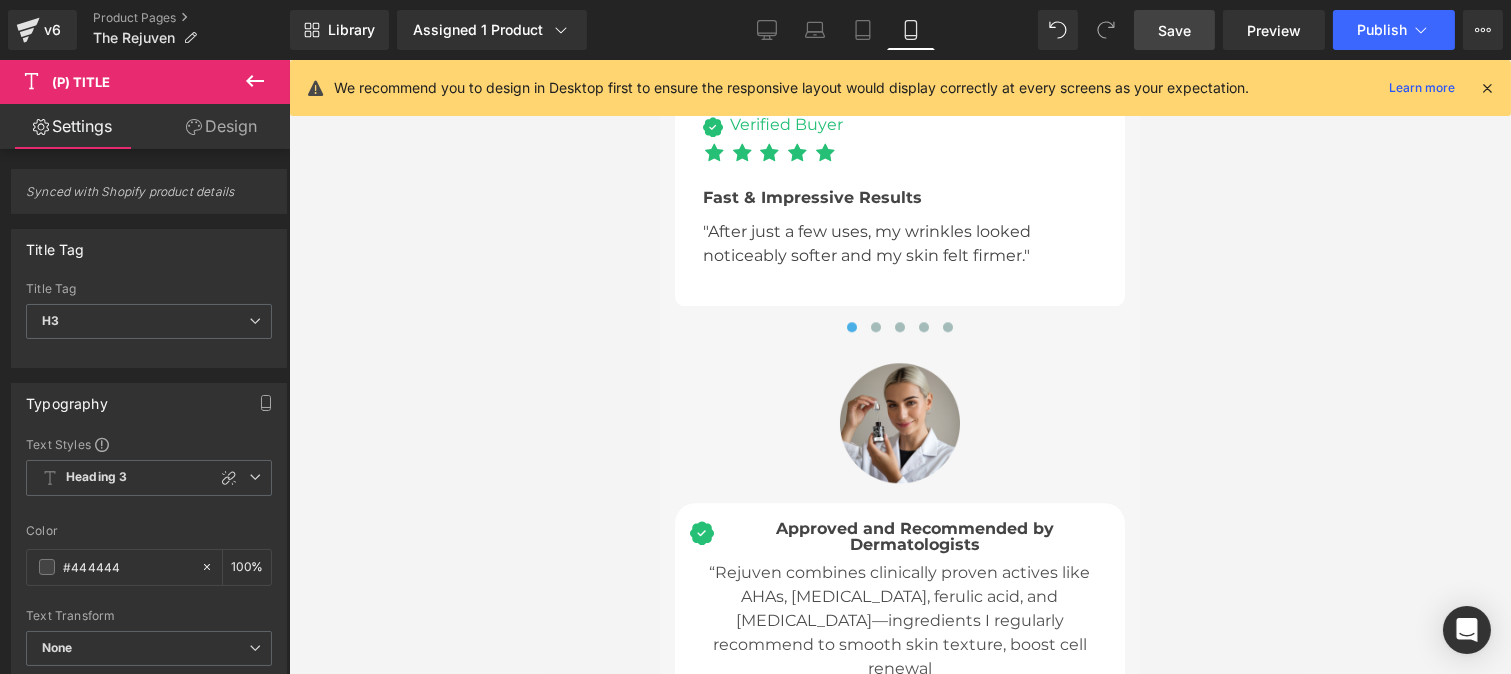 scroll, scrollTop: 9108, scrollLeft: 0, axis: vertical 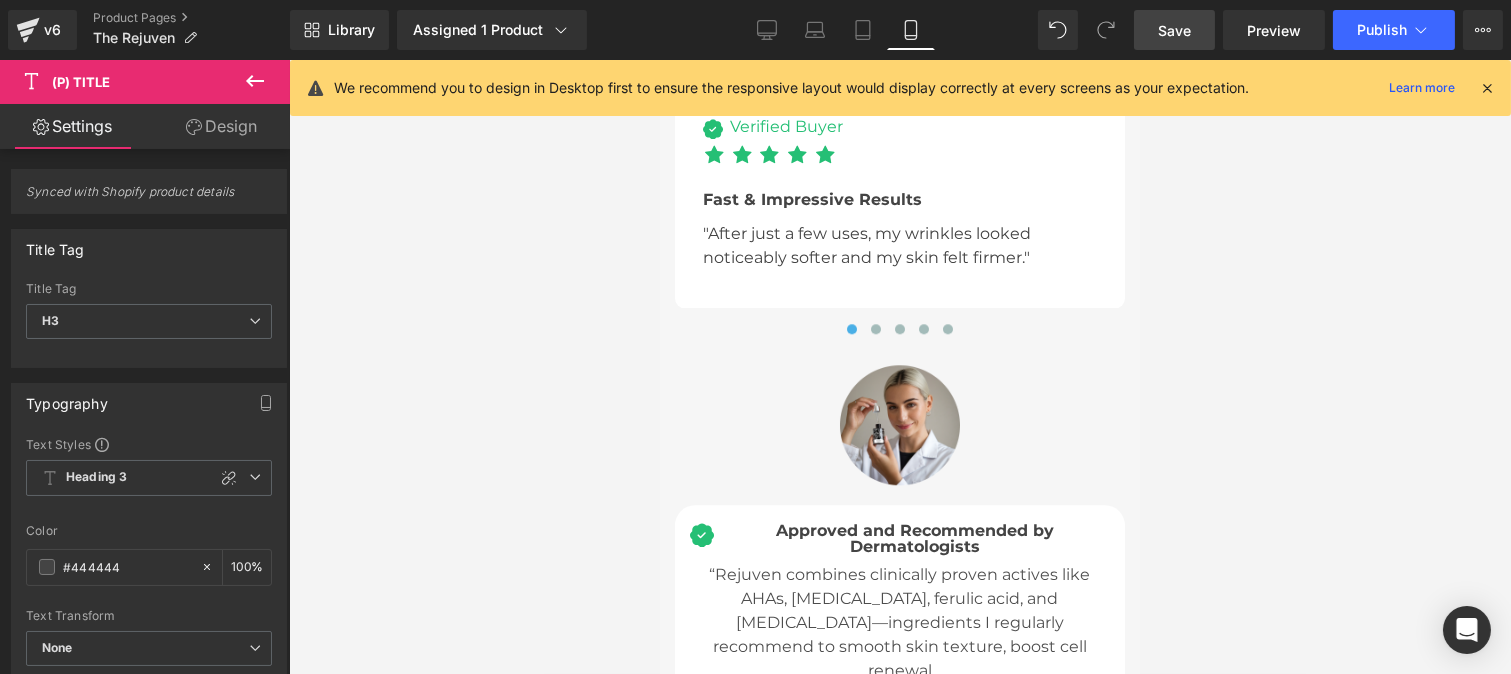 click on "Approved and Recommended by Dermatologists" at bounding box center (915, 538) 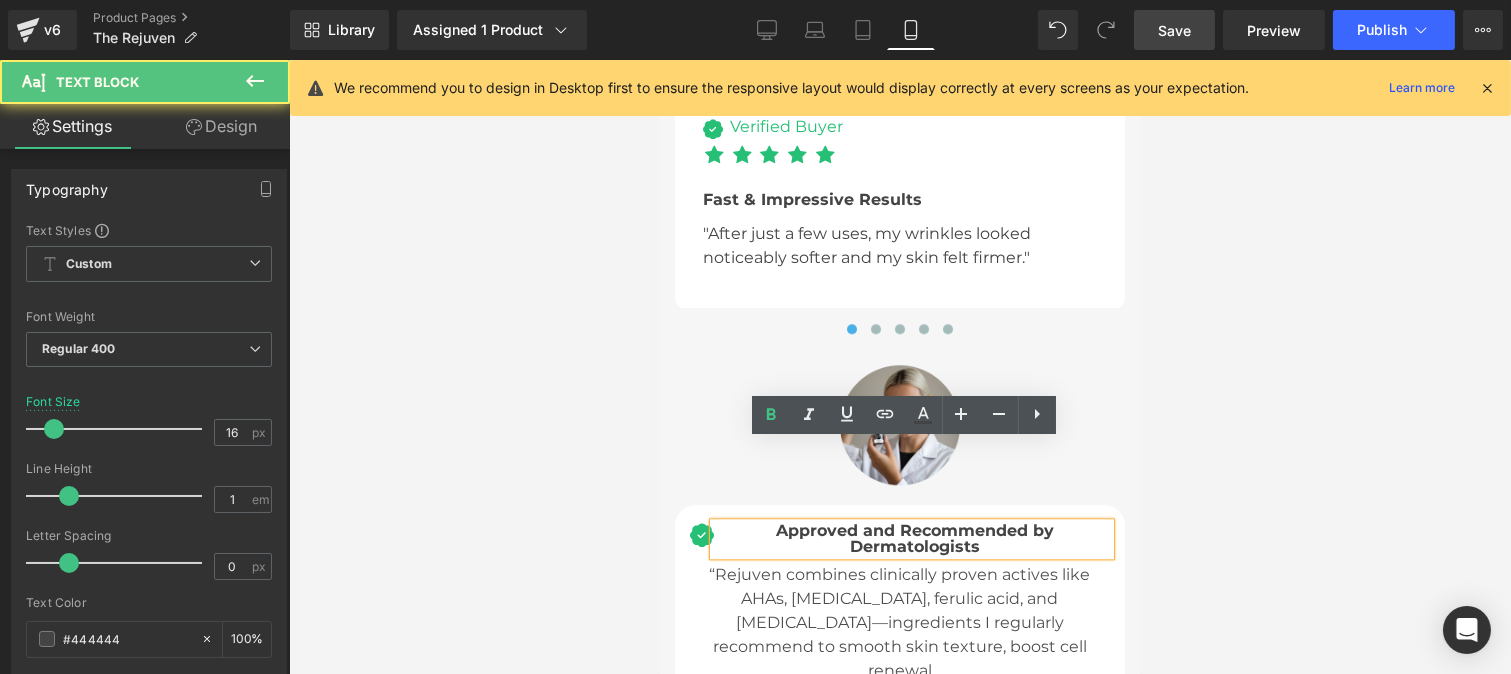 click on "Approved and Recommended by Dermatologists" at bounding box center (911, 539) 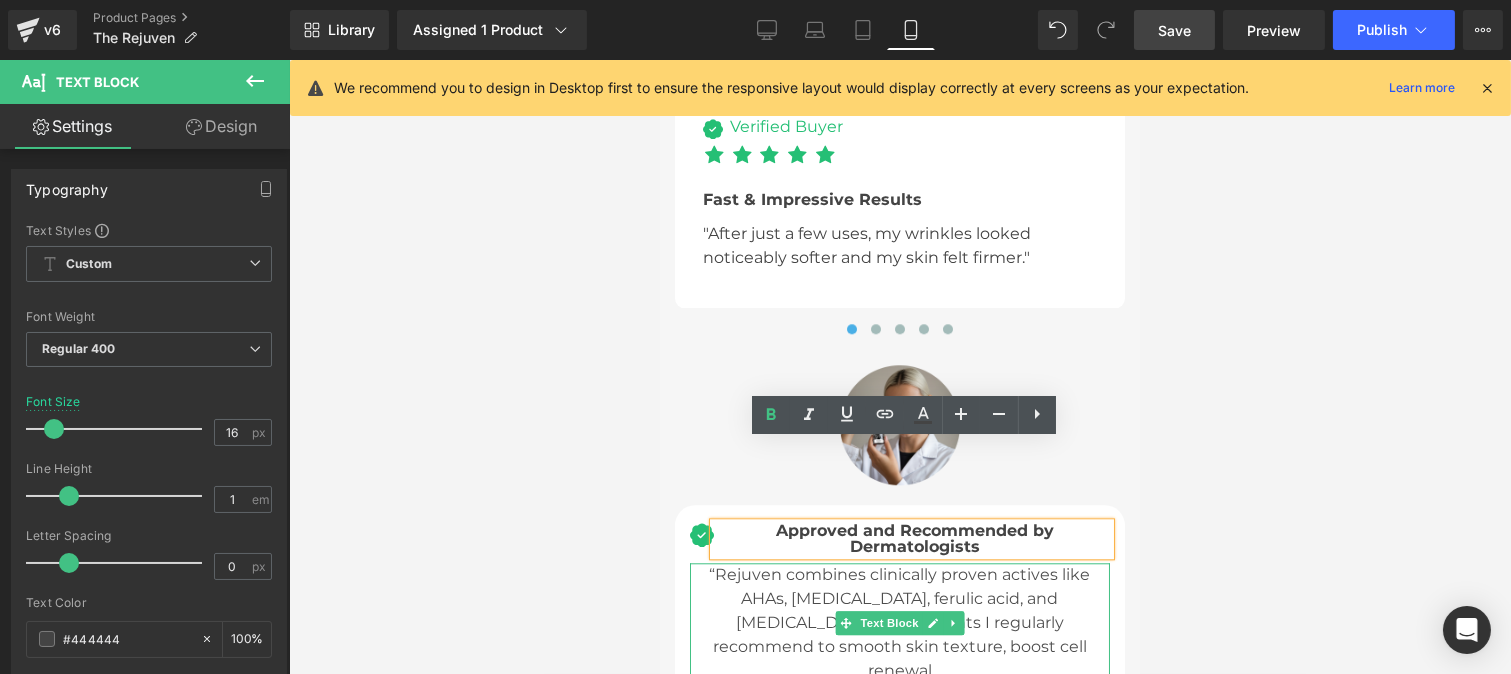 click on "“Rejuven combines clinically proven actives like AHAs, [MEDICAL_DATA], ferulic acid, and [MEDICAL_DATA]—ingredients I regularly recommend to smooth skin texture, boost cell renewal" at bounding box center [899, 623] 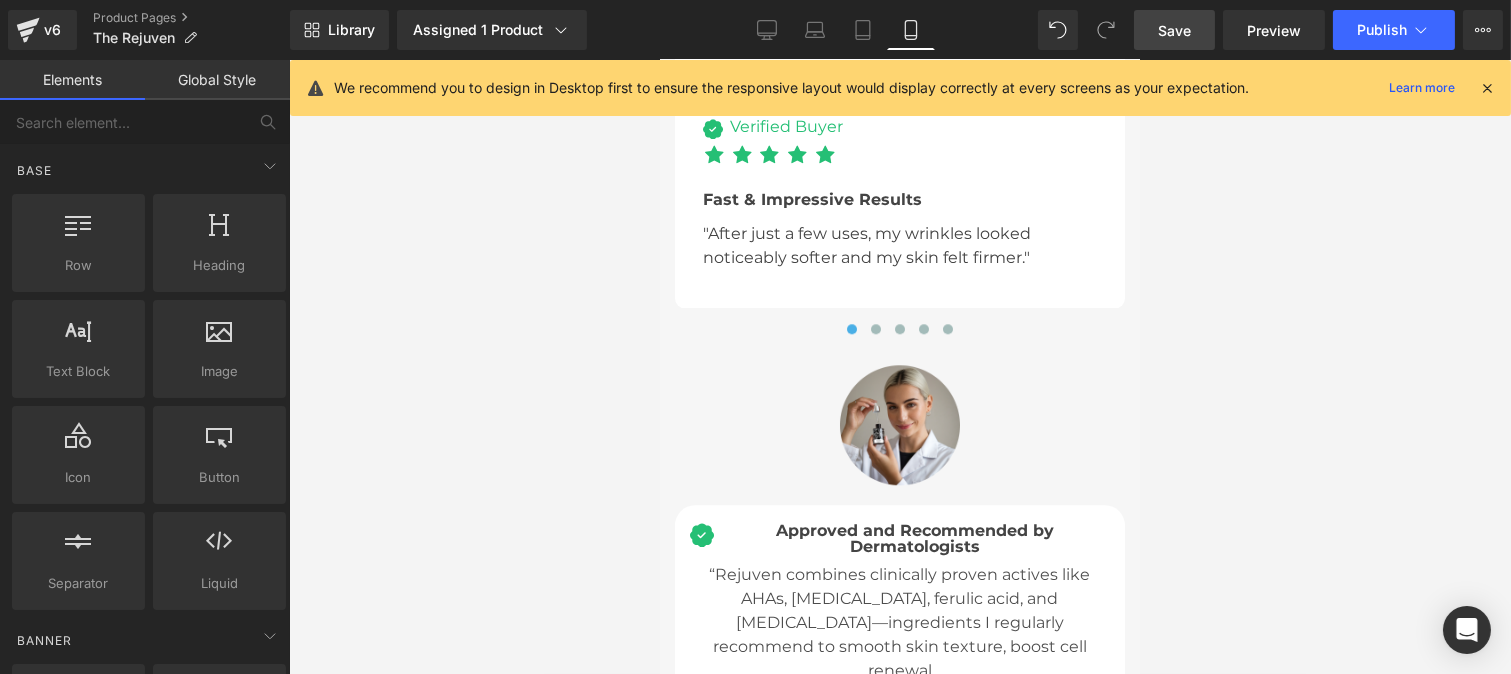 click at bounding box center (900, 367) 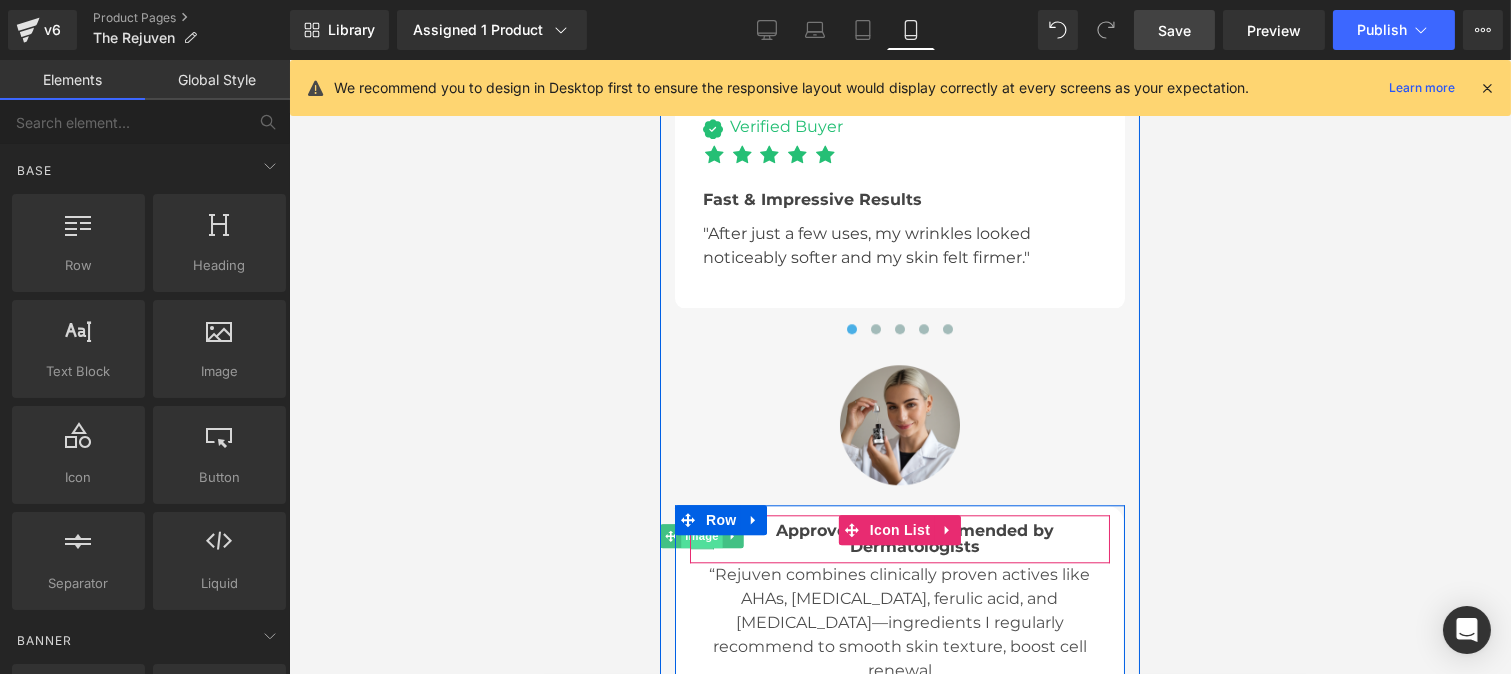click on "Image" at bounding box center [701, 536] 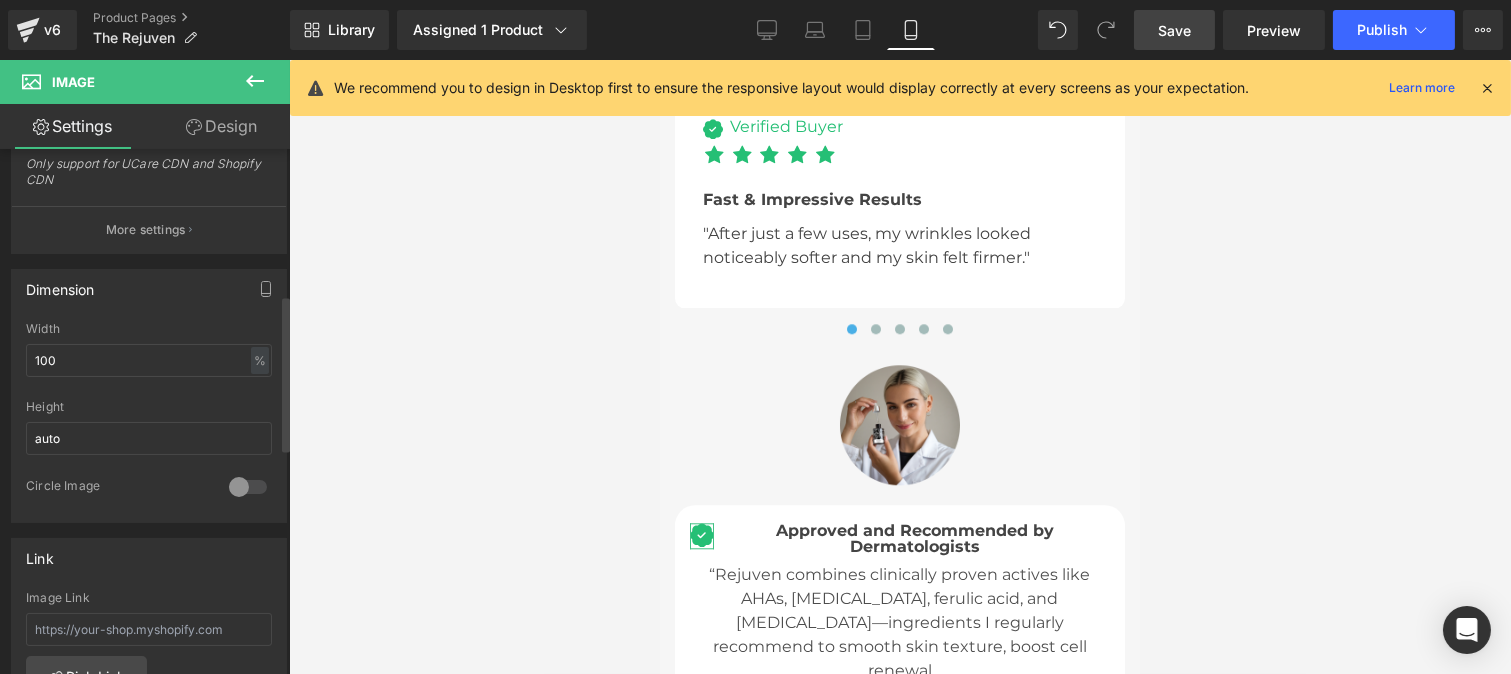 scroll, scrollTop: 488, scrollLeft: 0, axis: vertical 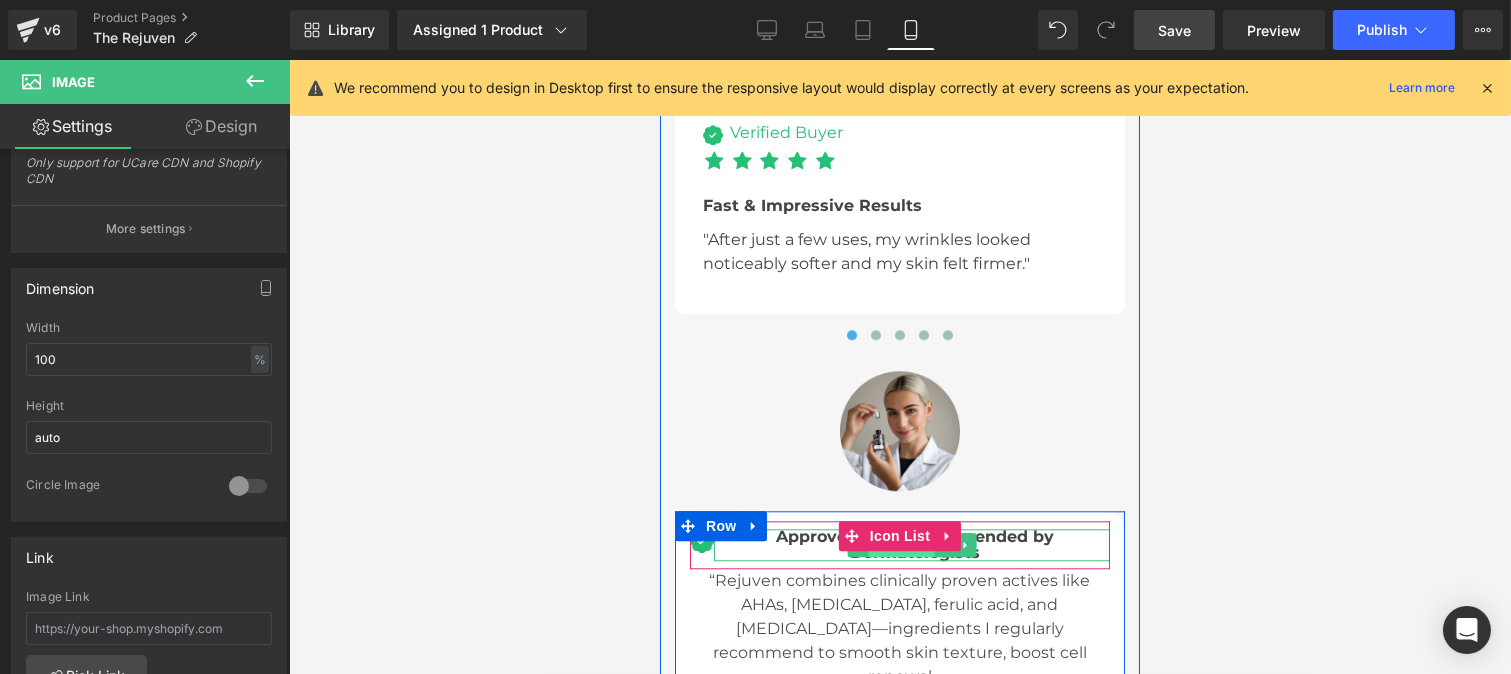 drag, startPoint x: 878, startPoint y: 473, endPoint x: 1132, endPoint y: 361, distance: 277.59683 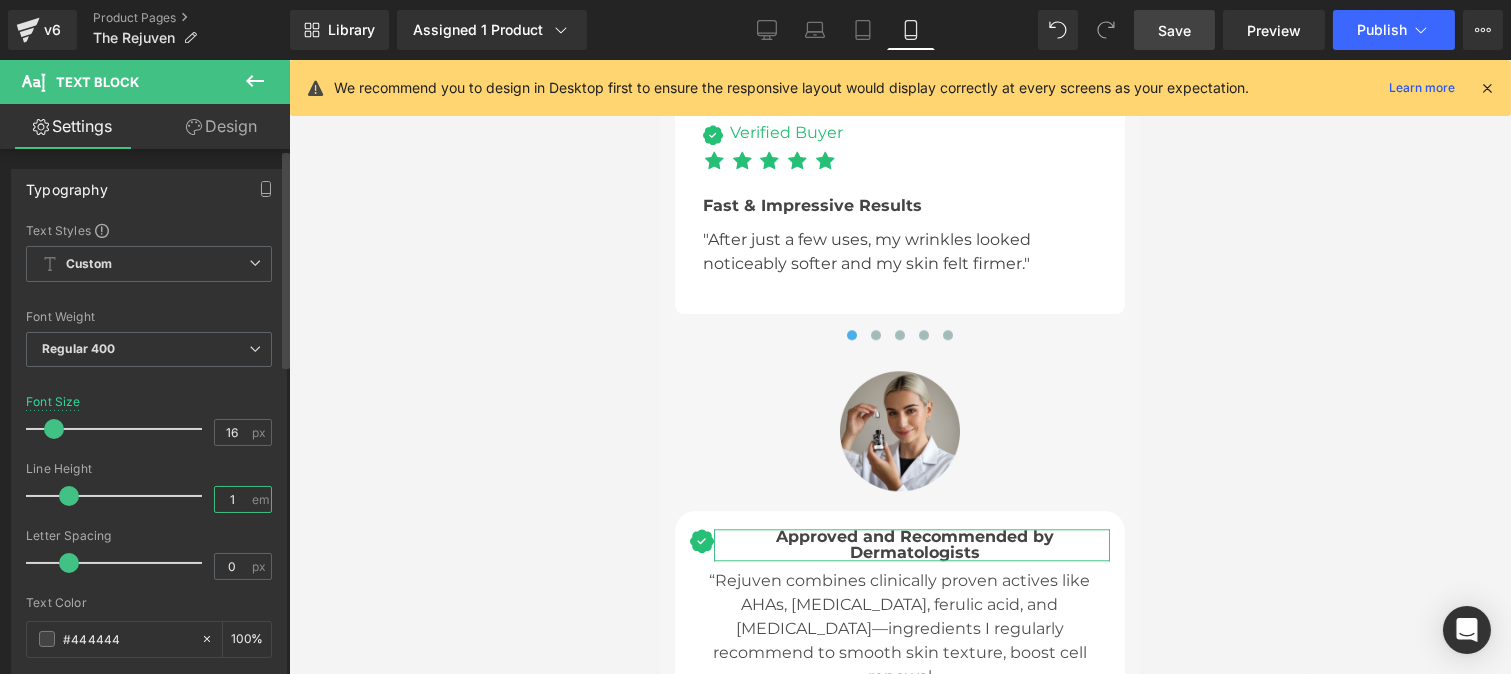 click on "1" at bounding box center (232, 499) 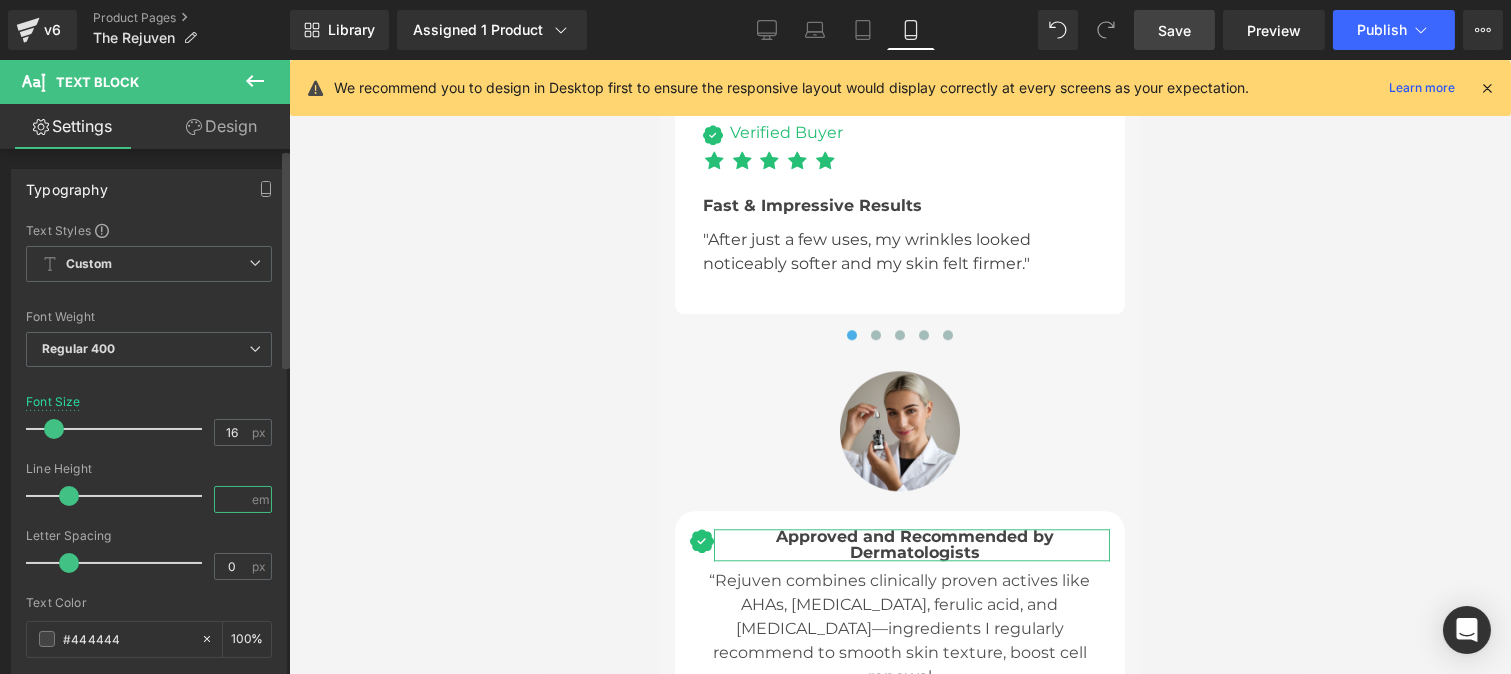 type on "1.5" 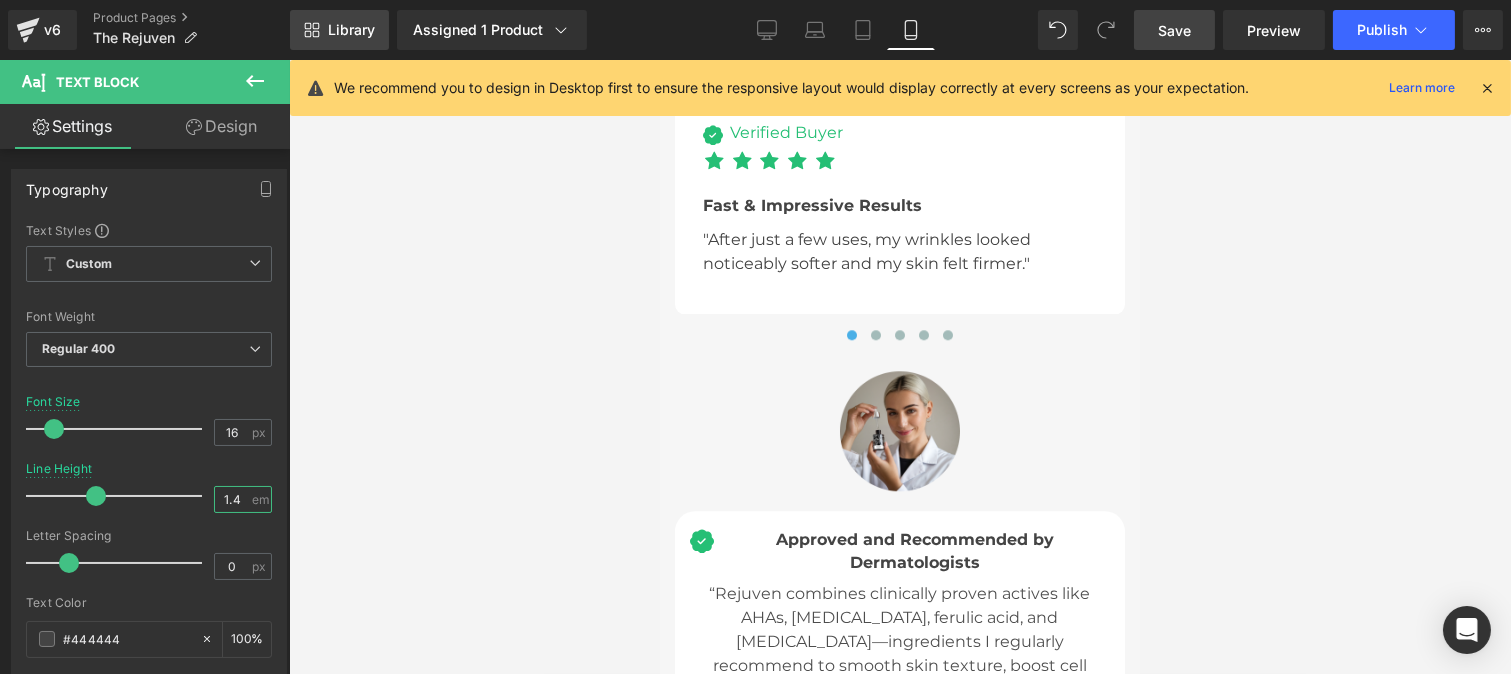 type on "1.4" 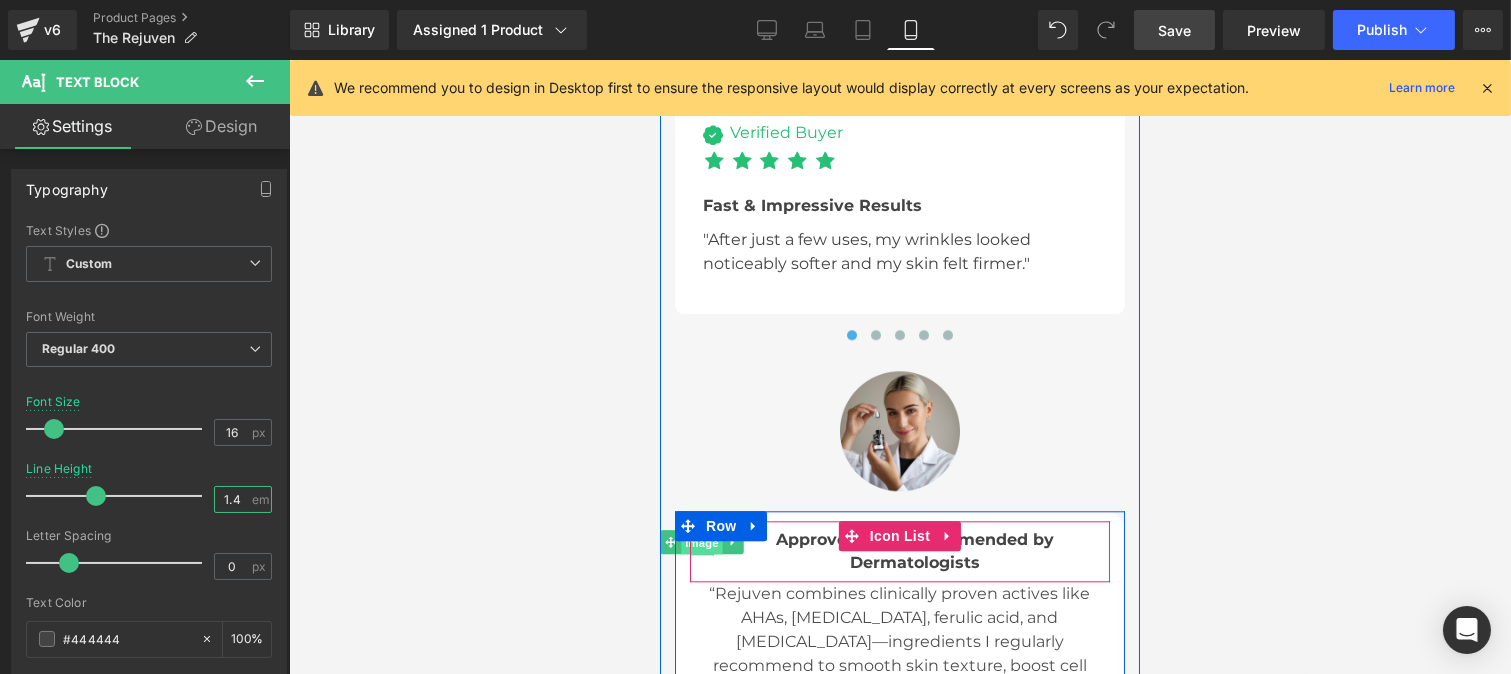 drag, startPoint x: 691, startPoint y: 467, endPoint x: 1014, endPoint y: 421, distance: 326.2591 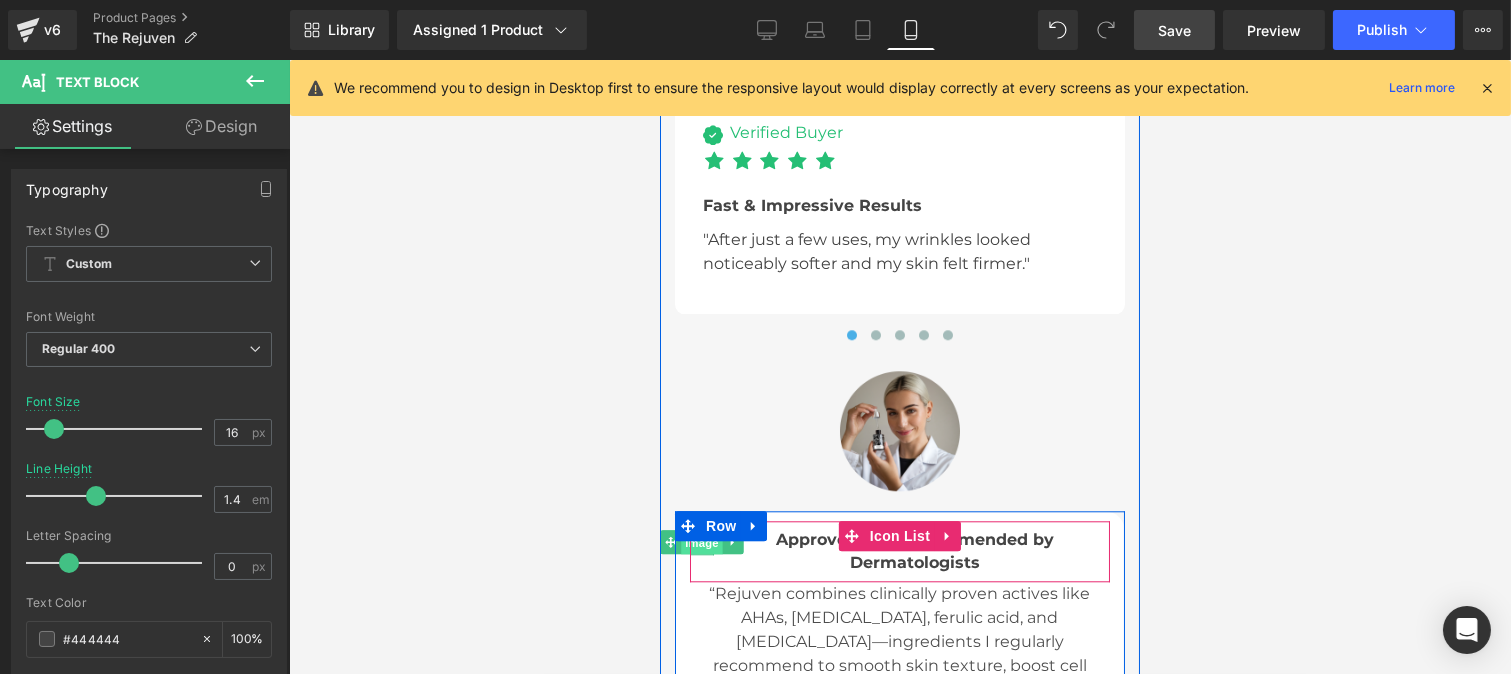 click on "Image" at bounding box center [701, 543] 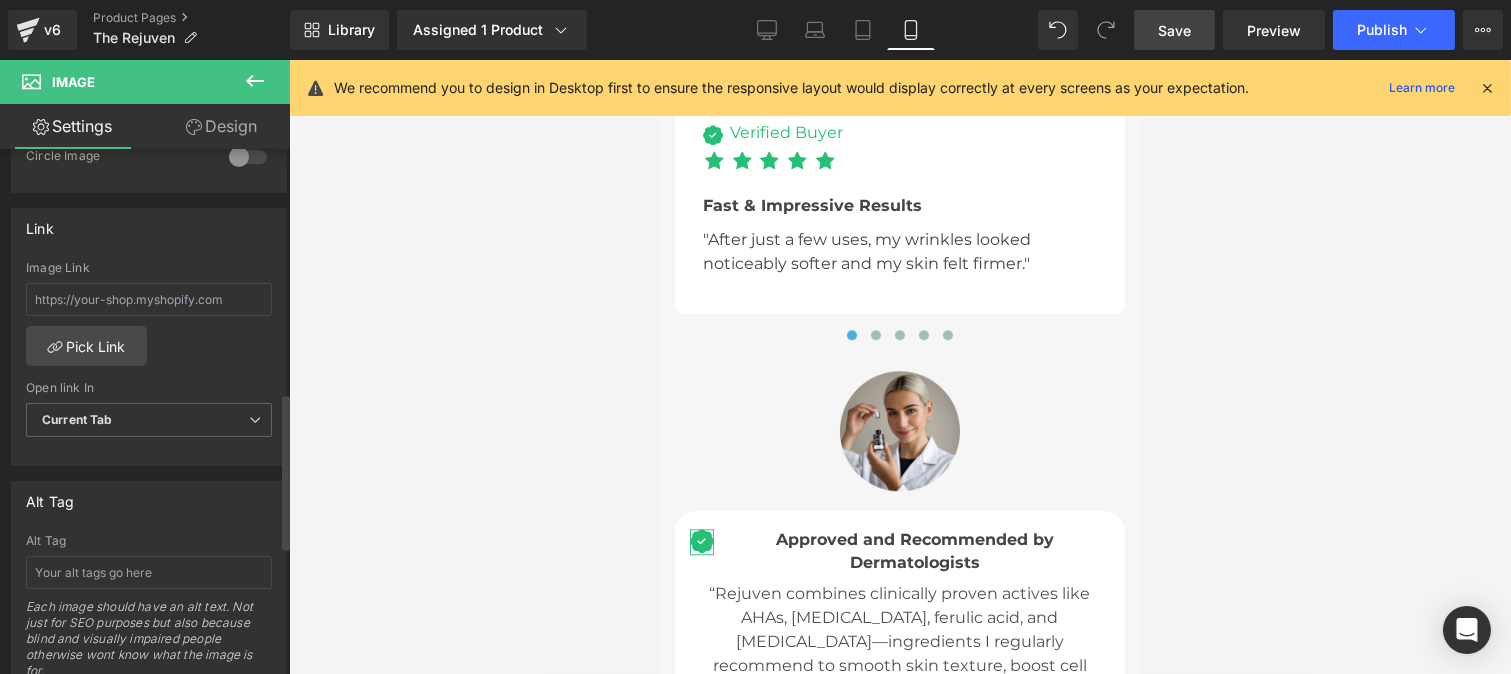 scroll, scrollTop: 818, scrollLeft: 0, axis: vertical 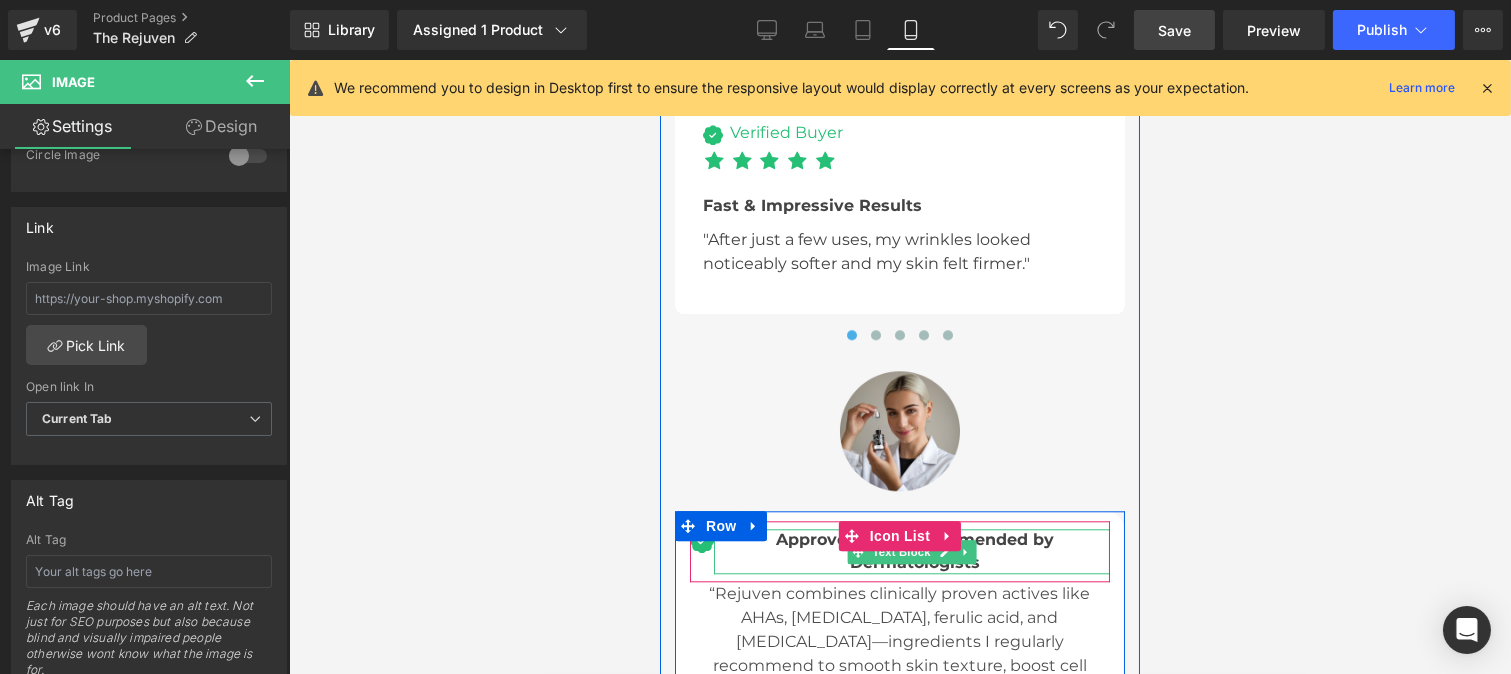 click on "Approved and Recommended by Dermatologists" at bounding box center [911, 551] 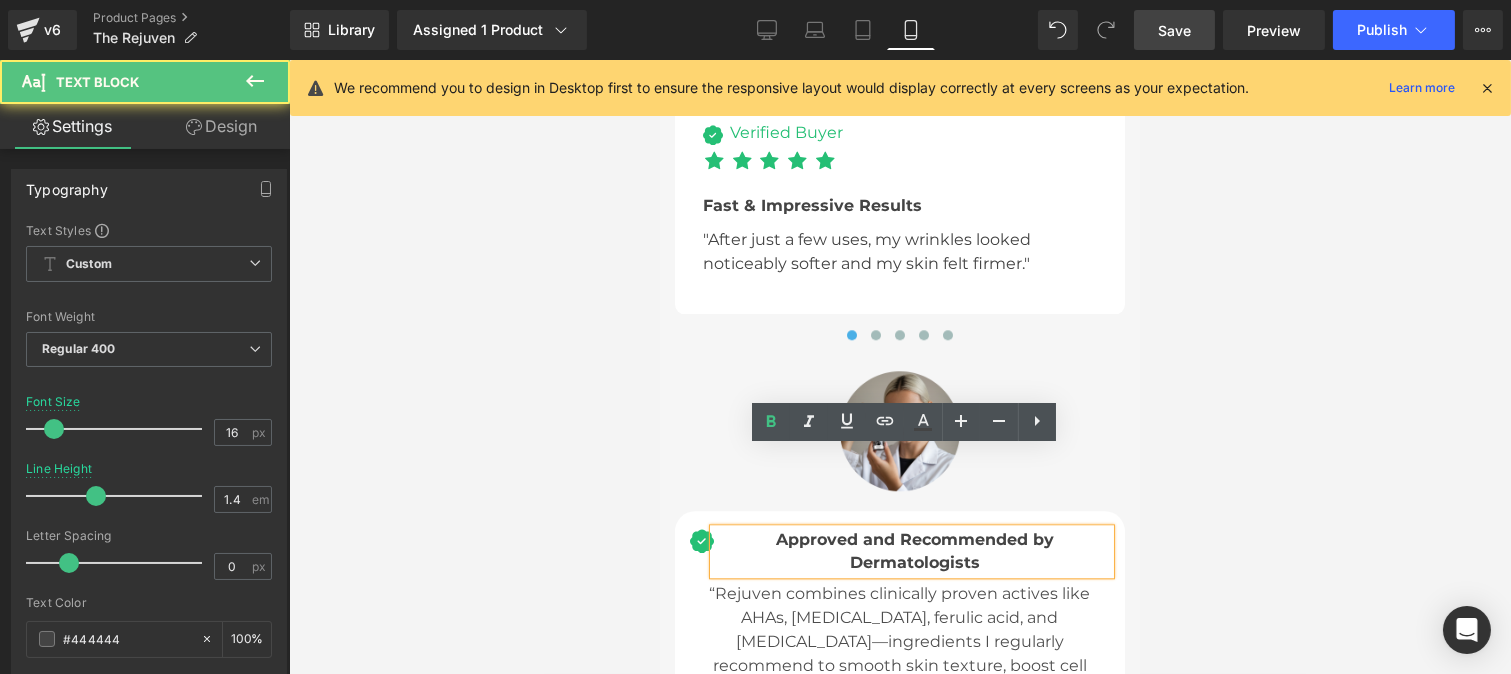 click on "Approved and Recommended by Dermatologists" at bounding box center [911, 551] 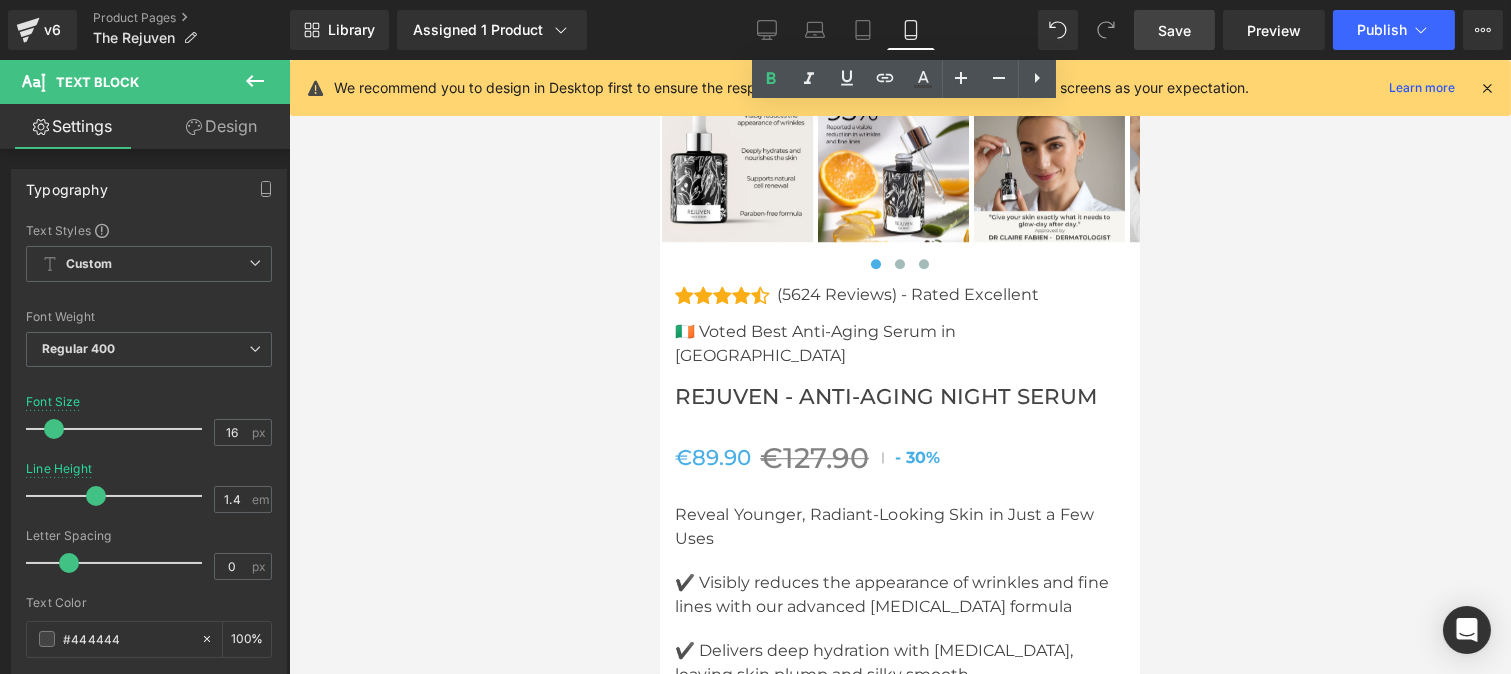 scroll, scrollTop: 10446, scrollLeft: 0, axis: vertical 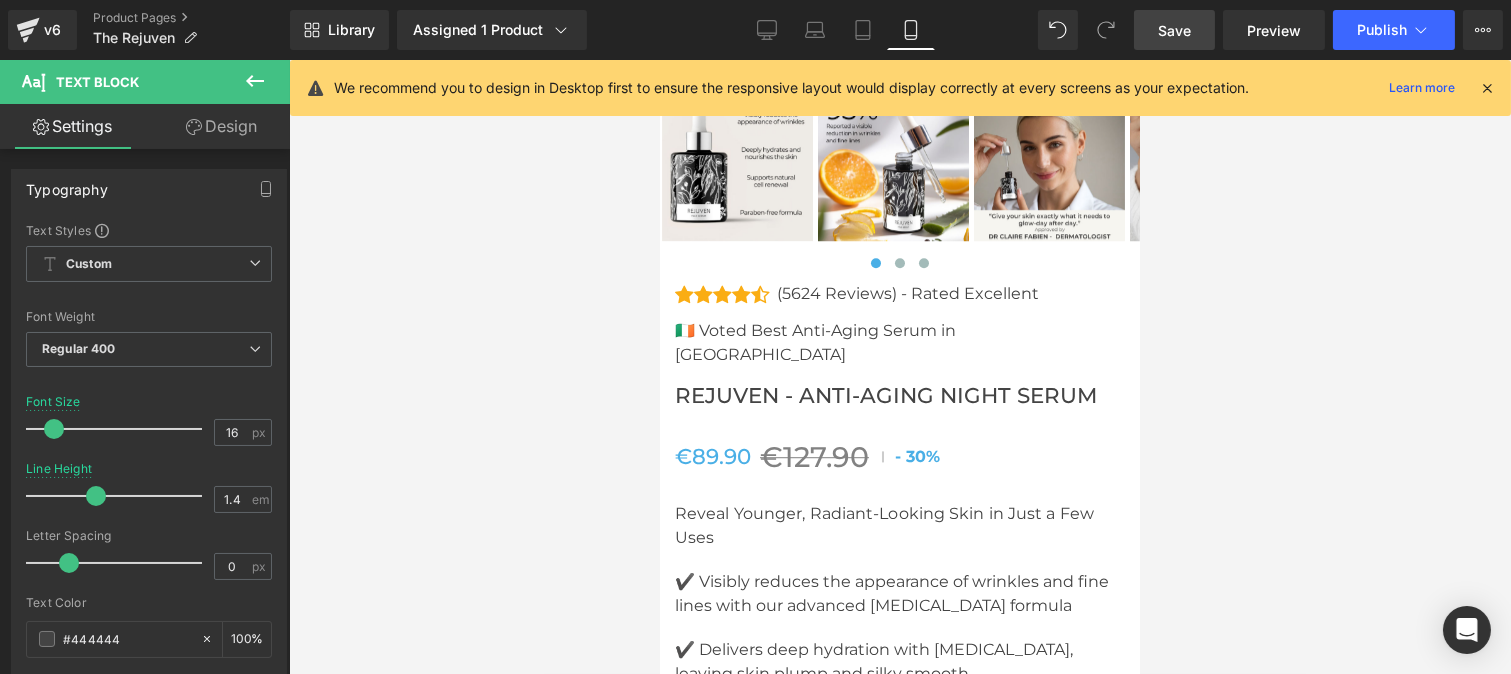 click on "Save" at bounding box center [1174, 30] 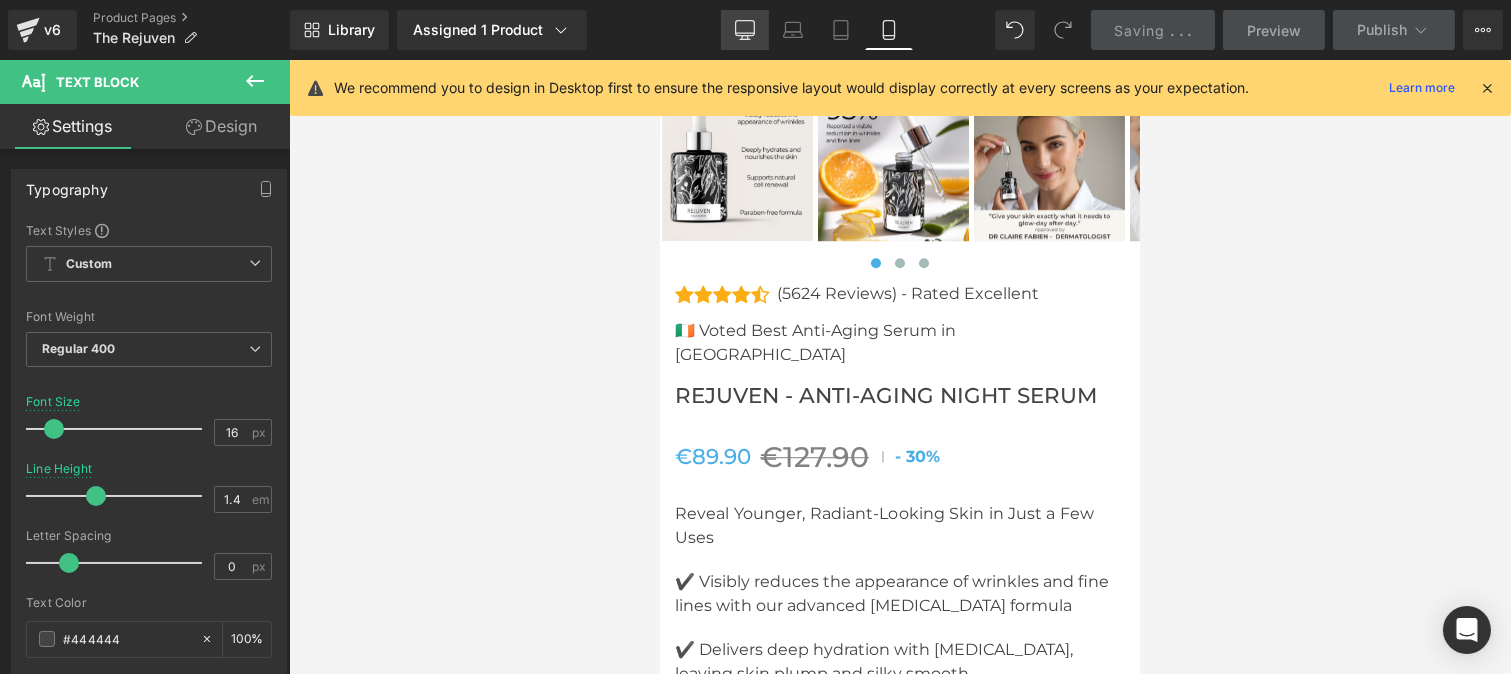 click 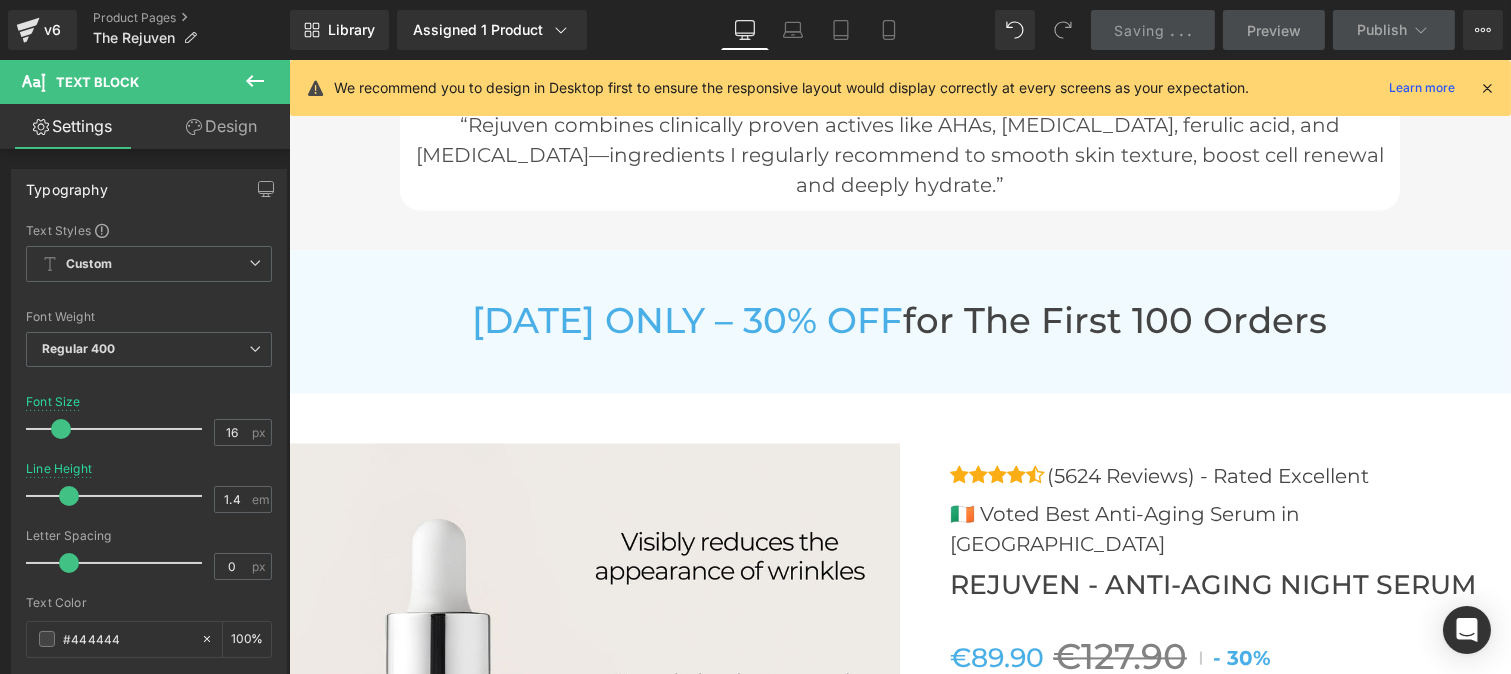 scroll, scrollTop: 6937, scrollLeft: 0, axis: vertical 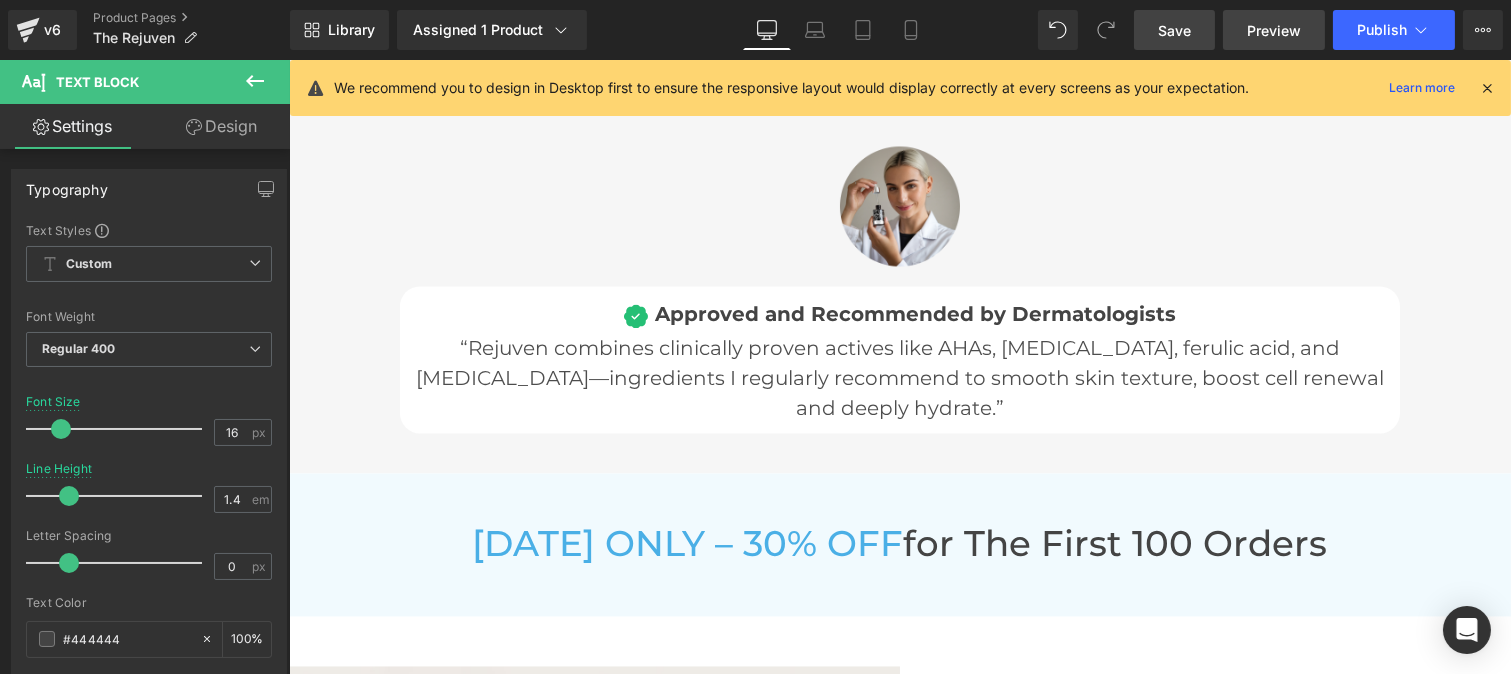 click on "Preview" at bounding box center (1274, 30) 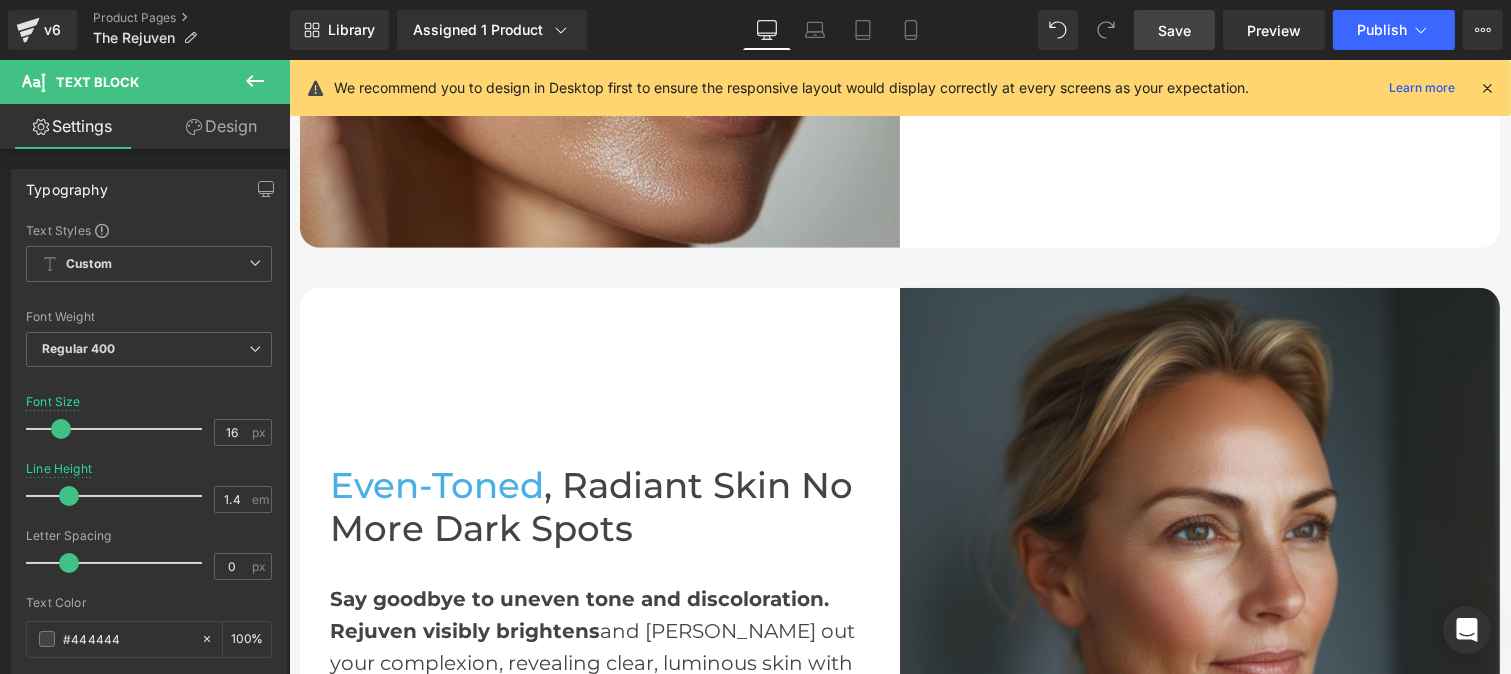 scroll, scrollTop: 2315, scrollLeft: 0, axis: vertical 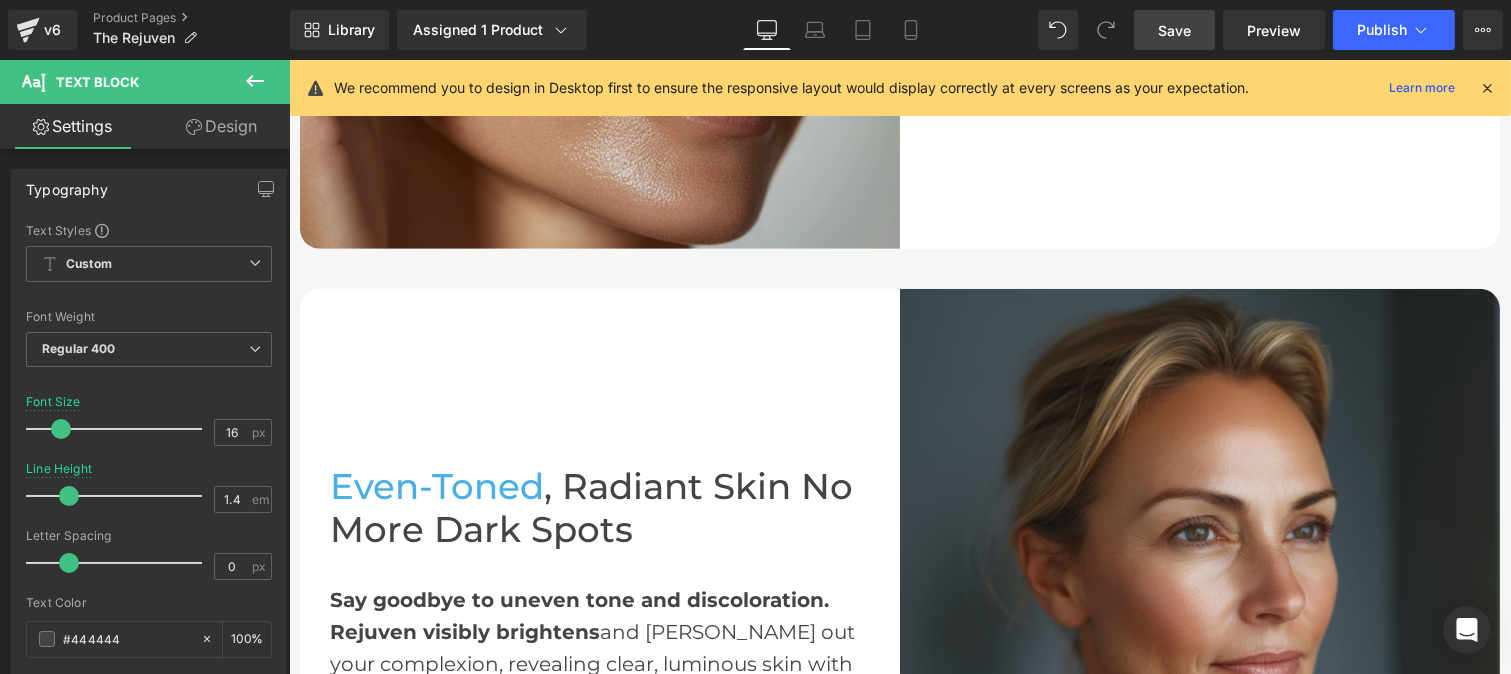 click on "Even-Toned , Radiant Skin No More Dark Spots" at bounding box center (599, 508) 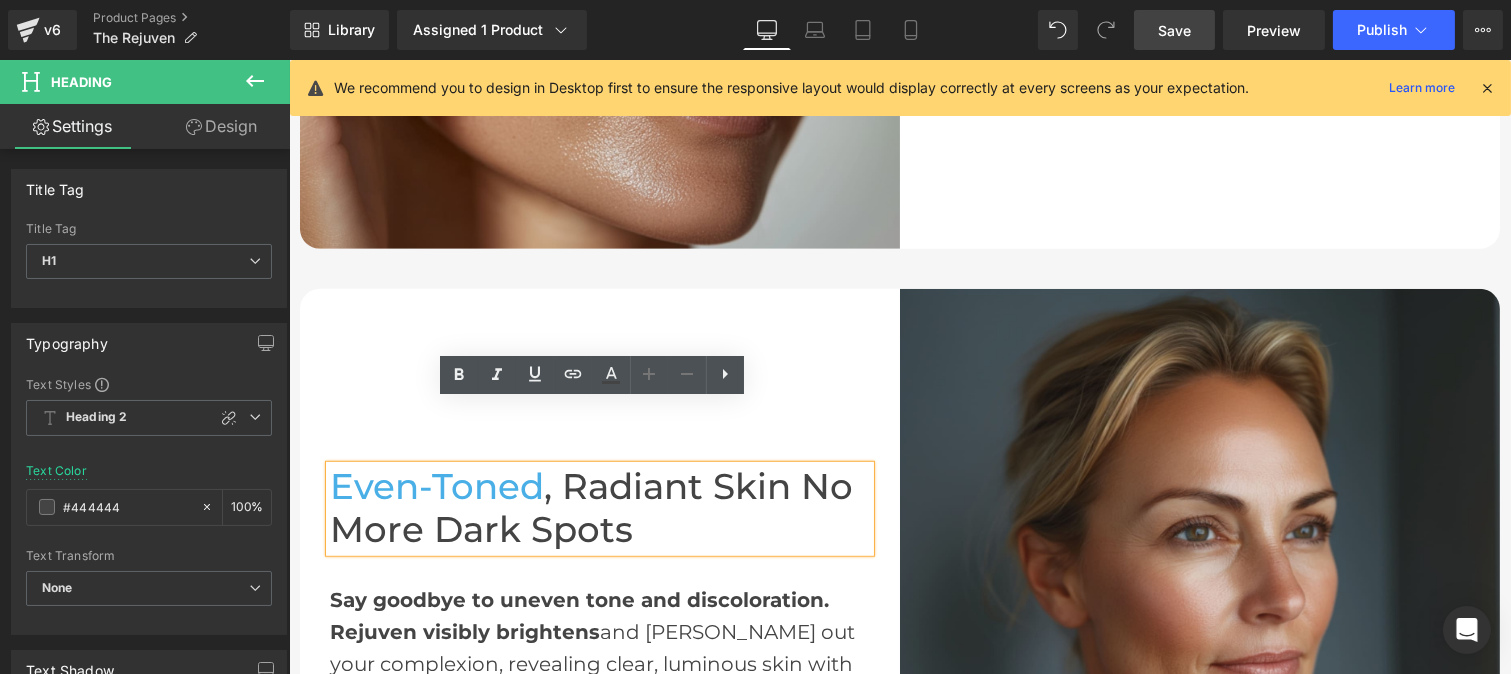 click on "Even-Toned , Radiant Skin No More Dark Spots" at bounding box center [599, 508] 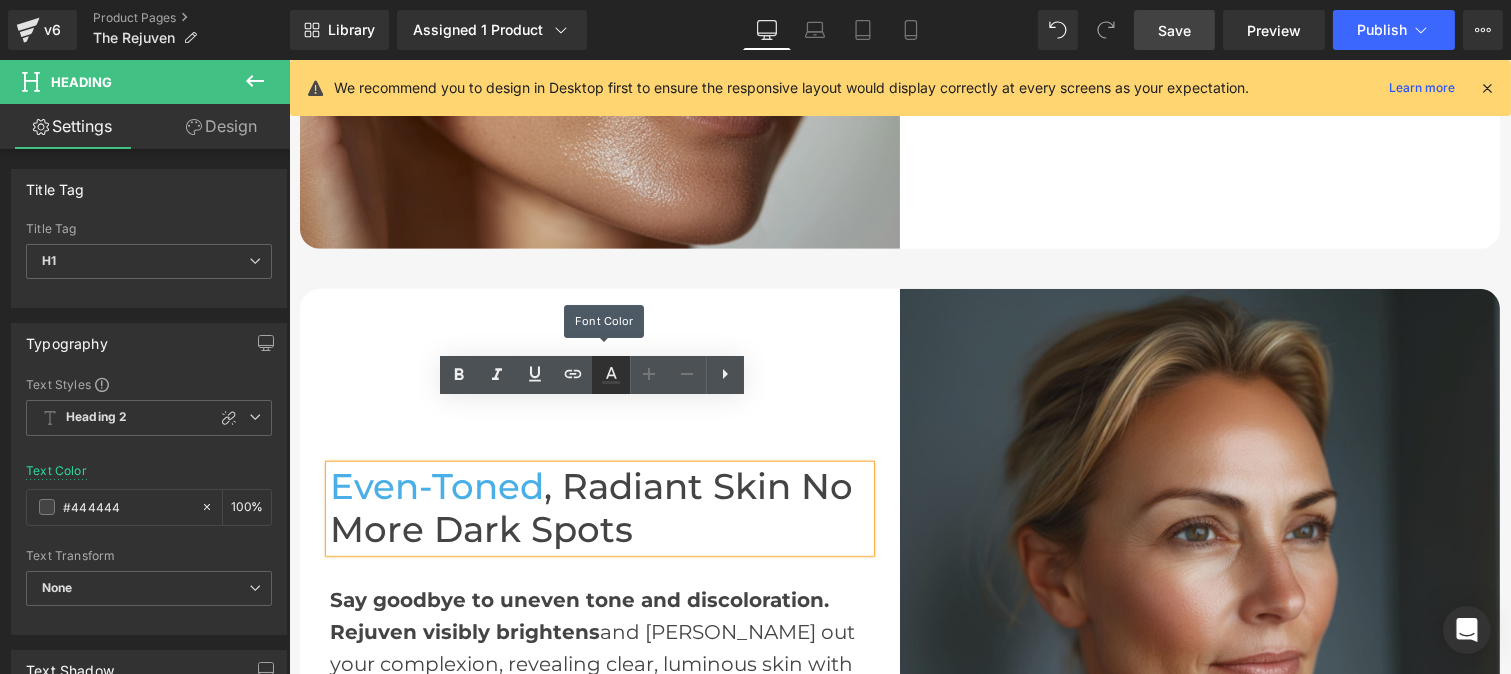 click 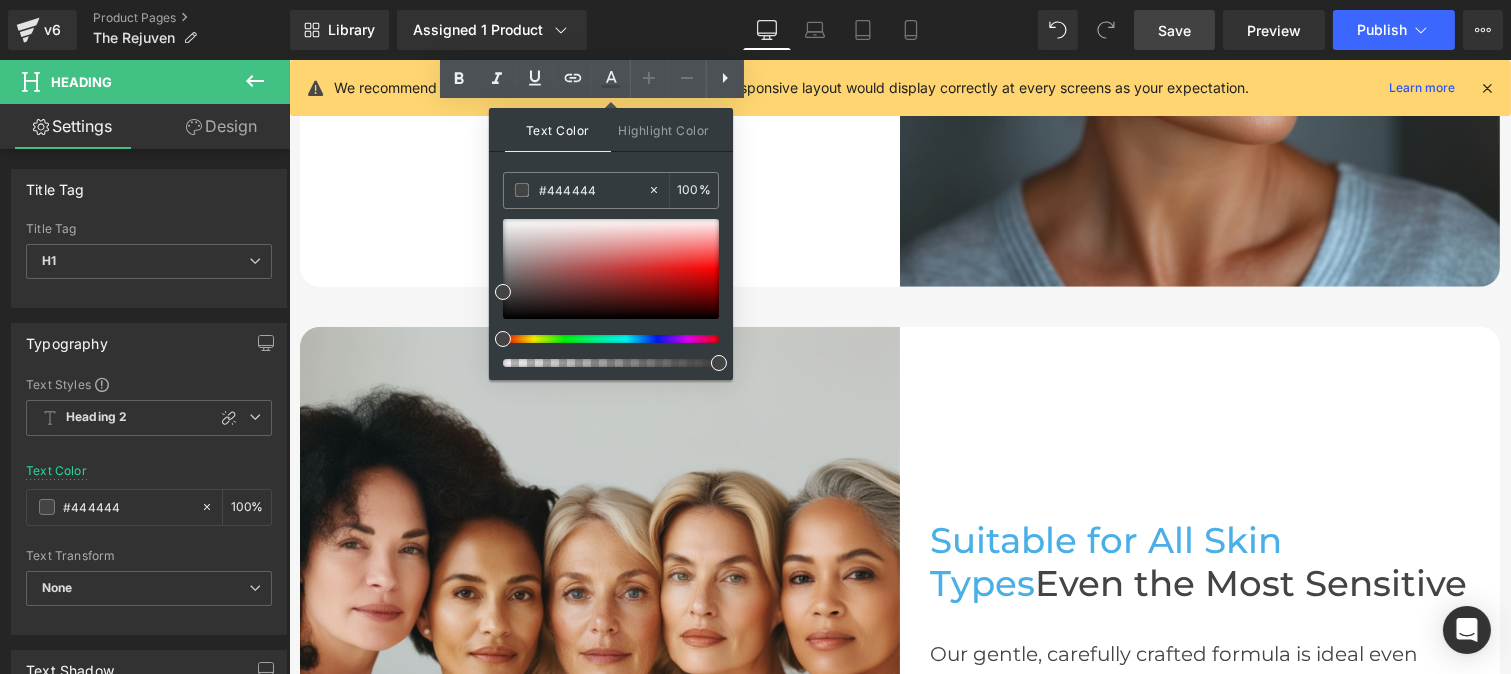 scroll, scrollTop: 2978, scrollLeft: 0, axis: vertical 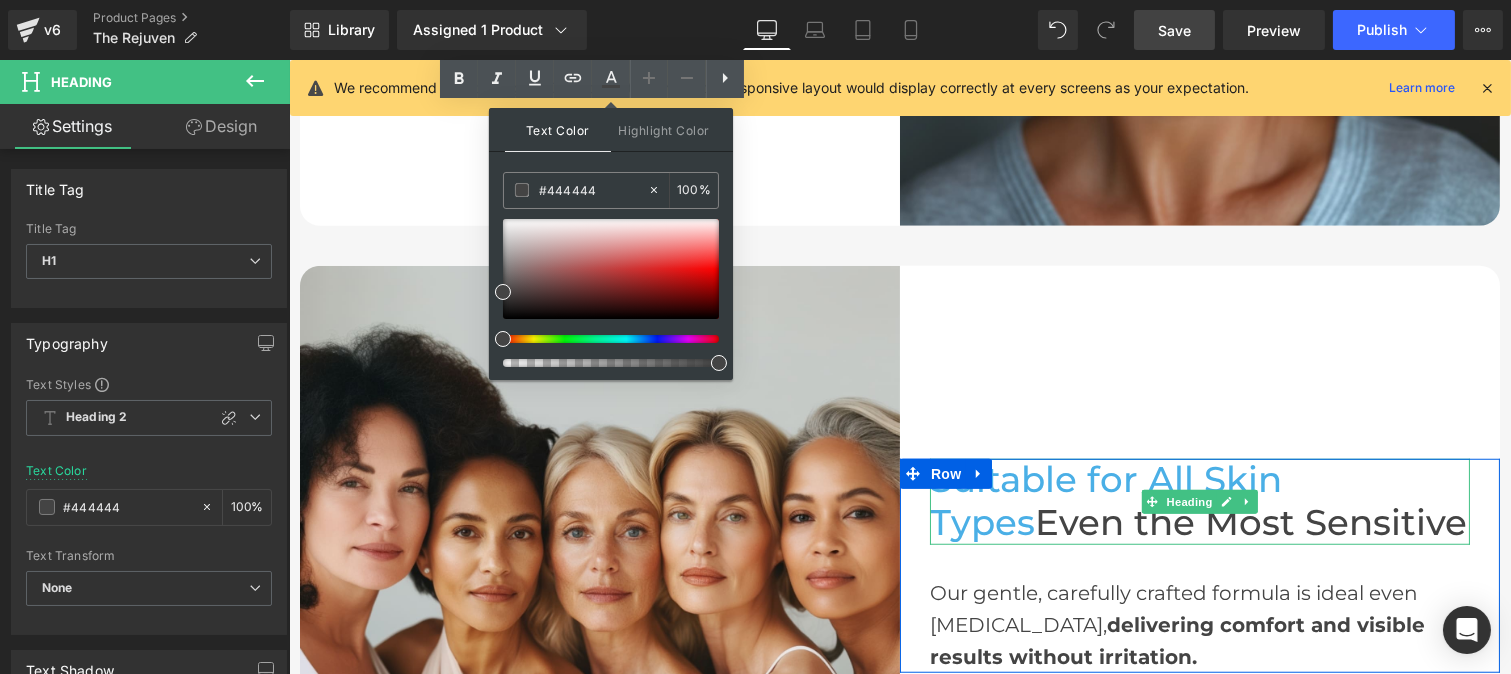 click on "Suitable for All Skin Types  Even the Most Sensitive" at bounding box center (1199, 501) 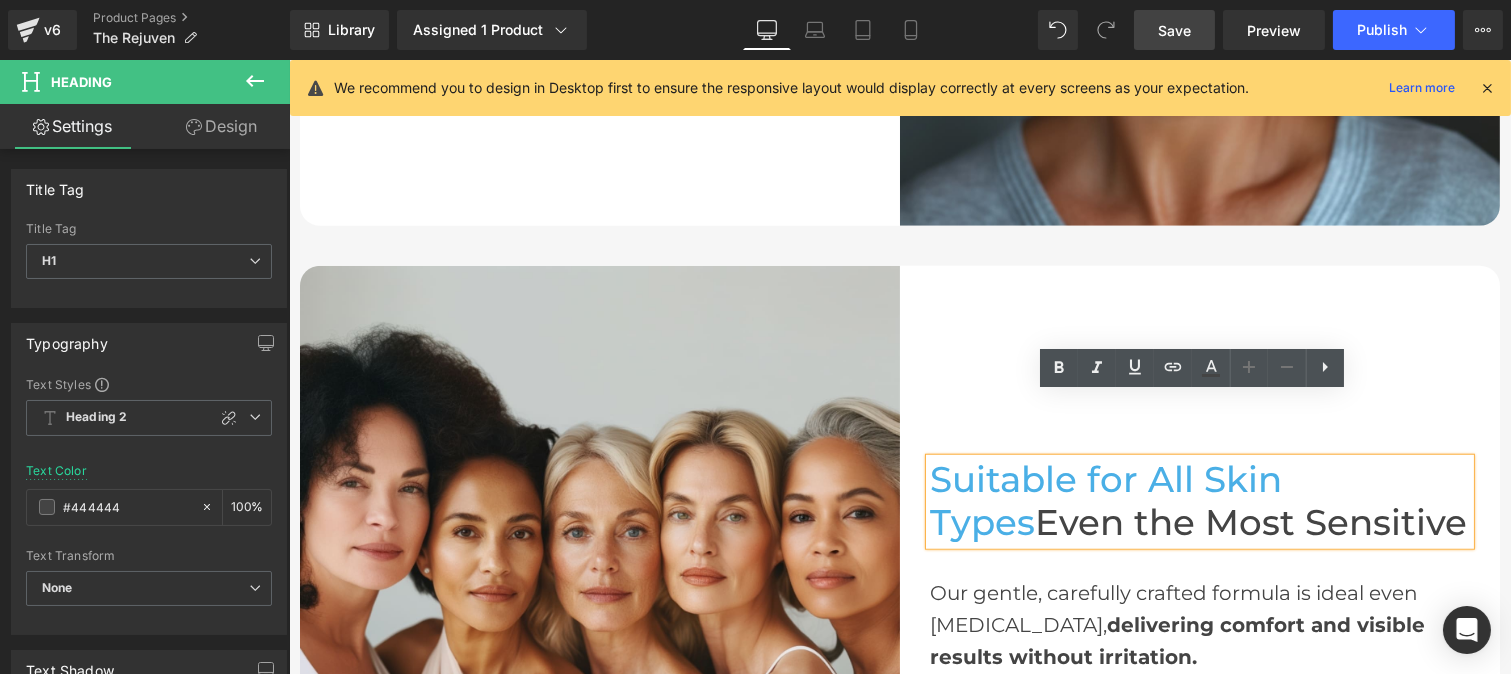 click on "Suitable for All Skin Types  Even the Most Sensitive" at bounding box center (1199, 501) 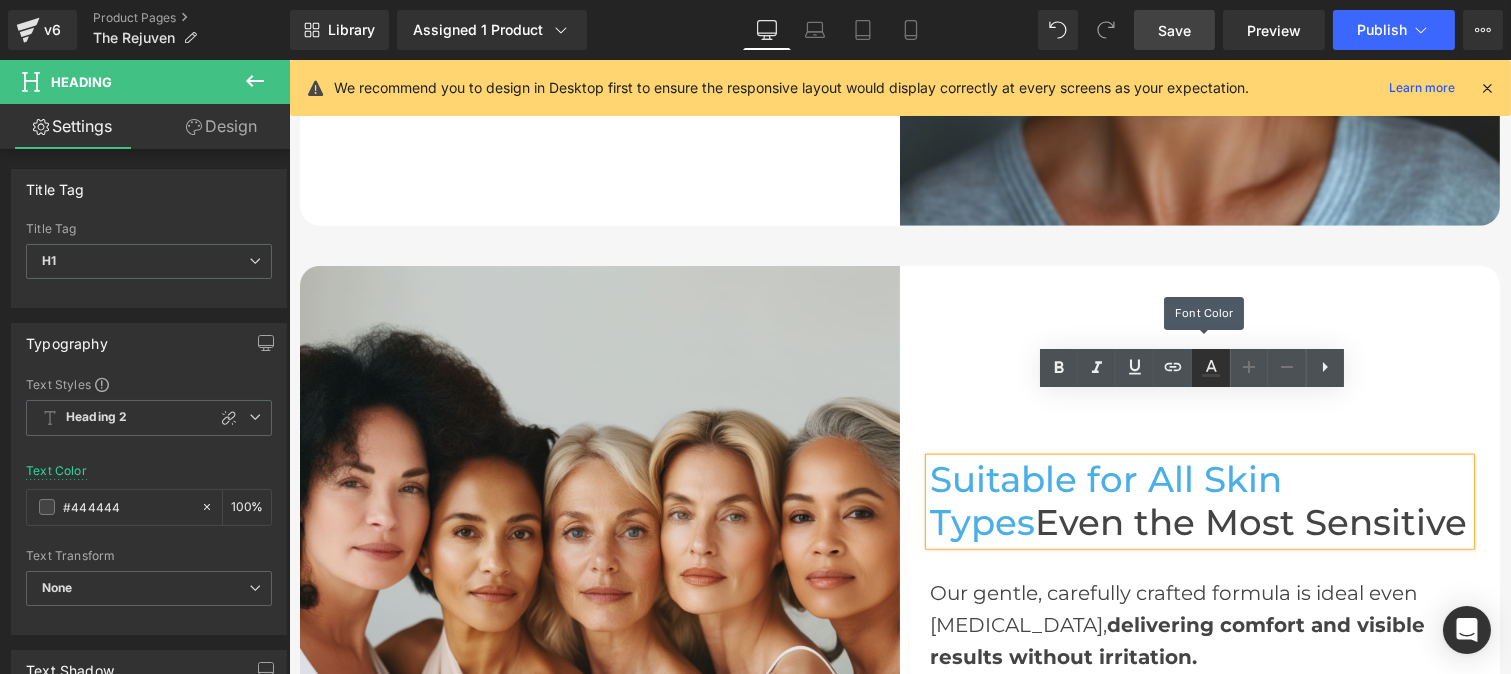 click 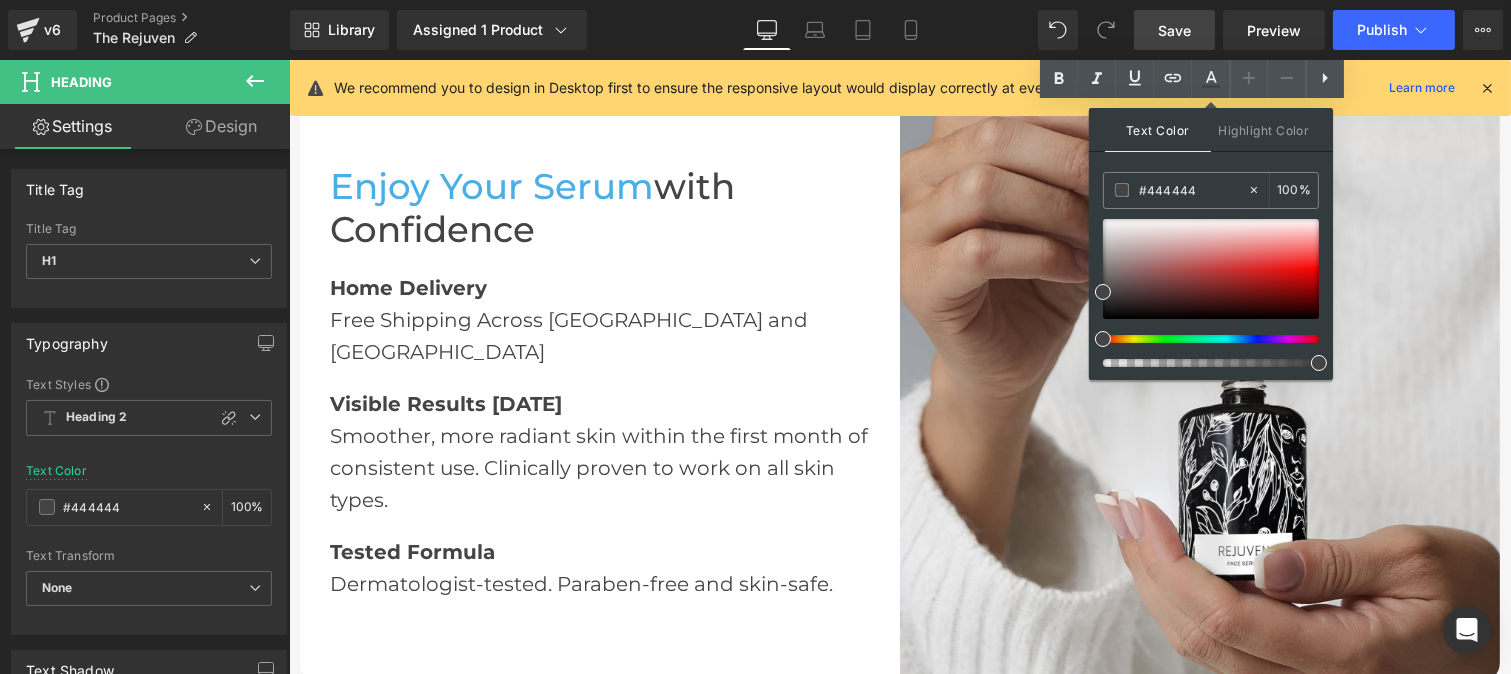 scroll, scrollTop: 3802, scrollLeft: 0, axis: vertical 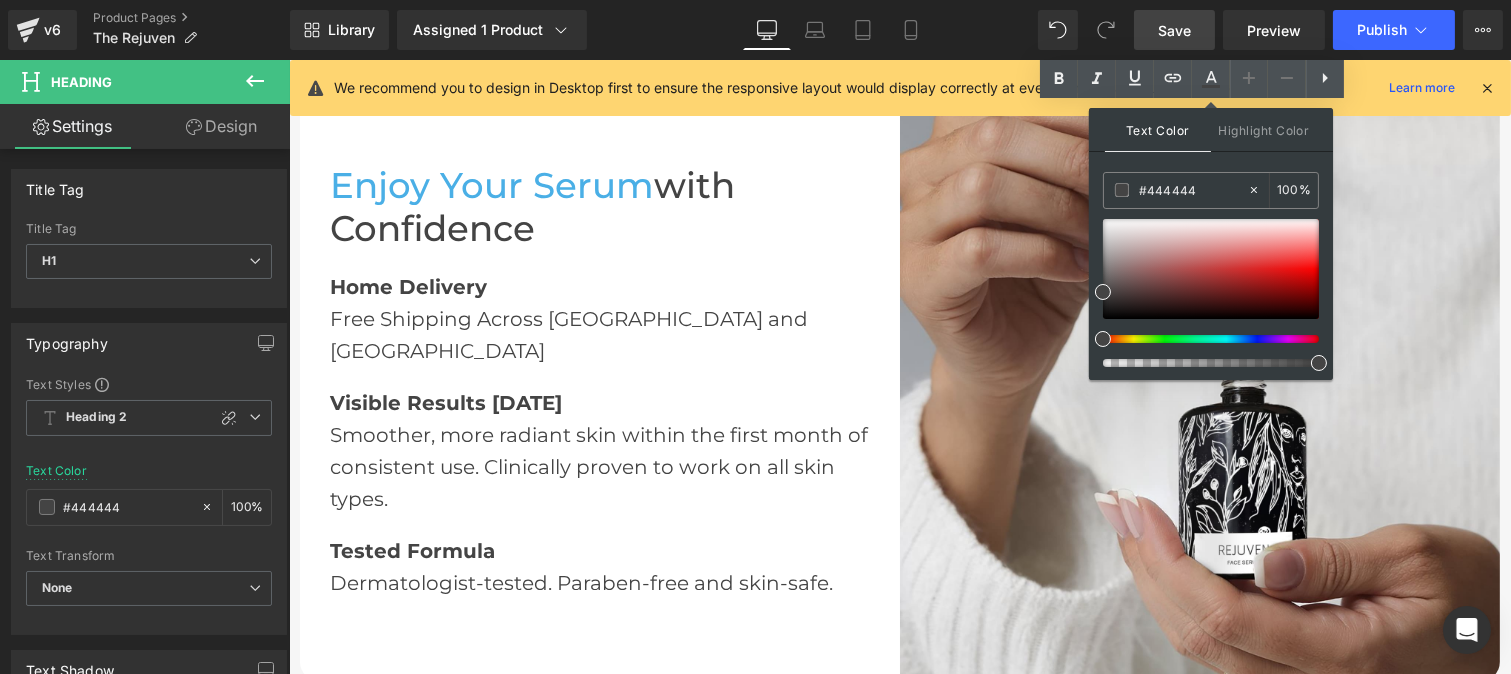 click on "Smoother, more radiant skin within the first month of consistent use. Clinically proven to work on all skin types. Text Block" at bounding box center (599, 467) 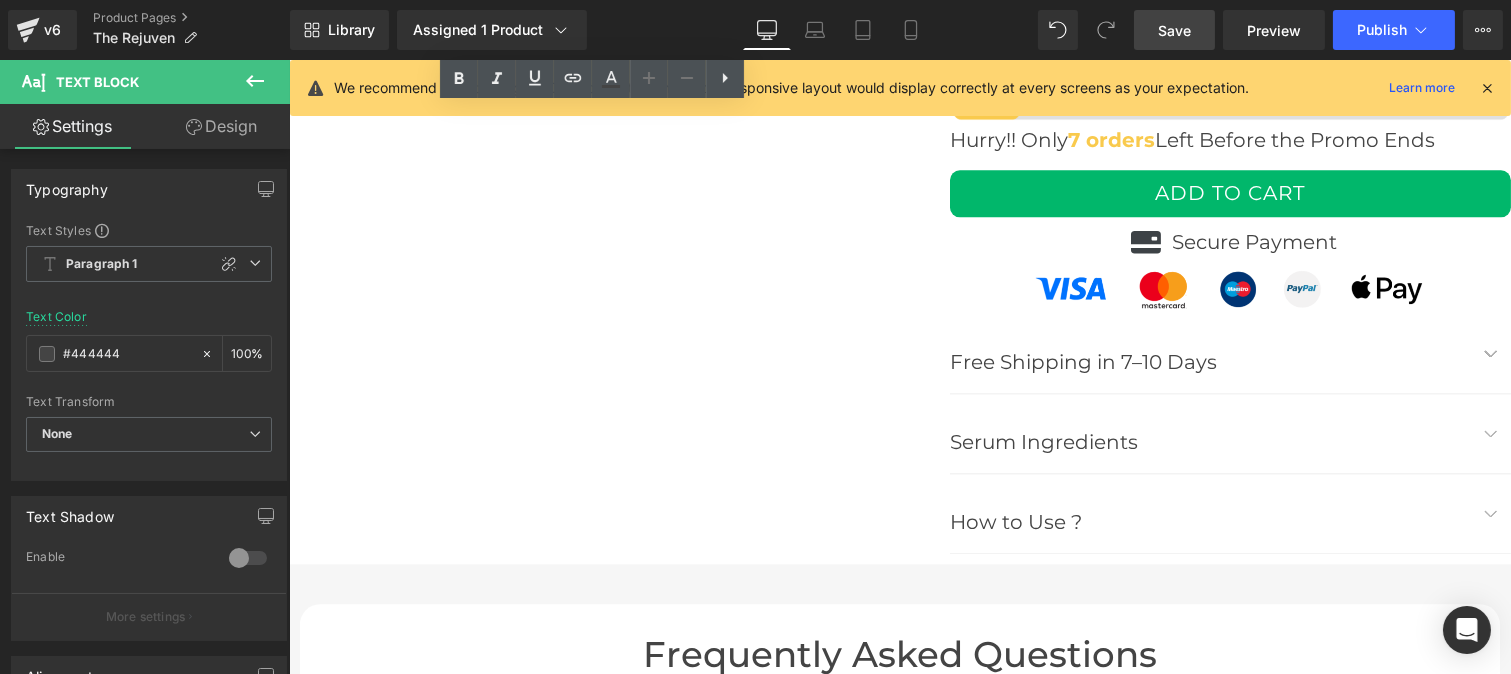 scroll, scrollTop: 8601, scrollLeft: 0, axis: vertical 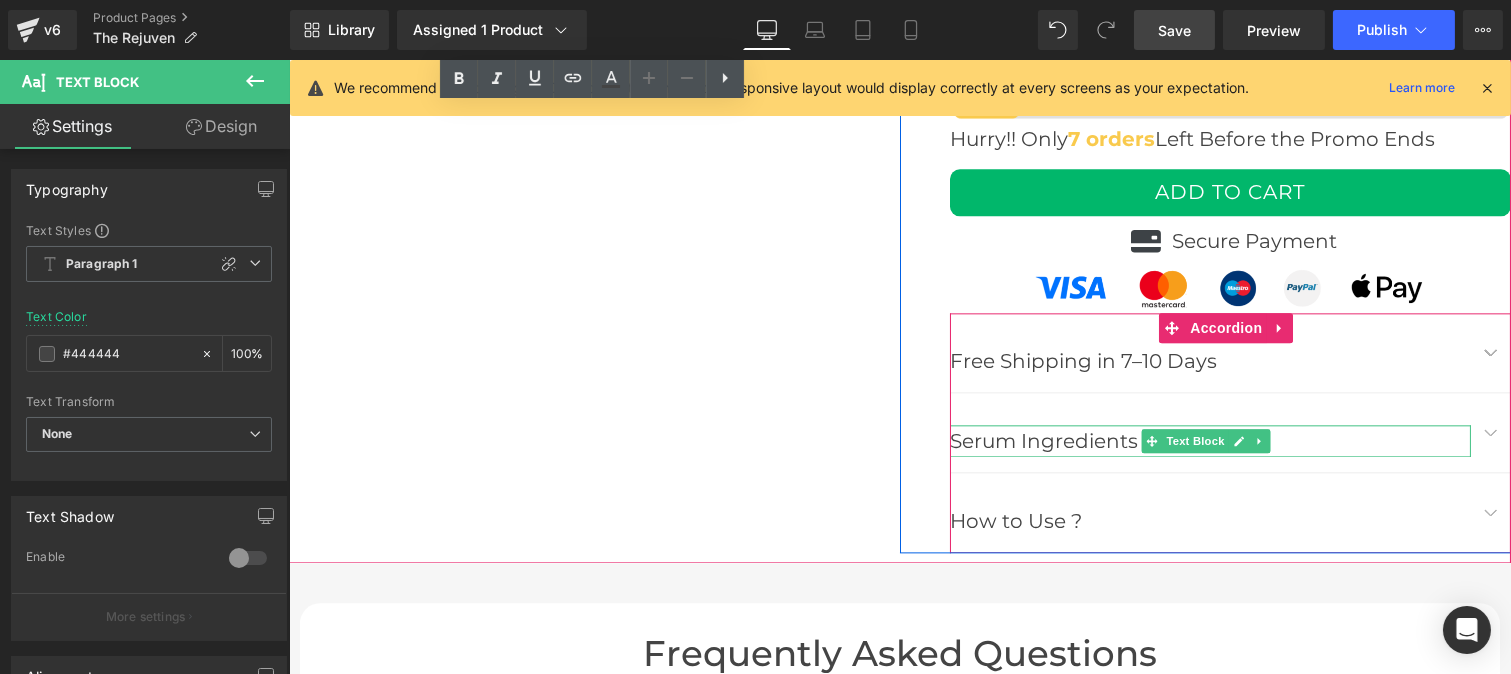 click on "Serum Ingredients" at bounding box center [1209, 441] 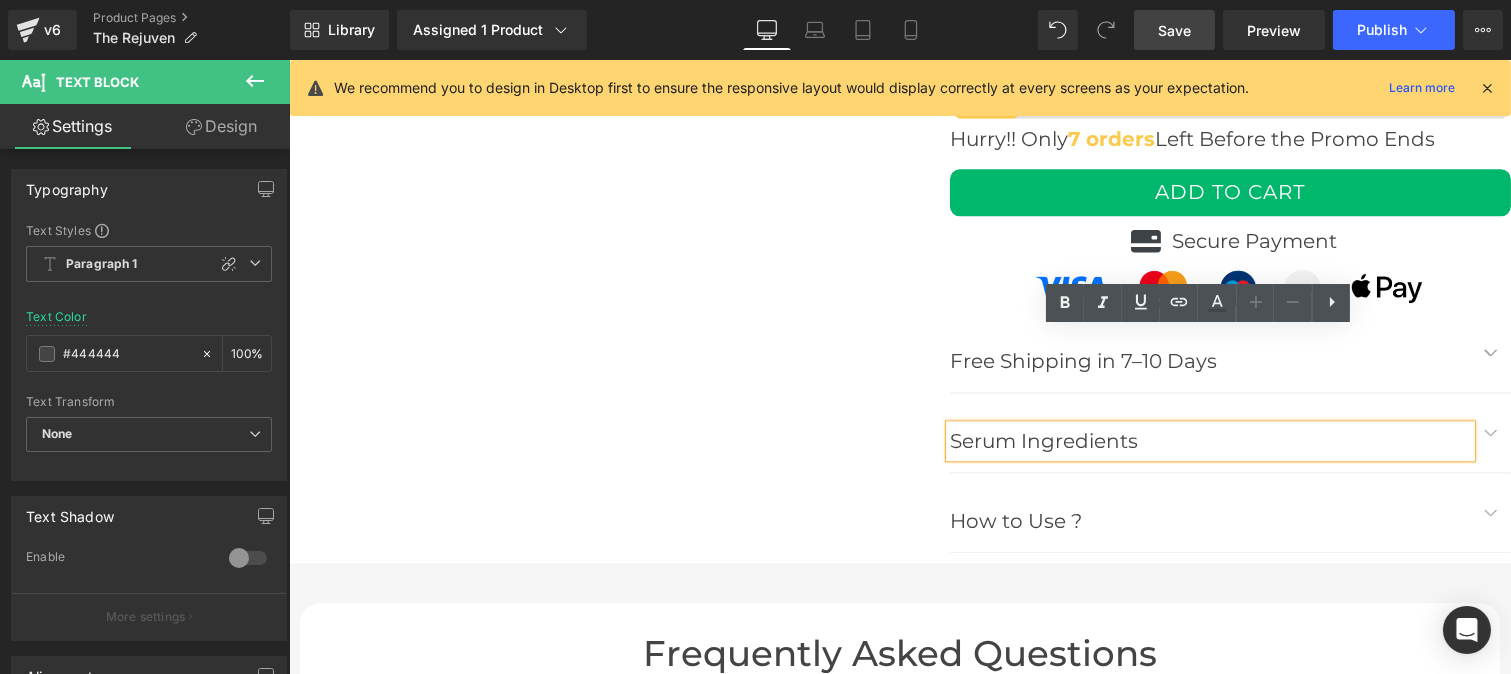 click at bounding box center (1490, 512) 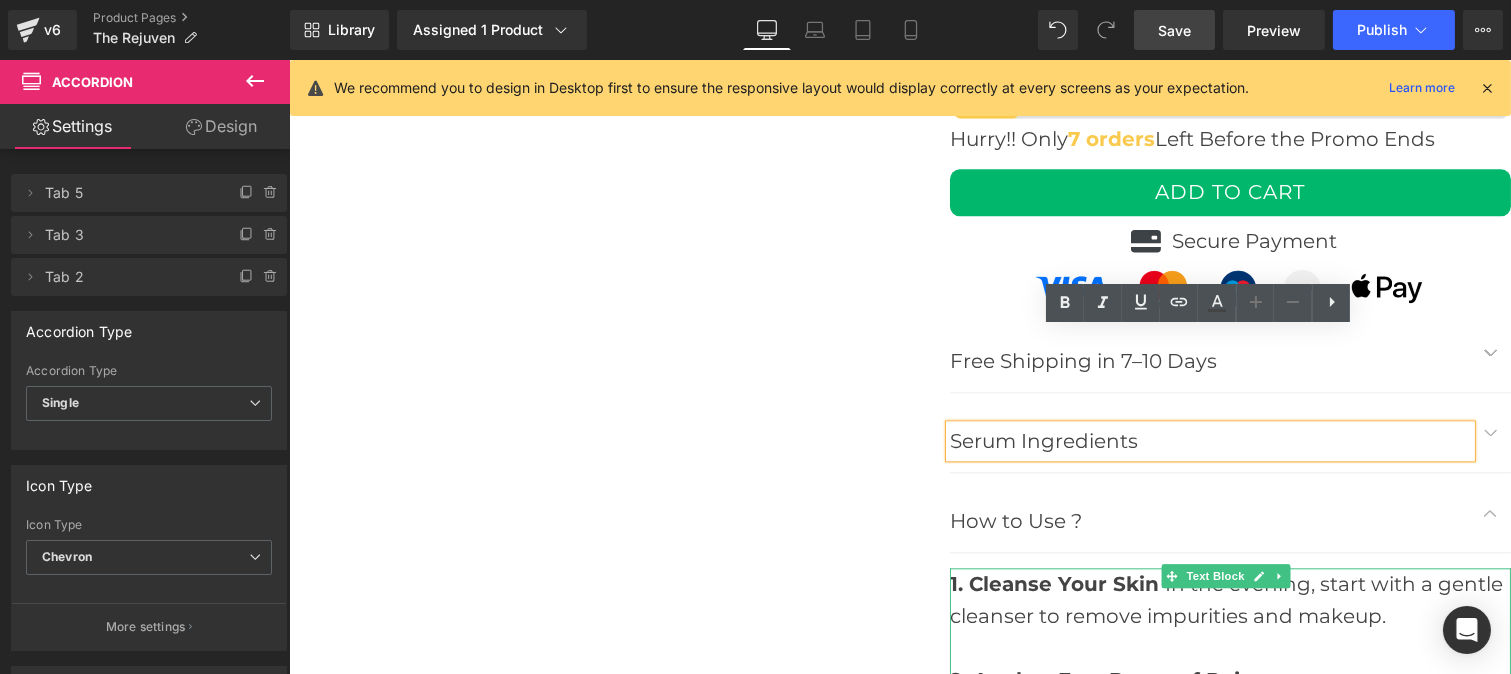 click on "1. Cleanse Your Skin" at bounding box center (1053, 584) 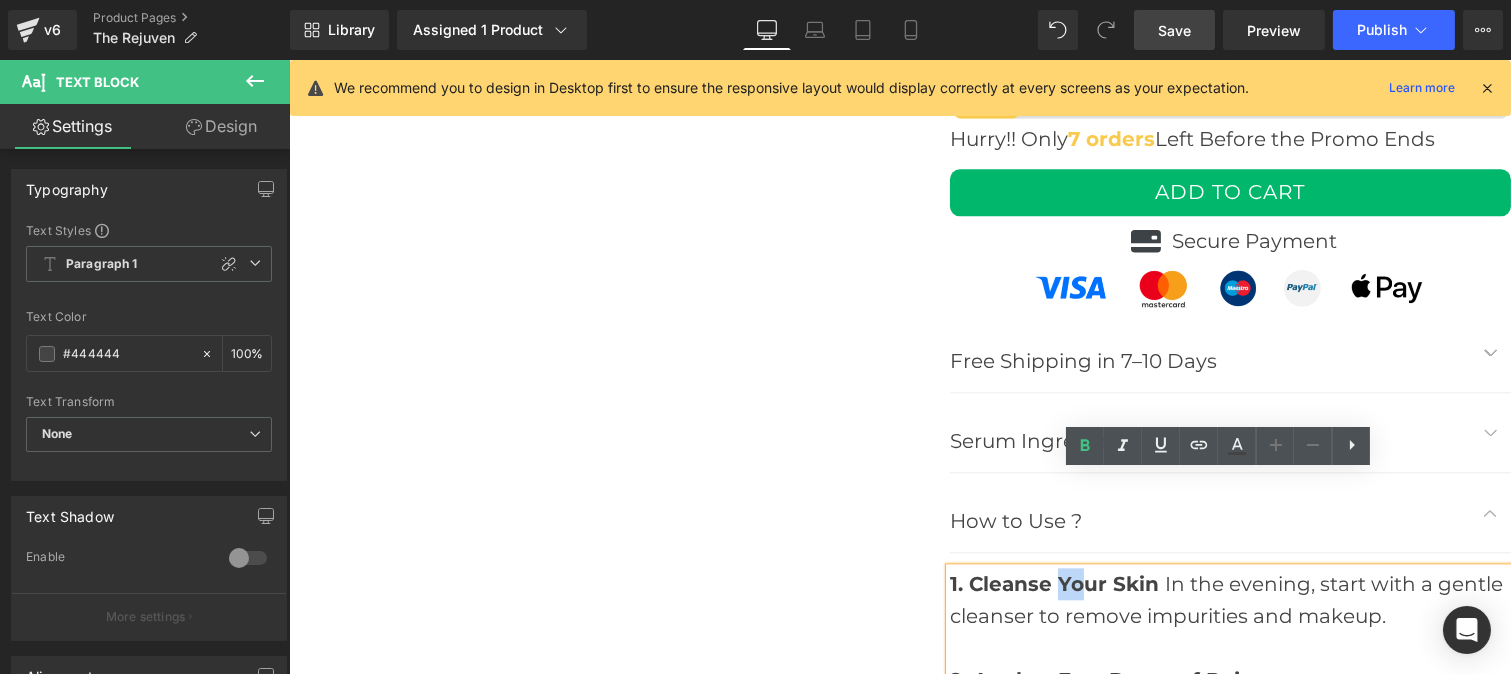 drag, startPoint x: 1046, startPoint y: 492, endPoint x: 1076, endPoint y: 482, distance: 31.622776 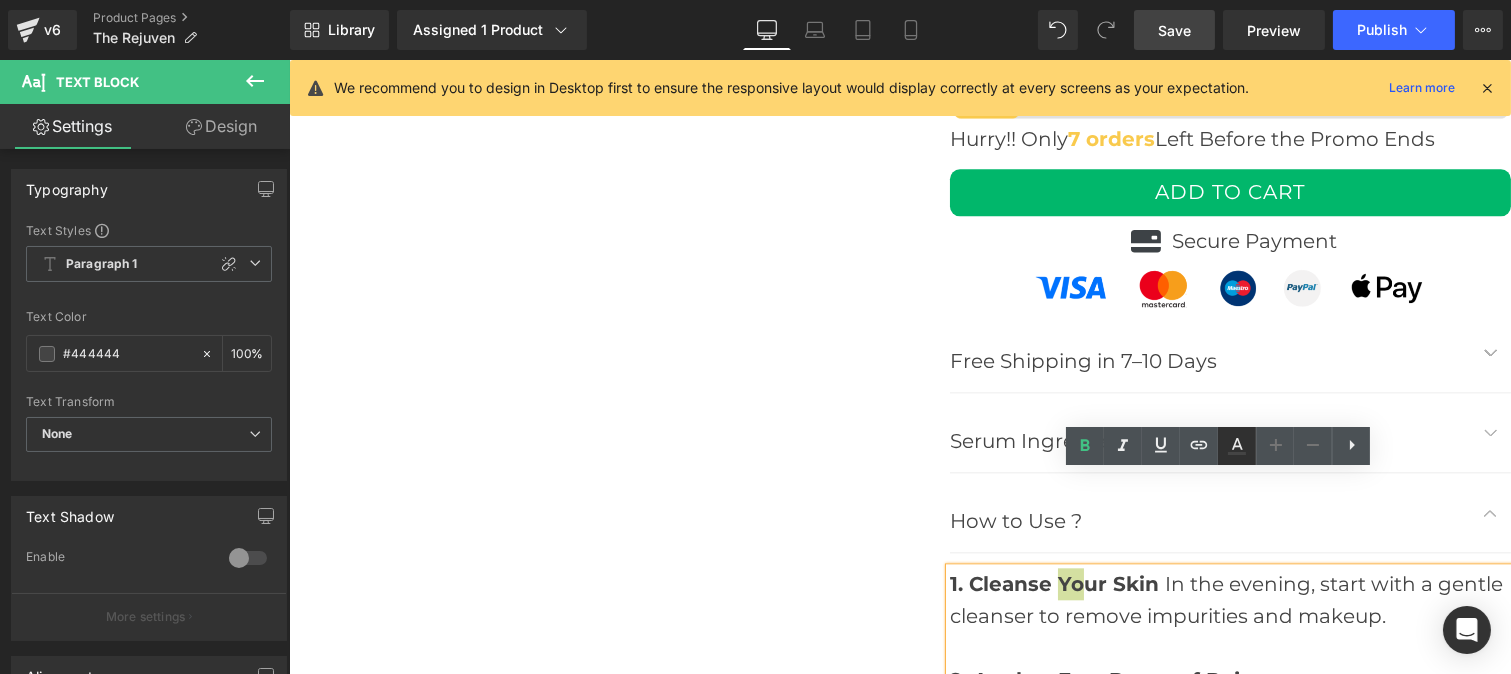 click 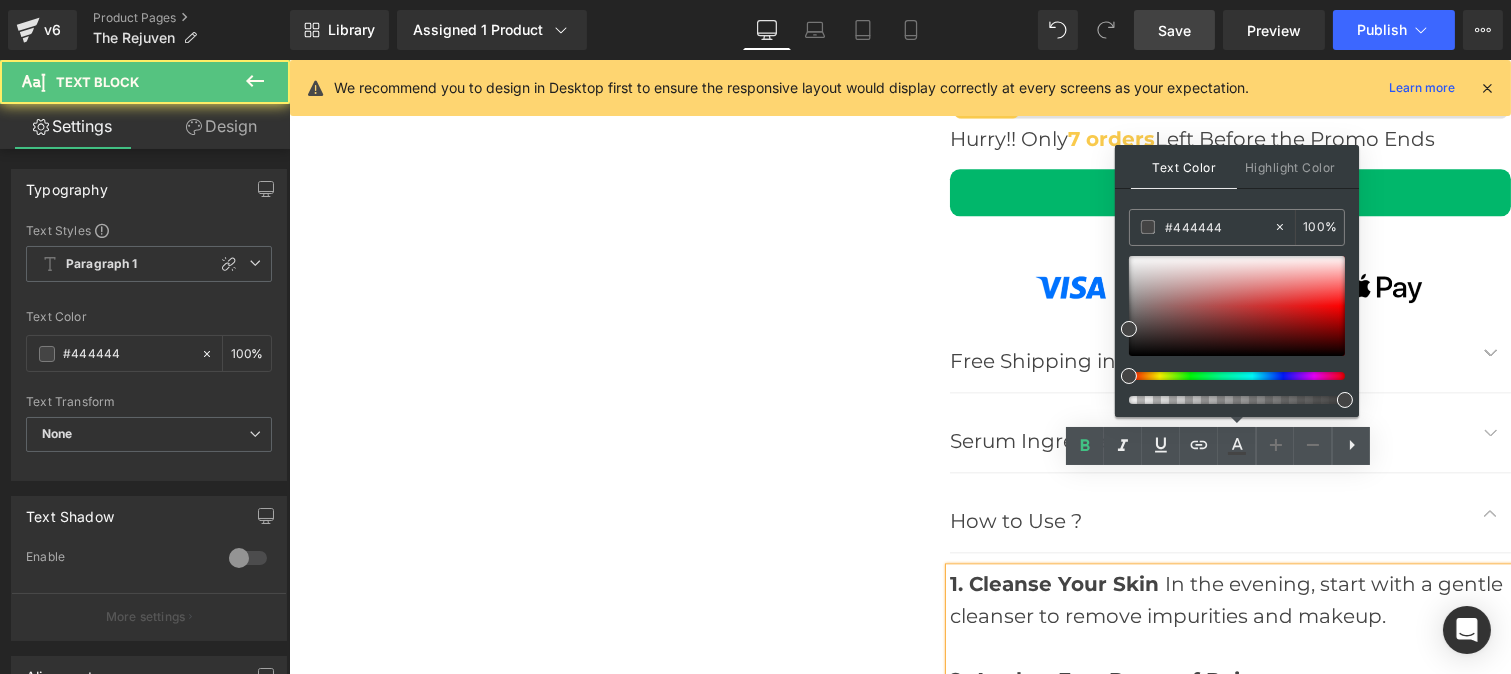 click on "1. Cleanse Your Skin   In the evening, start with a gentle cleanser to remove impurities and makeup. 2. Apply a Few Drops of Rejuven Dispense 3 to 5 drops onto your face and neck, avoiding the eye area. 3. Gently Massage Use soft circular motions to help the serum fully absorb into your skin. 4. Let It Work Overnight Rejuven goes to work while you sleep—gently exfoliating, deeply hydrating, and supporting skin renewal. Frequency:   Use nightly as part of your evening routine Results:   Visible improvements in as little as 21 days with consistent use Pro Tip : Apply sunscreen each morning to protect your skin throughout the day" at bounding box center (1229, 936) 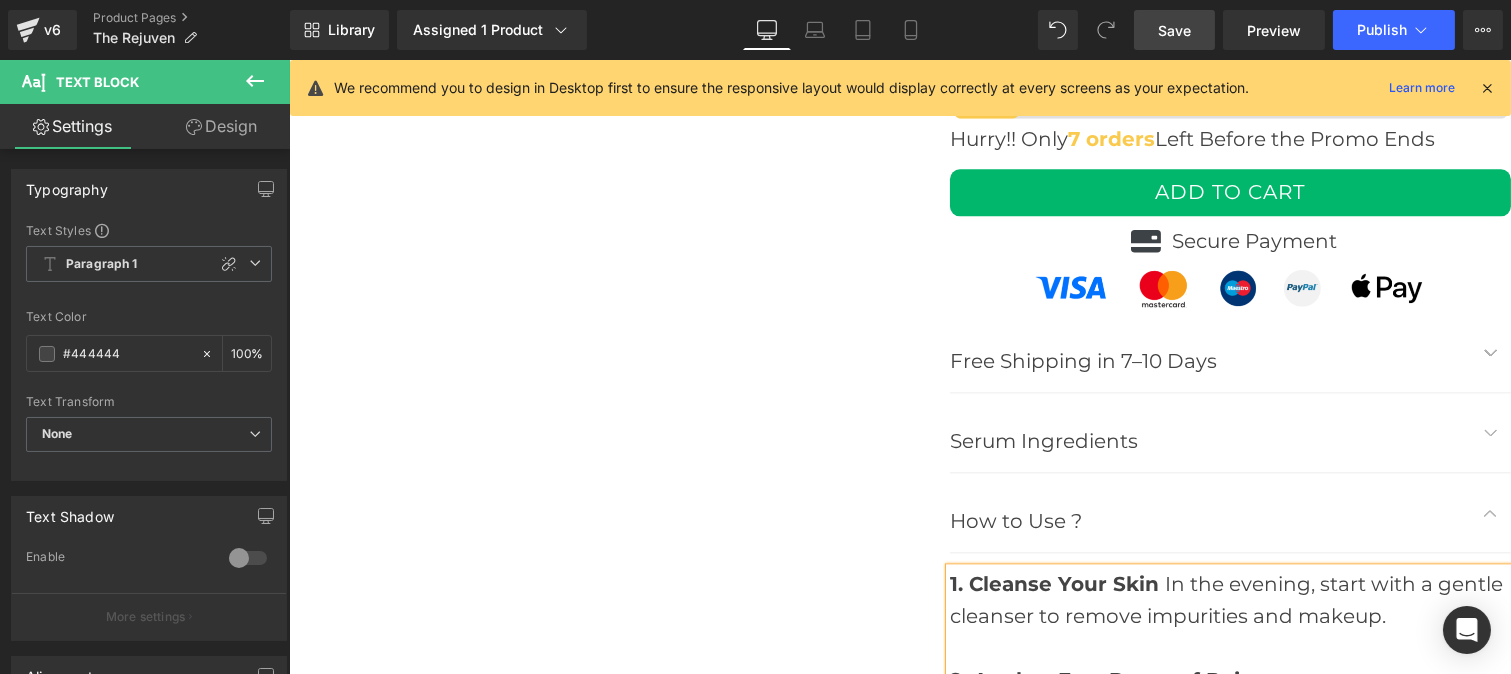 scroll, scrollTop: 7652, scrollLeft: 0, axis: vertical 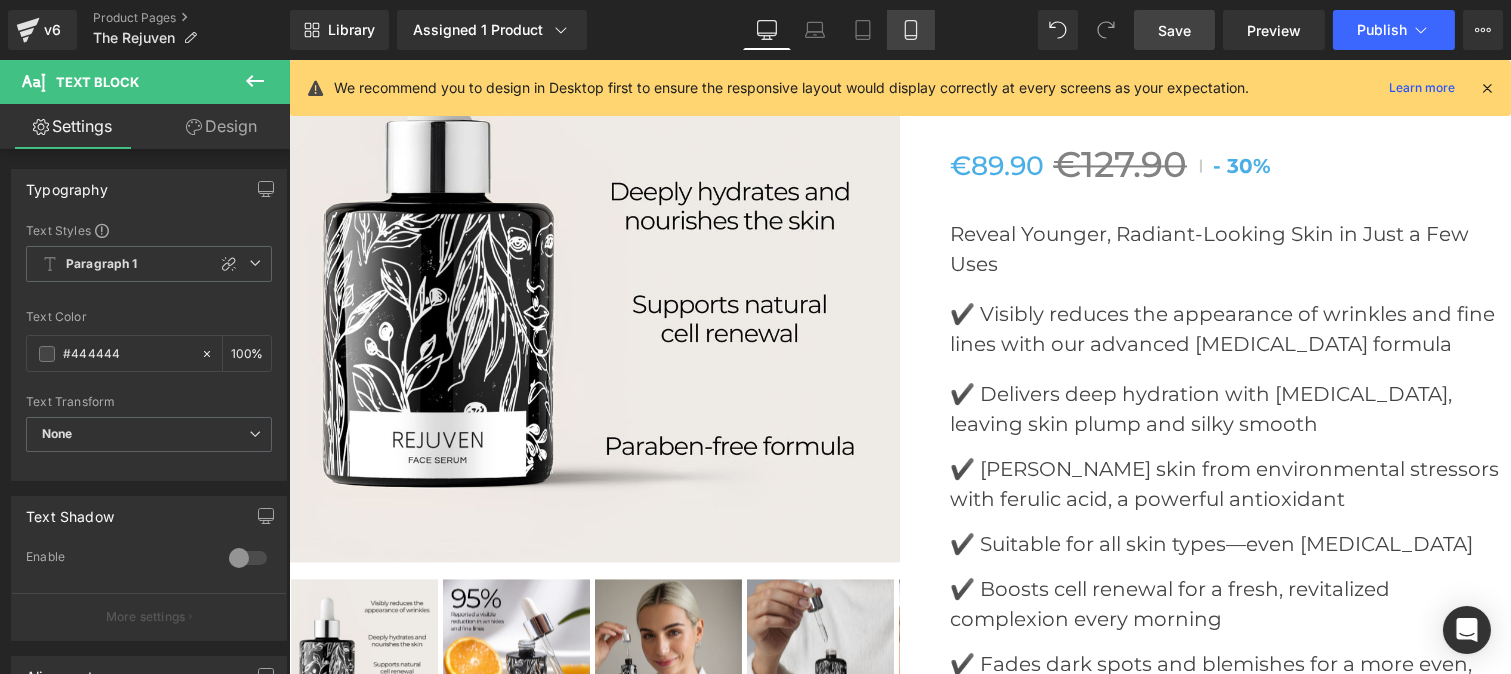click on "Mobile" at bounding box center [911, 30] 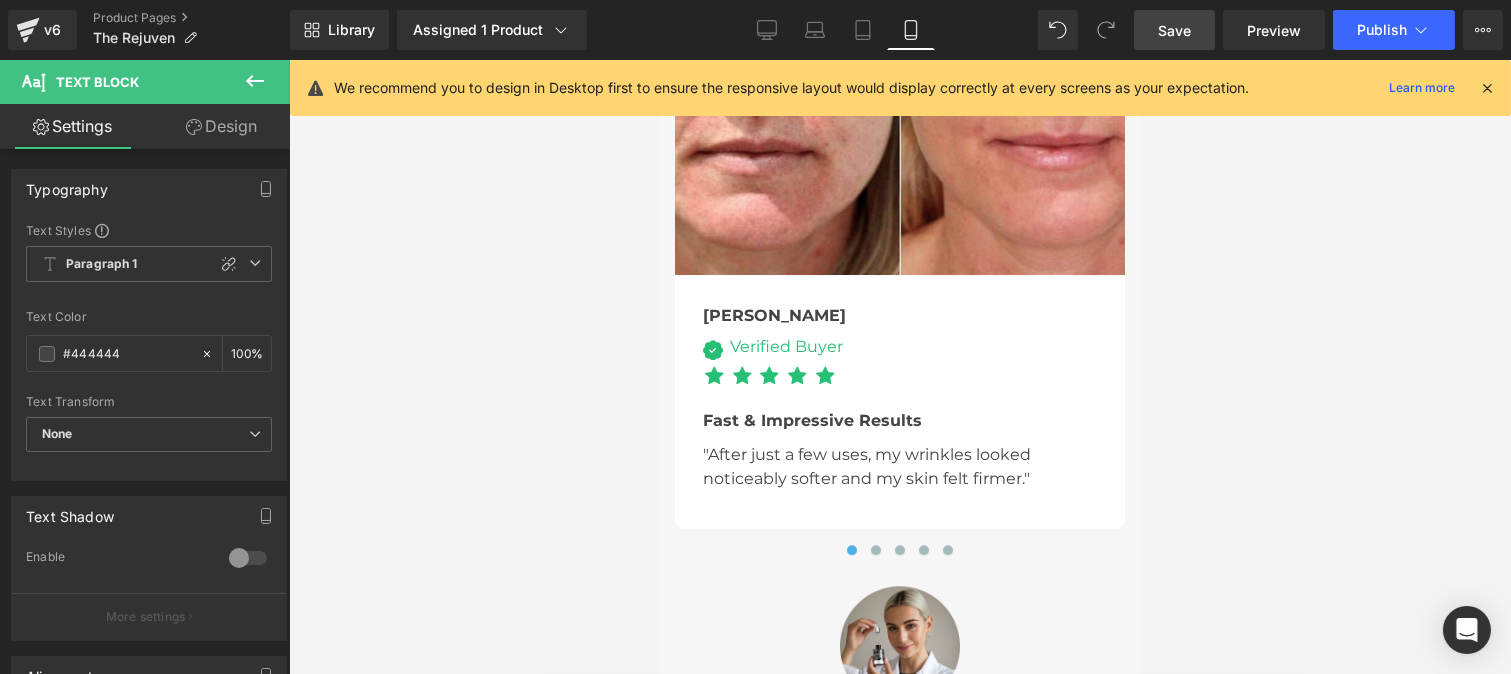 scroll, scrollTop: 8885, scrollLeft: 0, axis: vertical 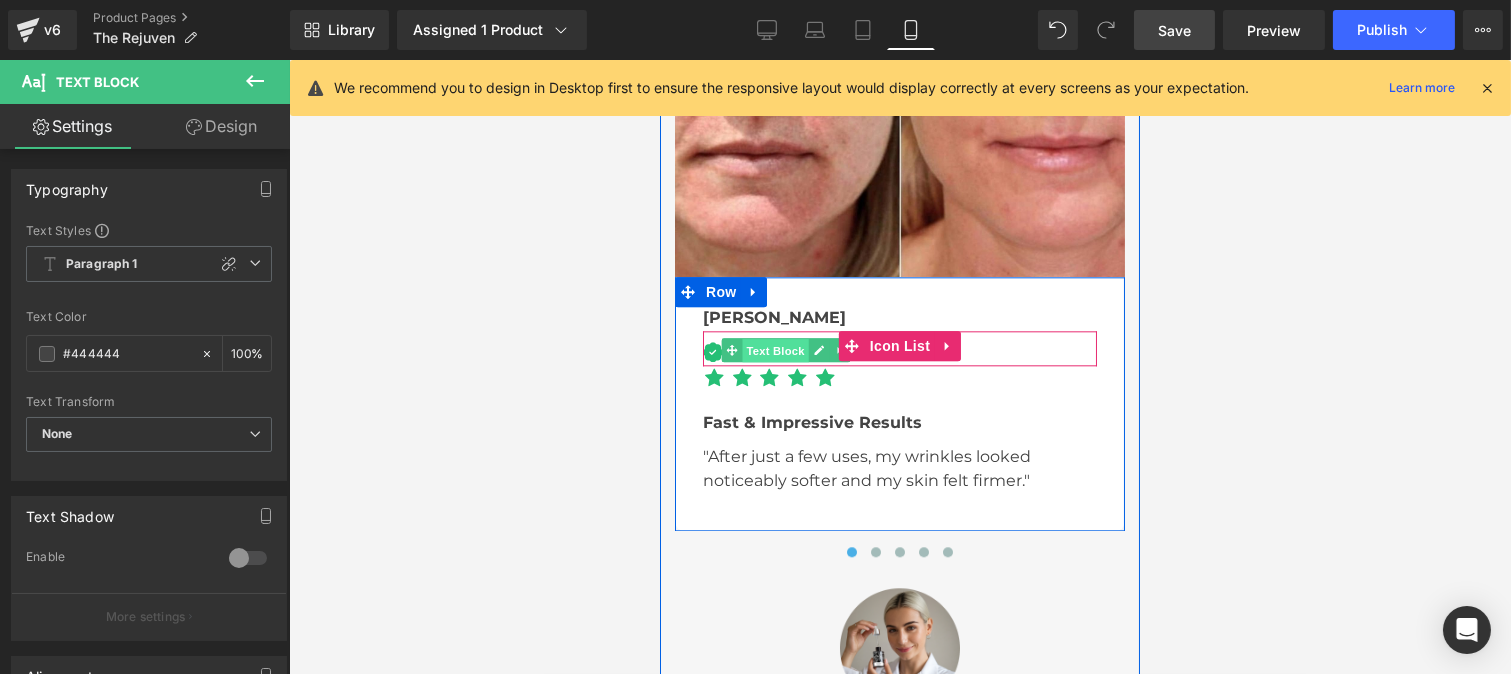 click on "Text Block" at bounding box center [775, 350] 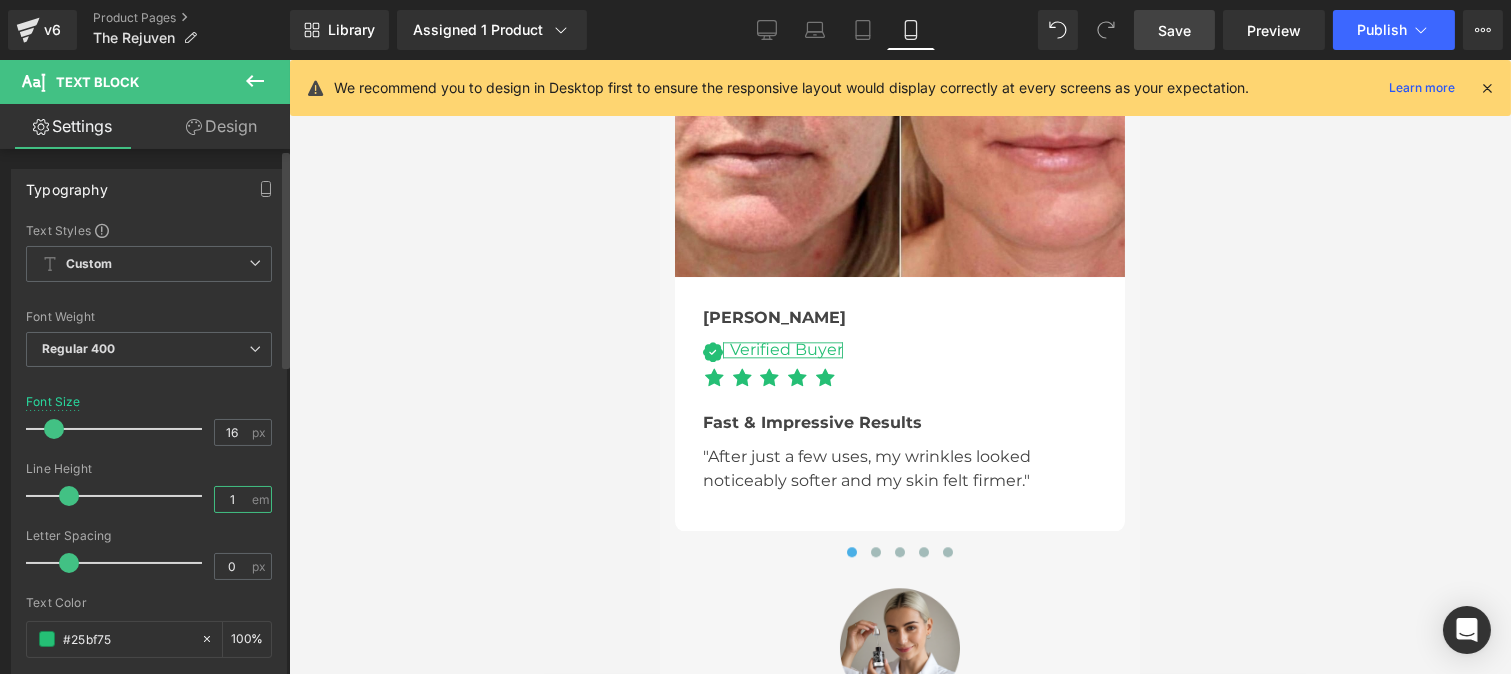 click on "1" at bounding box center [232, 499] 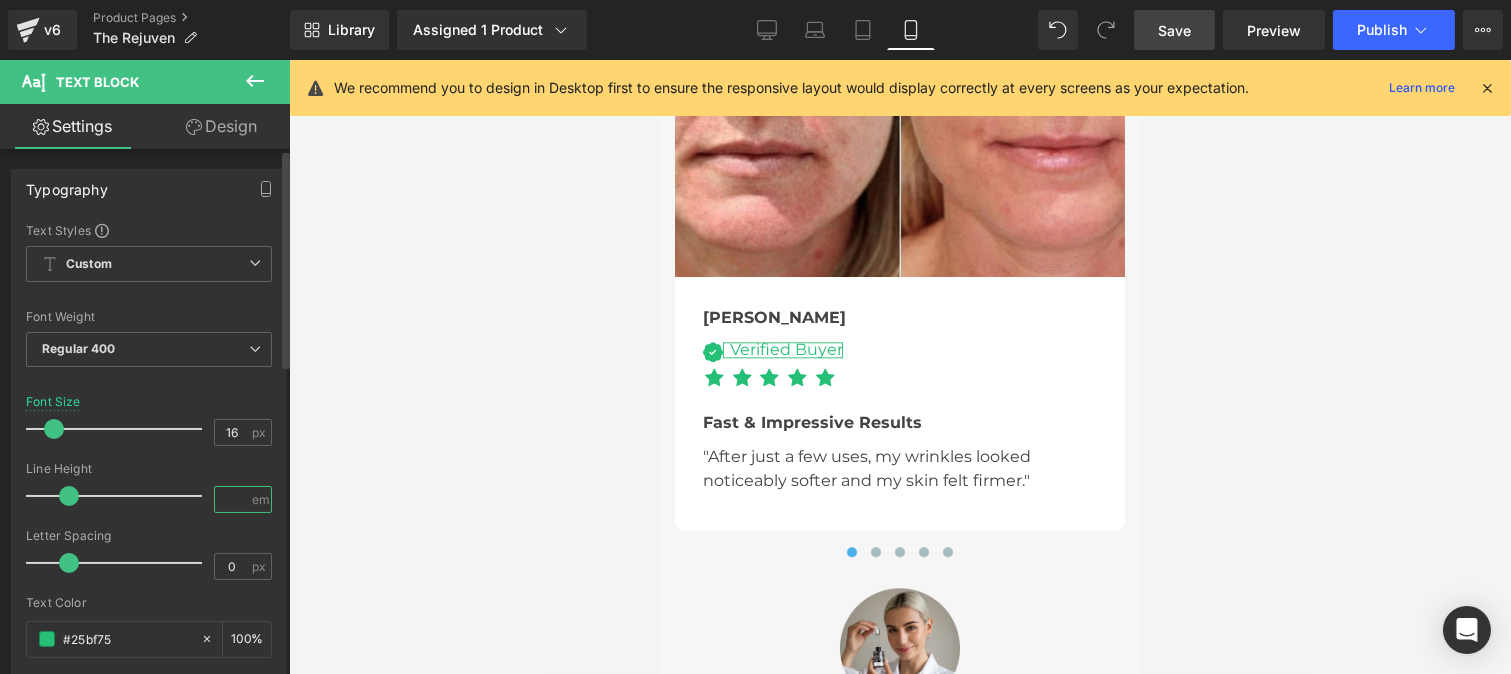 type on "1.4" 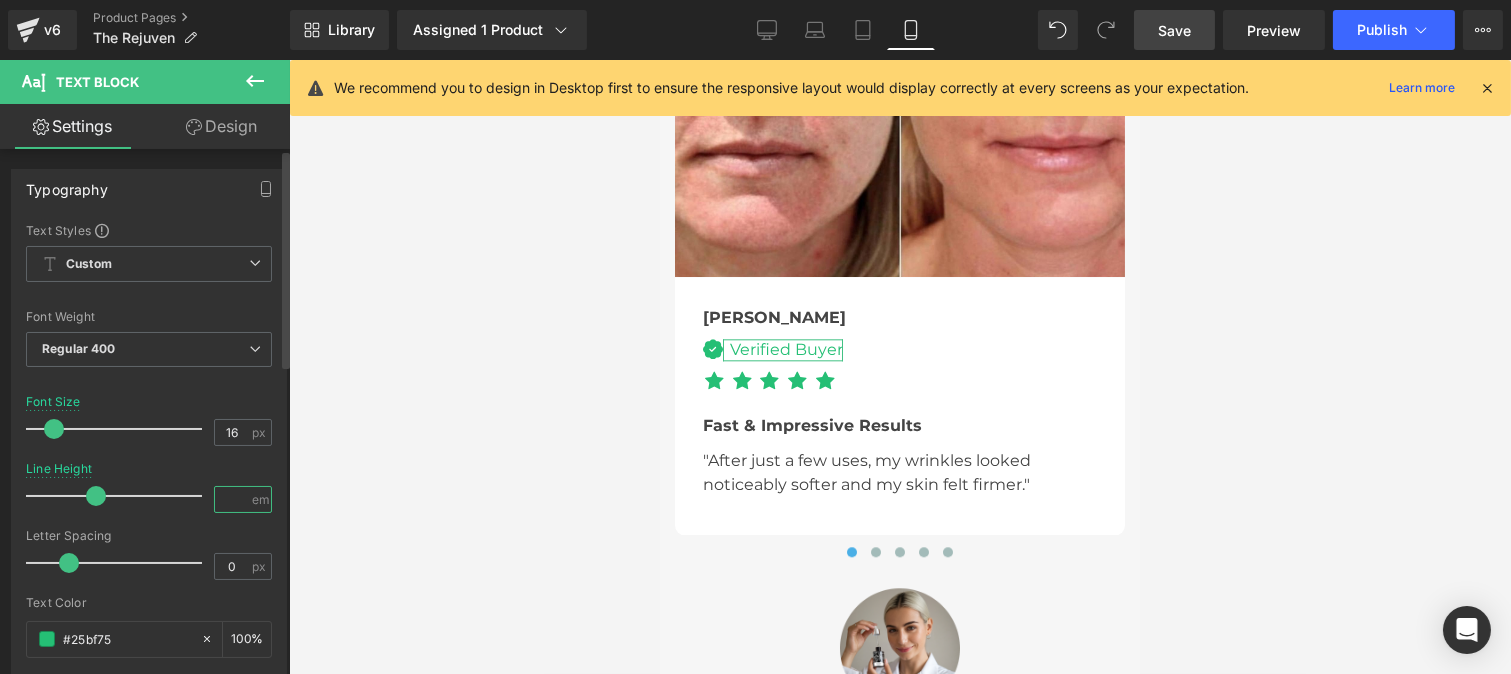 type on "1.3" 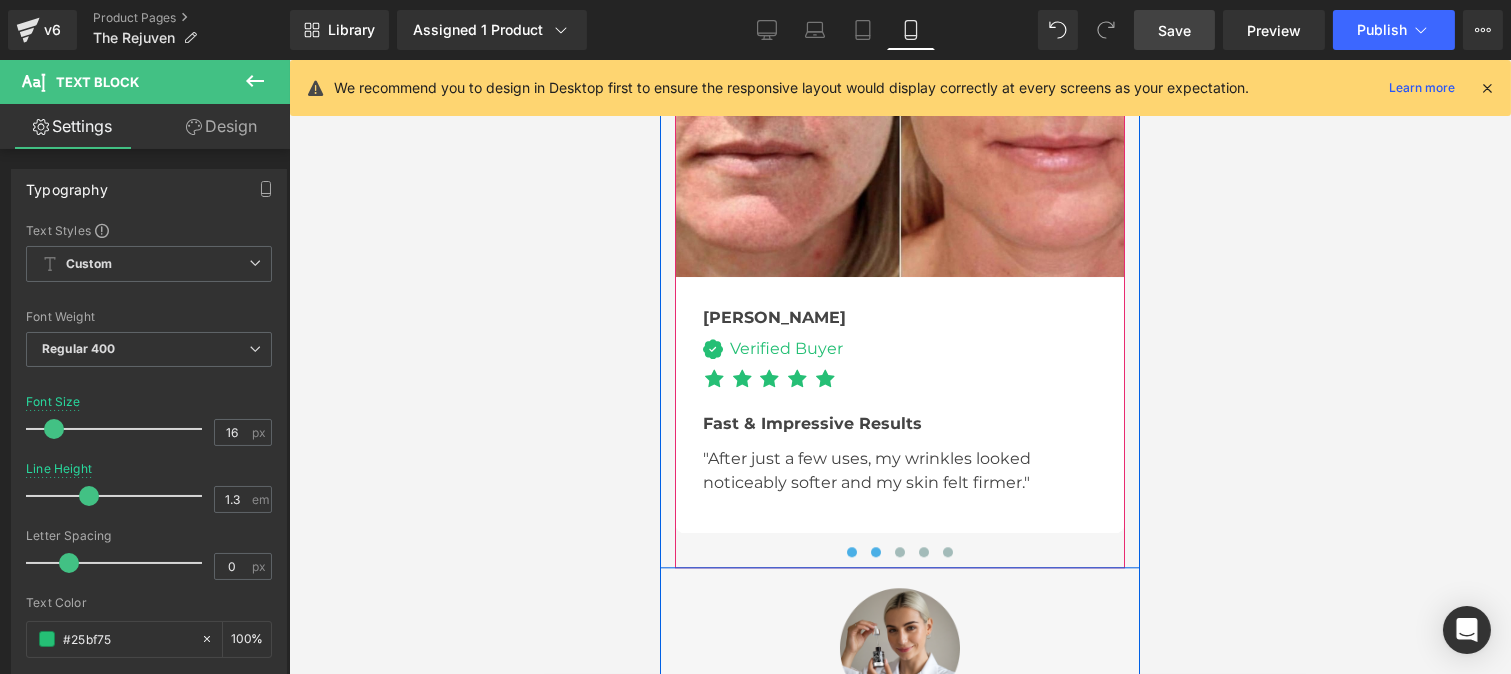 click at bounding box center [875, 552] 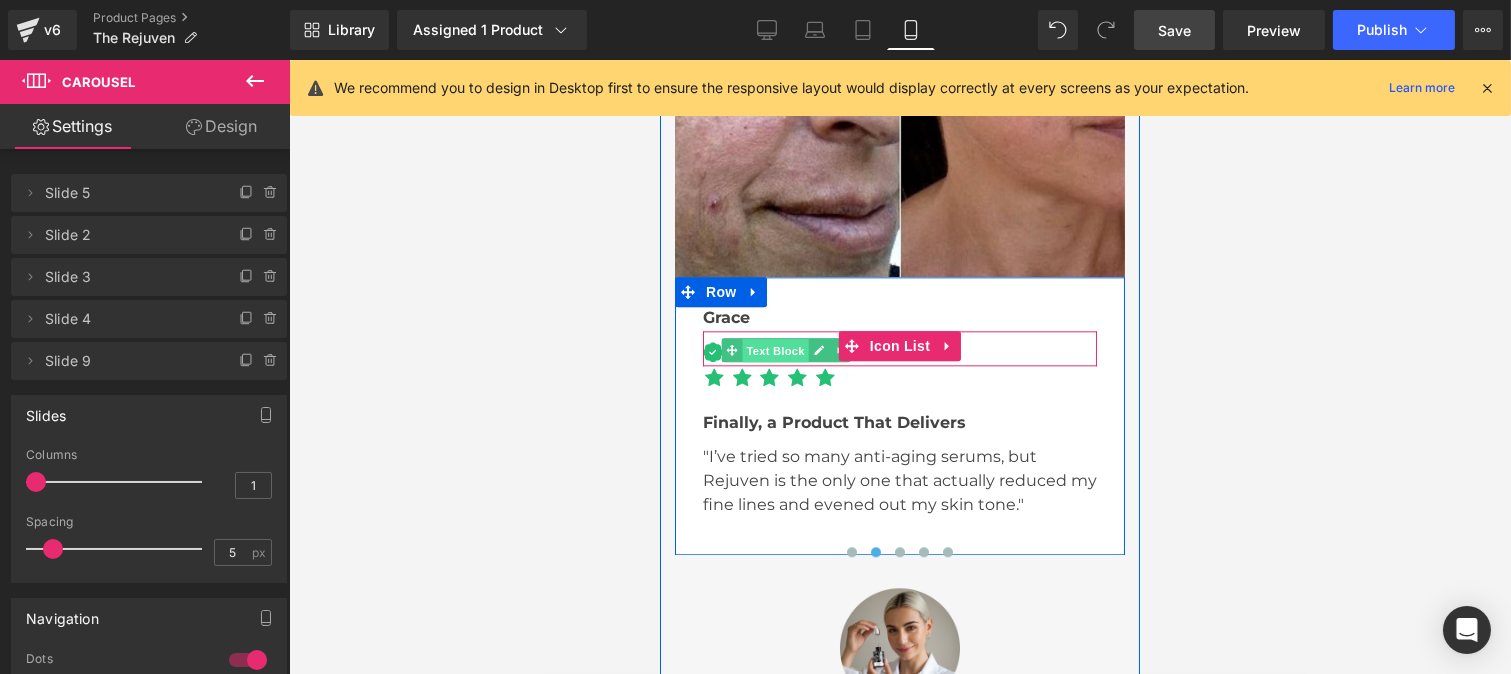 click on "Text Block" at bounding box center (775, 350) 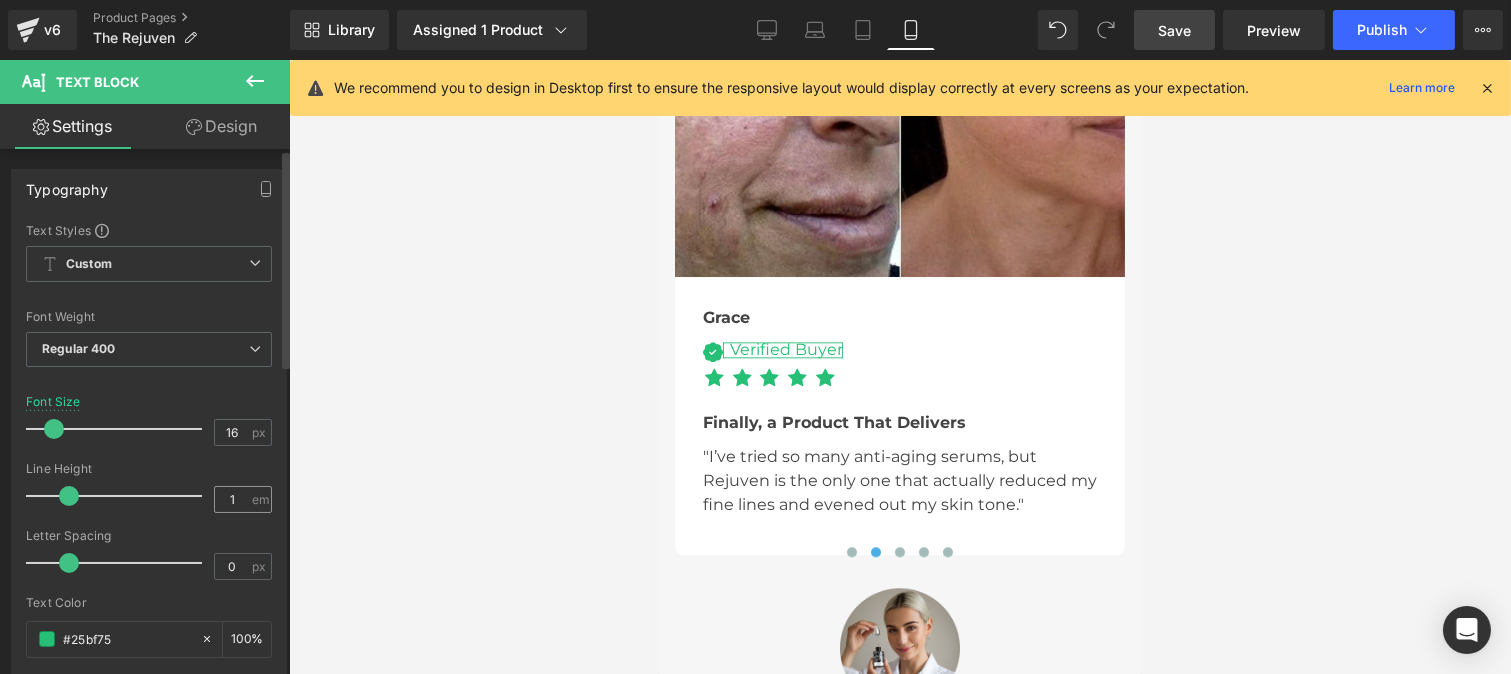 click on "1" at bounding box center (232, 499) 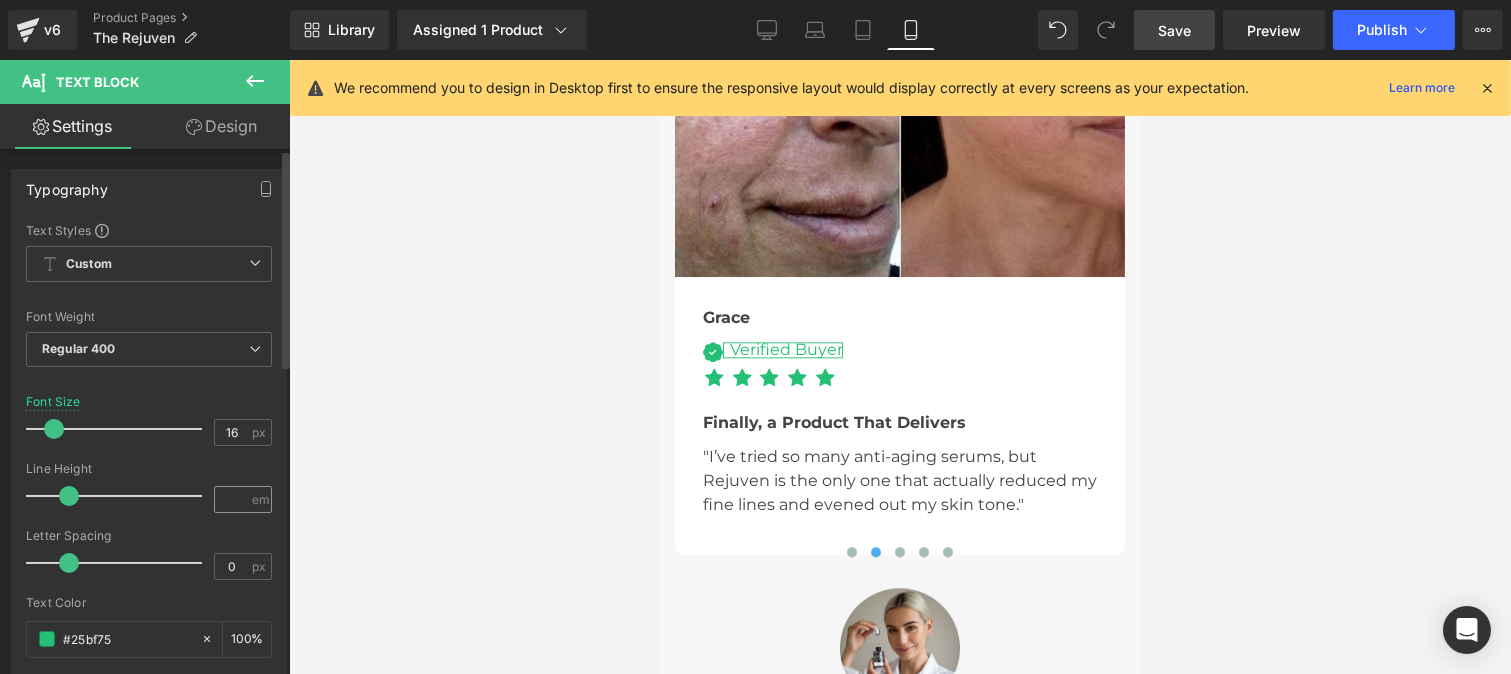 type on "1.3" 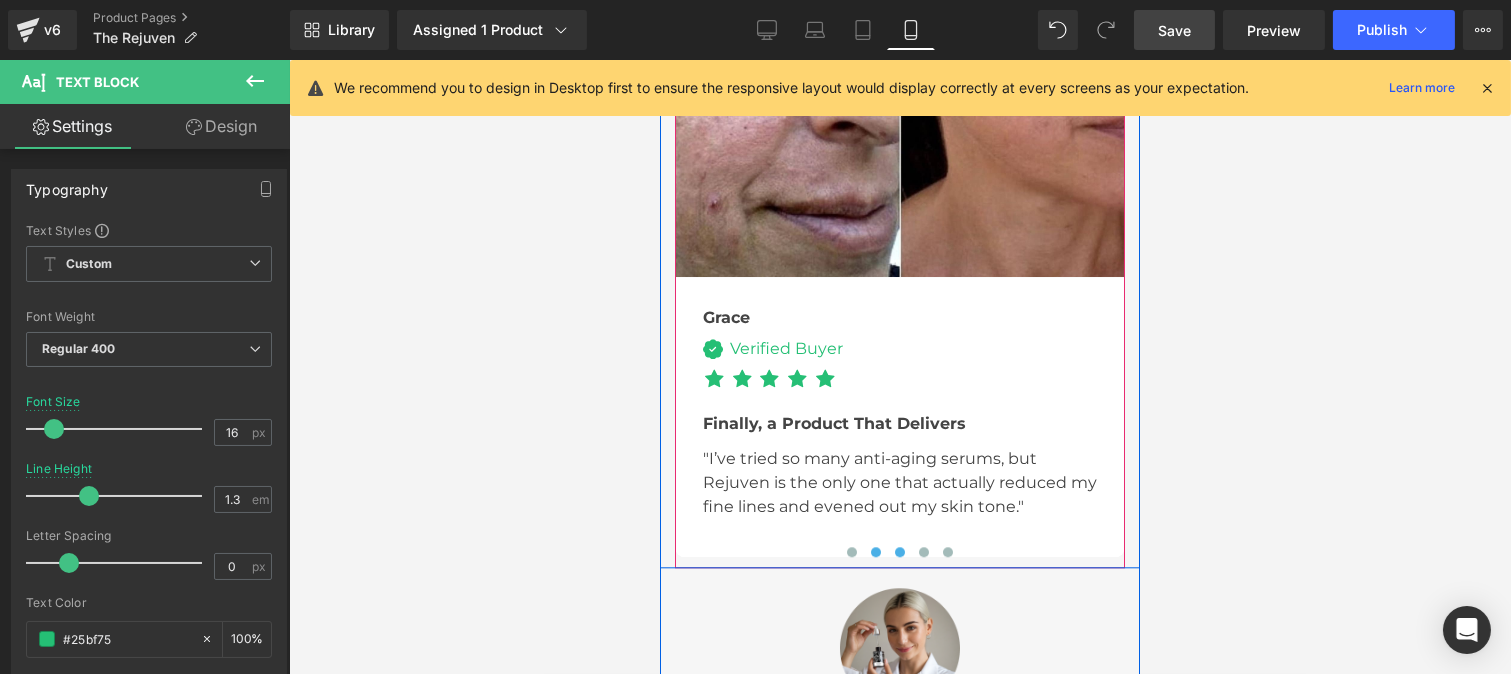 click at bounding box center [899, 552] 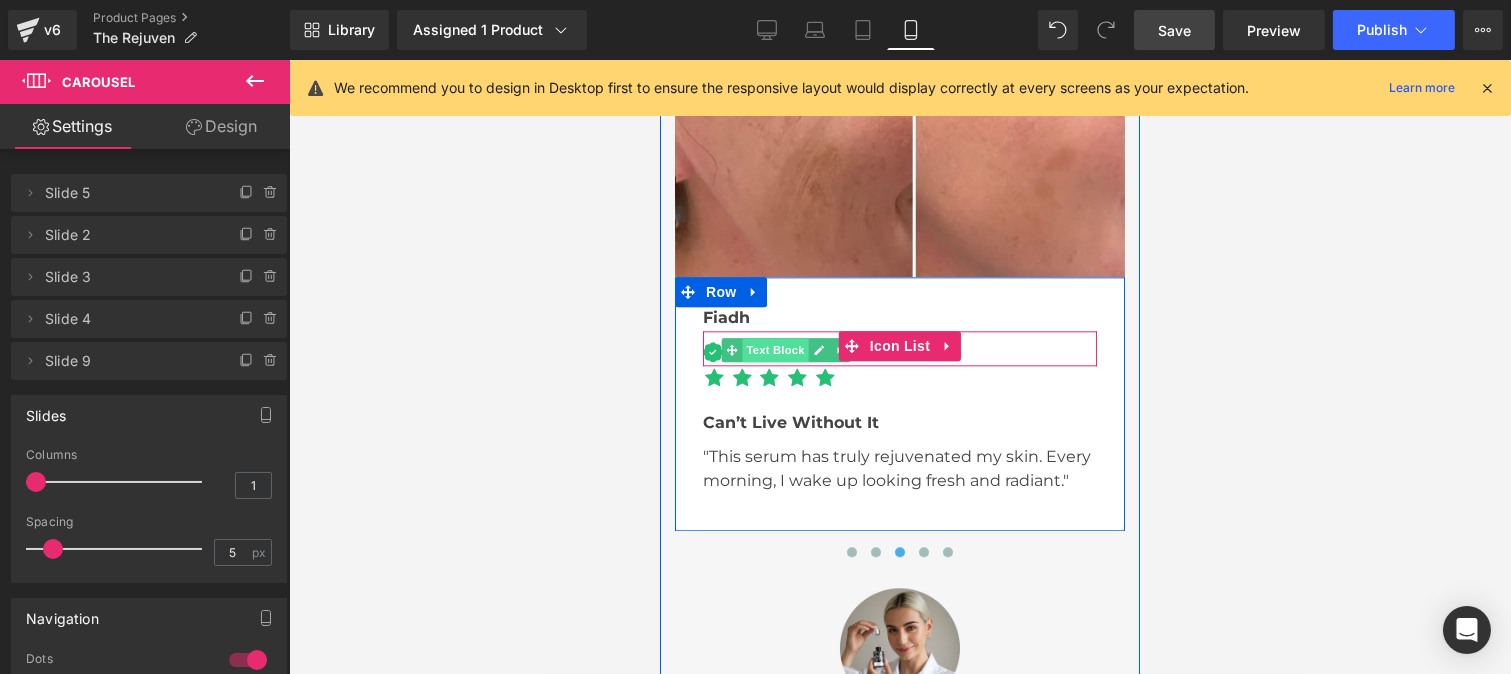 click on "Text Block" at bounding box center (775, 350) 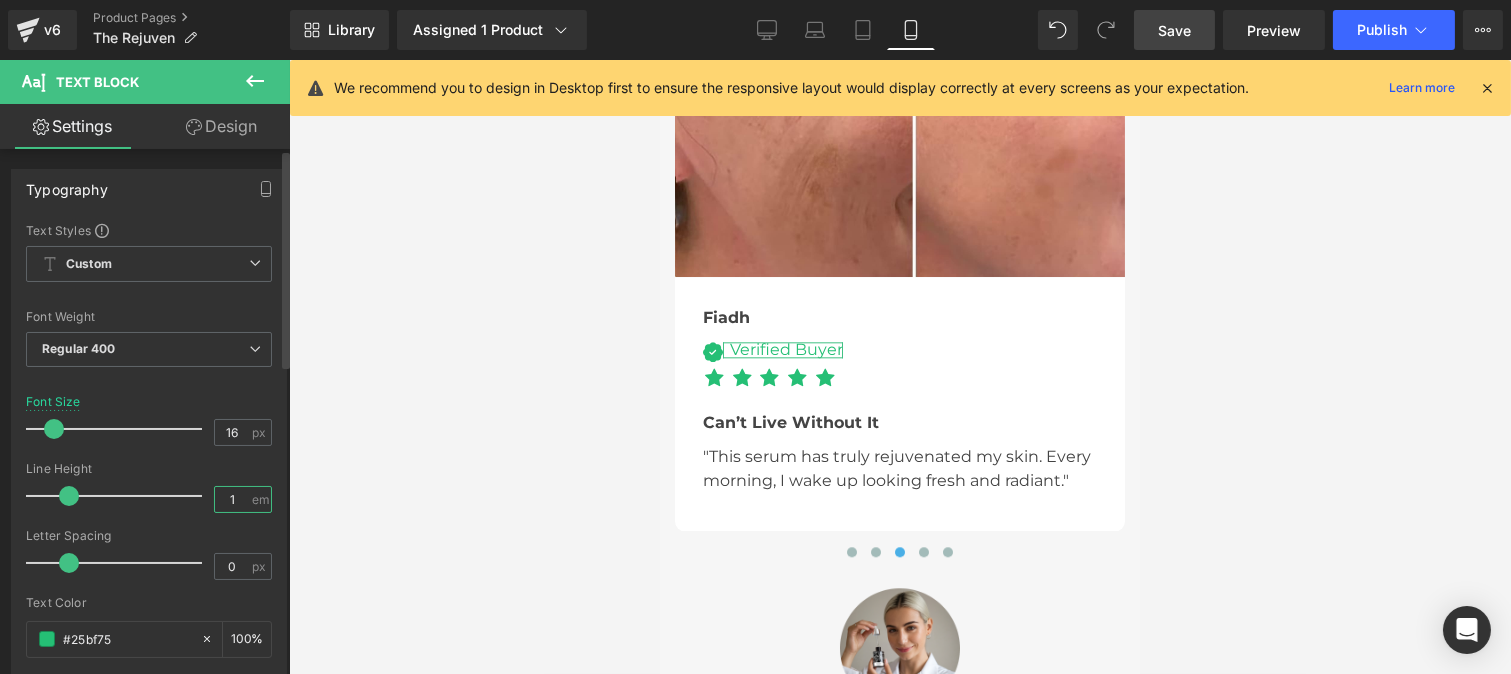 click on "1" at bounding box center (232, 499) 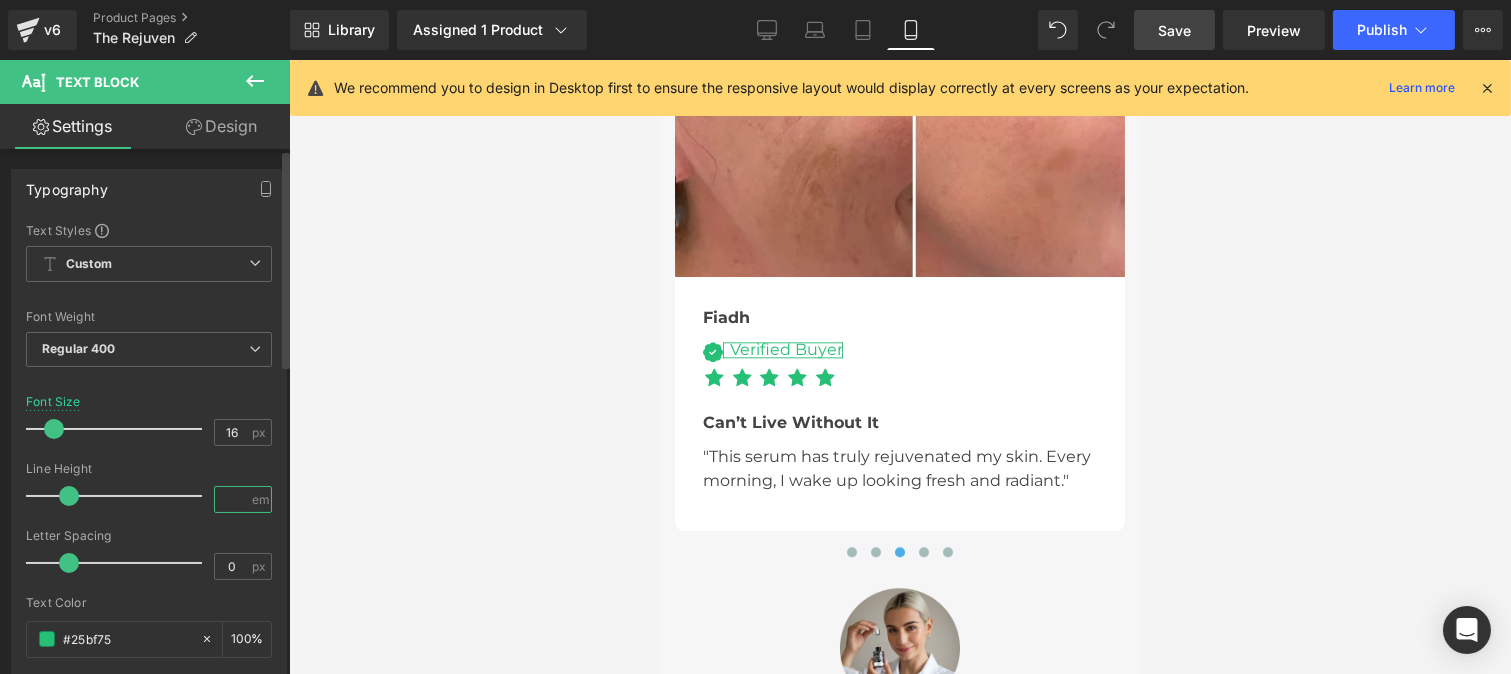 type on "1.3" 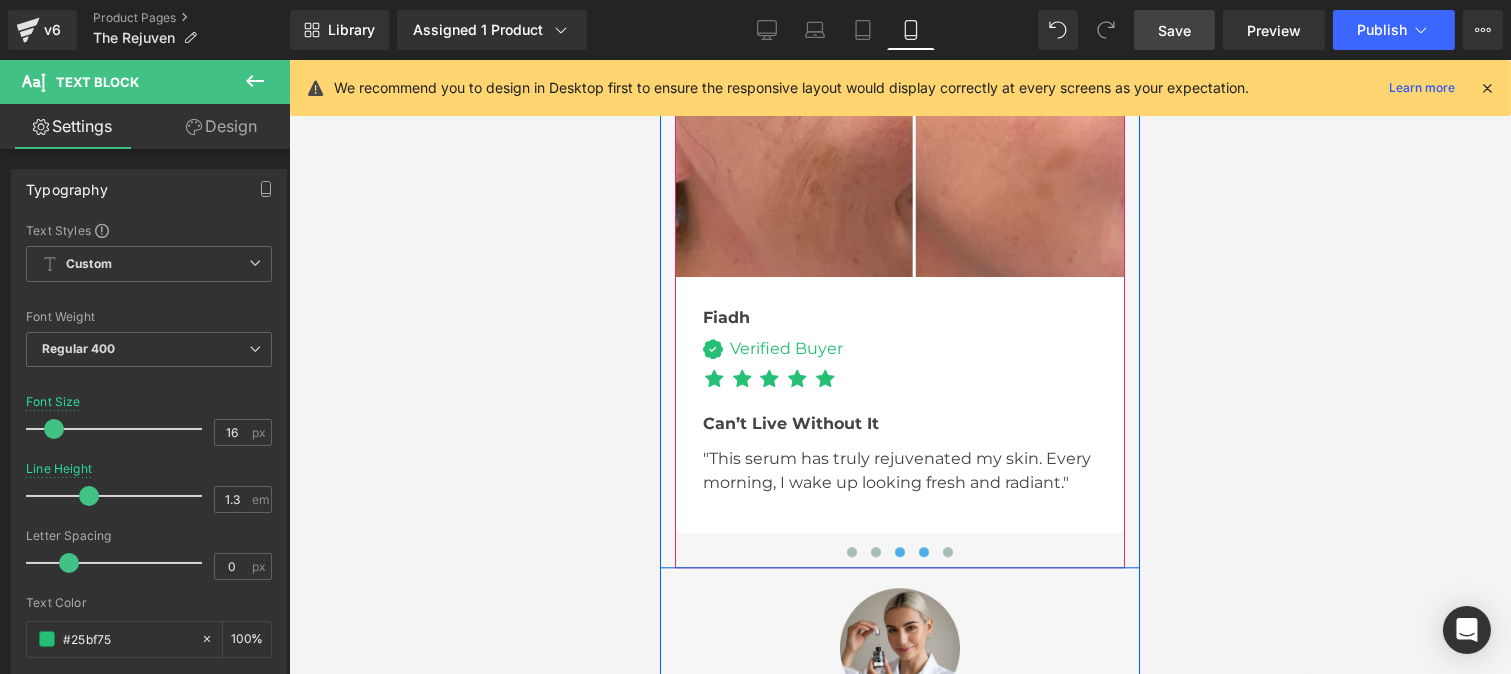 click at bounding box center [923, 552] 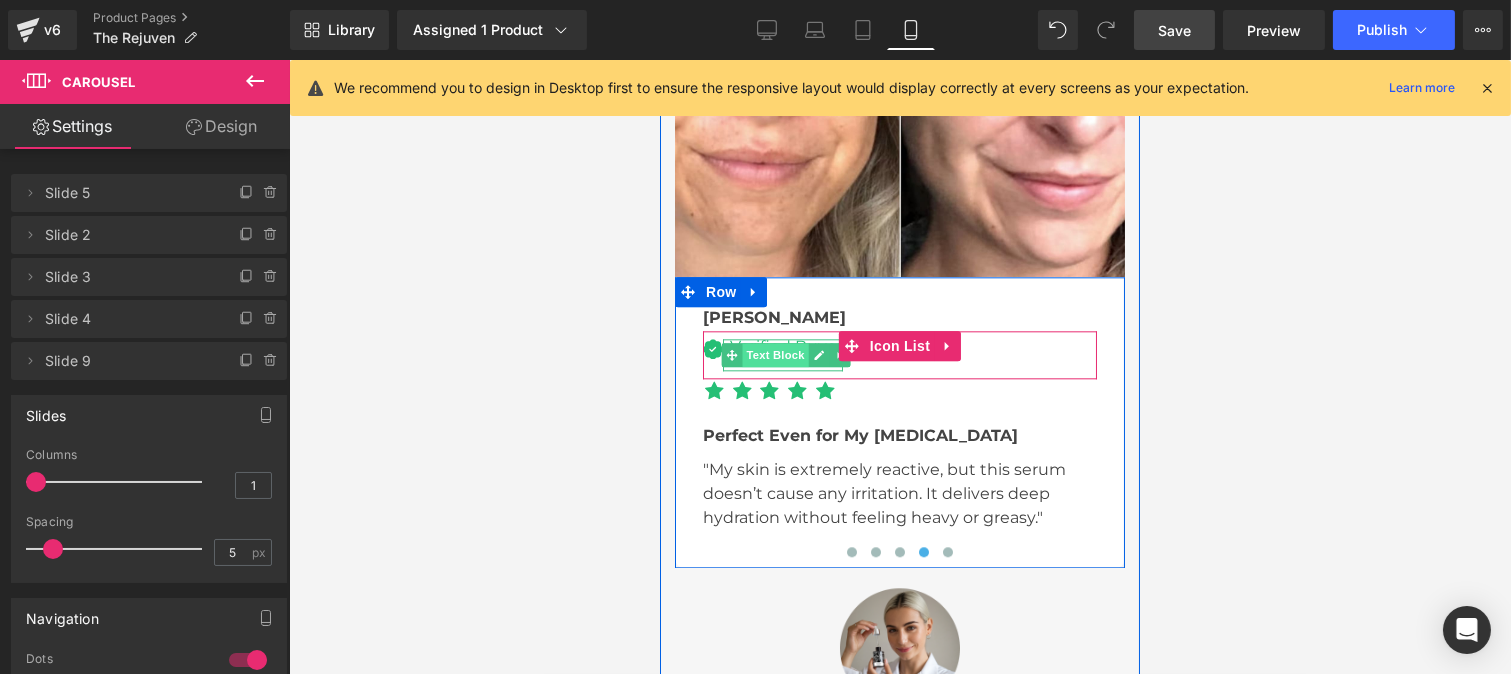 click on "Text Block" at bounding box center [775, 355] 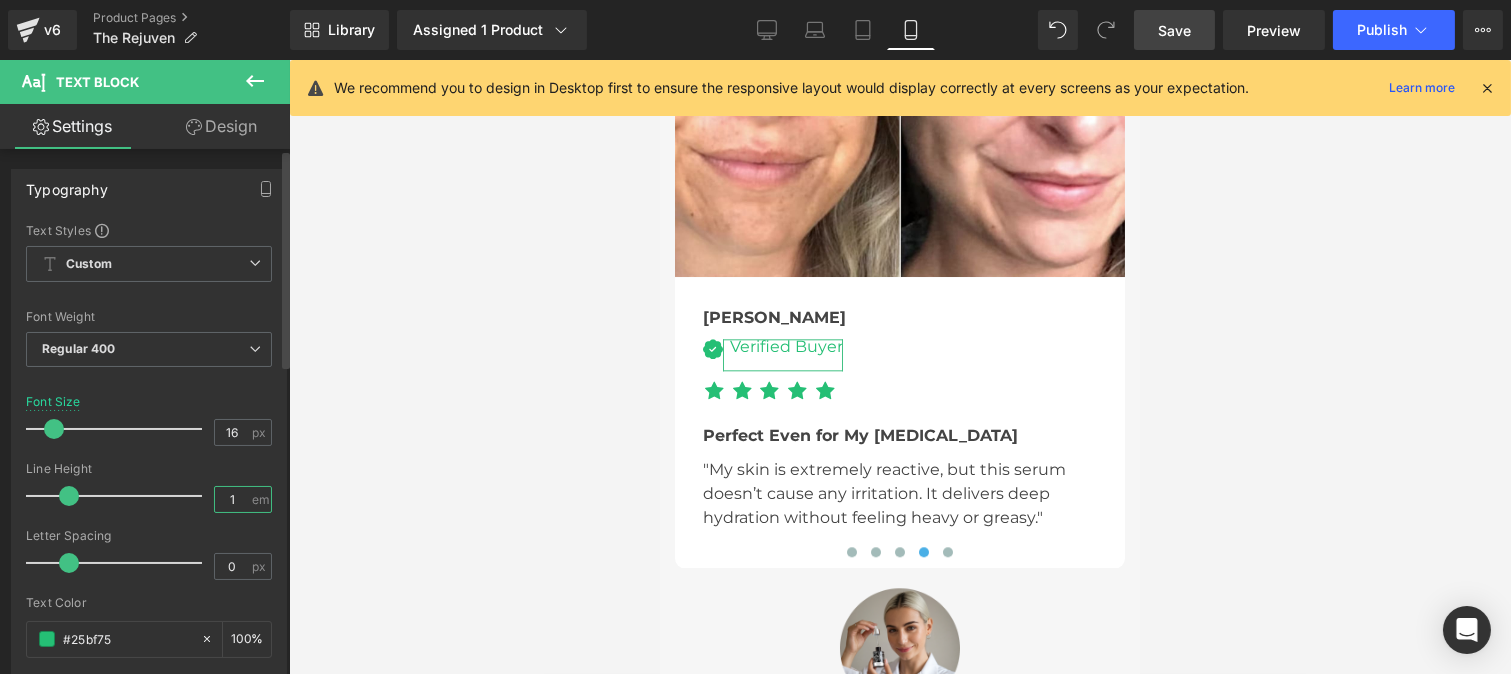 click on "1" at bounding box center (232, 499) 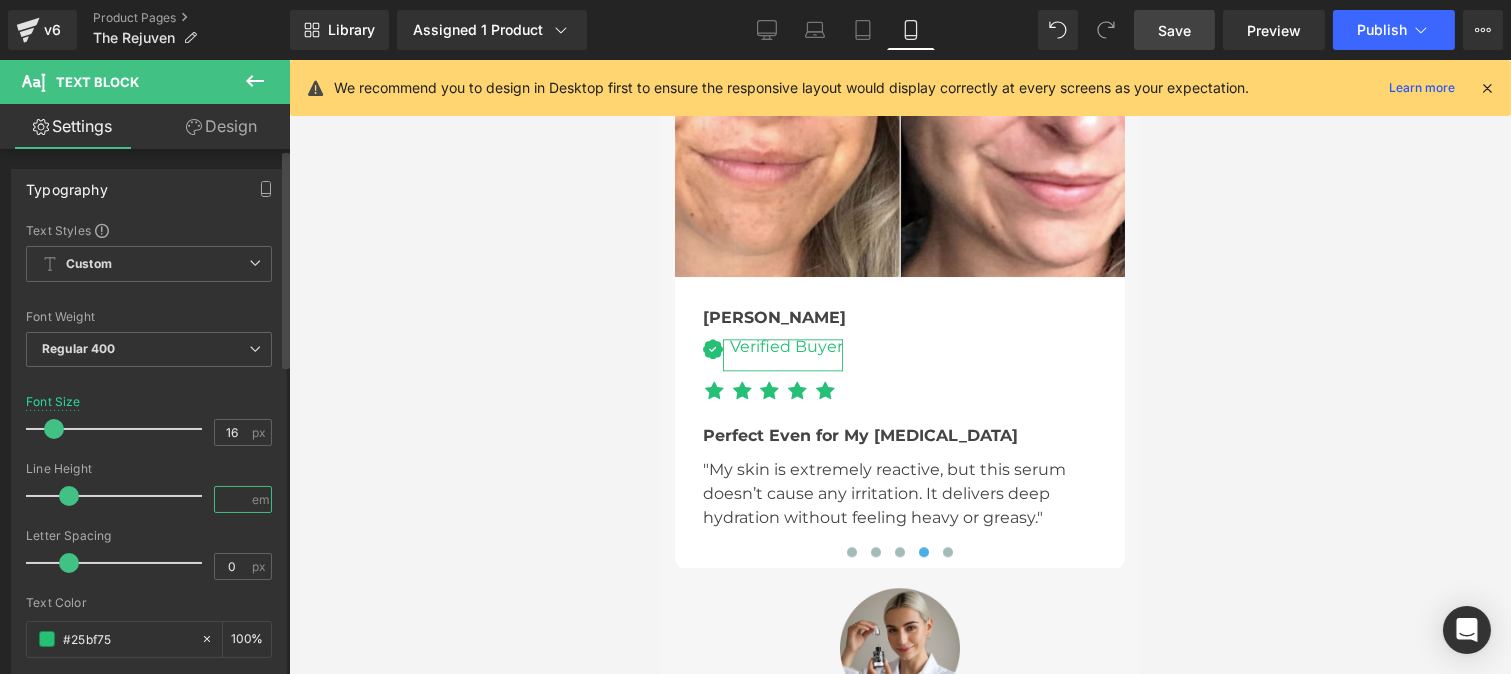 type on "1.5" 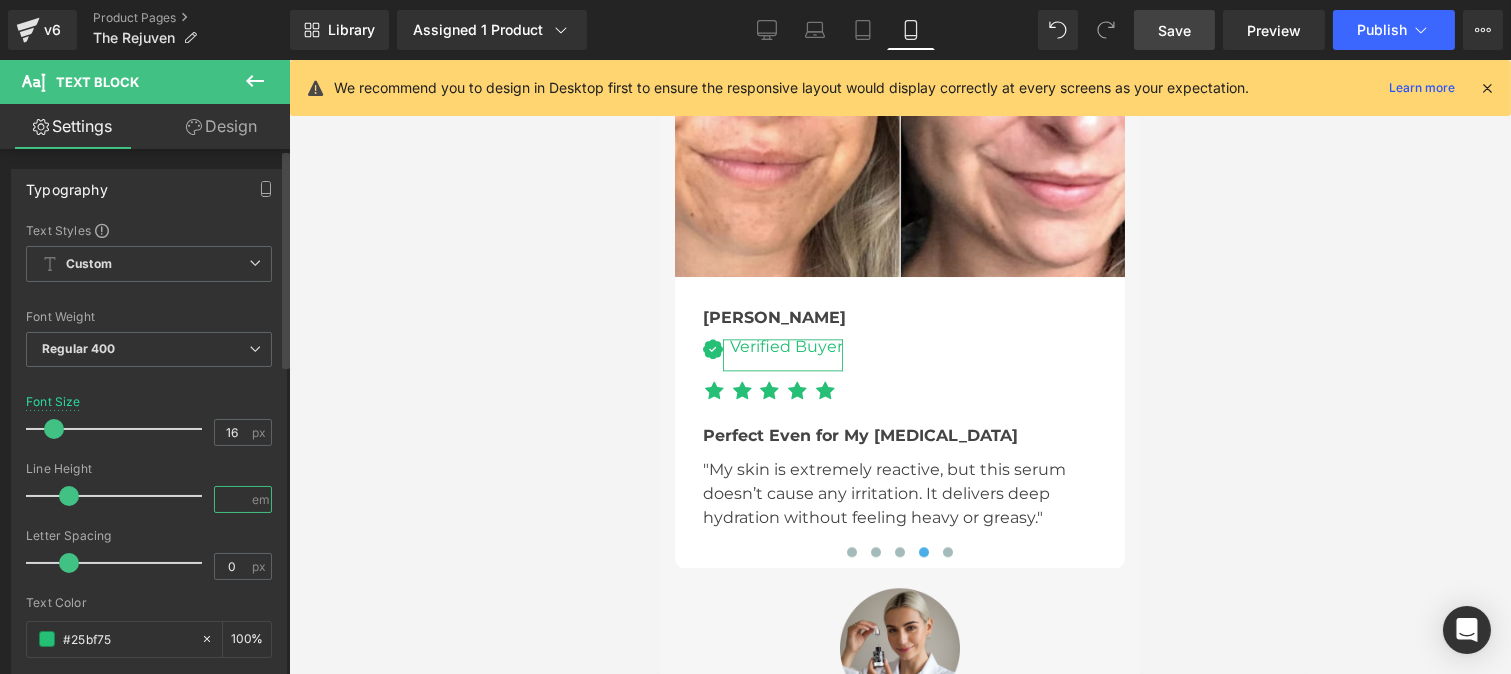 type on "1.3" 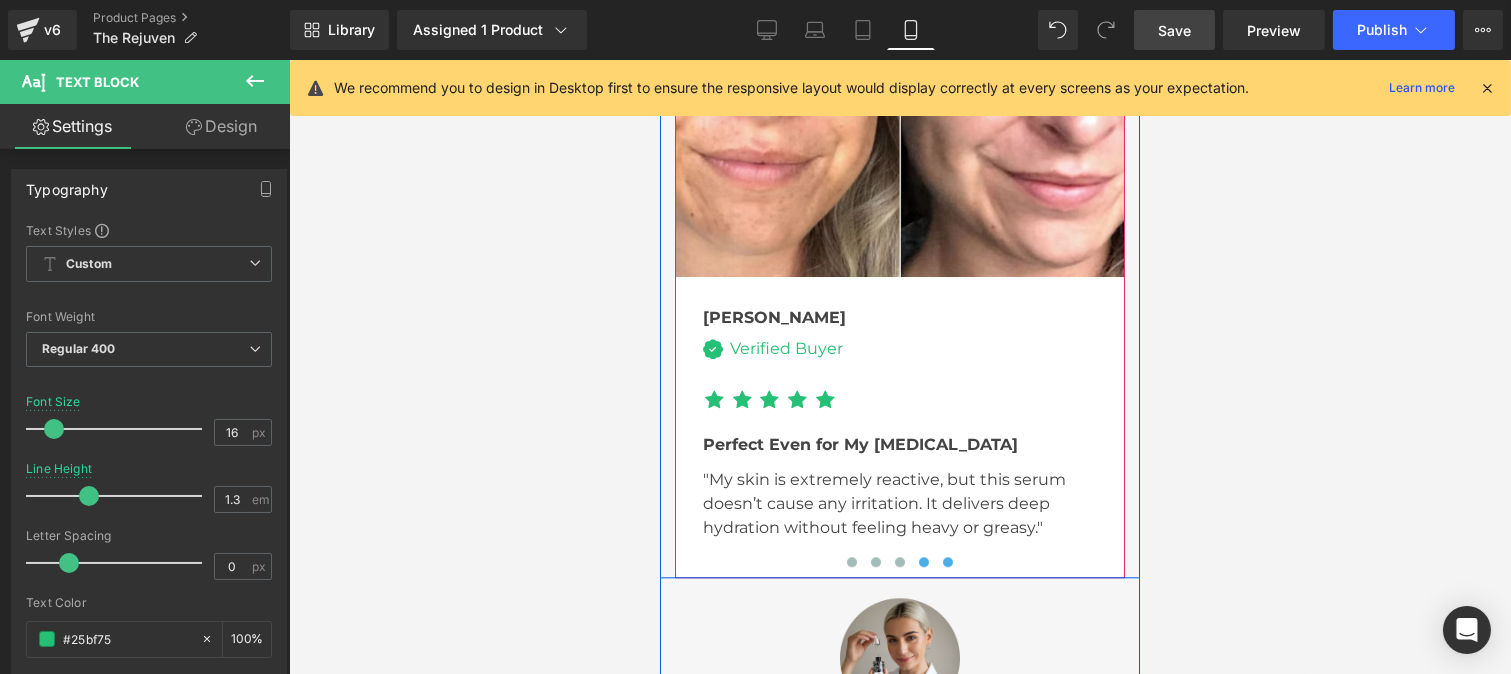 click at bounding box center (947, 562) 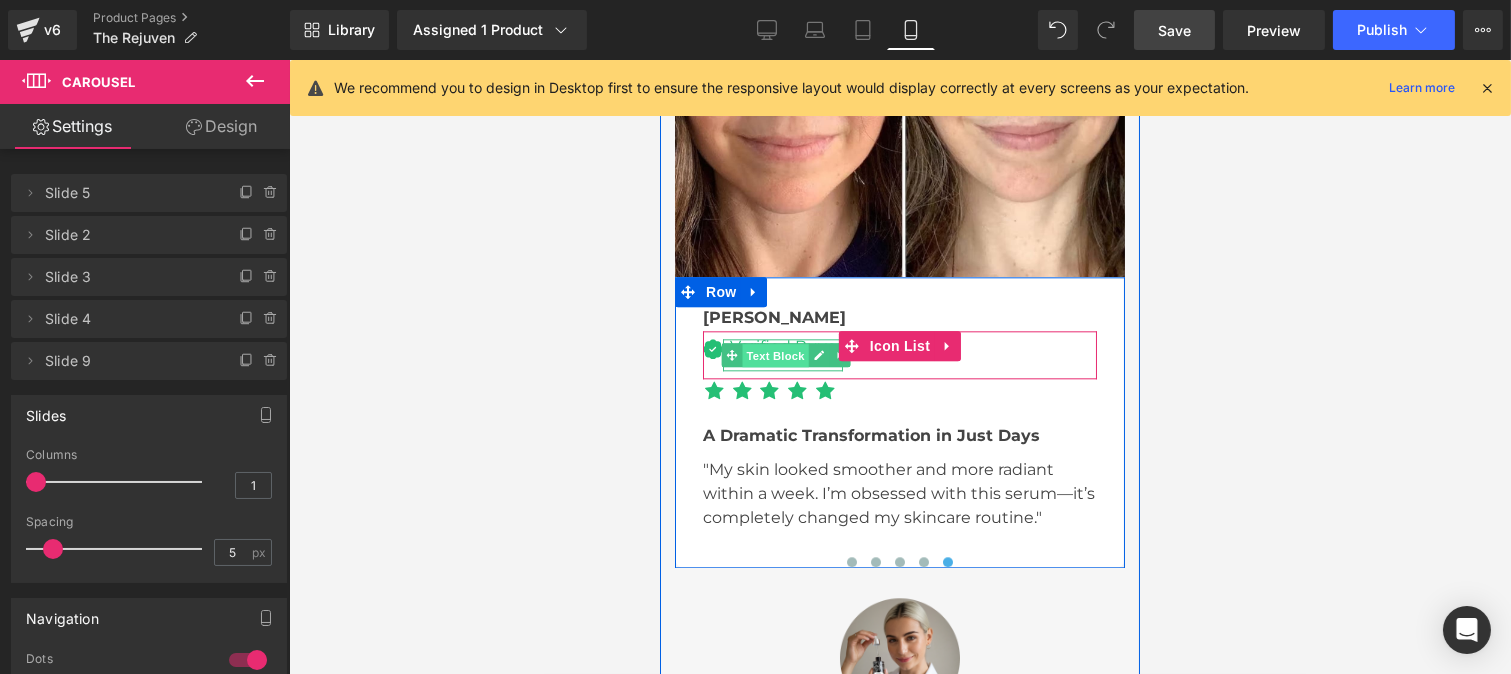 click on "Text Block" at bounding box center (775, 355) 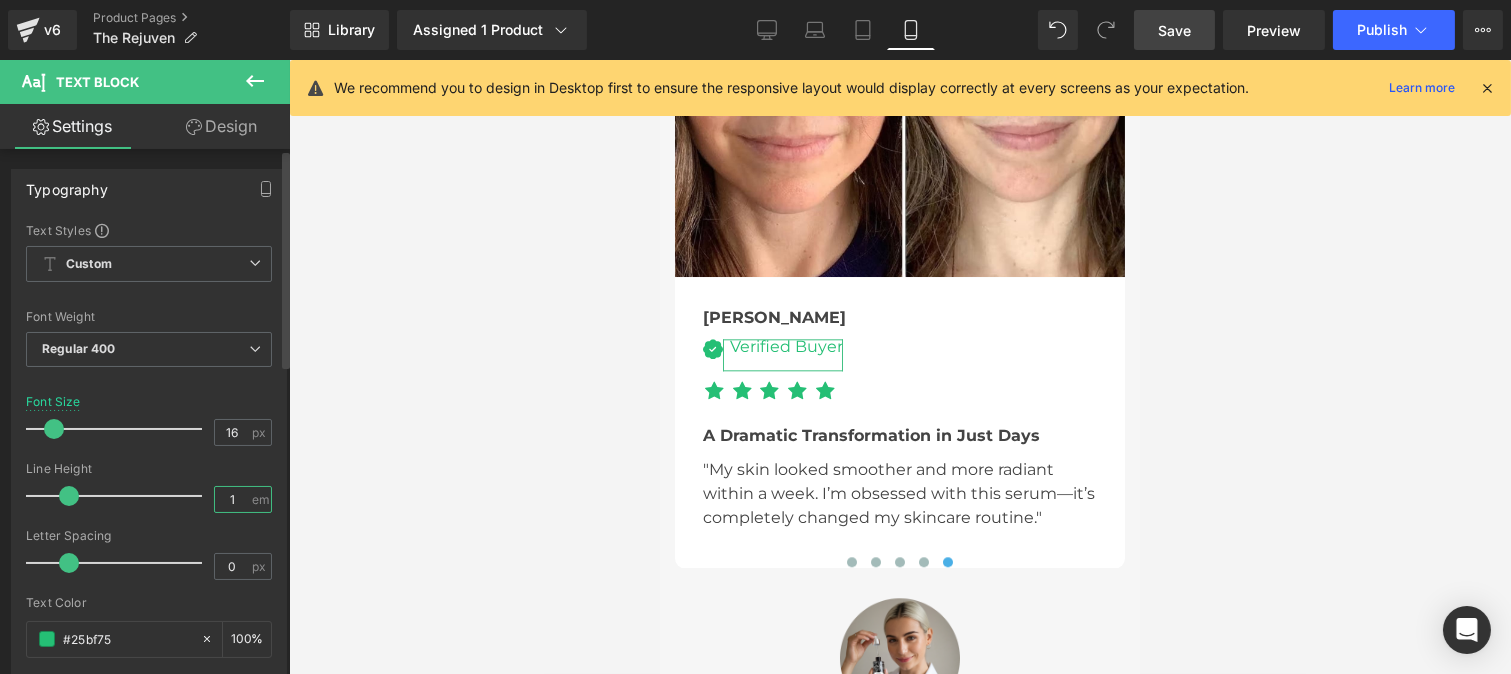 click on "1" at bounding box center (232, 499) 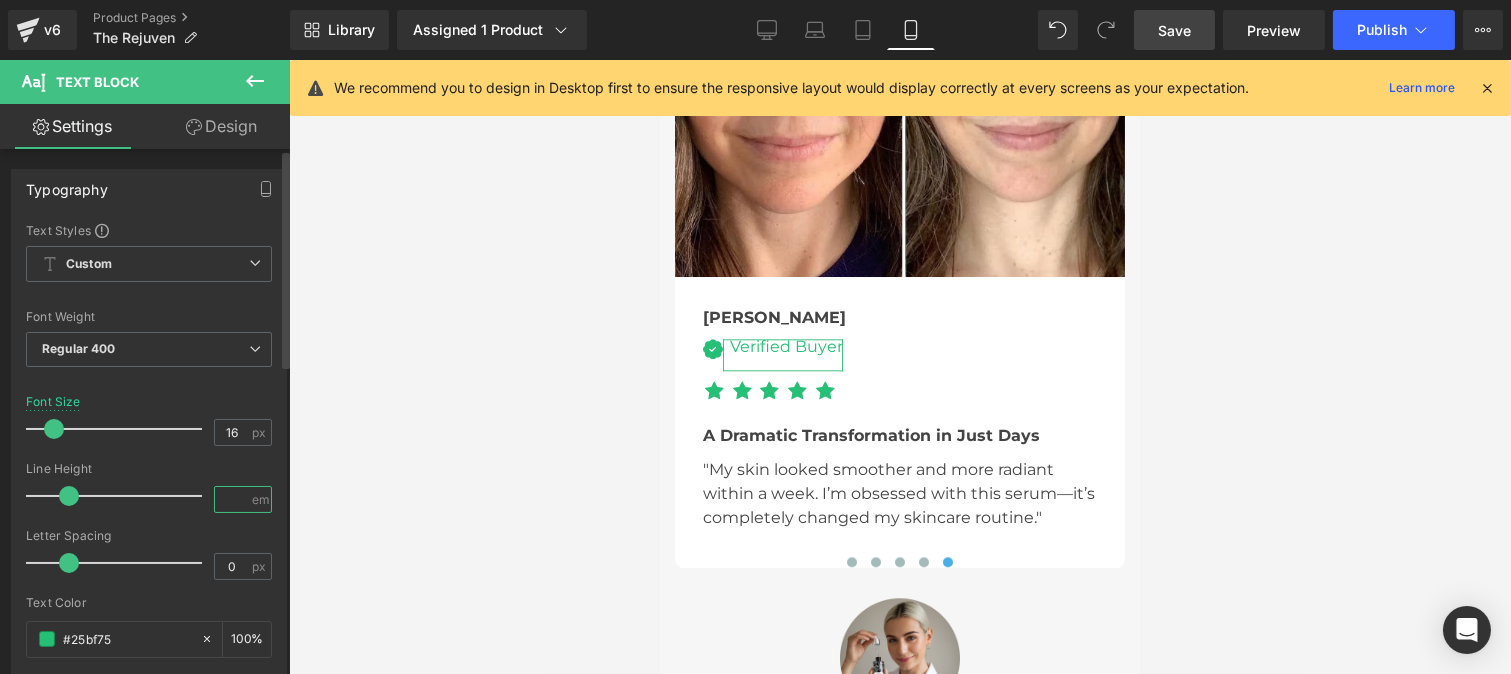 type on "1.3" 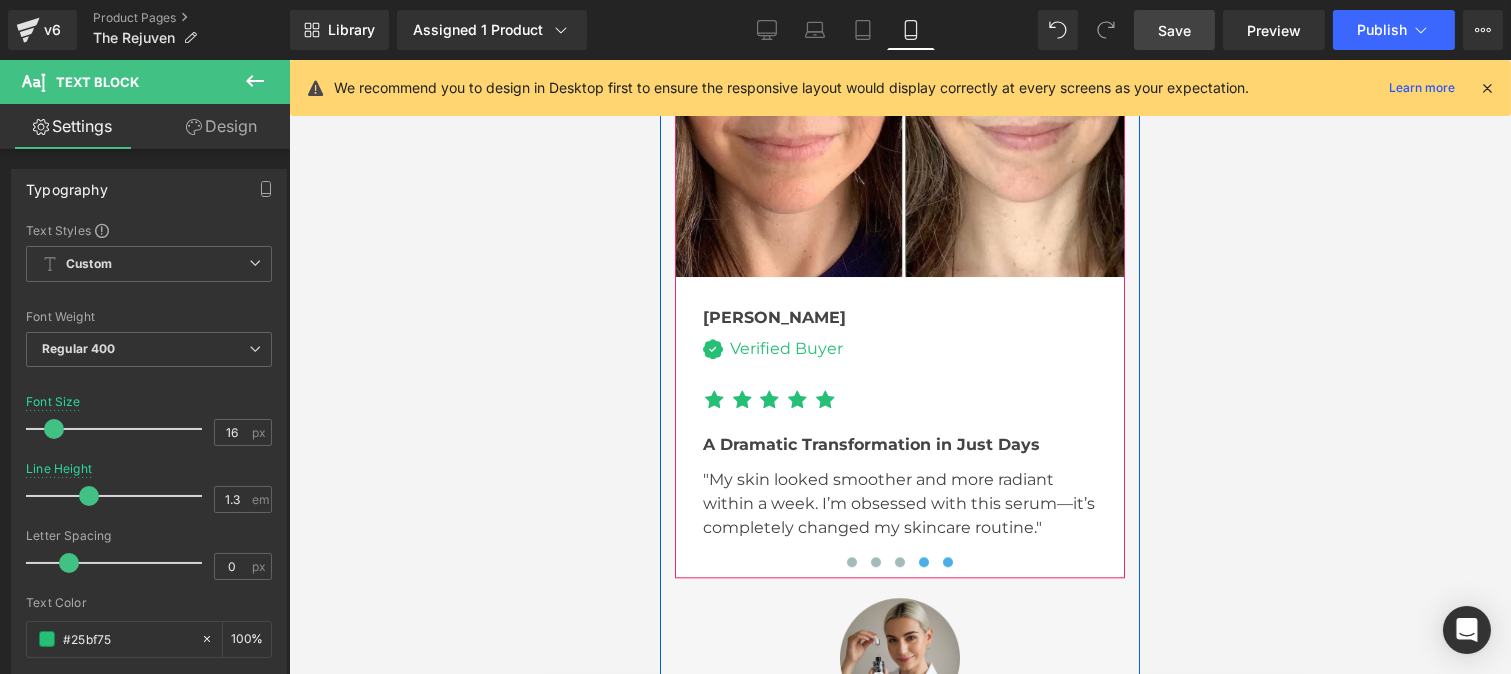 click at bounding box center (923, 562) 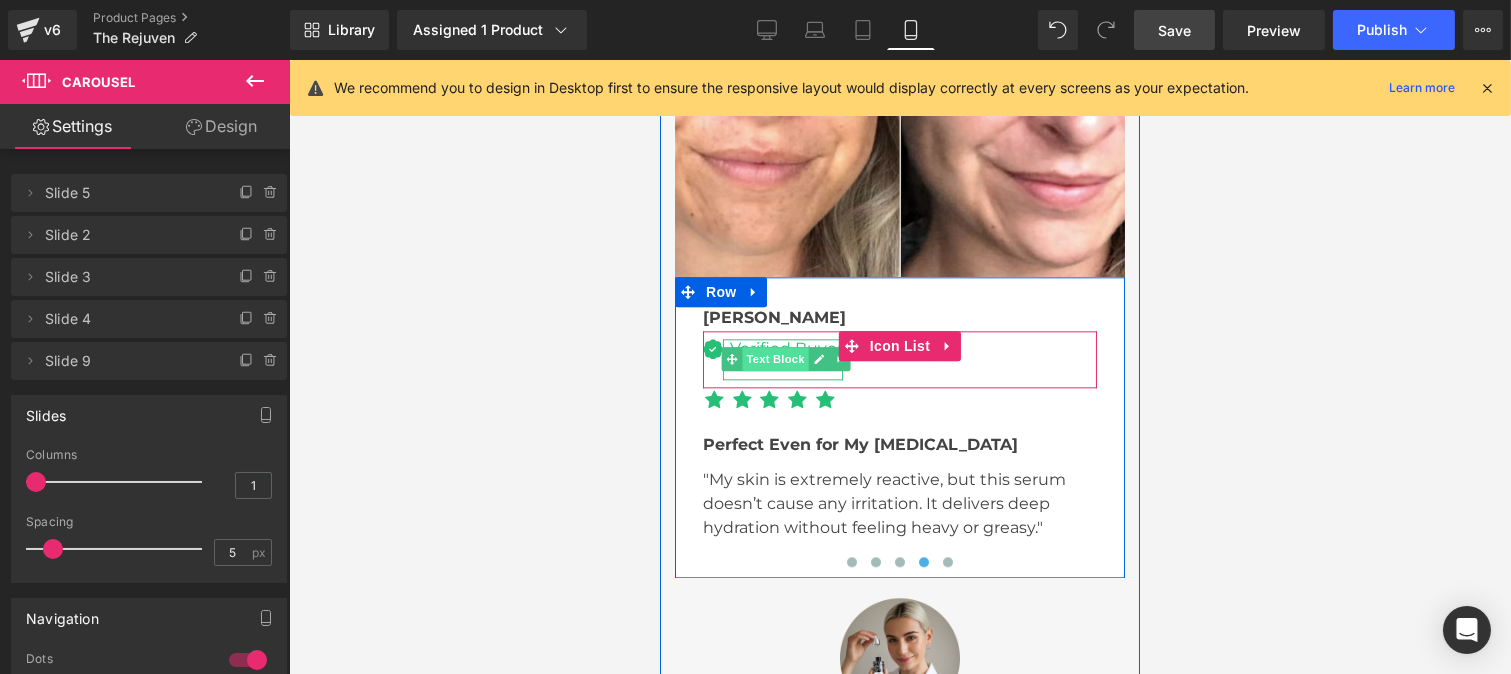 click on "Text Block" at bounding box center (775, 359) 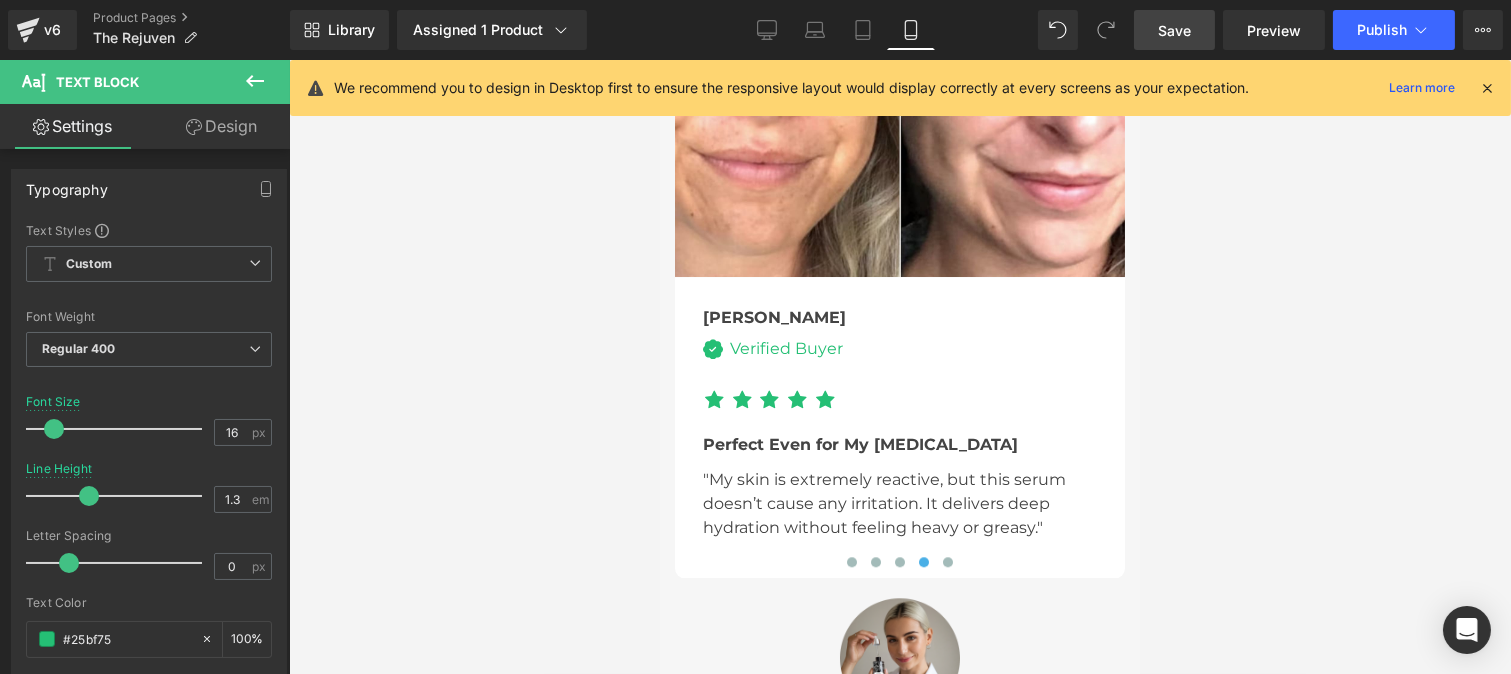 click on "Save" at bounding box center [1174, 30] 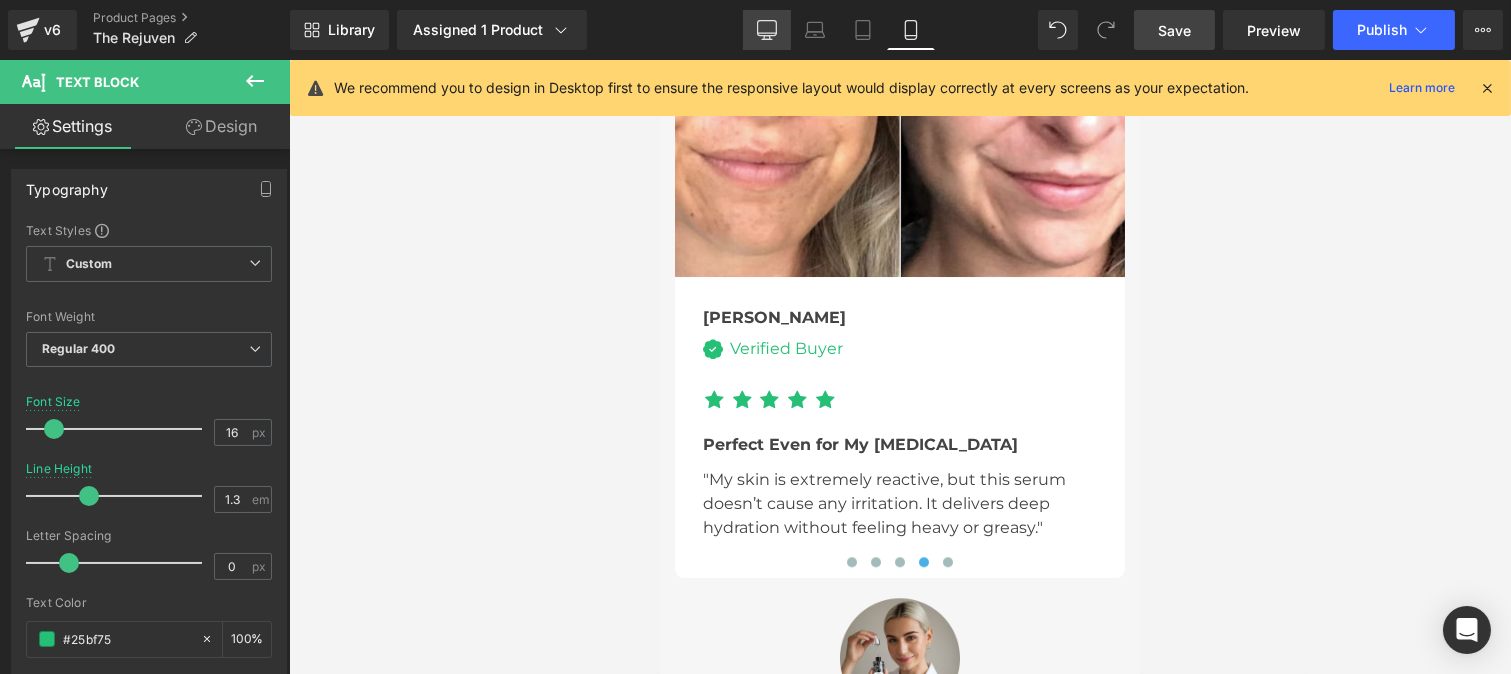 click on "Desktop" at bounding box center [767, 30] 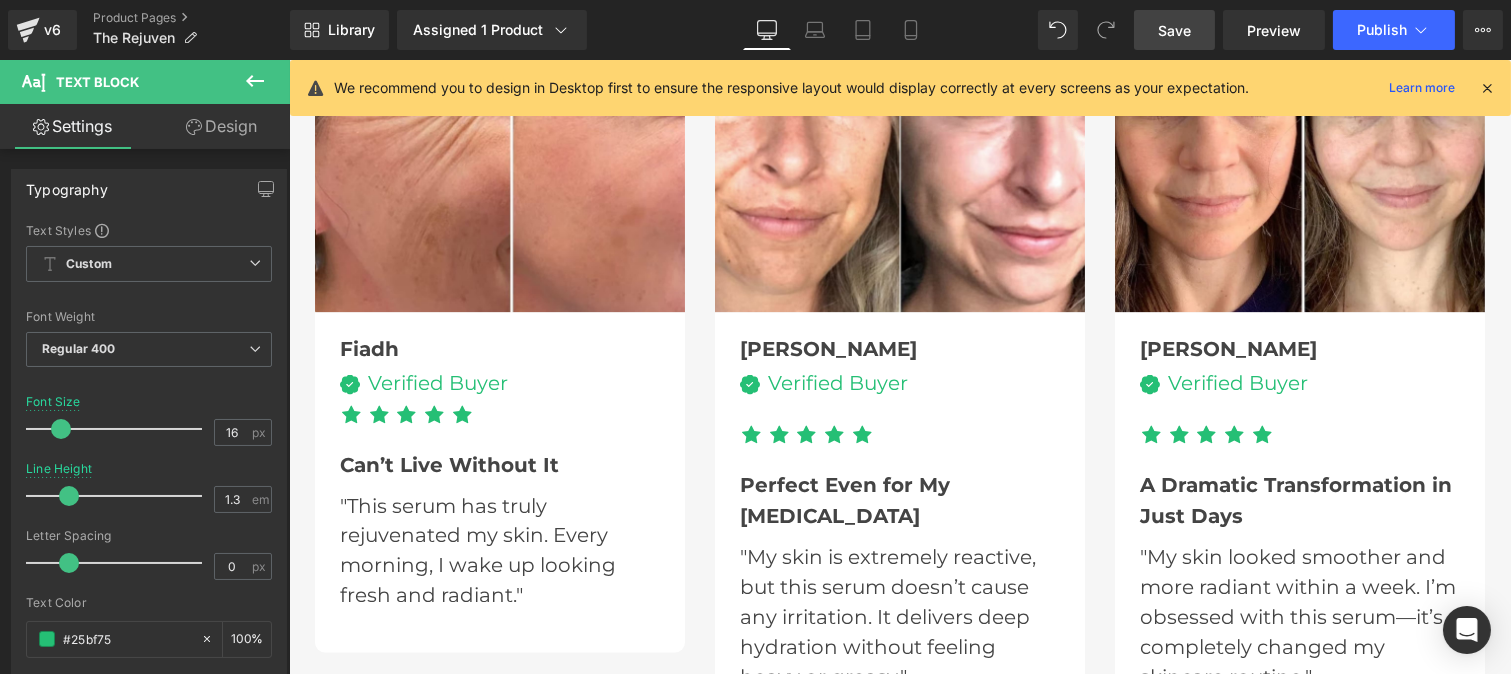 scroll, scrollTop: 6327, scrollLeft: 0, axis: vertical 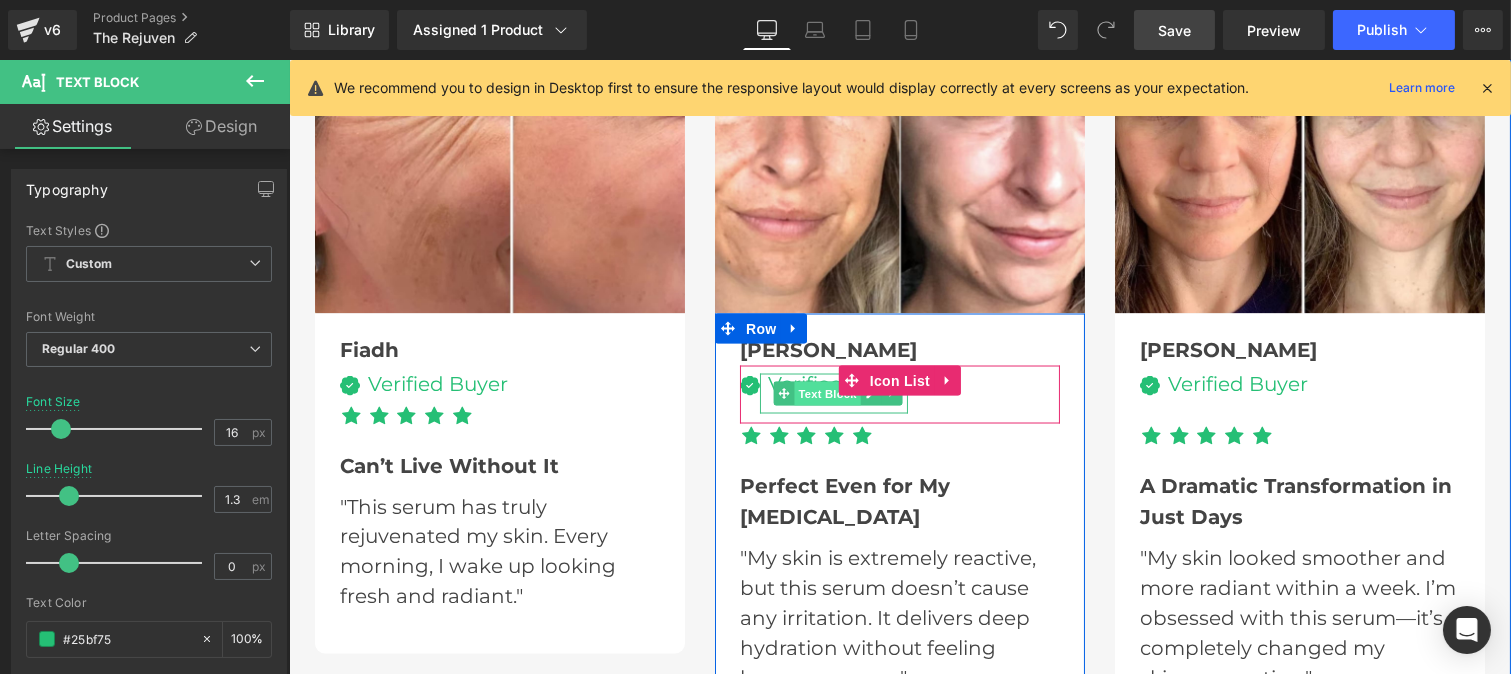 click on "Text Block" at bounding box center [827, 394] 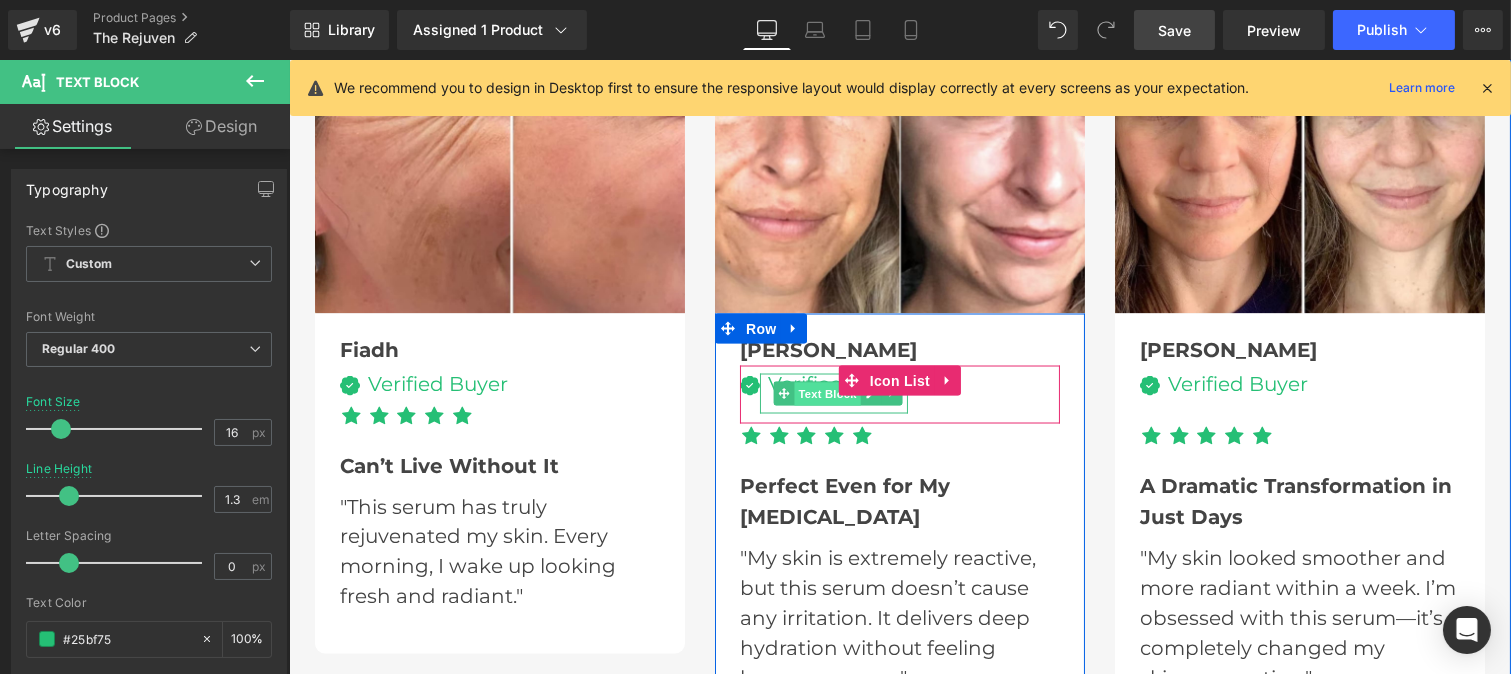 click on "Text Block" at bounding box center [827, 395] 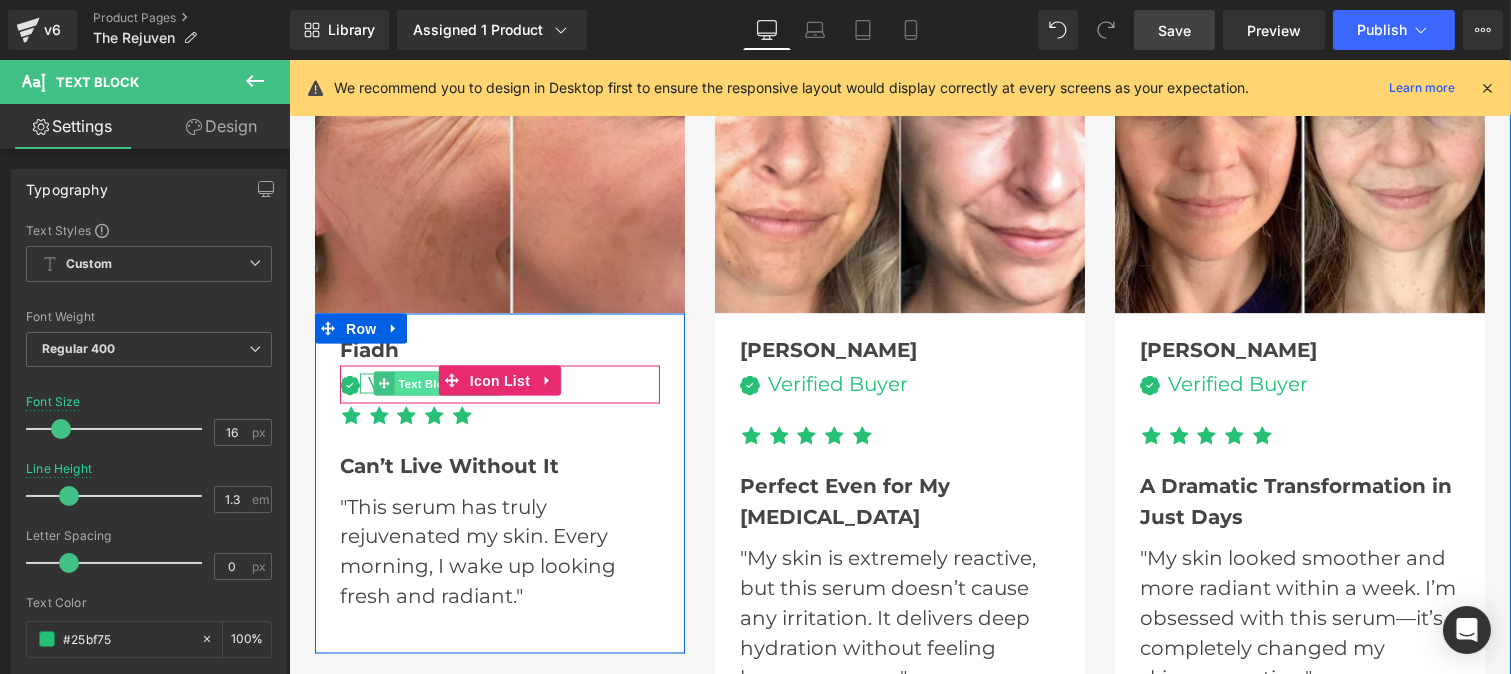 click on "Text Block" at bounding box center (427, 384) 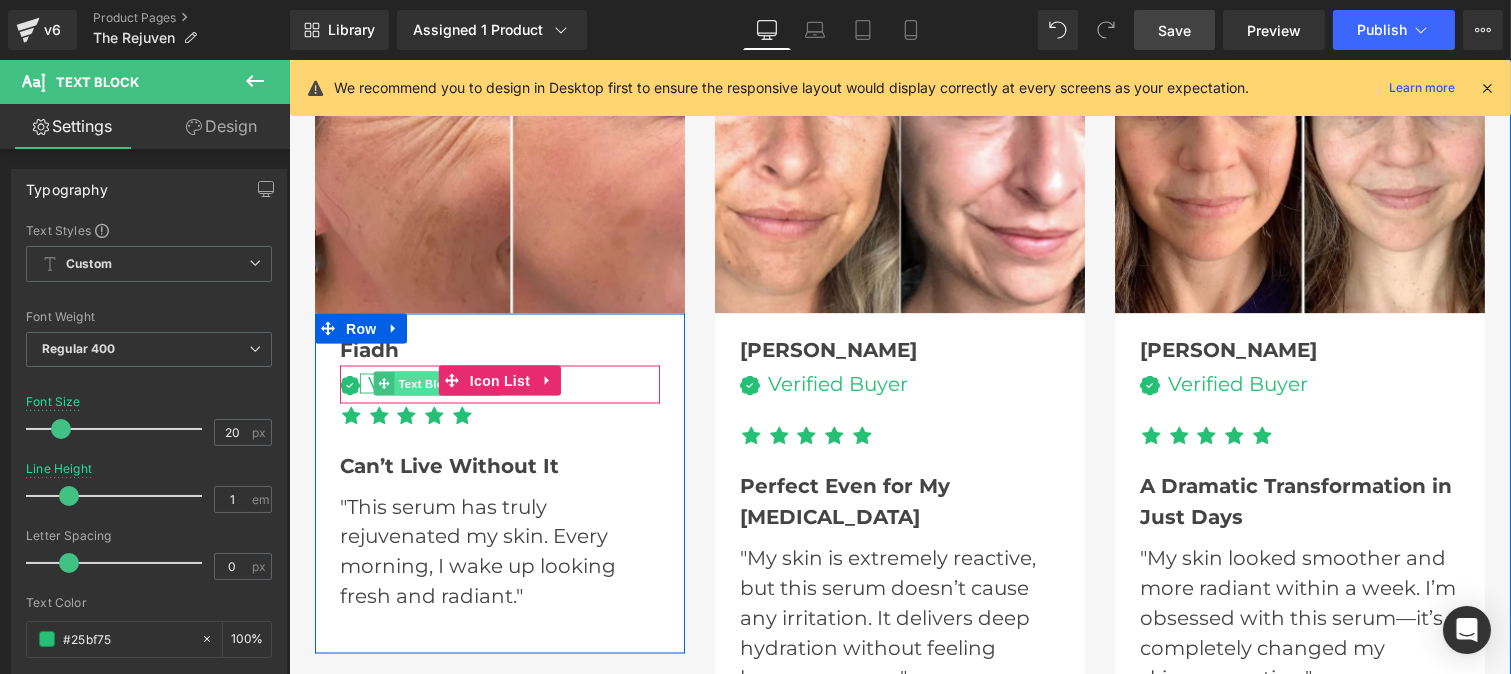 click on "Text Block" at bounding box center [427, 384] 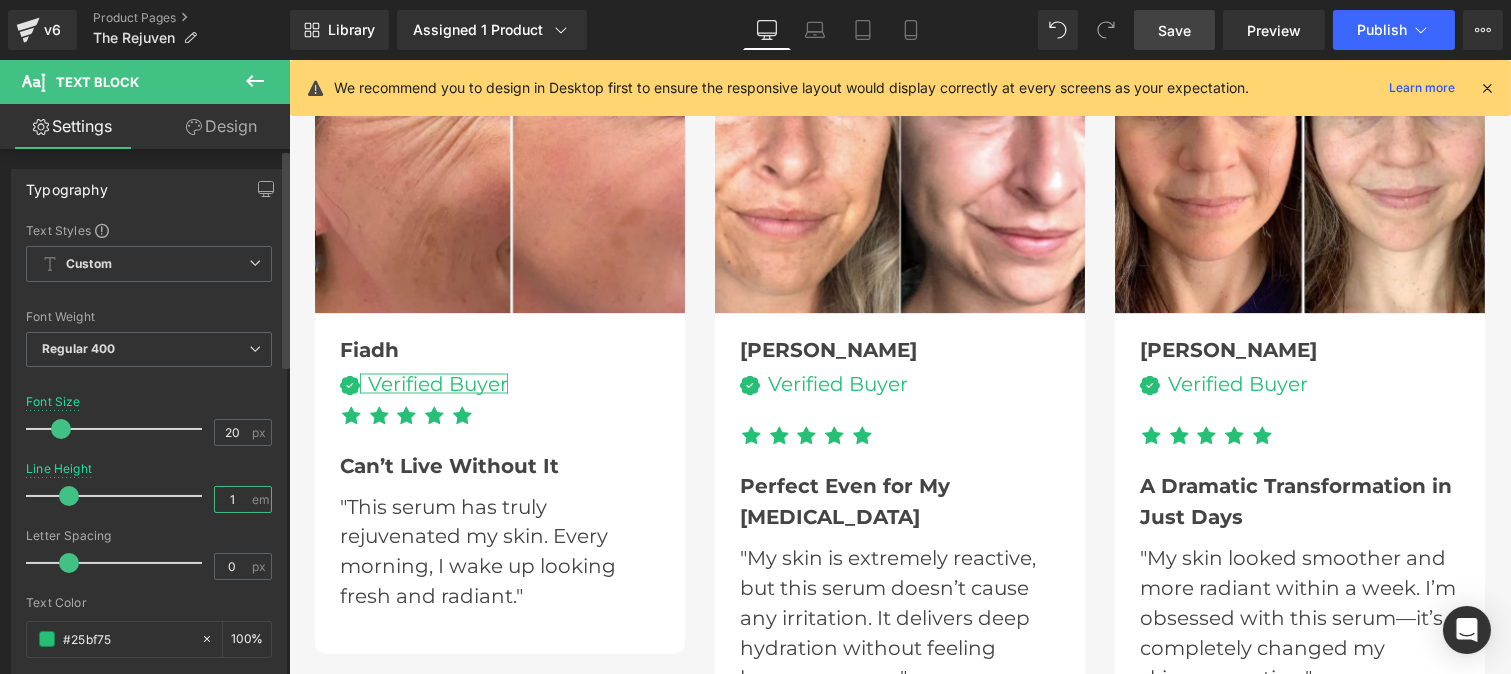 click on "1" at bounding box center (232, 499) 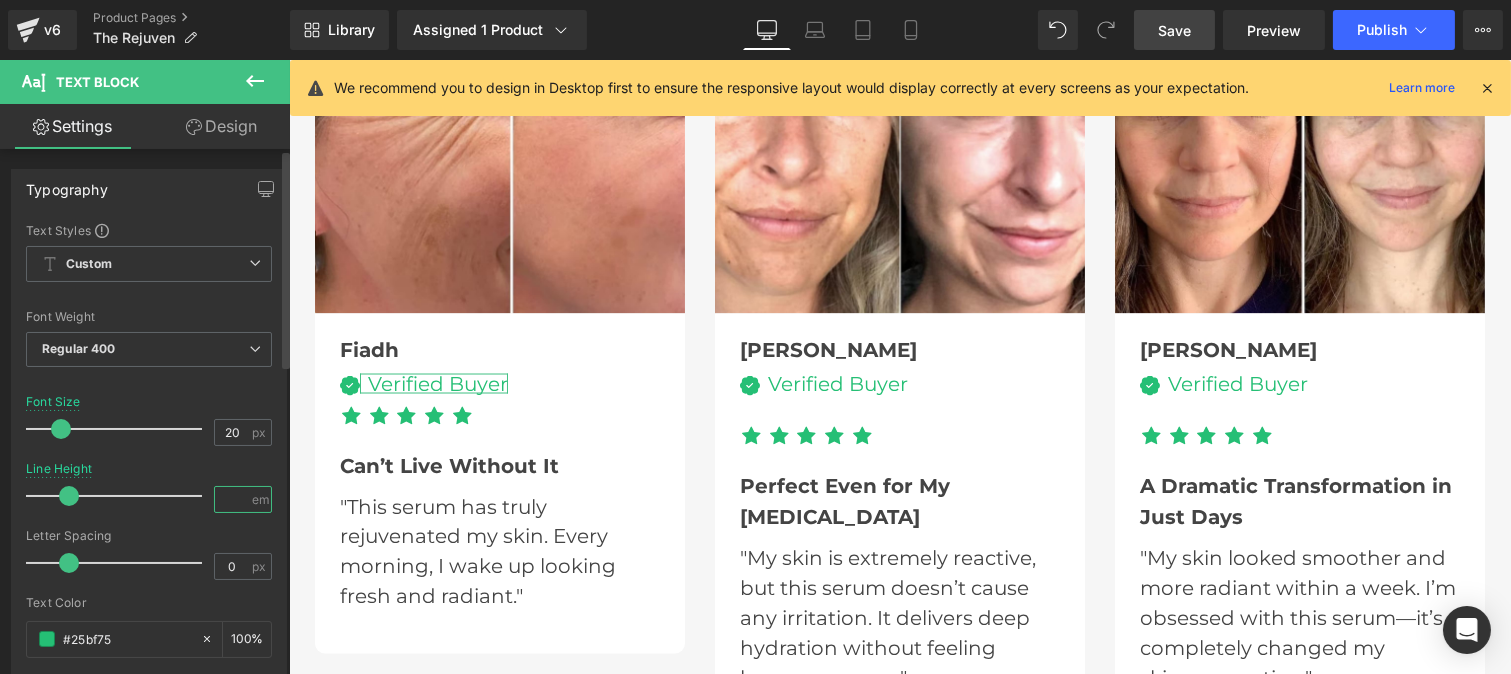 type on "1.3" 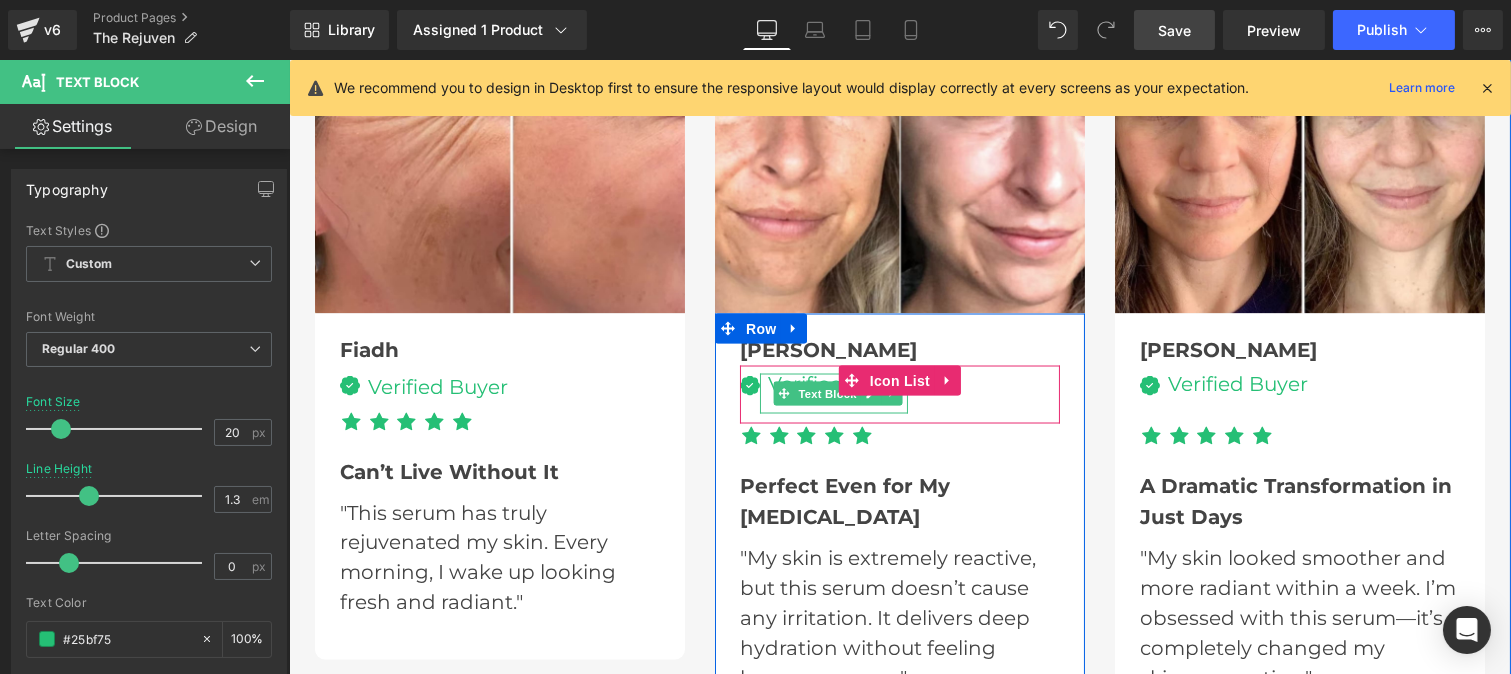 click on "Verified Buyer" at bounding box center (833, 394) 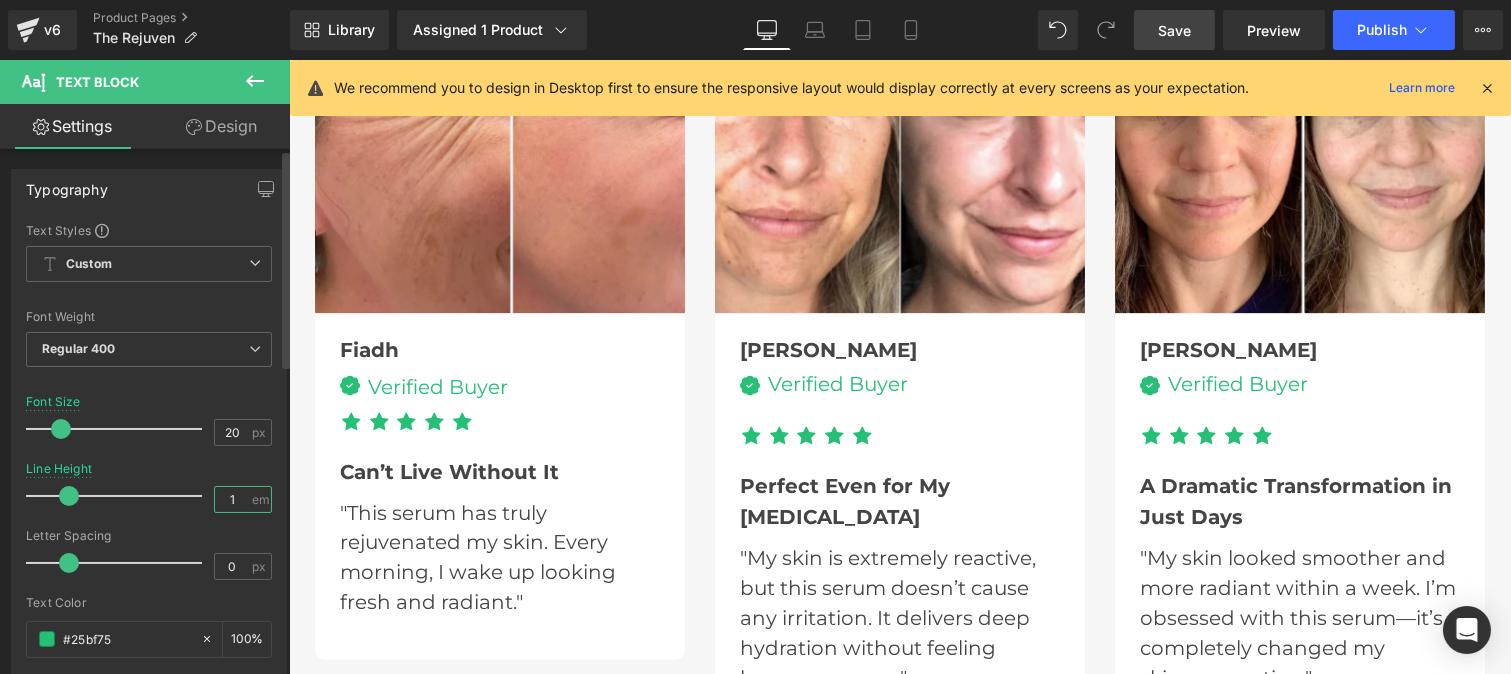 click on "1" at bounding box center [232, 499] 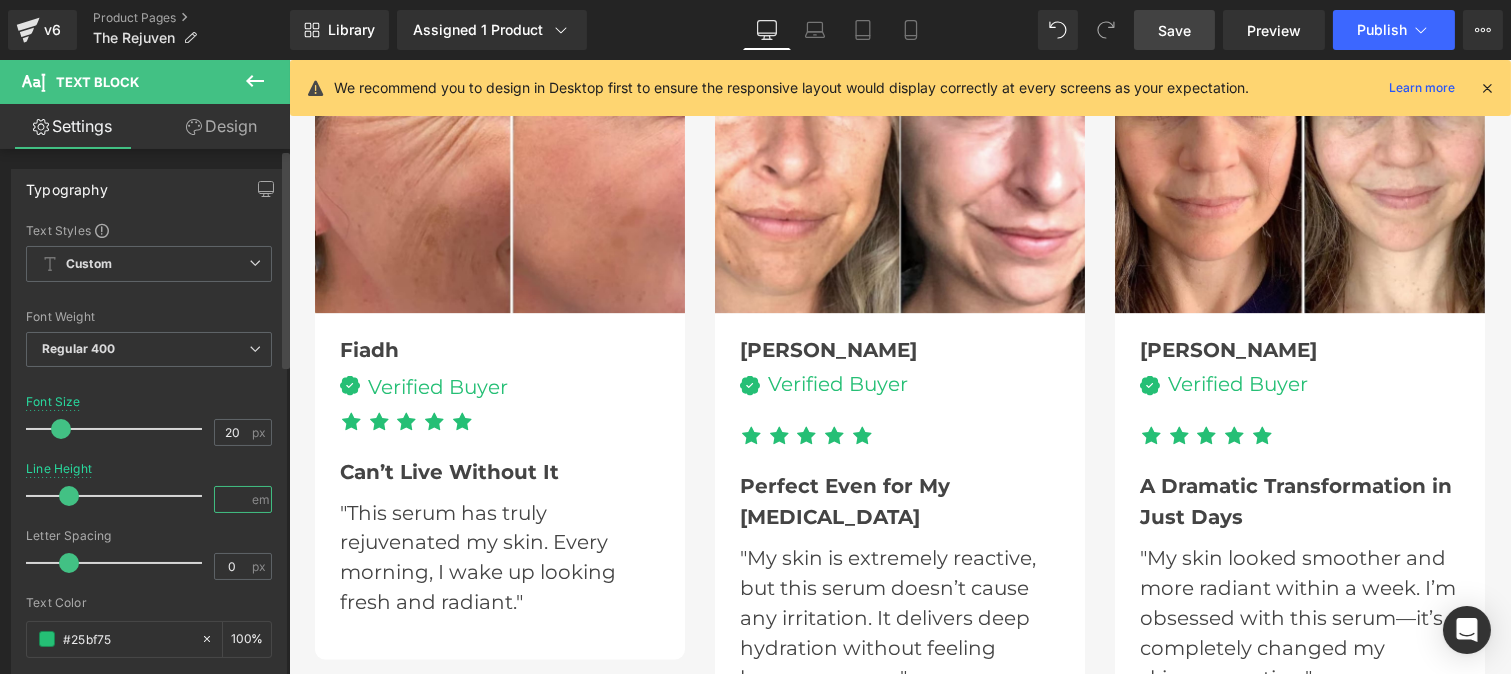 type on "1.3" 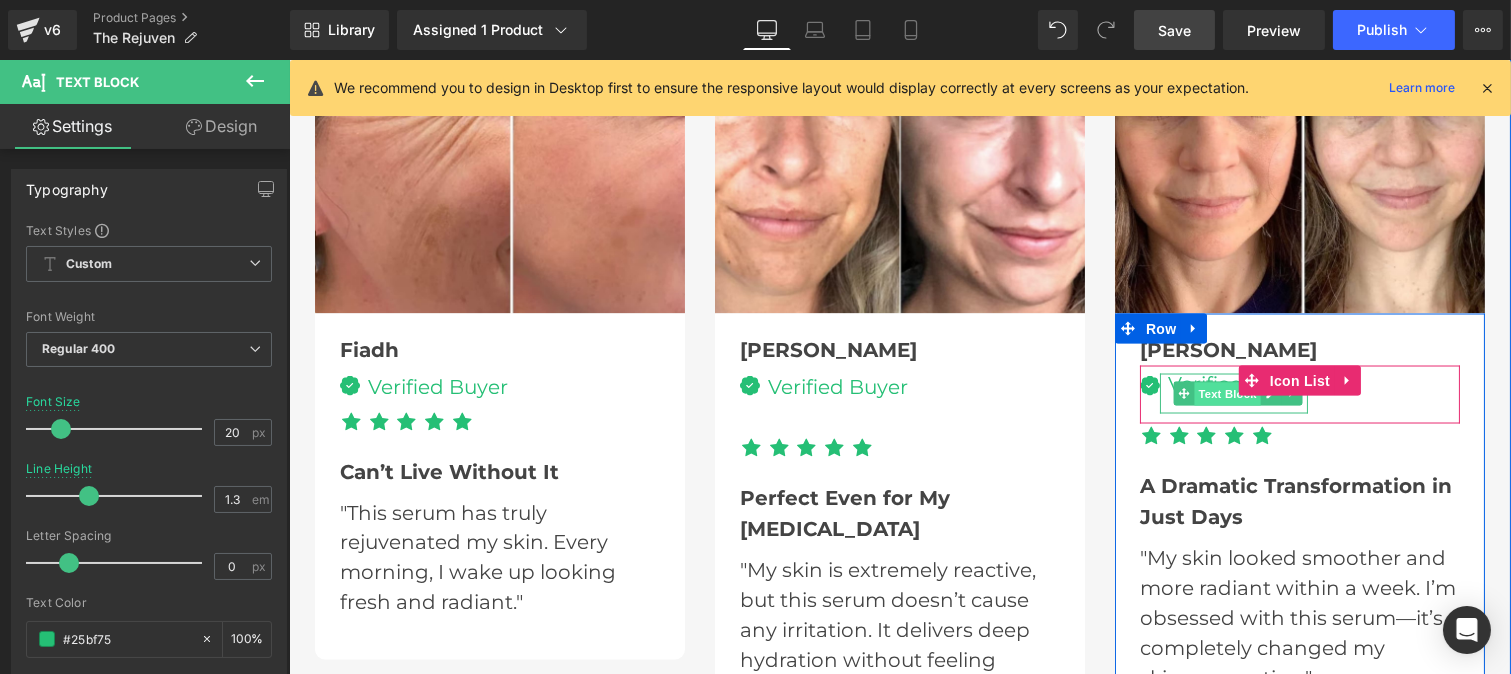 click on "Text Block" at bounding box center [1227, 395] 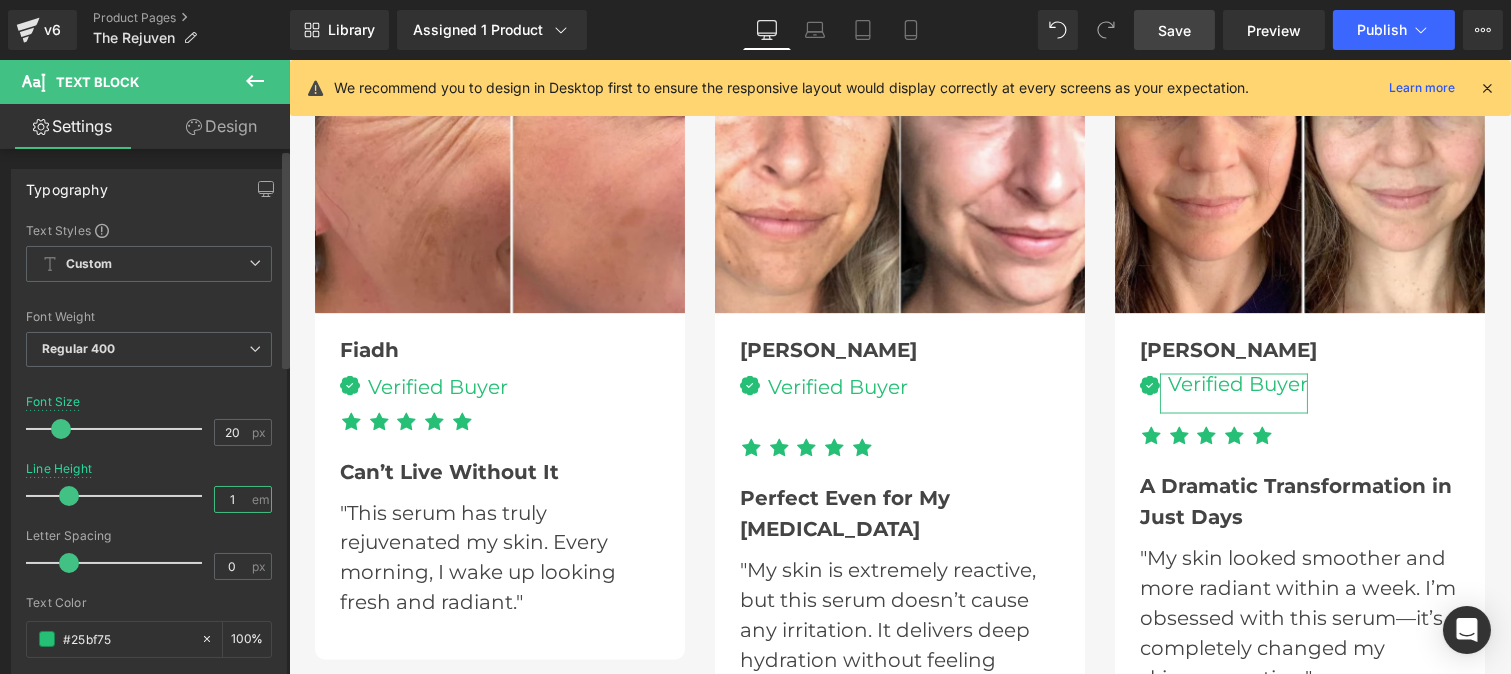 click on "1" at bounding box center [232, 499] 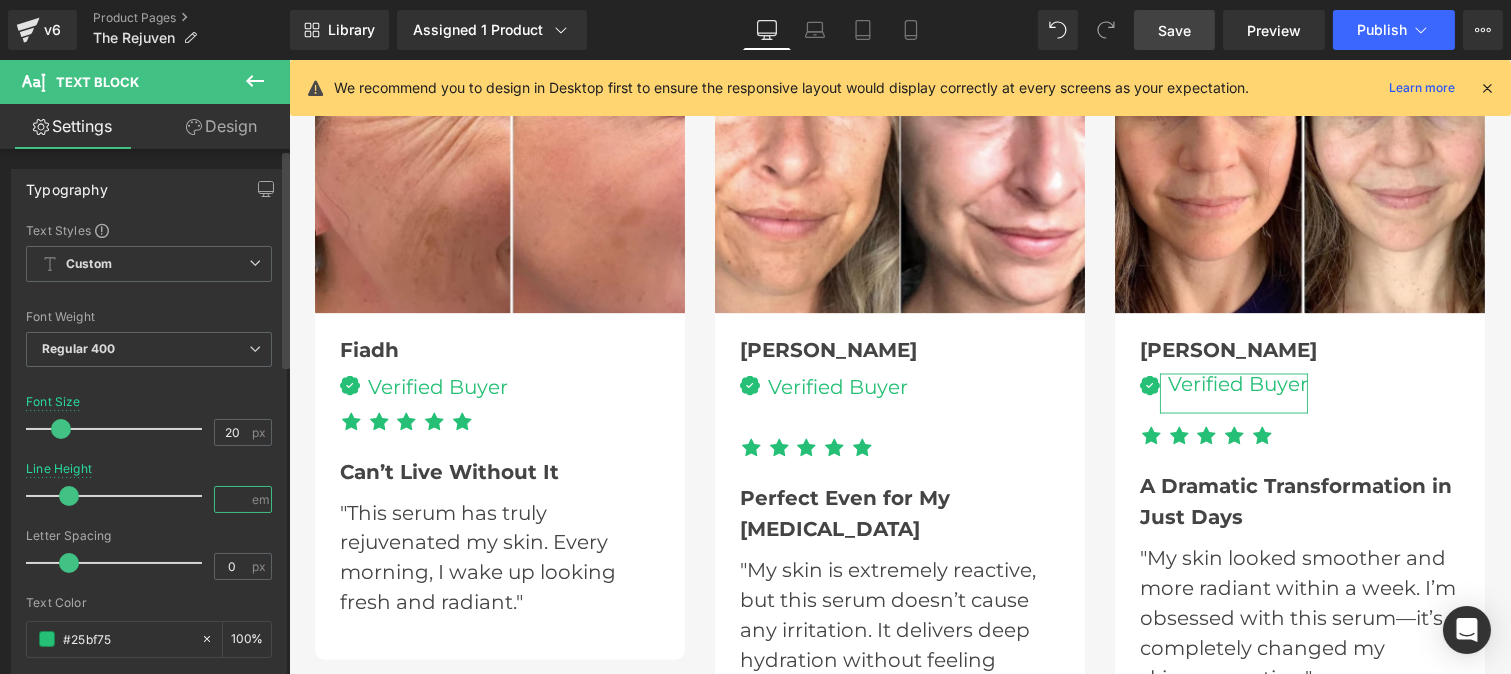 type on "1.3" 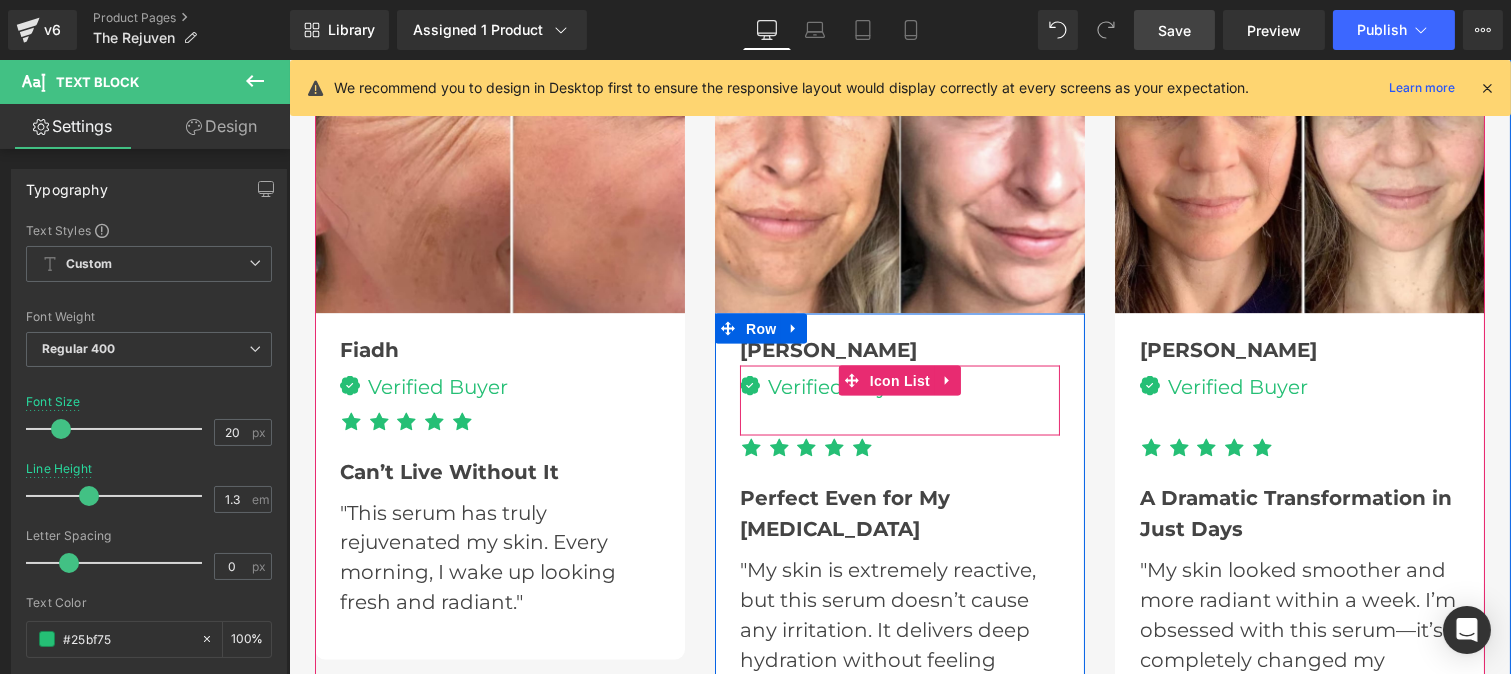 click at bounding box center [288, 60] 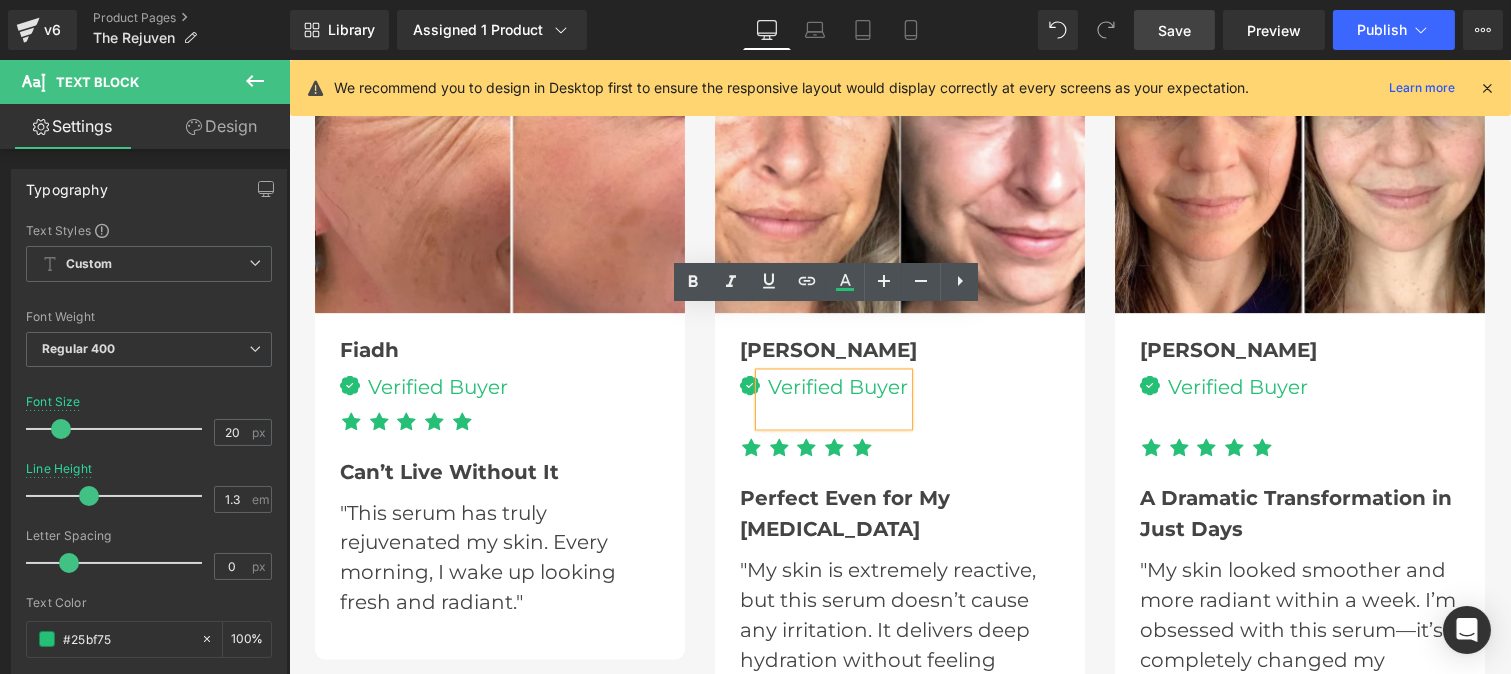 click at bounding box center [837, 413] 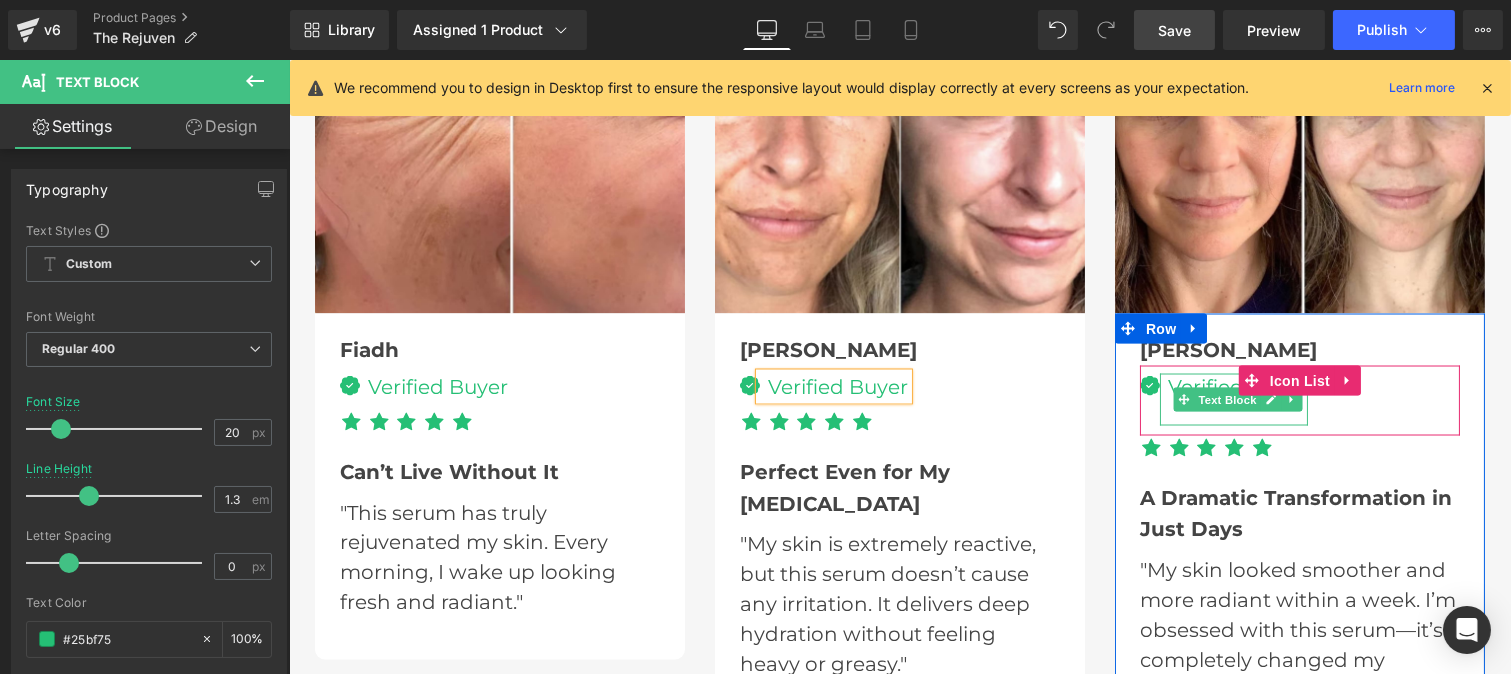 click at bounding box center (1237, 413) 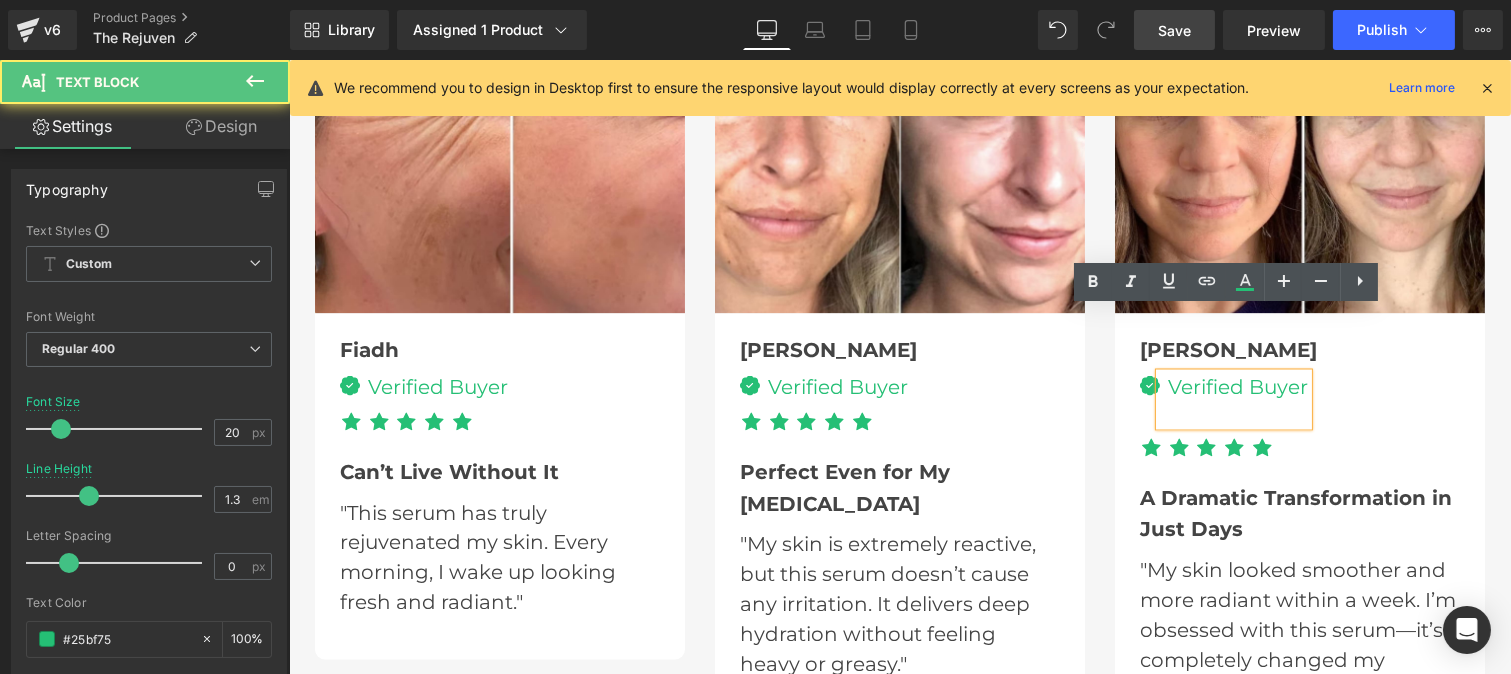 click at bounding box center (1237, 413) 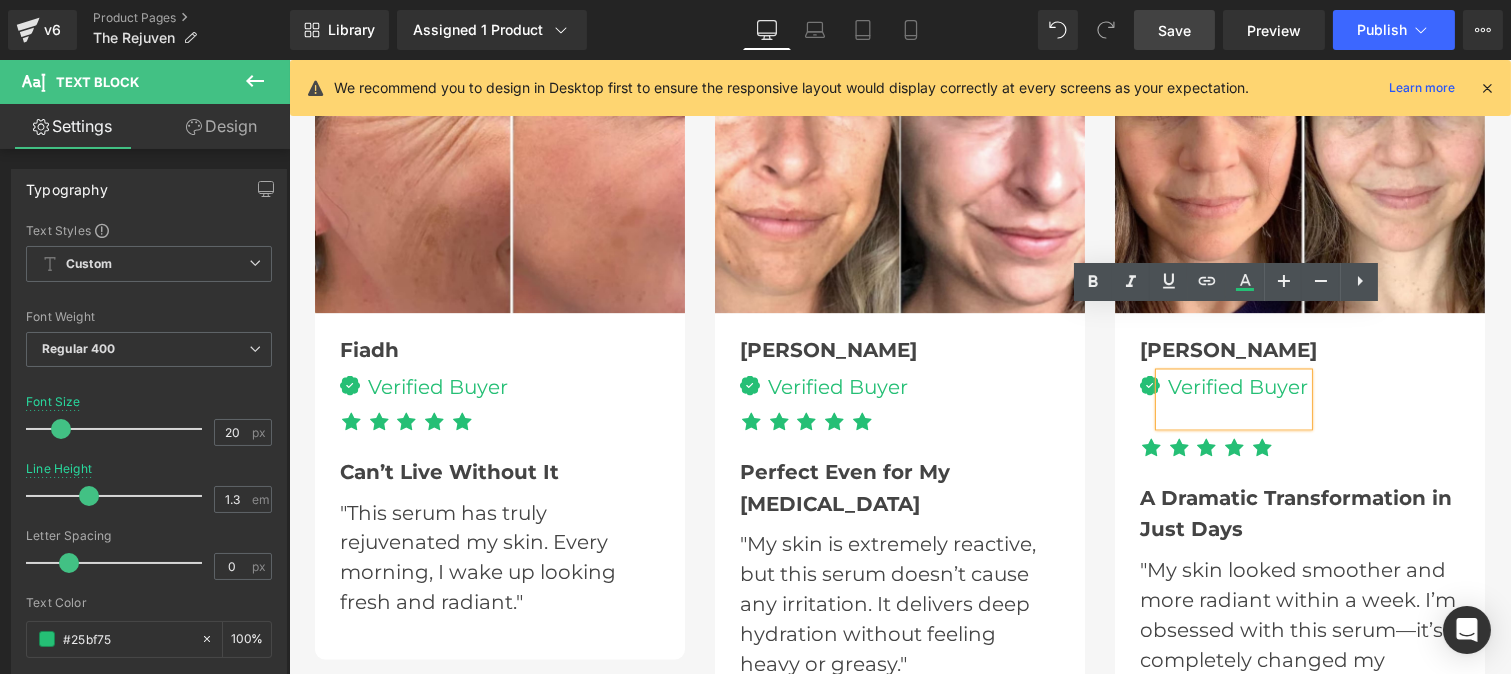 type 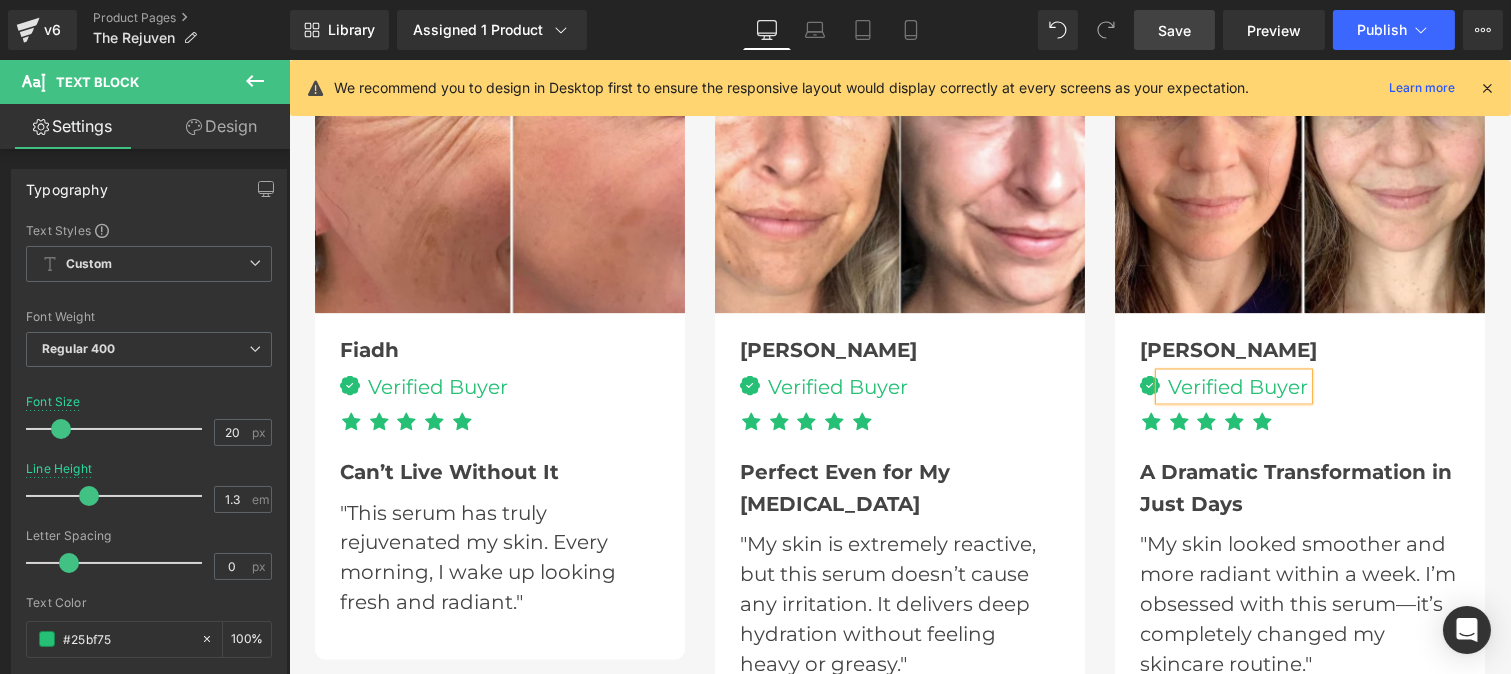 click at bounding box center [887, 704] 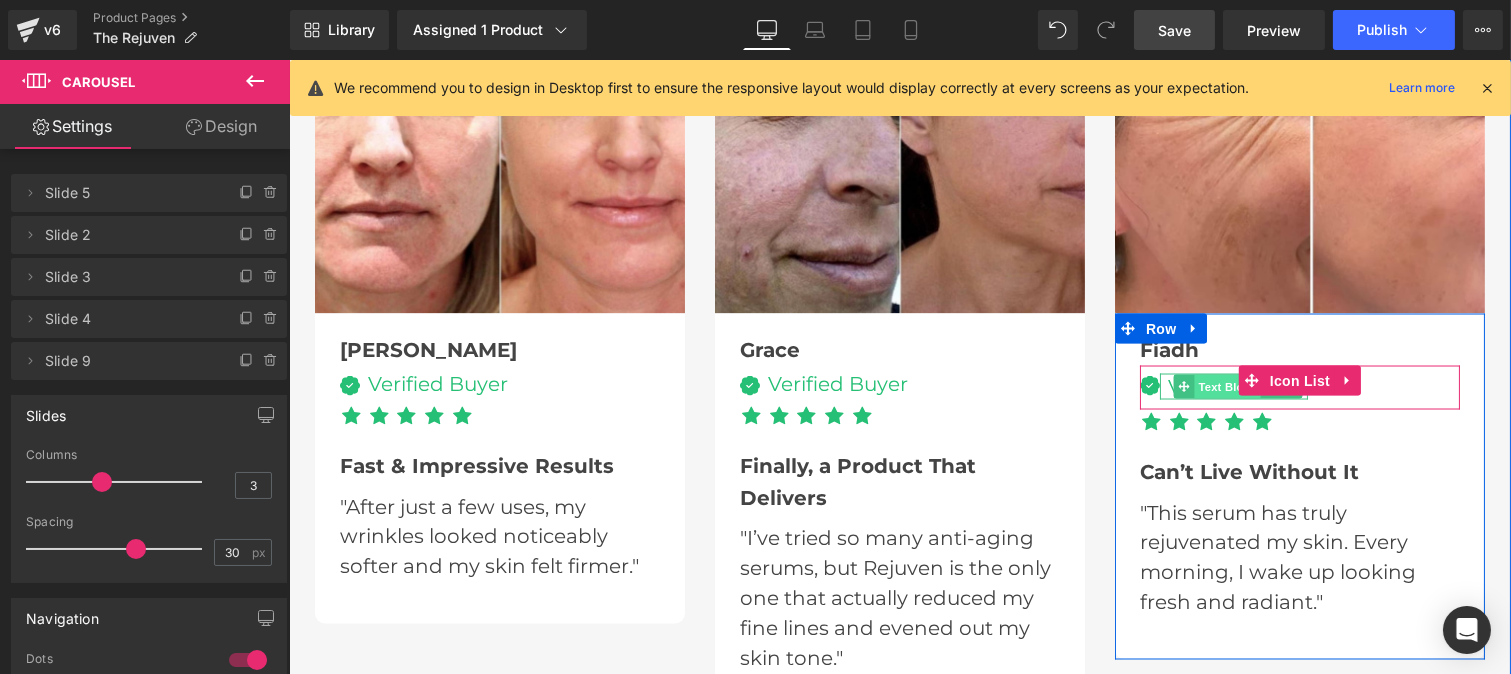 click on "Text Block" at bounding box center (1227, 387) 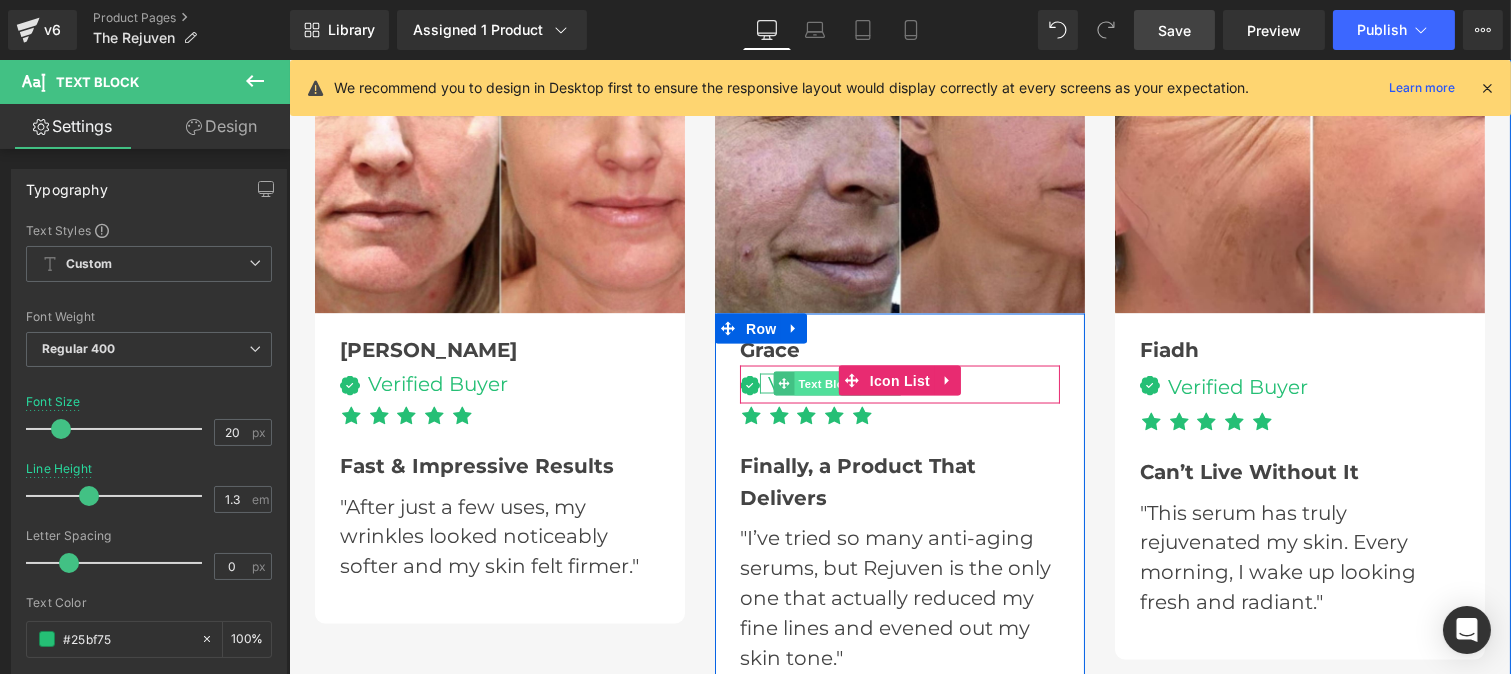 click on "Text Block" at bounding box center (827, 384) 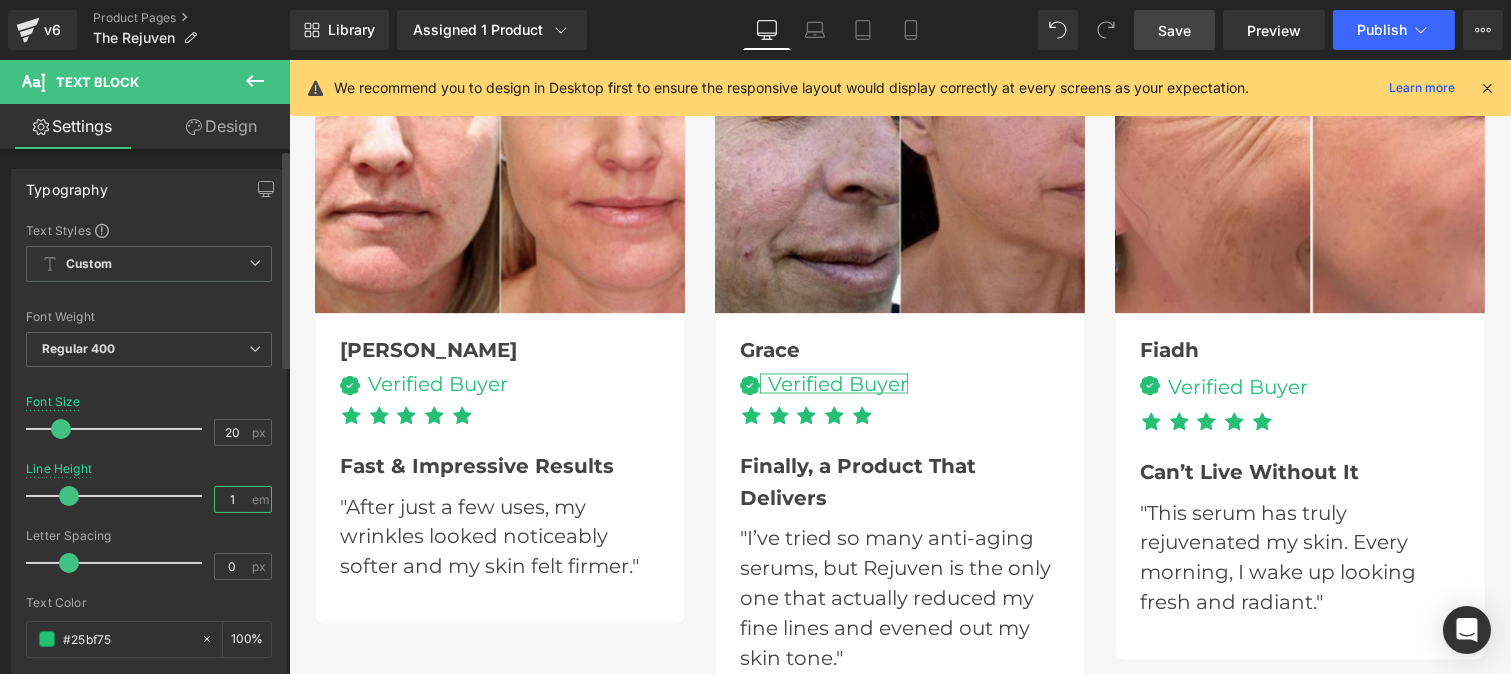 click on "1" at bounding box center (232, 499) 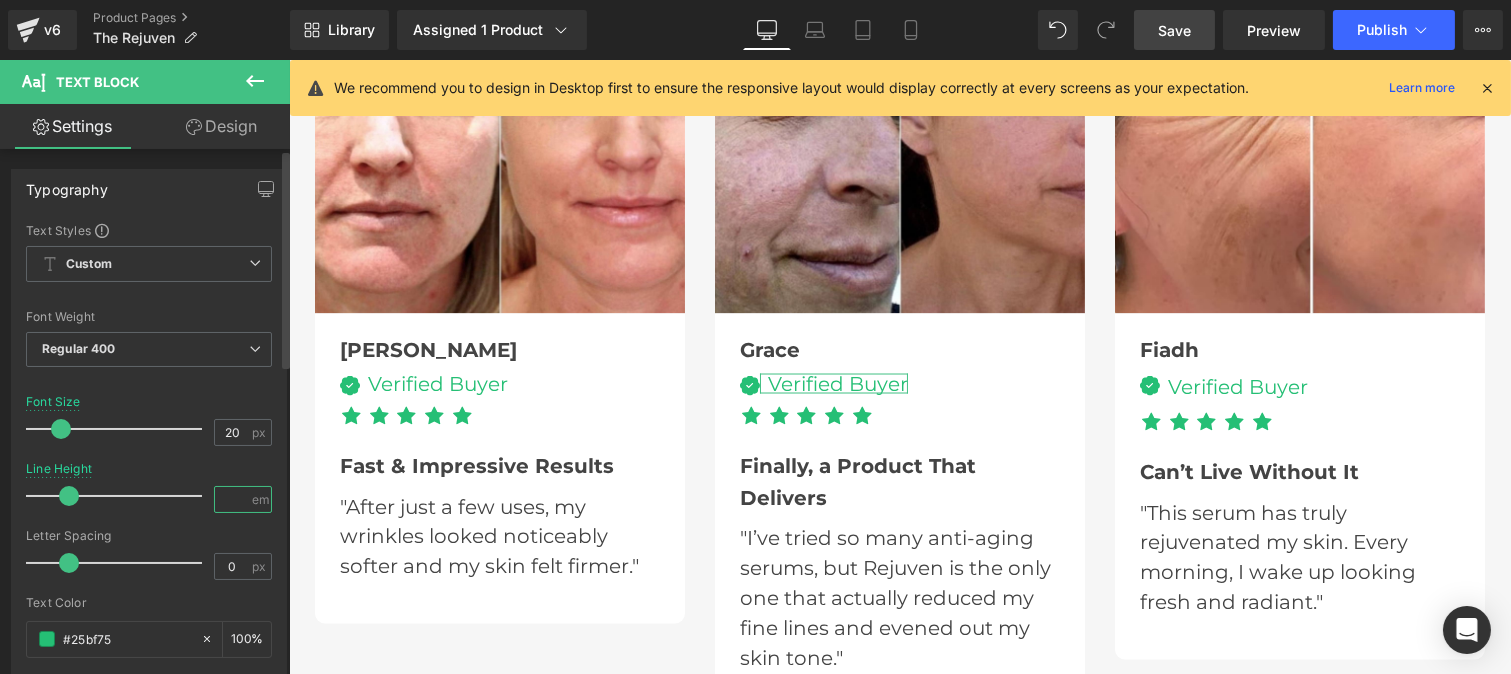 type on "1.3" 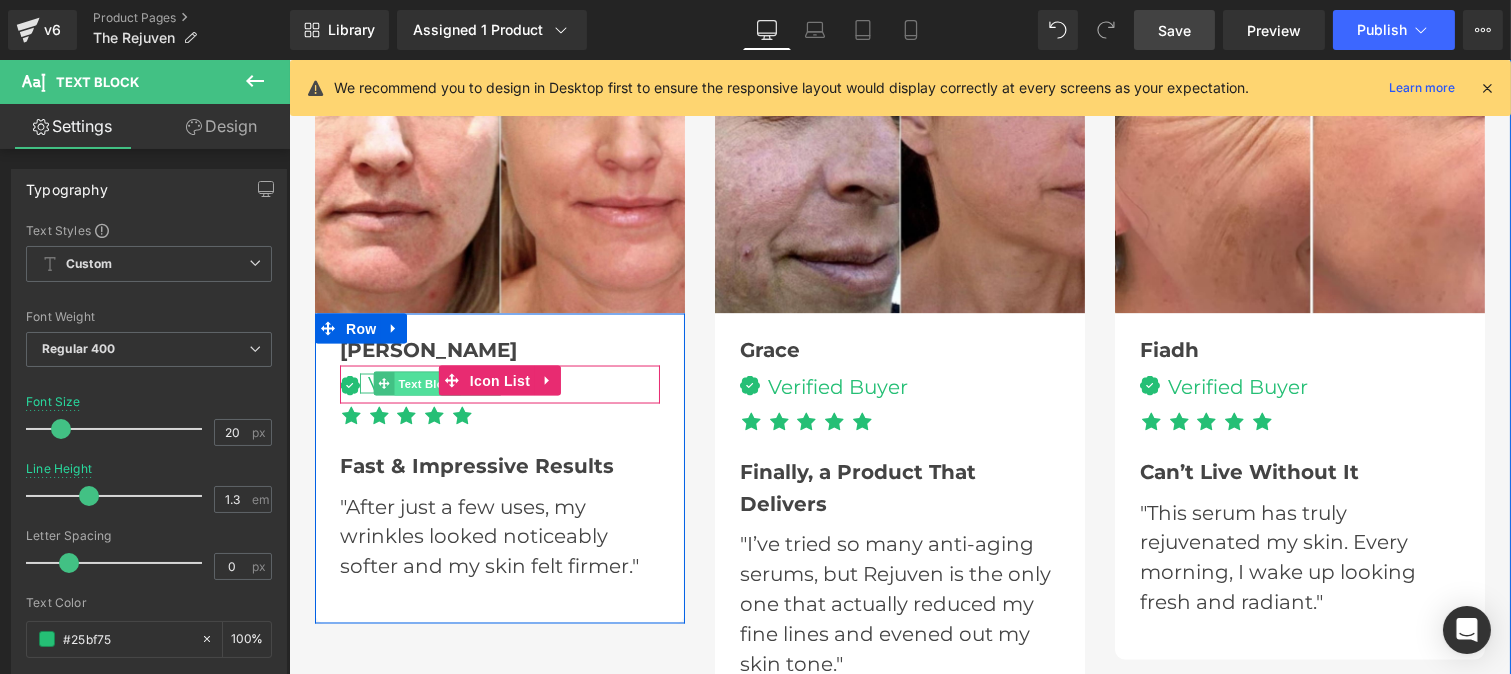 click on "Text Block" at bounding box center [427, 385] 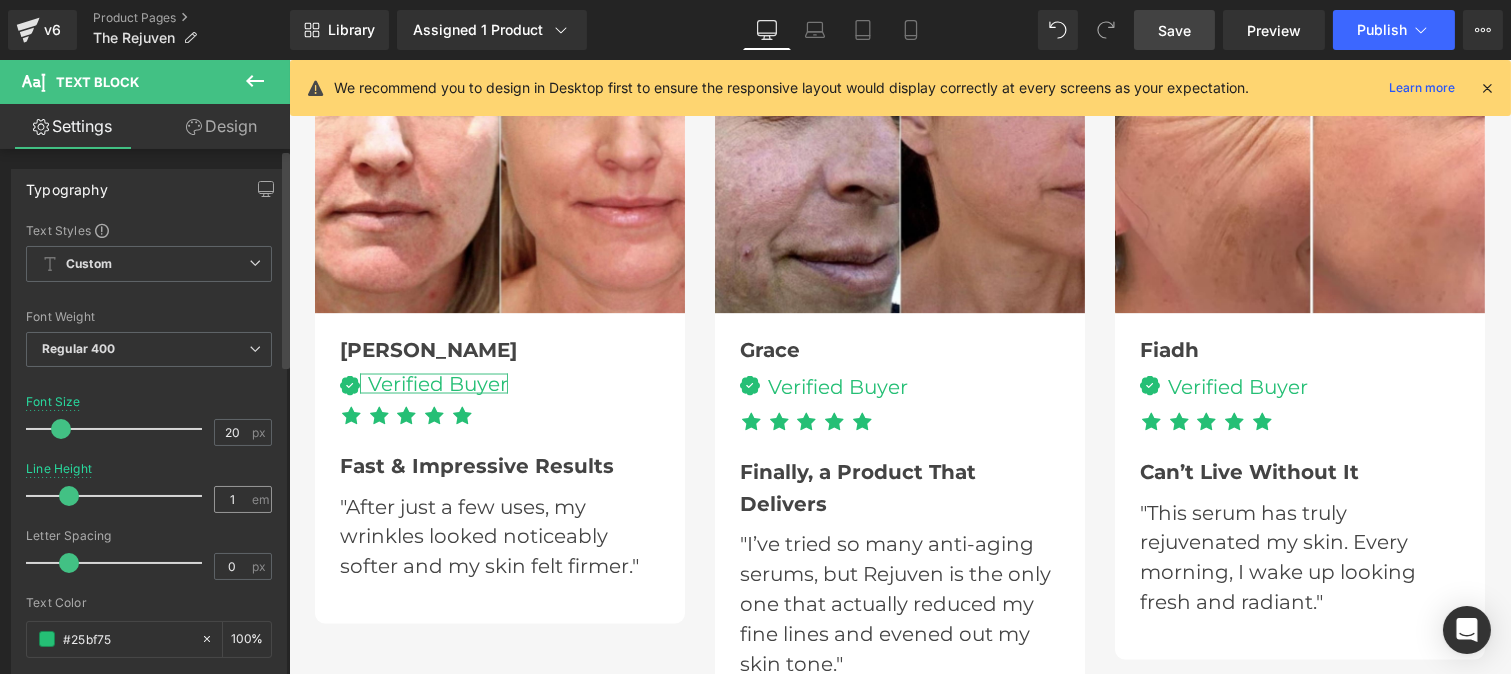 click on "1 em" at bounding box center [243, 499] 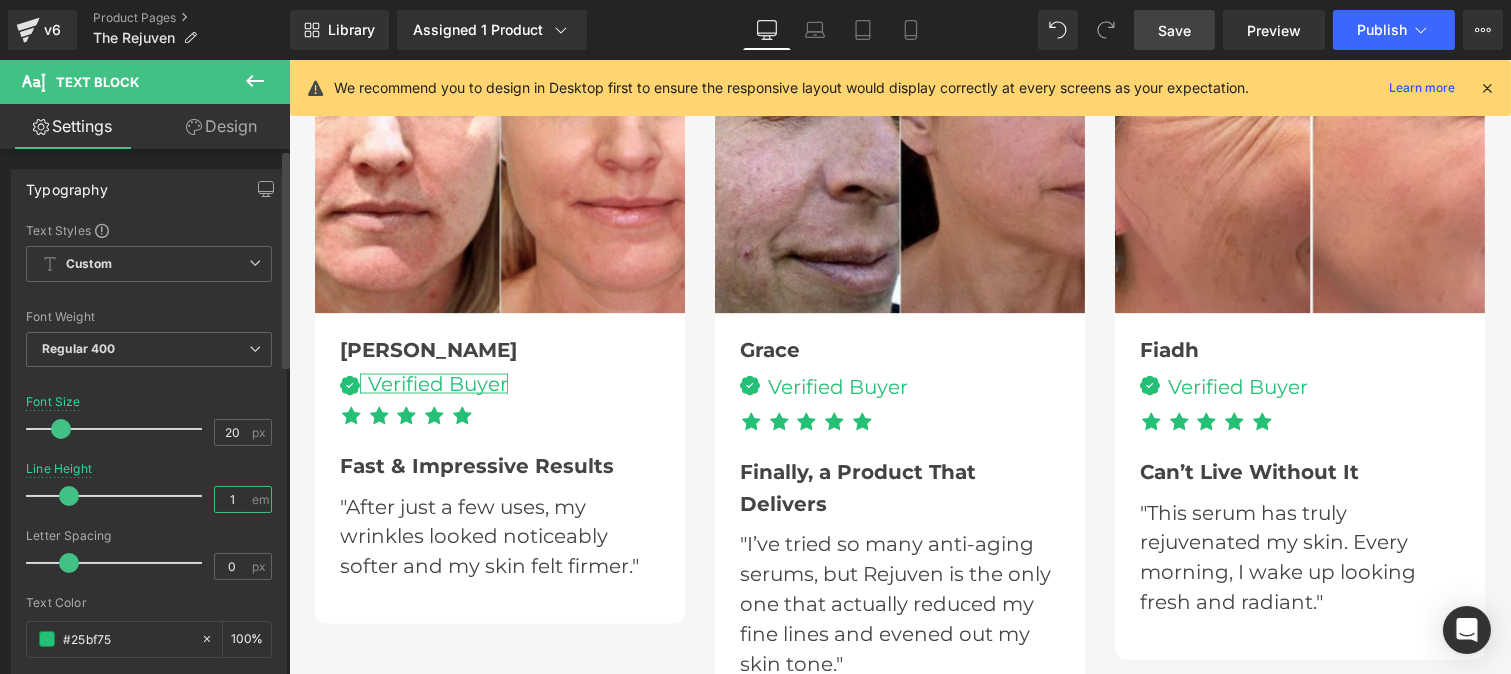 click on "1" at bounding box center (232, 499) 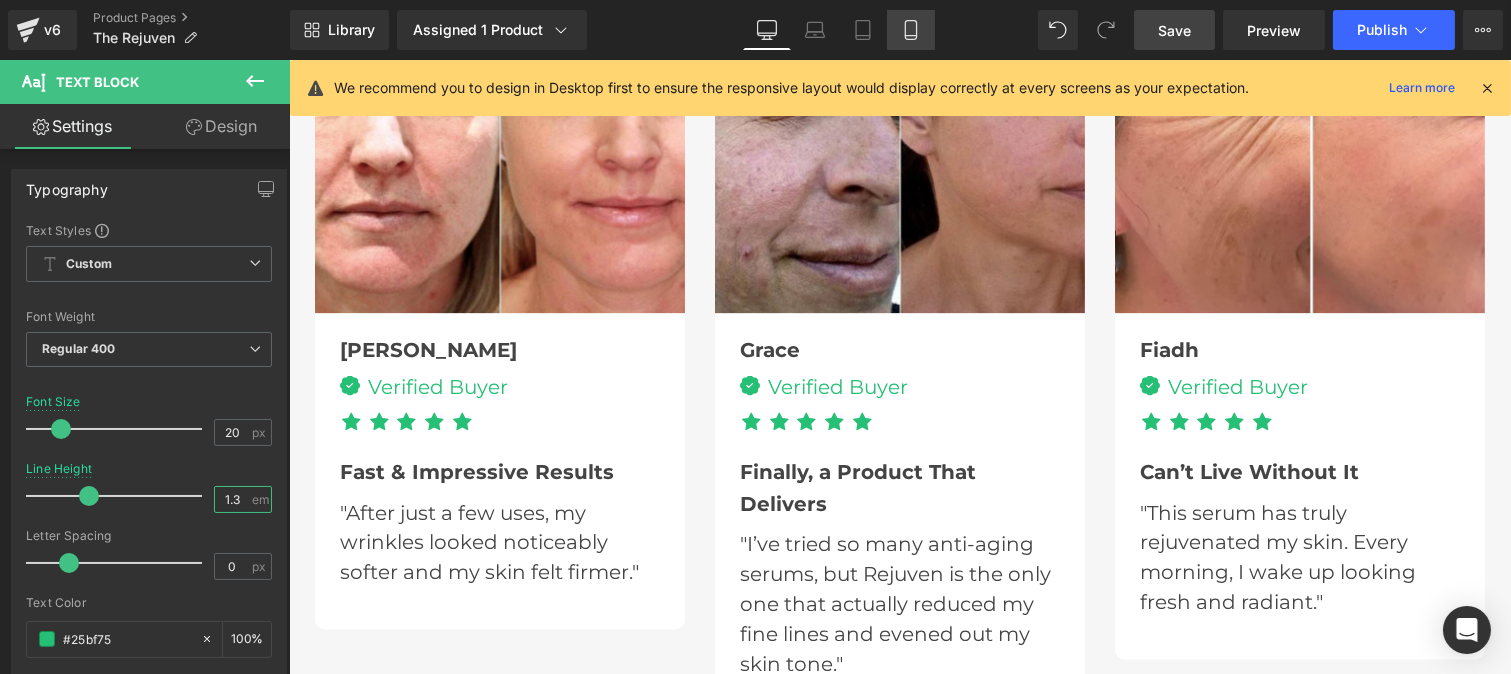 type on "1.3" 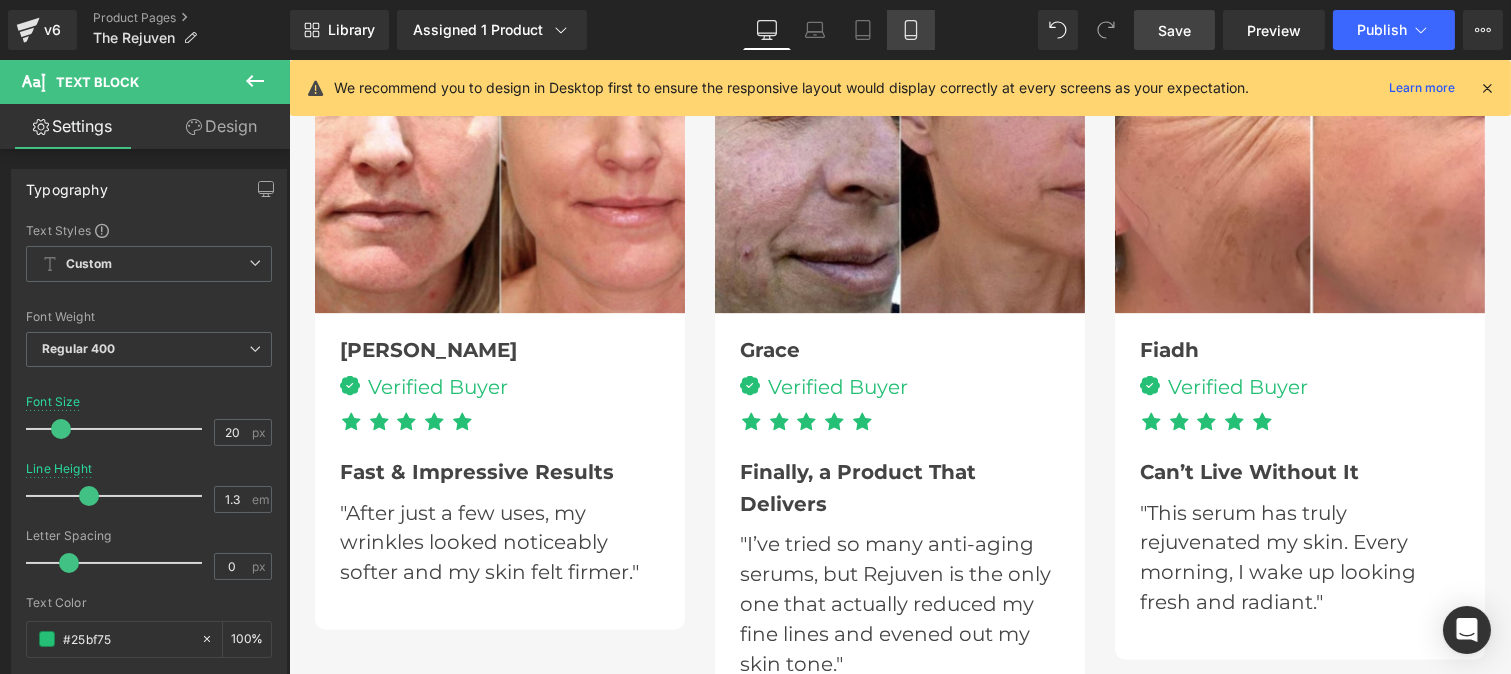 click on "Mobile" at bounding box center [911, 30] 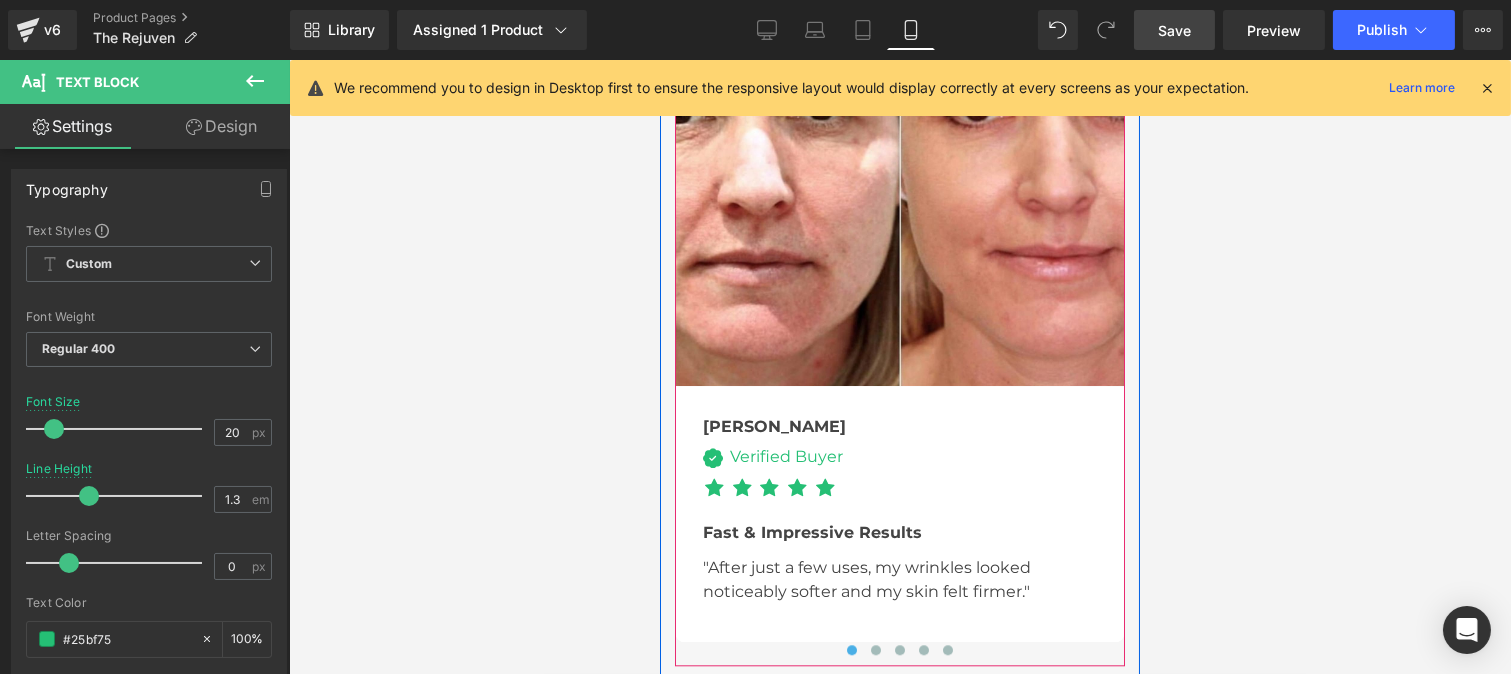 scroll, scrollTop: 8777, scrollLeft: 0, axis: vertical 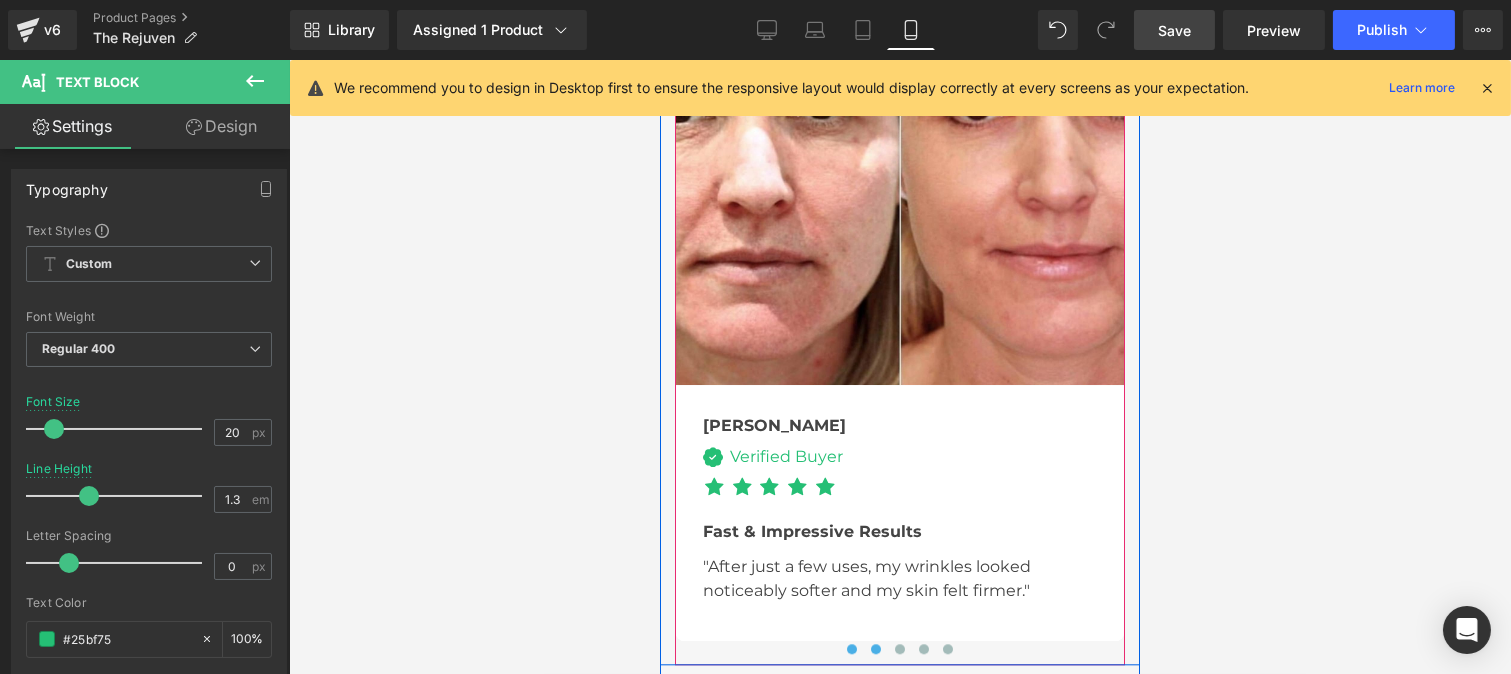 click at bounding box center [875, 649] 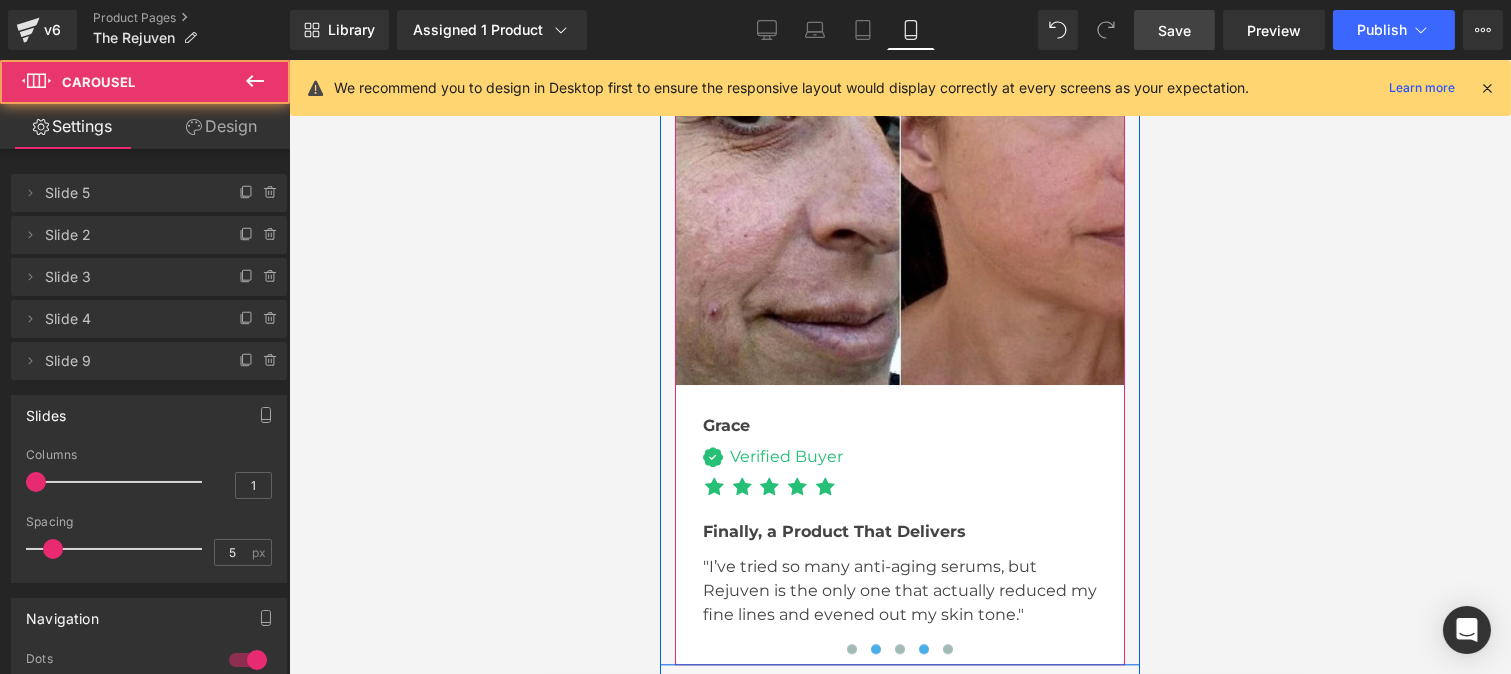 click at bounding box center (923, 649) 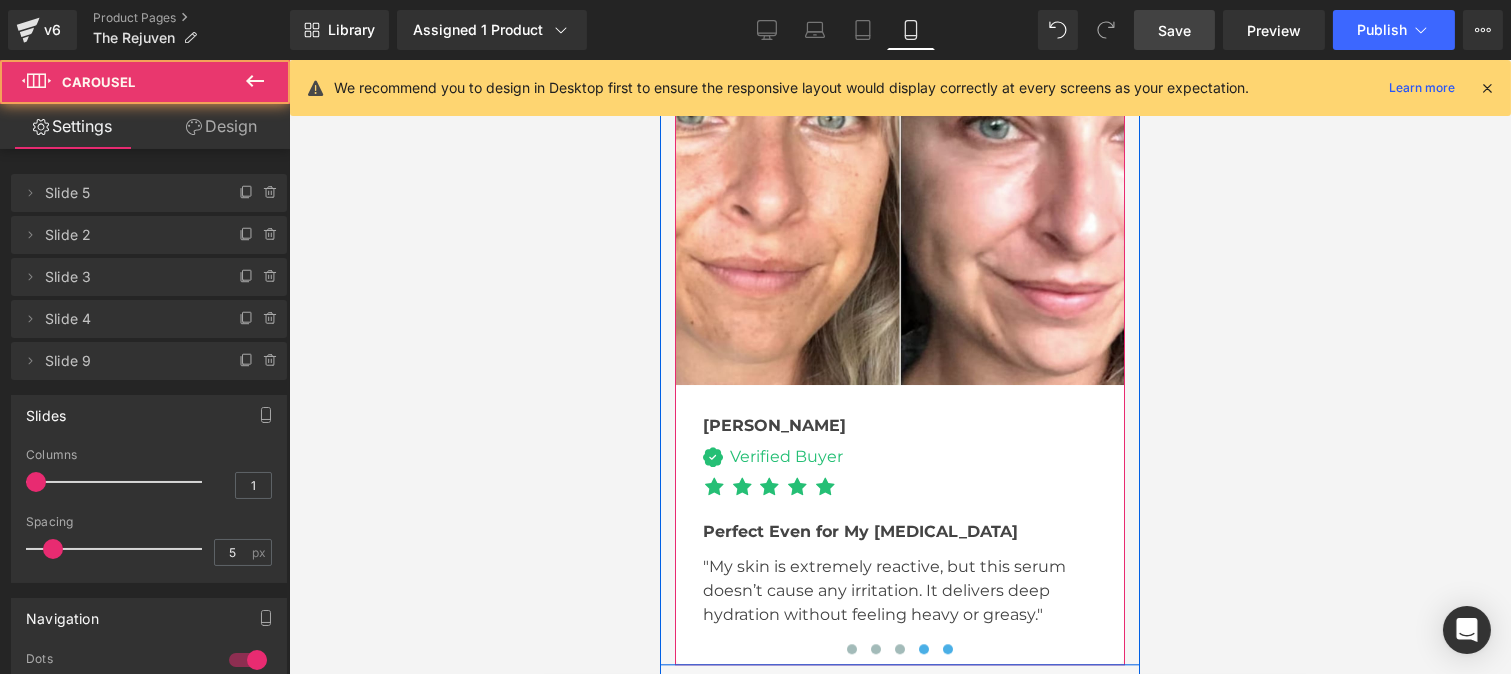 click at bounding box center (947, 649) 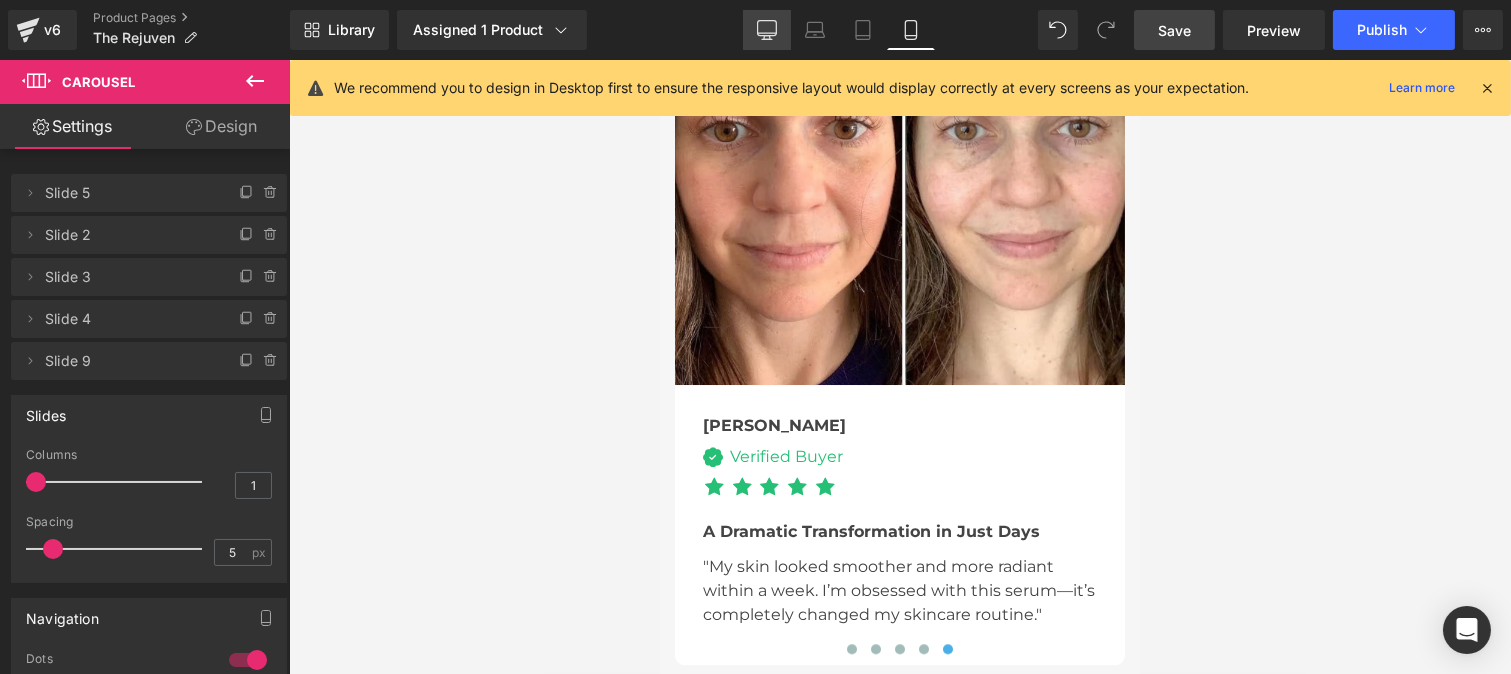 click 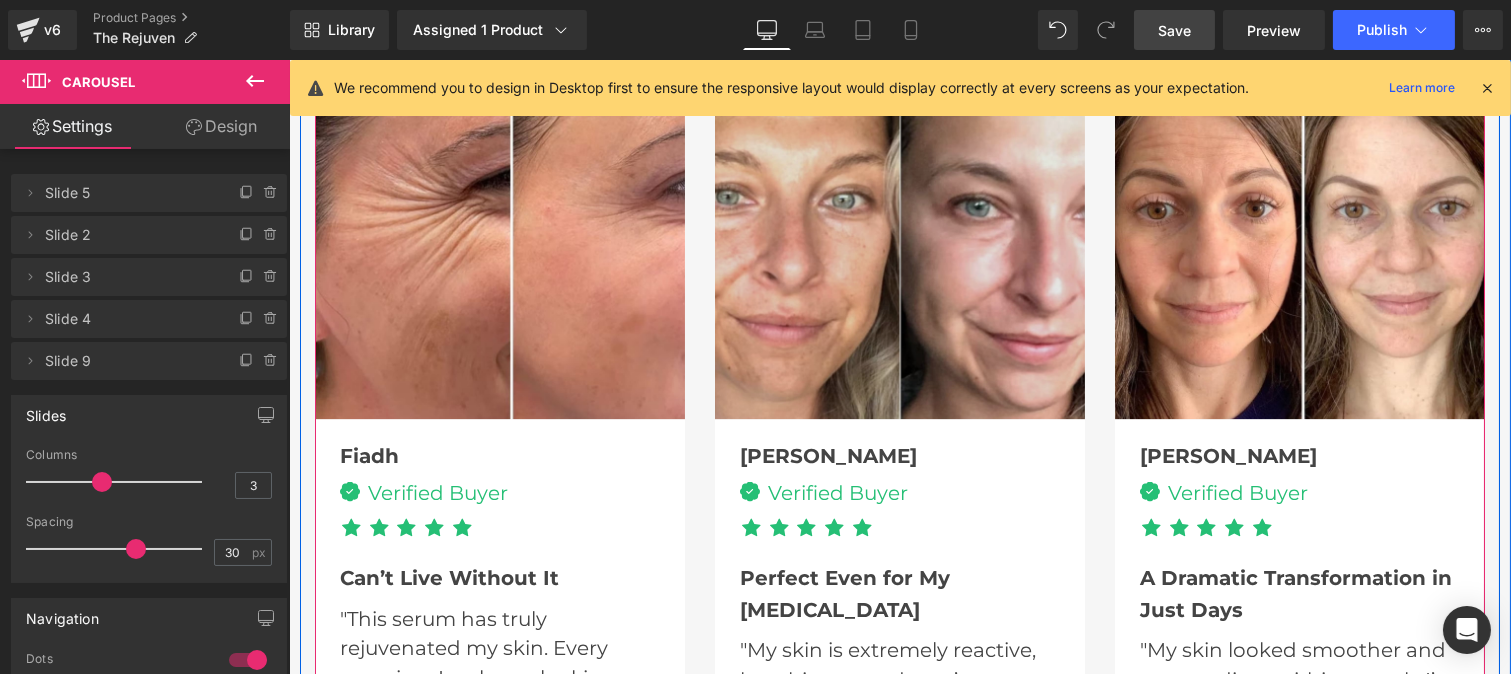scroll, scrollTop: 6223, scrollLeft: 0, axis: vertical 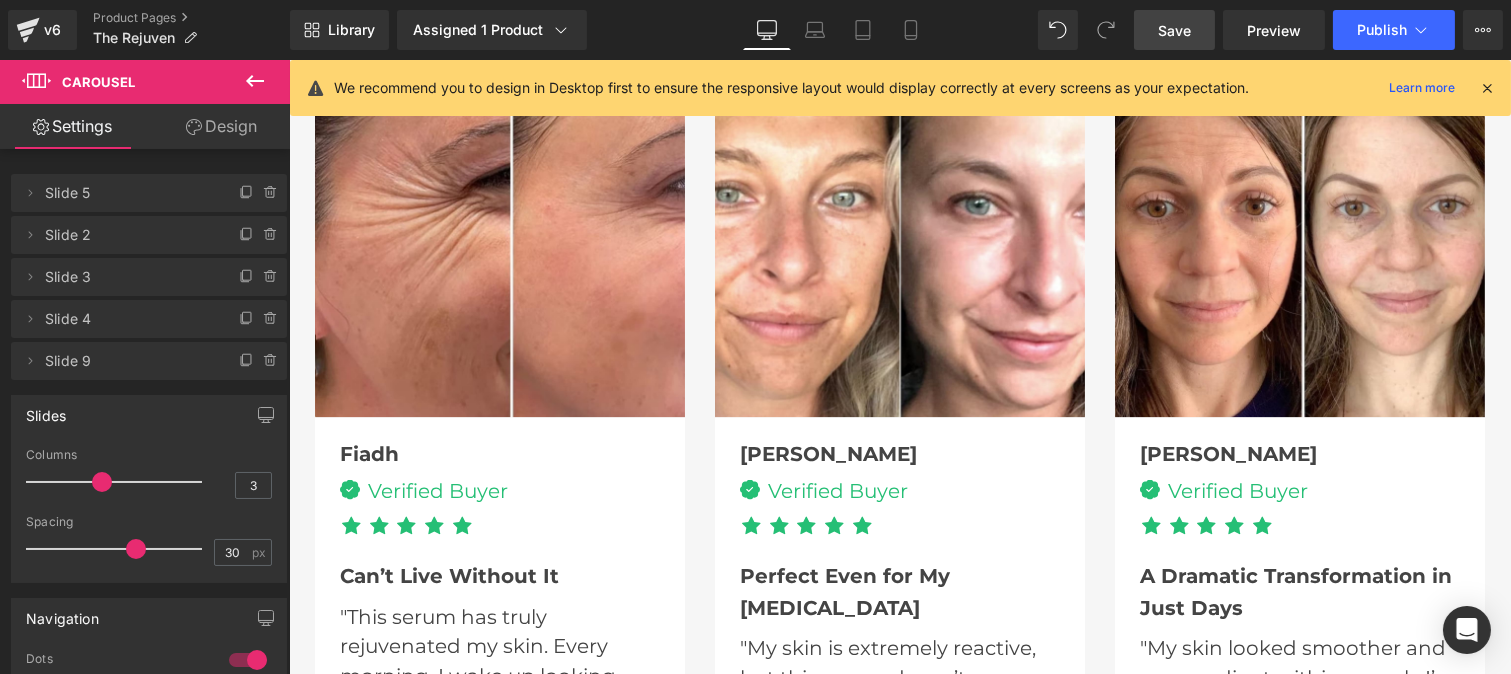 click on "Save" at bounding box center [1174, 30] 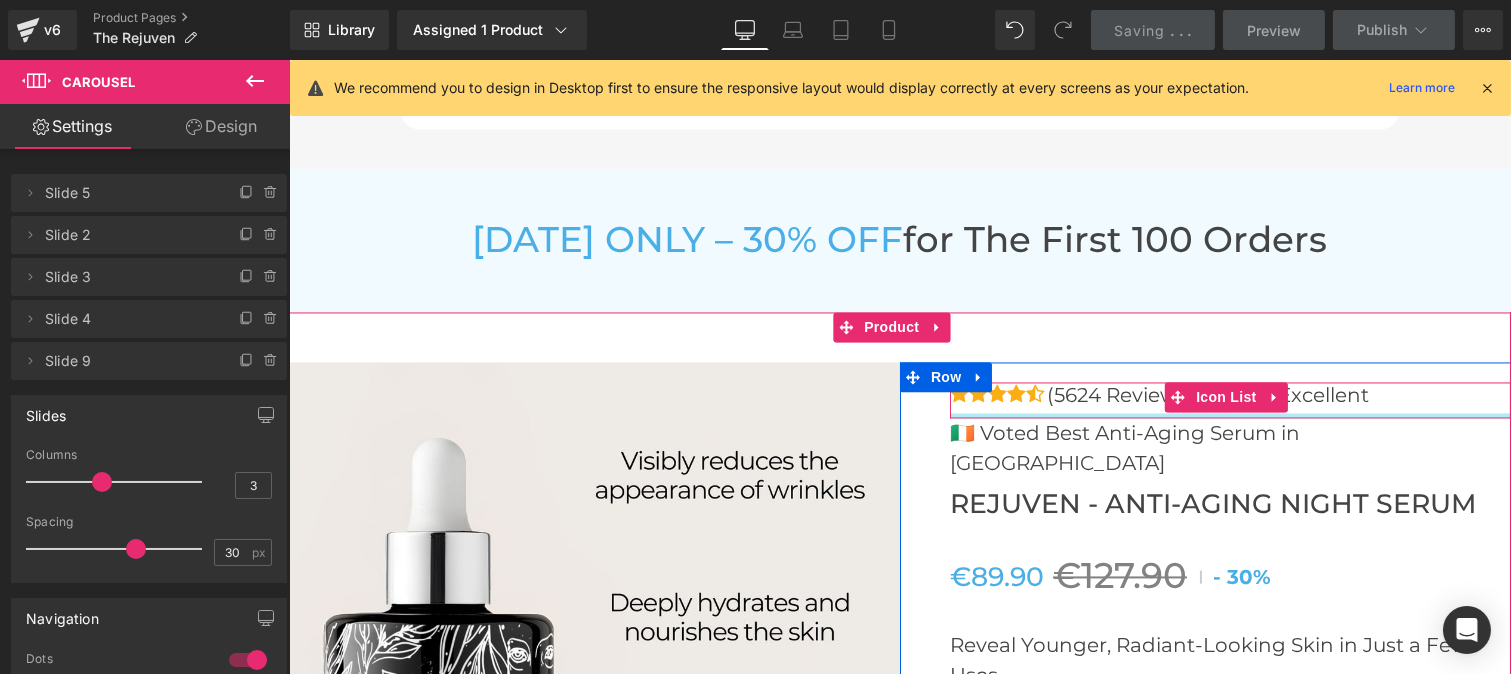 scroll, scrollTop: 7228, scrollLeft: 0, axis: vertical 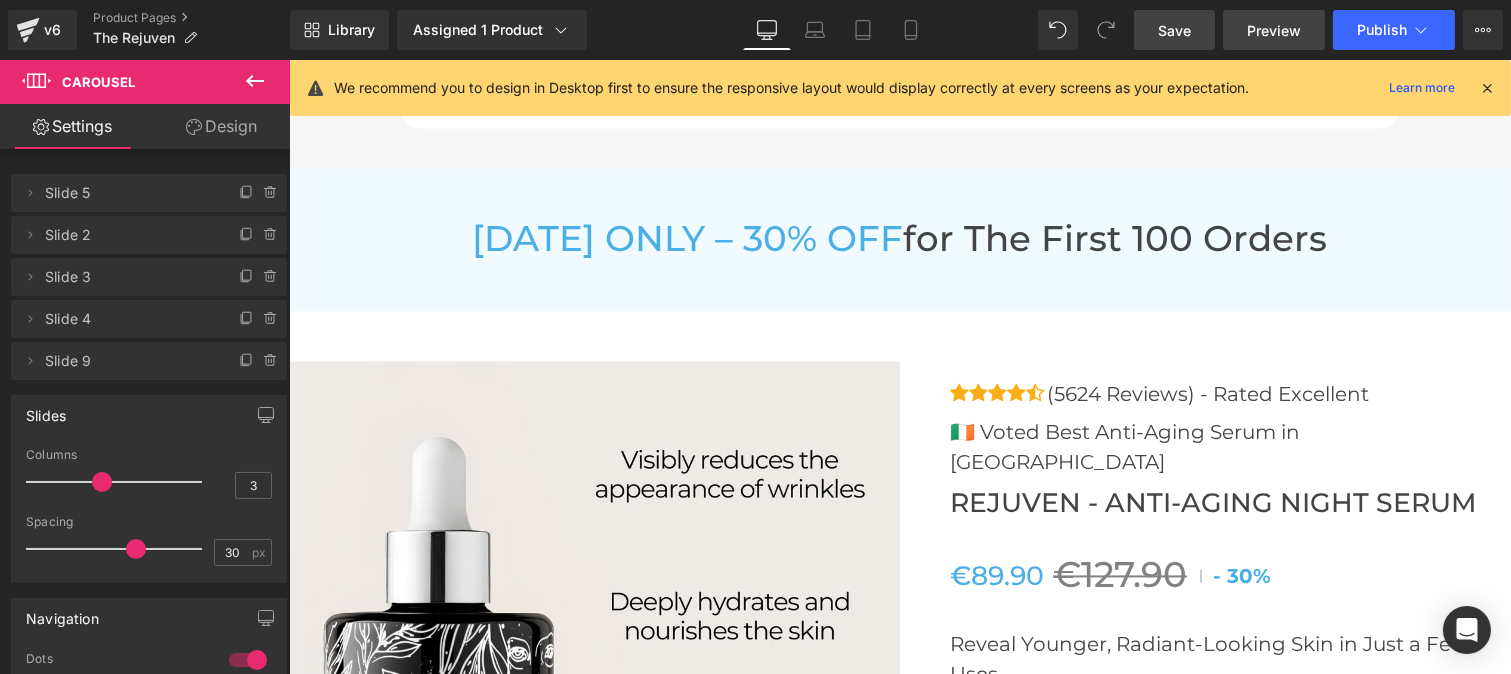 click on "Preview" at bounding box center [1274, 30] 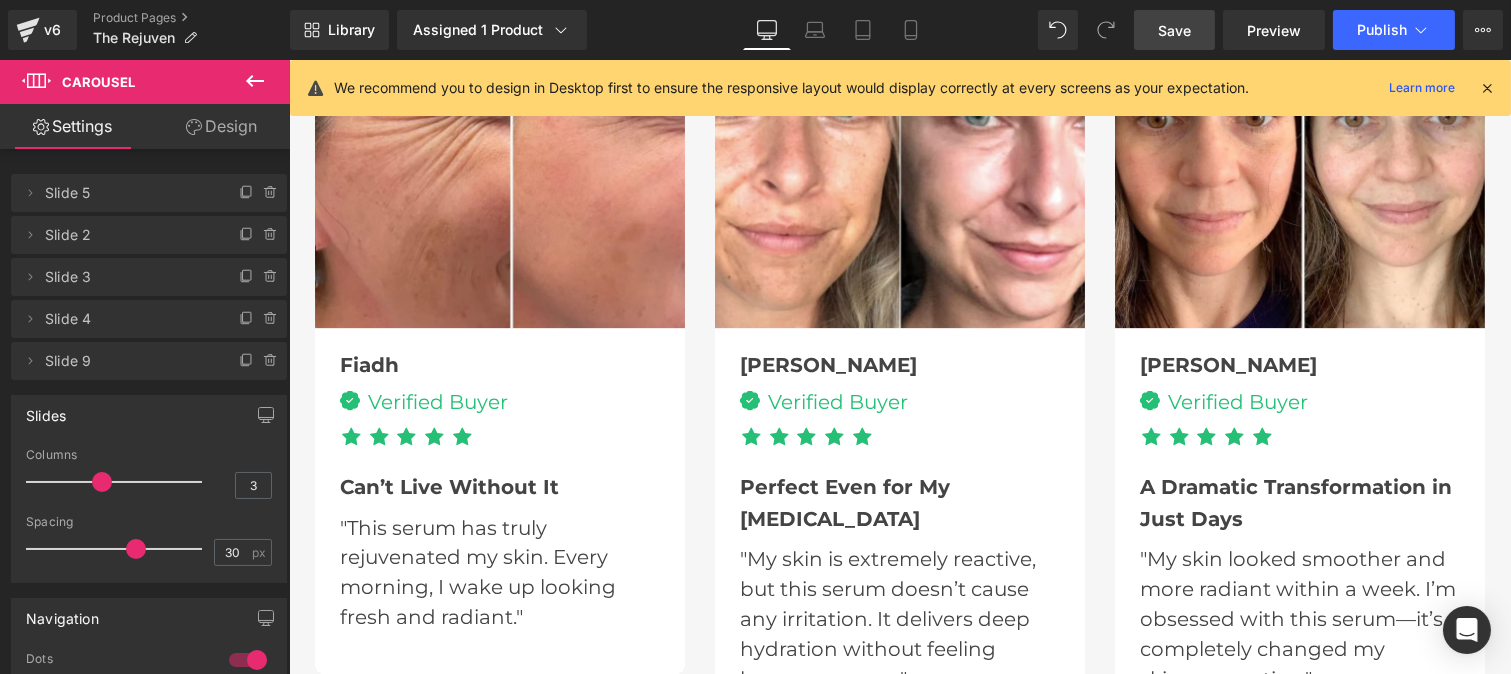 scroll, scrollTop: 6314, scrollLeft: 0, axis: vertical 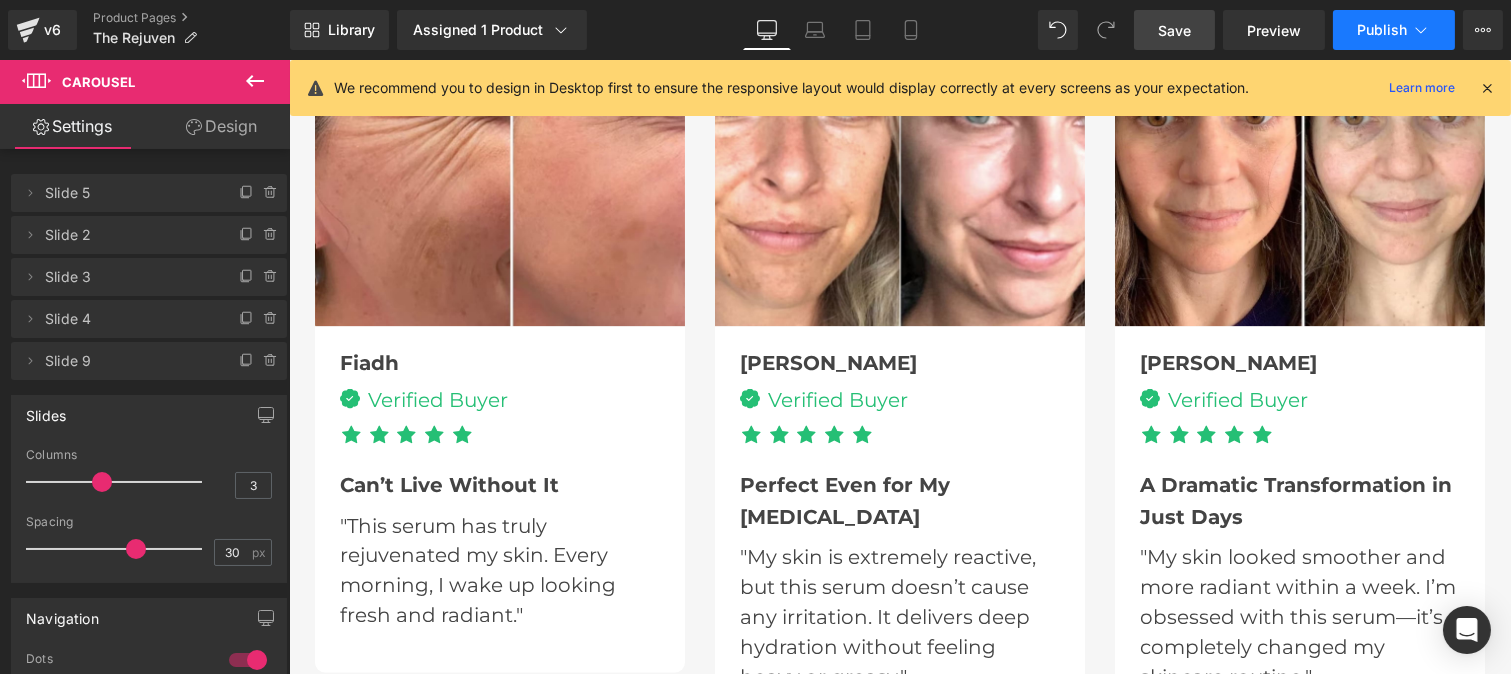 click on "Publish" at bounding box center (1382, 30) 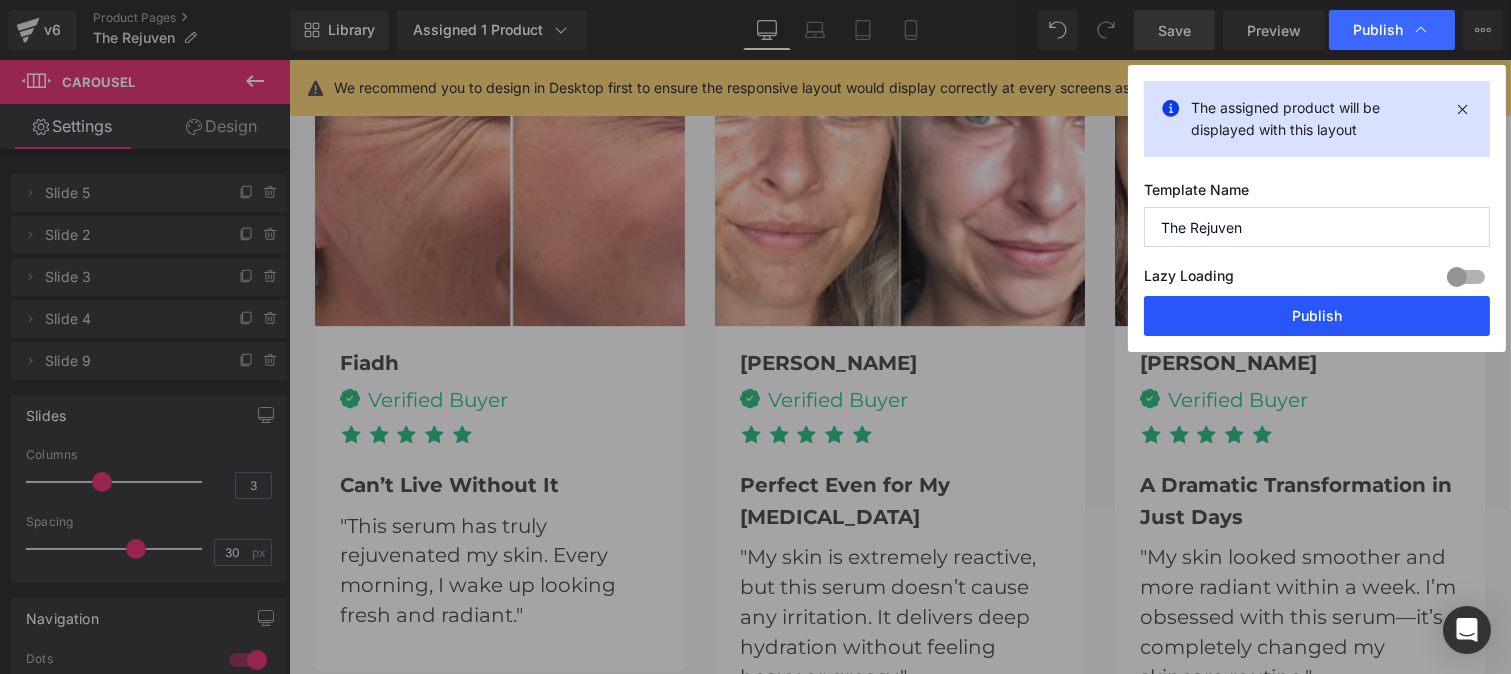click on "Publish" at bounding box center (1317, 316) 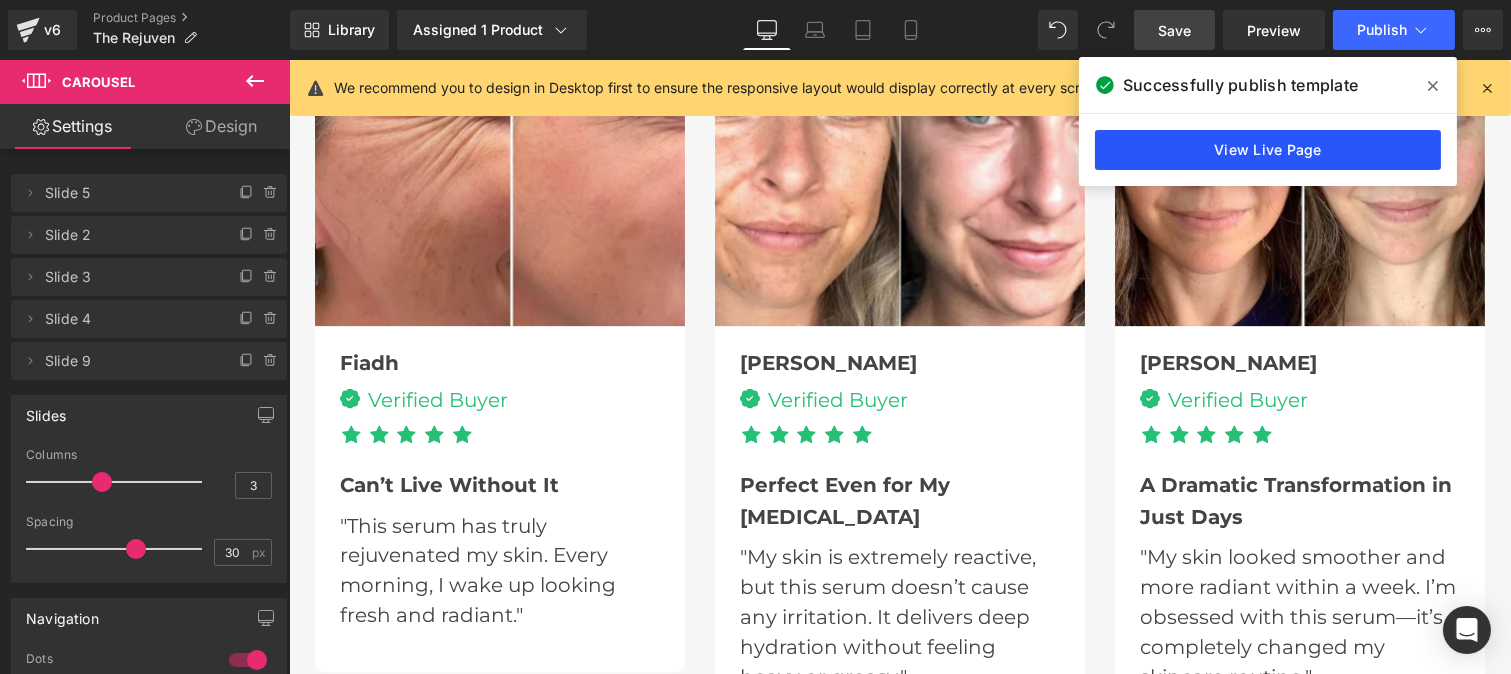 click on "View Live Page" at bounding box center (1268, 150) 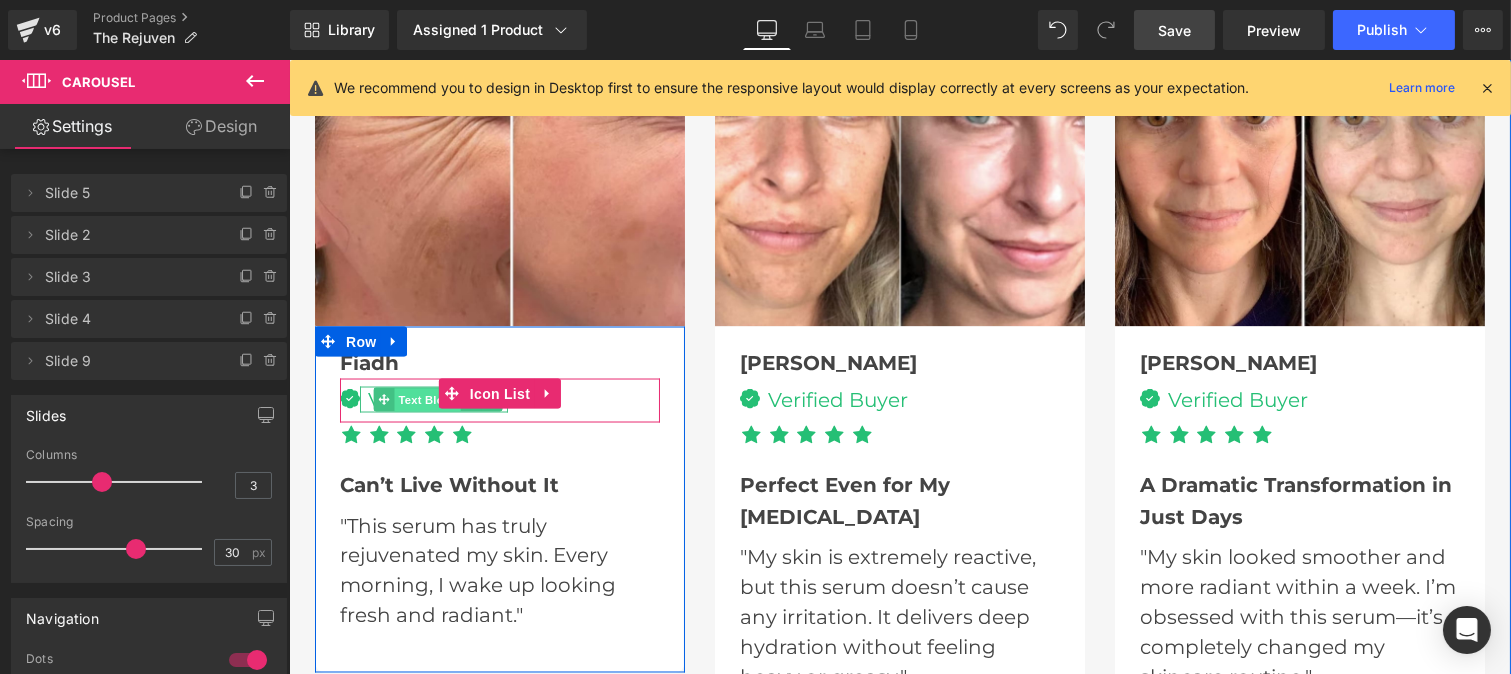 click on "Text Block" at bounding box center [427, 401] 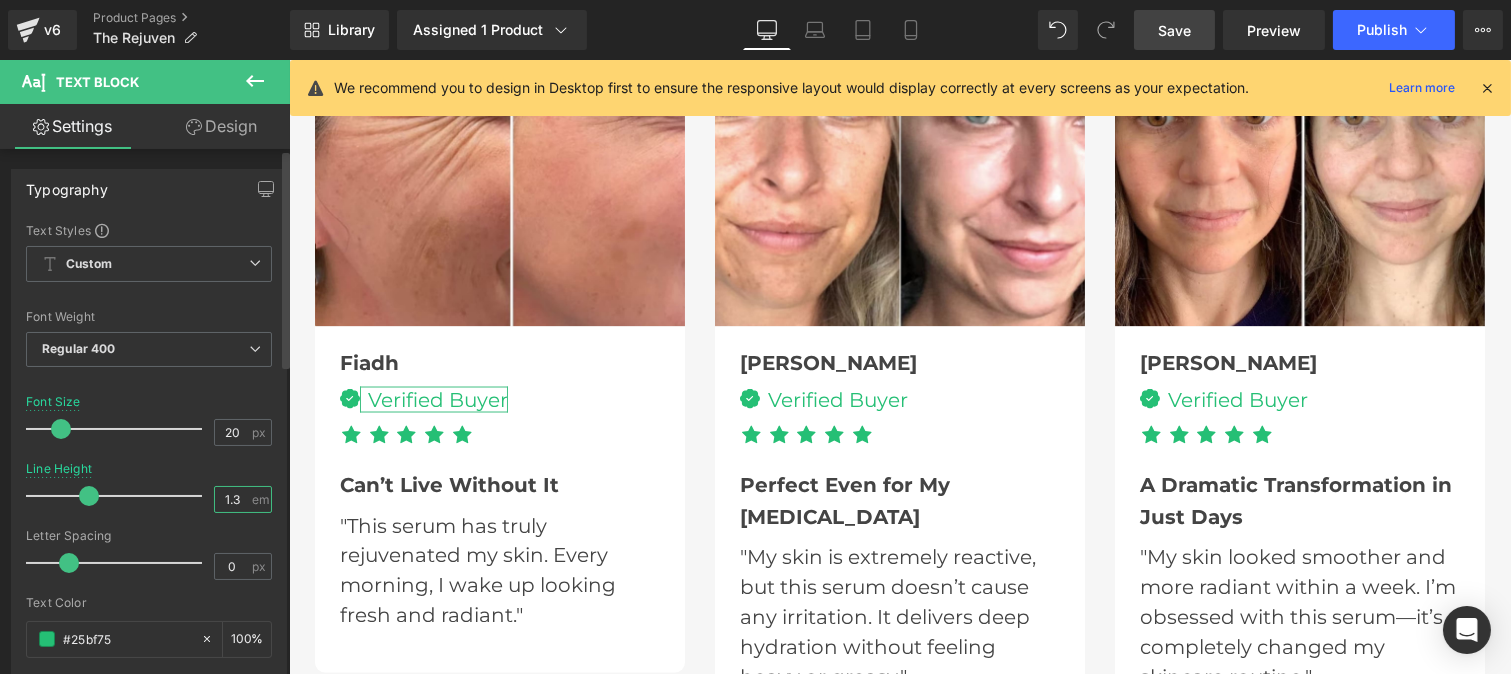 click on "1.3" at bounding box center [232, 499] 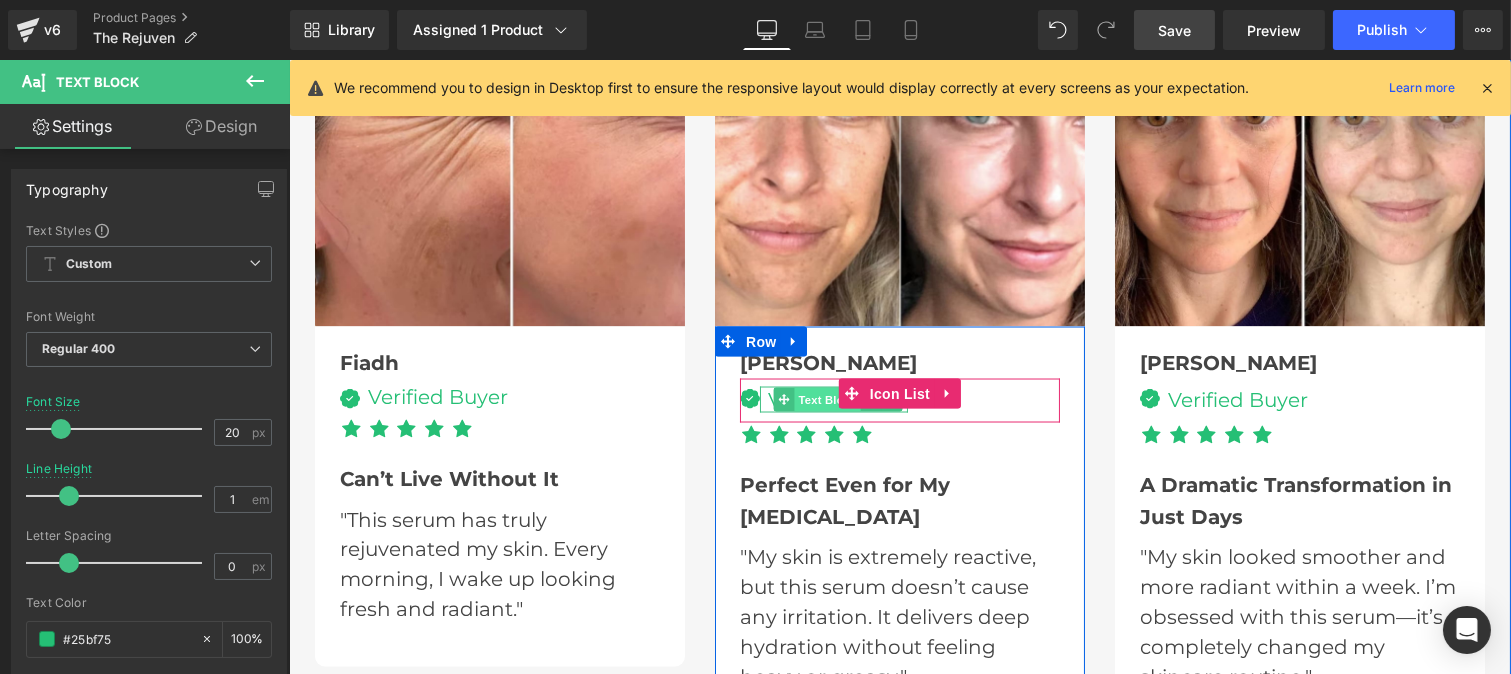 click on "Text Block" at bounding box center (827, 400) 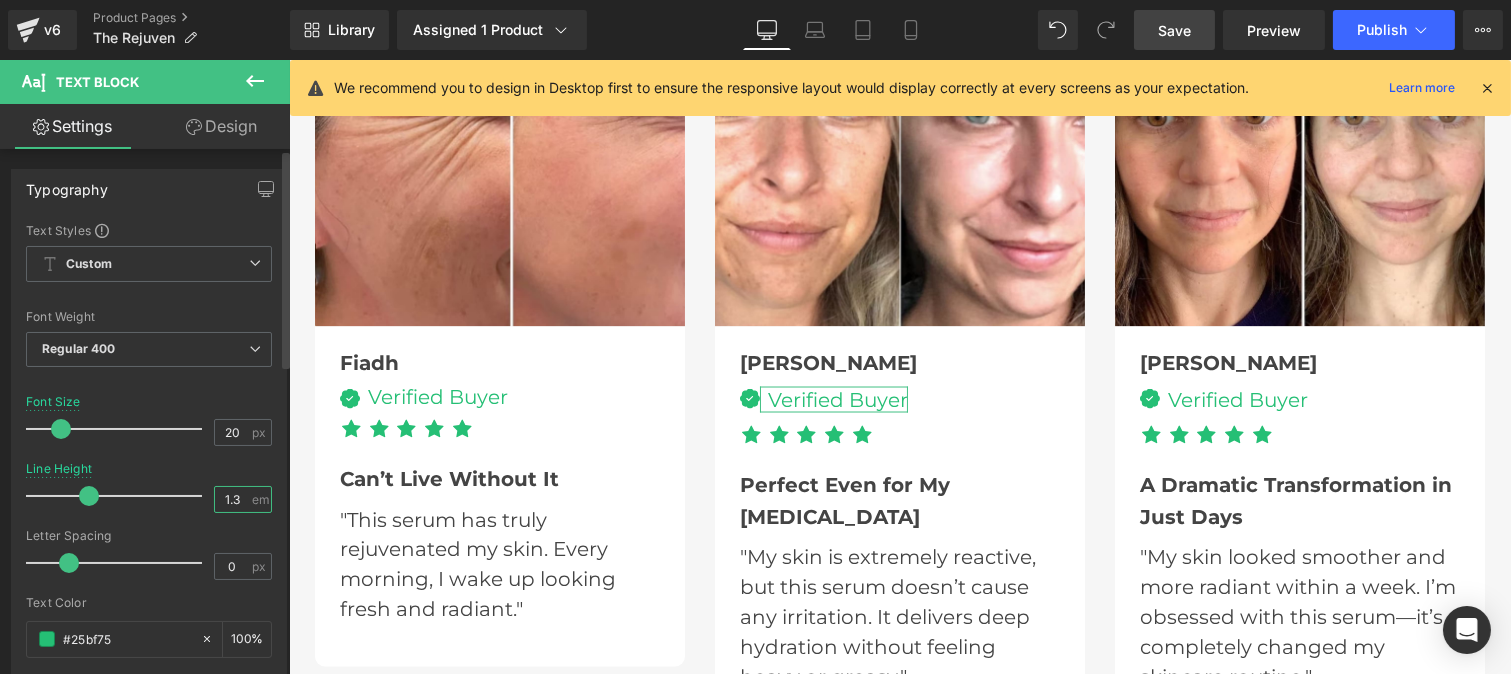click on "1.3" at bounding box center [232, 499] 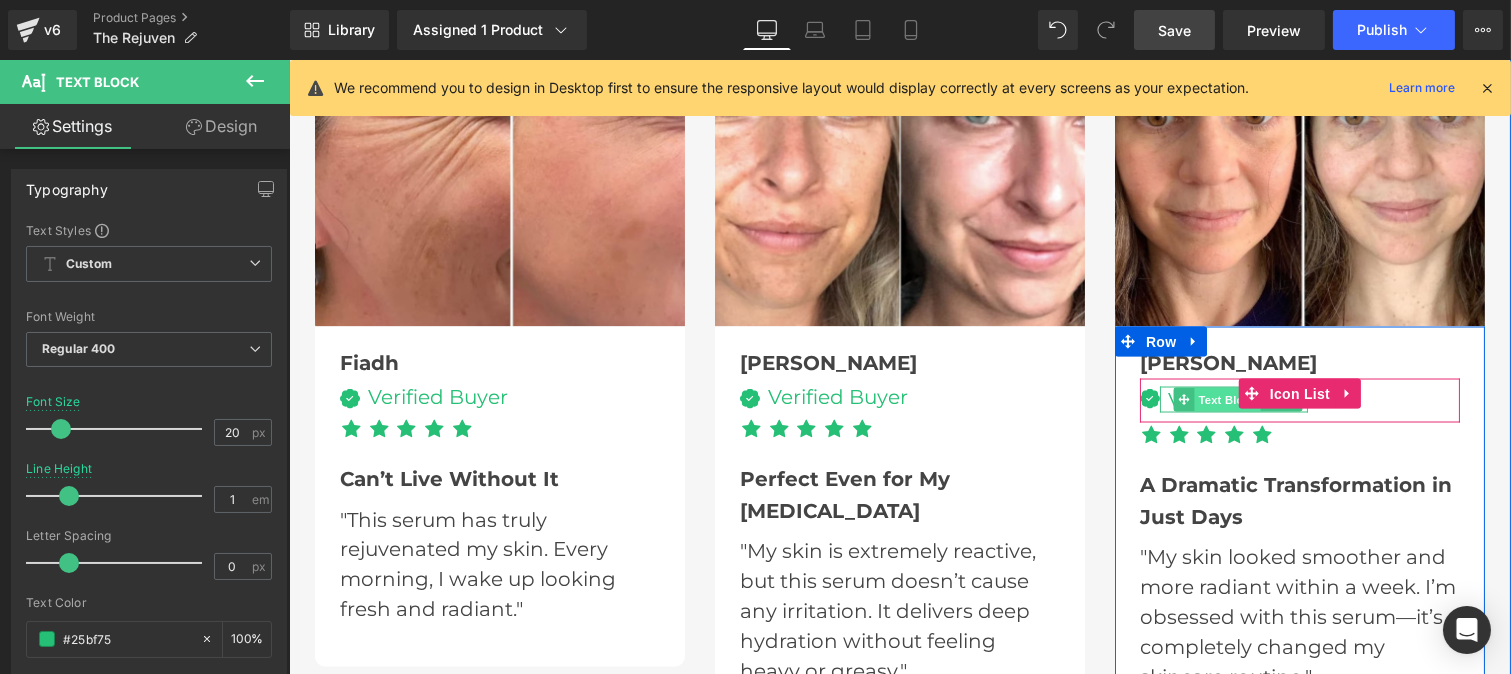 click on "Text Block" at bounding box center (1227, 400) 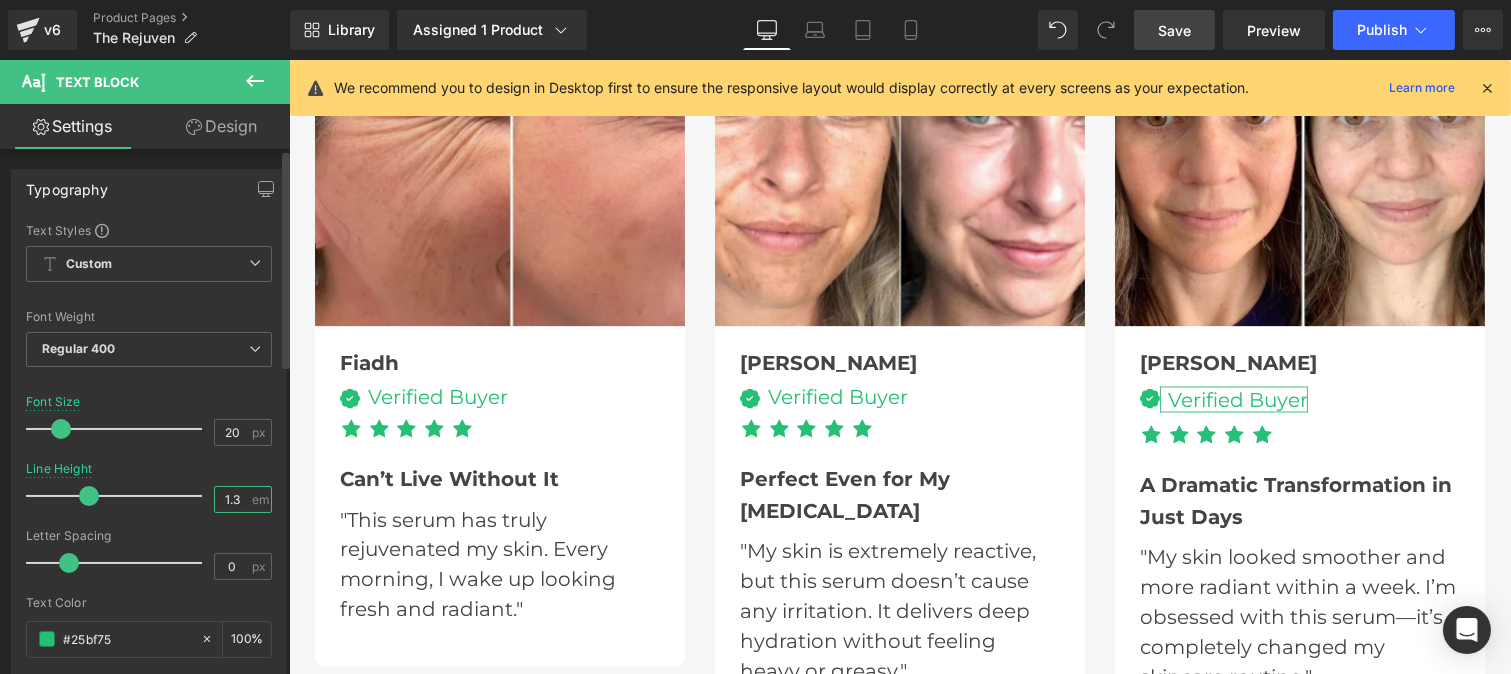 click on "1.3" at bounding box center [232, 499] 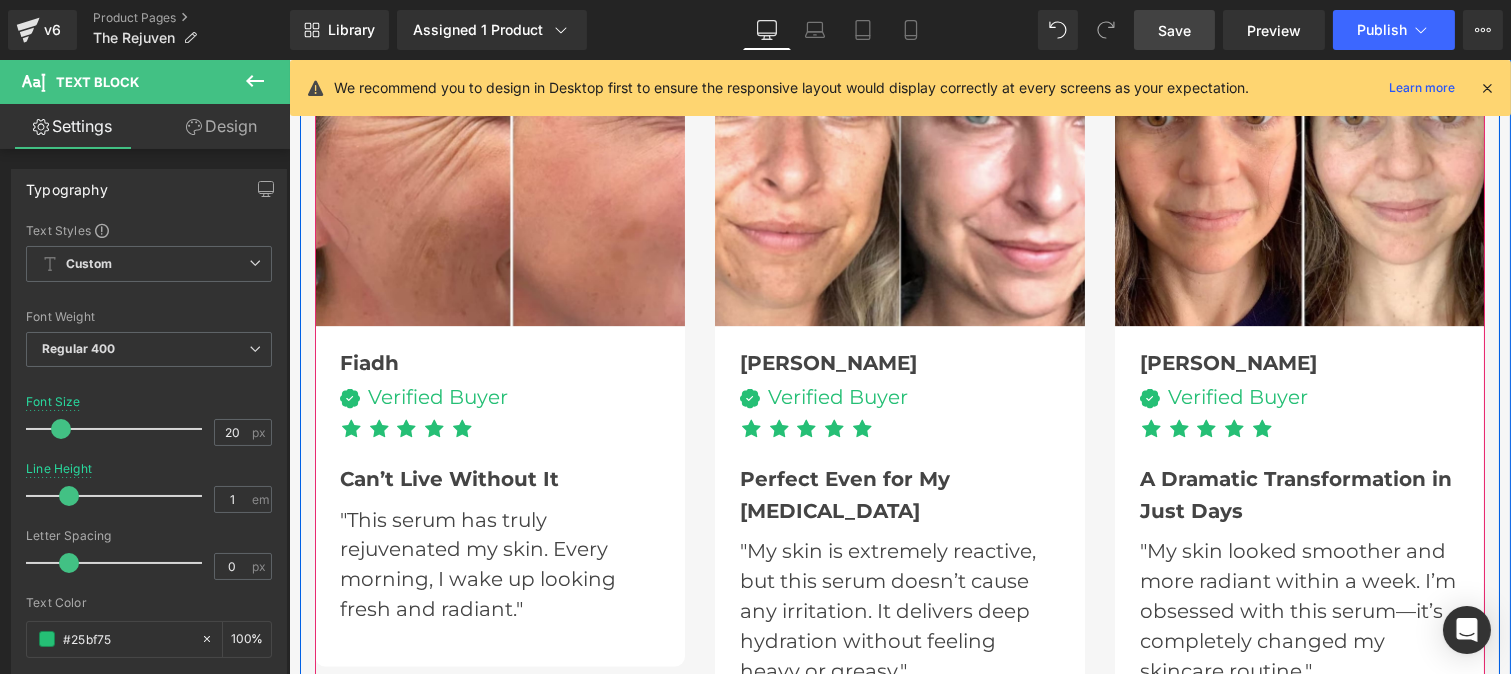 click at bounding box center [887, 717] 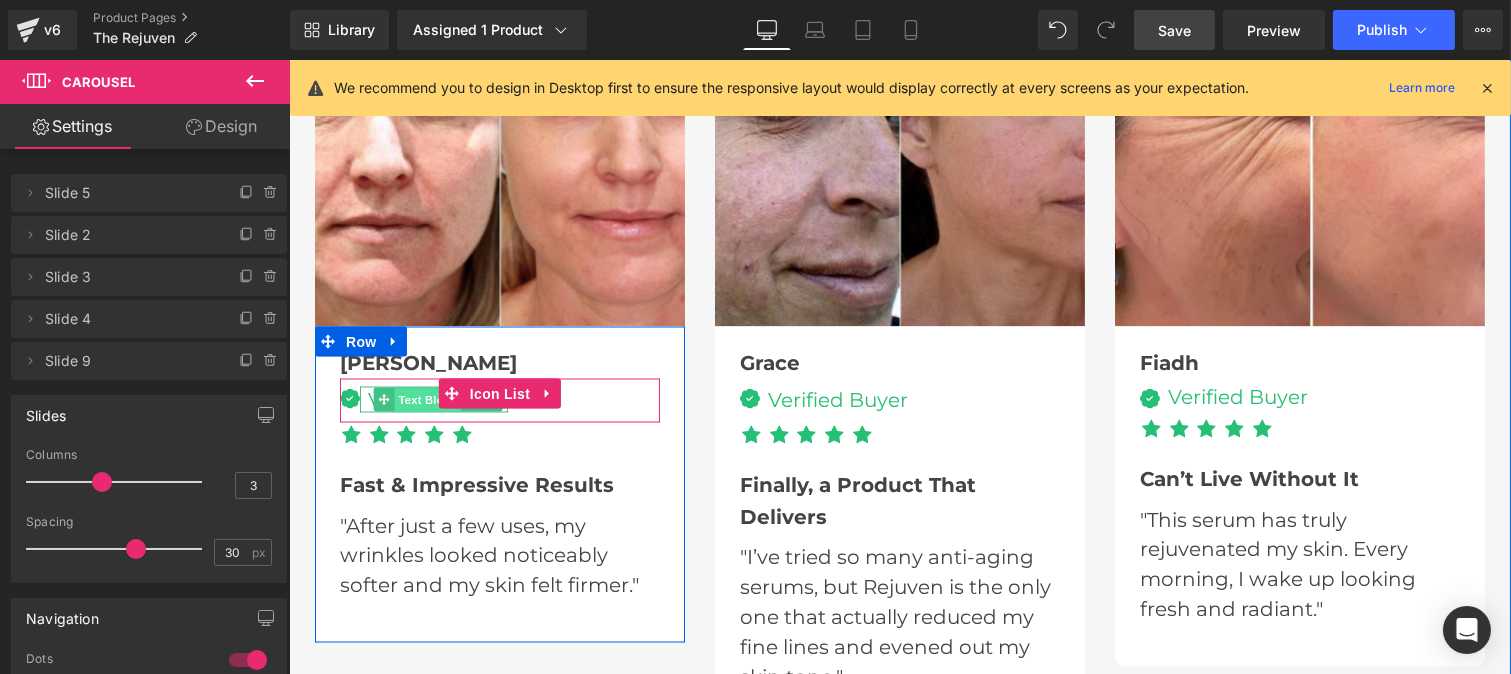 click on "Text Block" at bounding box center [427, 401] 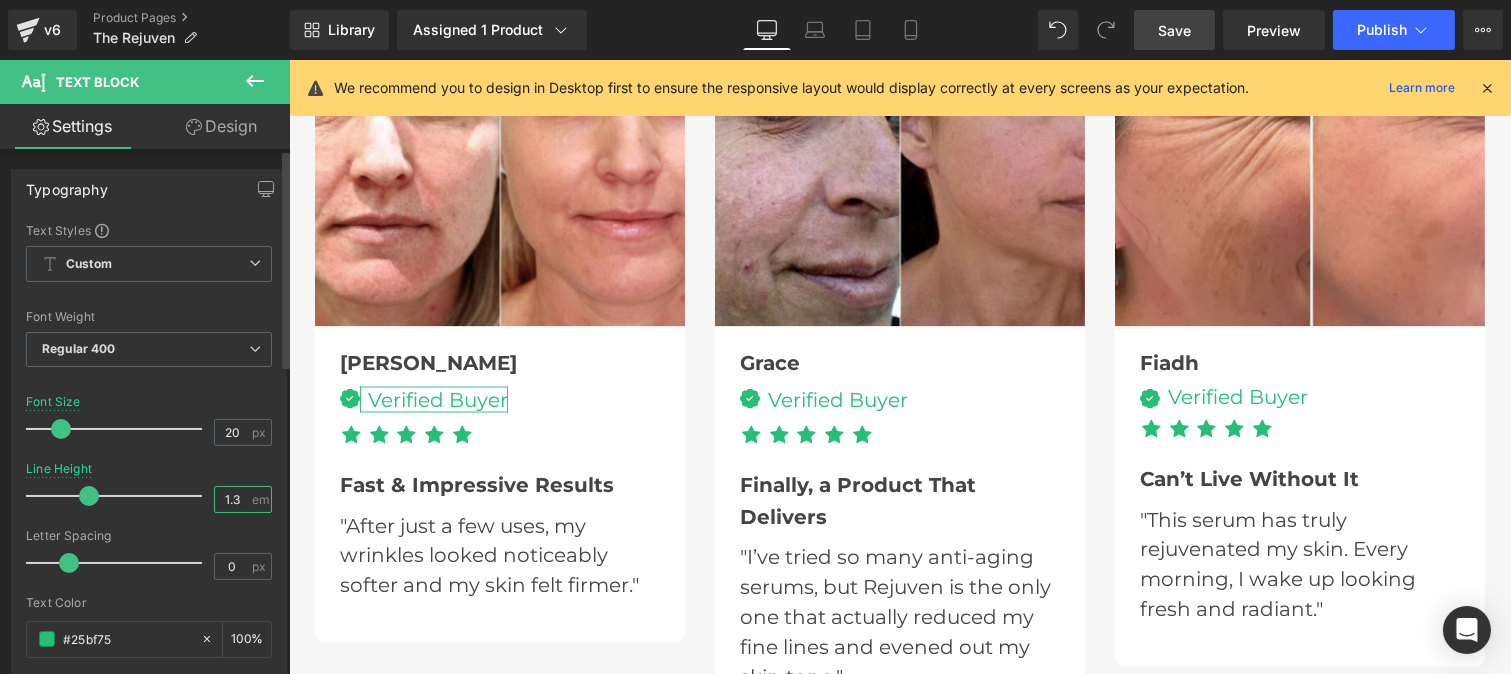click on "1.3" at bounding box center [232, 499] 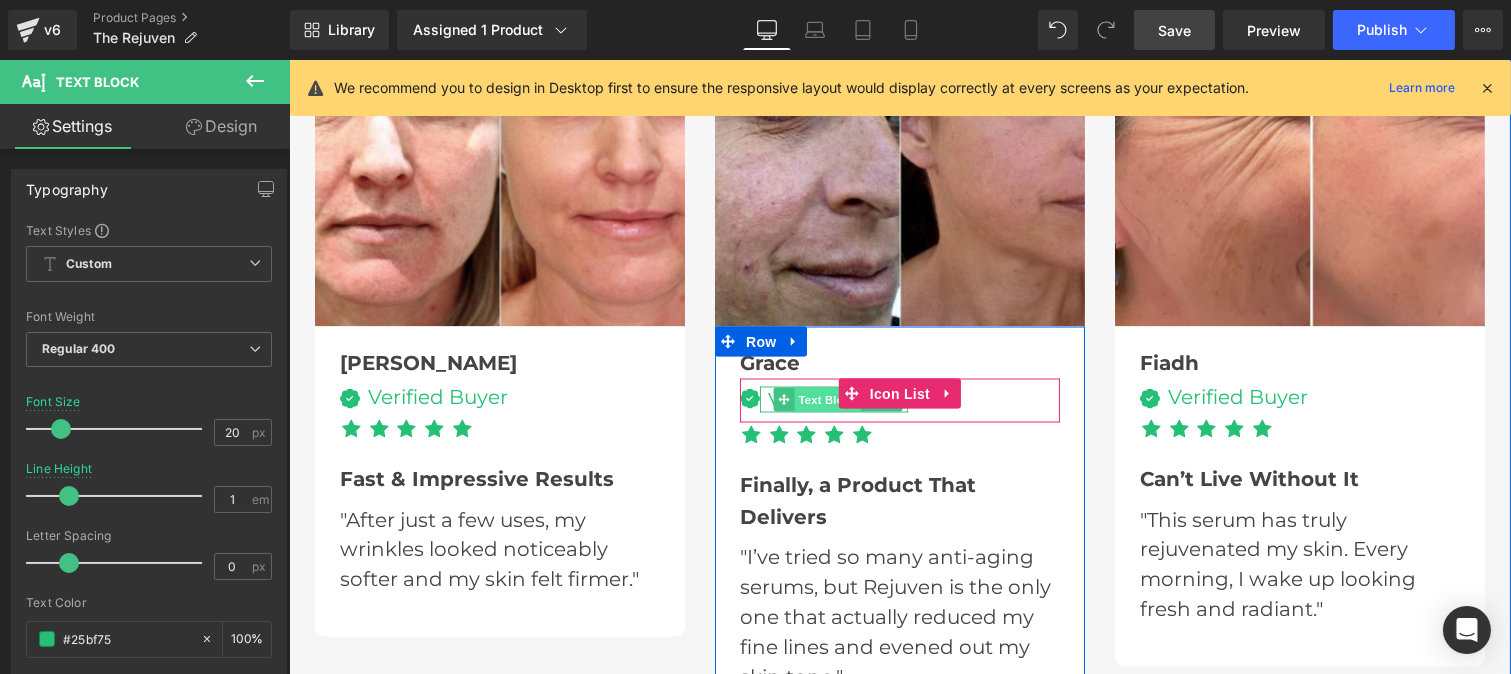 click on "Text Block" at bounding box center (827, 400) 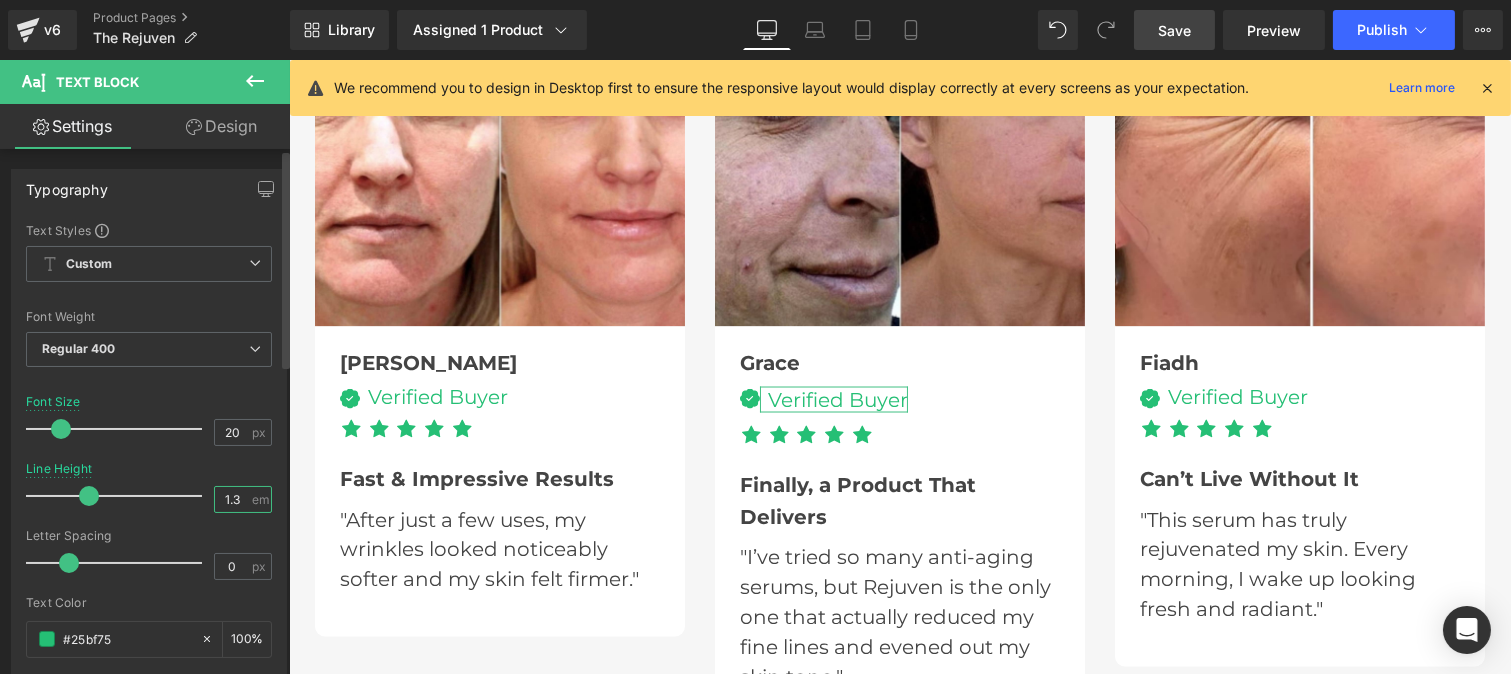 click on "1.3" at bounding box center (232, 499) 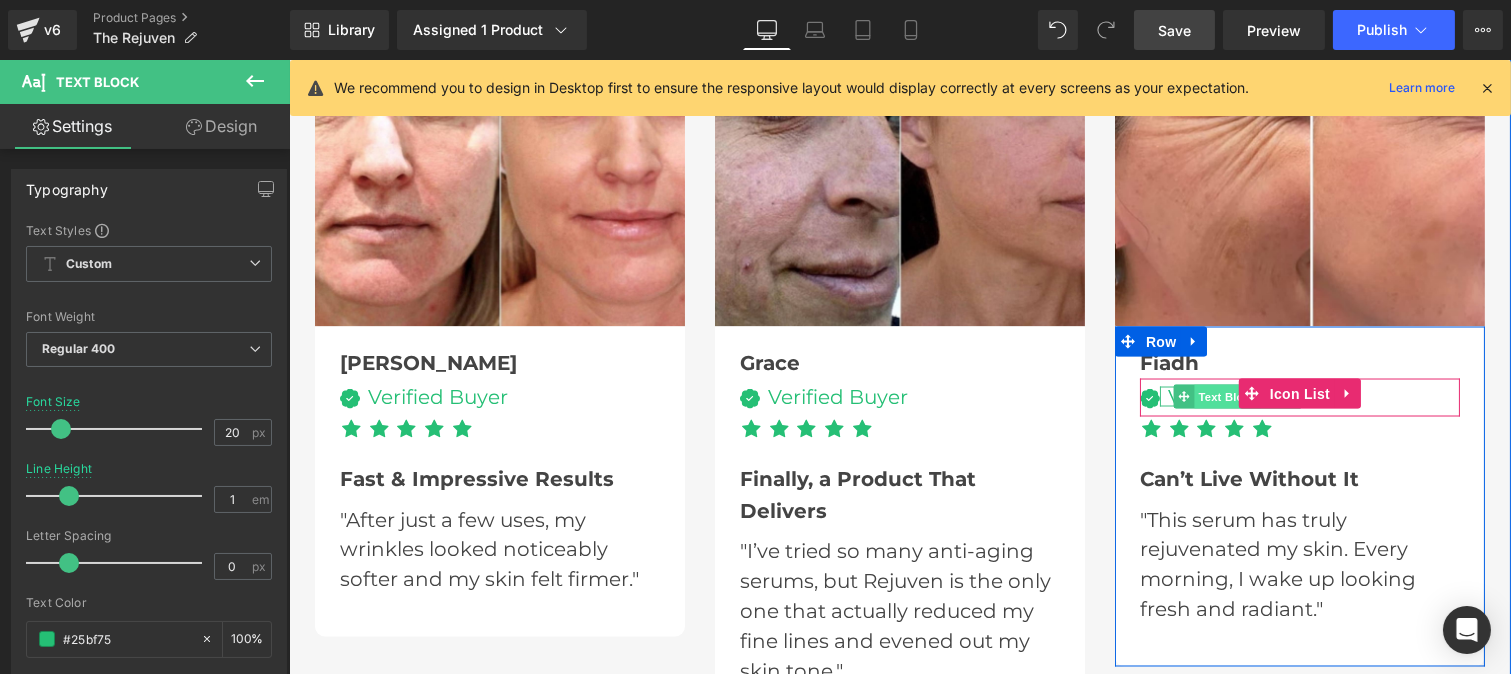 click on "Text Block" at bounding box center [1227, 397] 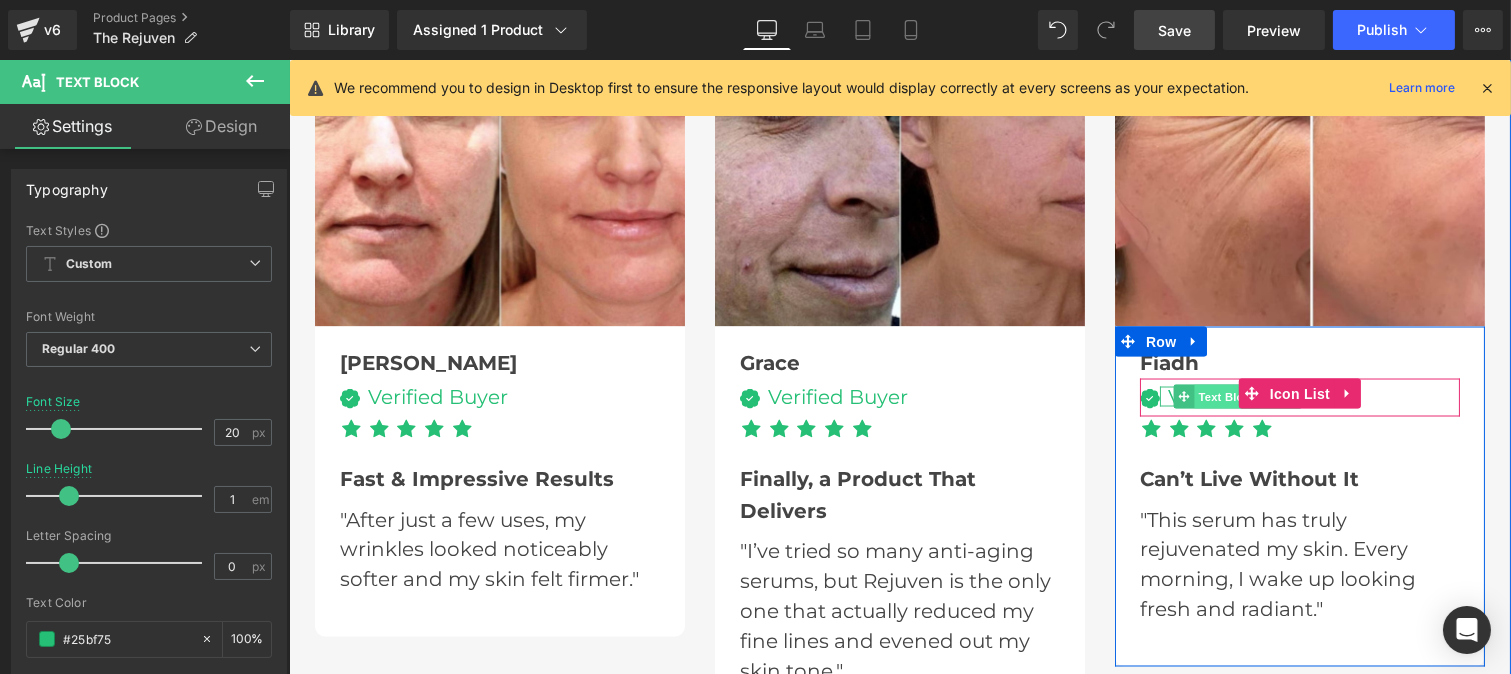 click on "Text Block" at bounding box center [1227, 397] 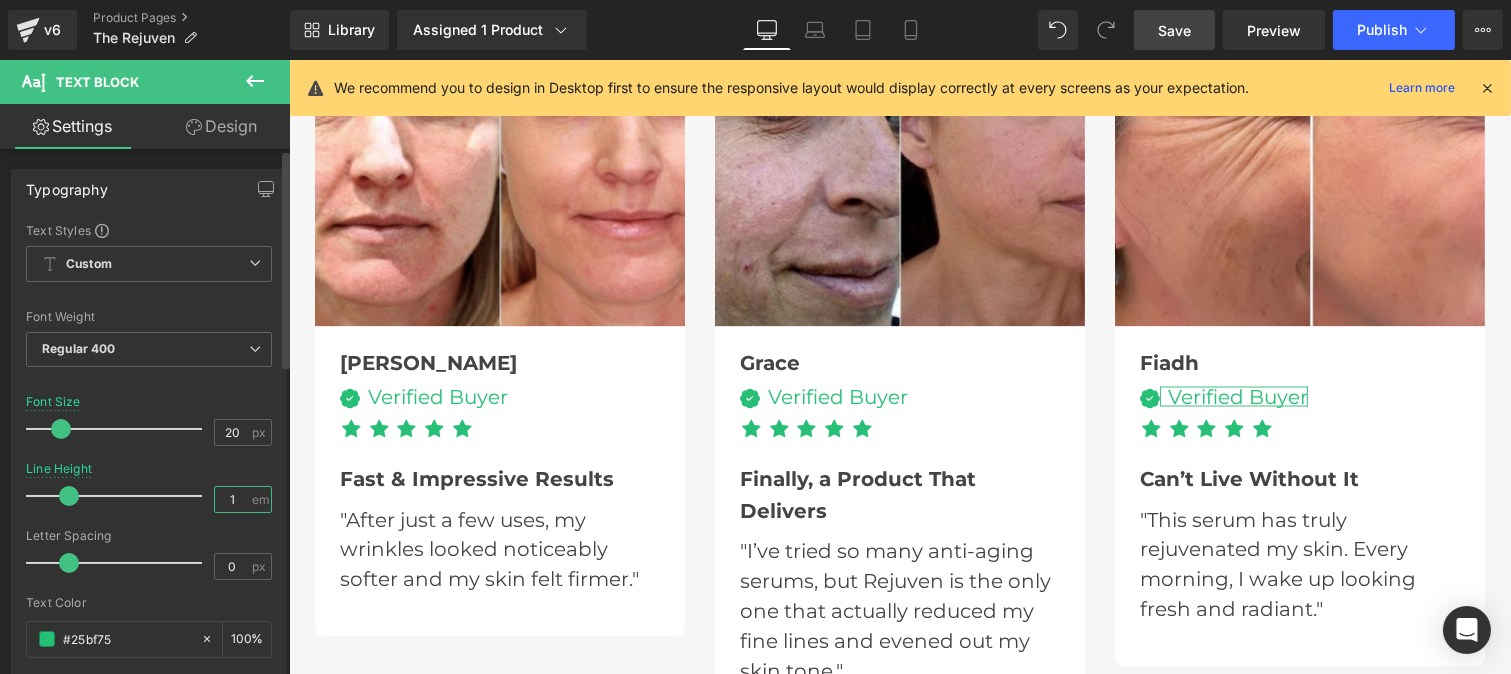 click on "1" at bounding box center [232, 499] 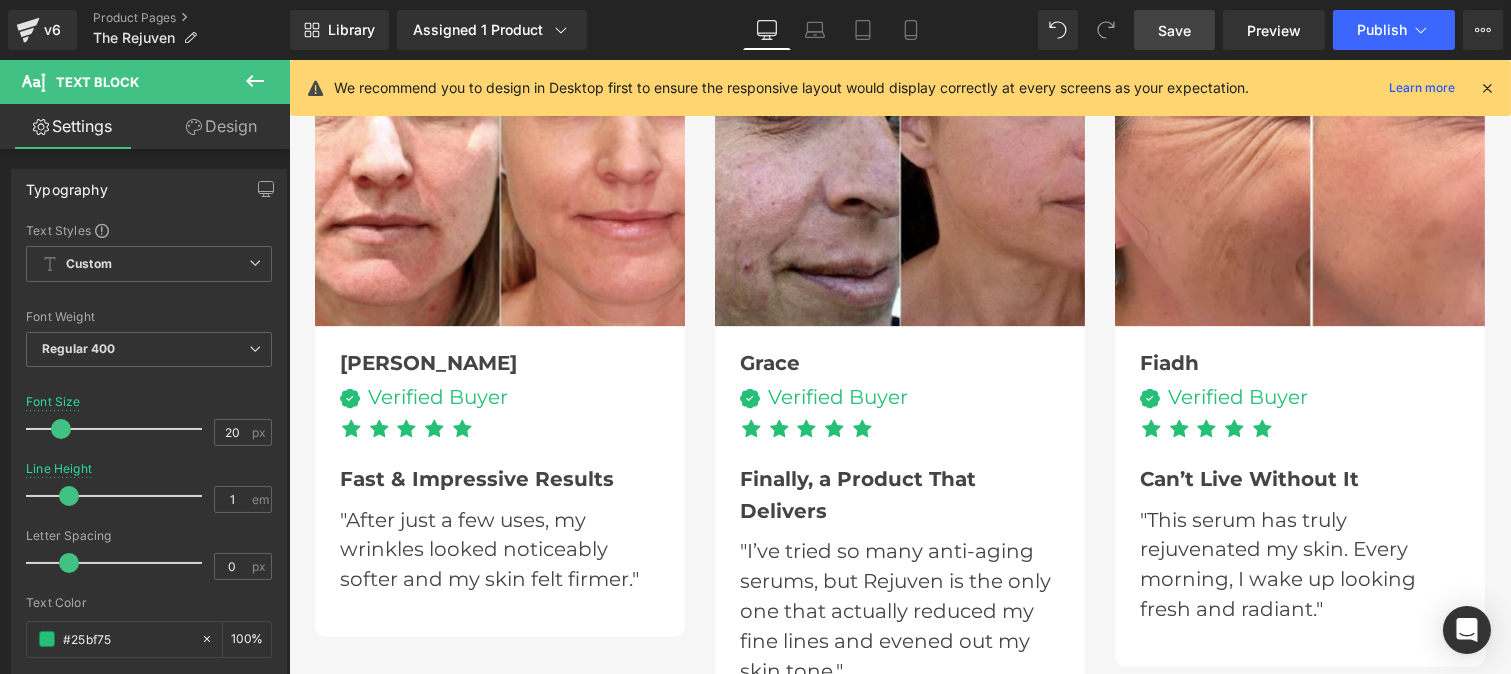 click on "Save" at bounding box center [1174, 30] 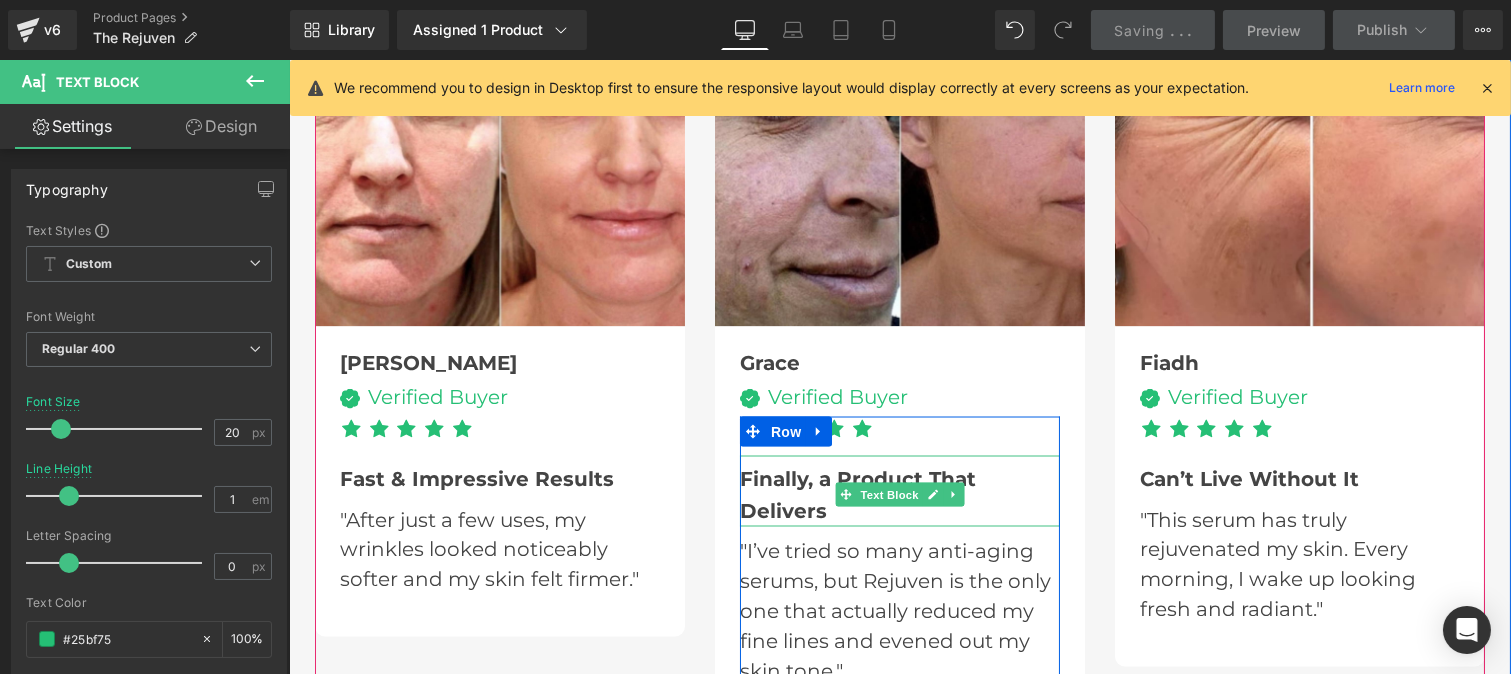 scroll, scrollTop: 6498, scrollLeft: 0, axis: vertical 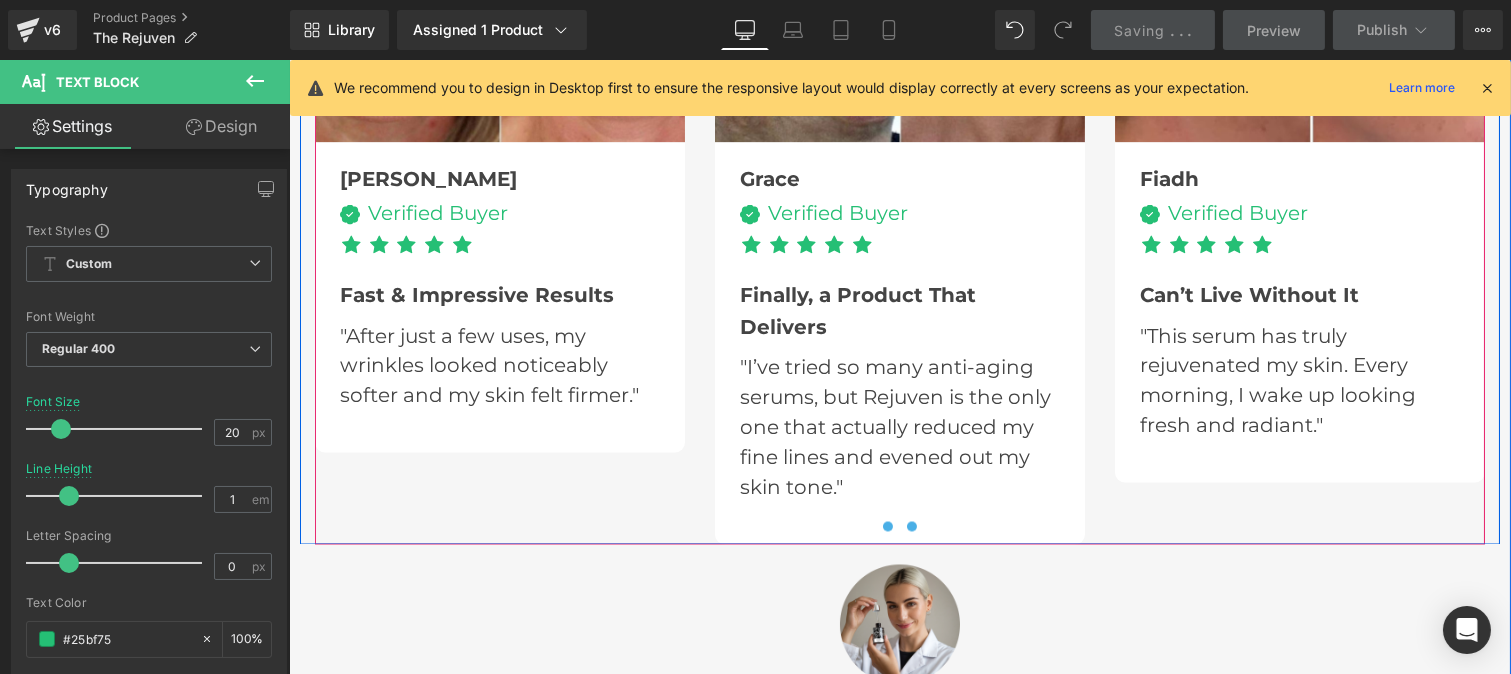 click at bounding box center [911, 527] 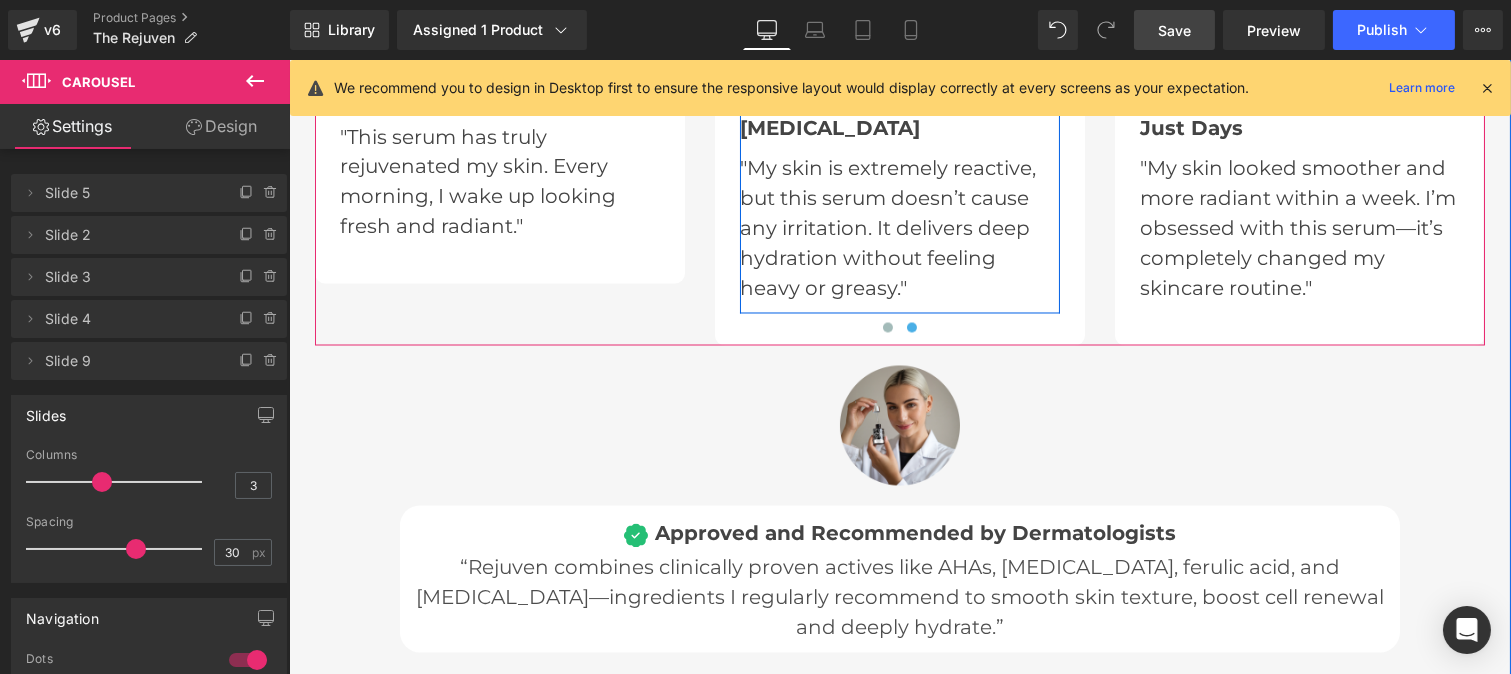 scroll, scrollTop: 6700, scrollLeft: 0, axis: vertical 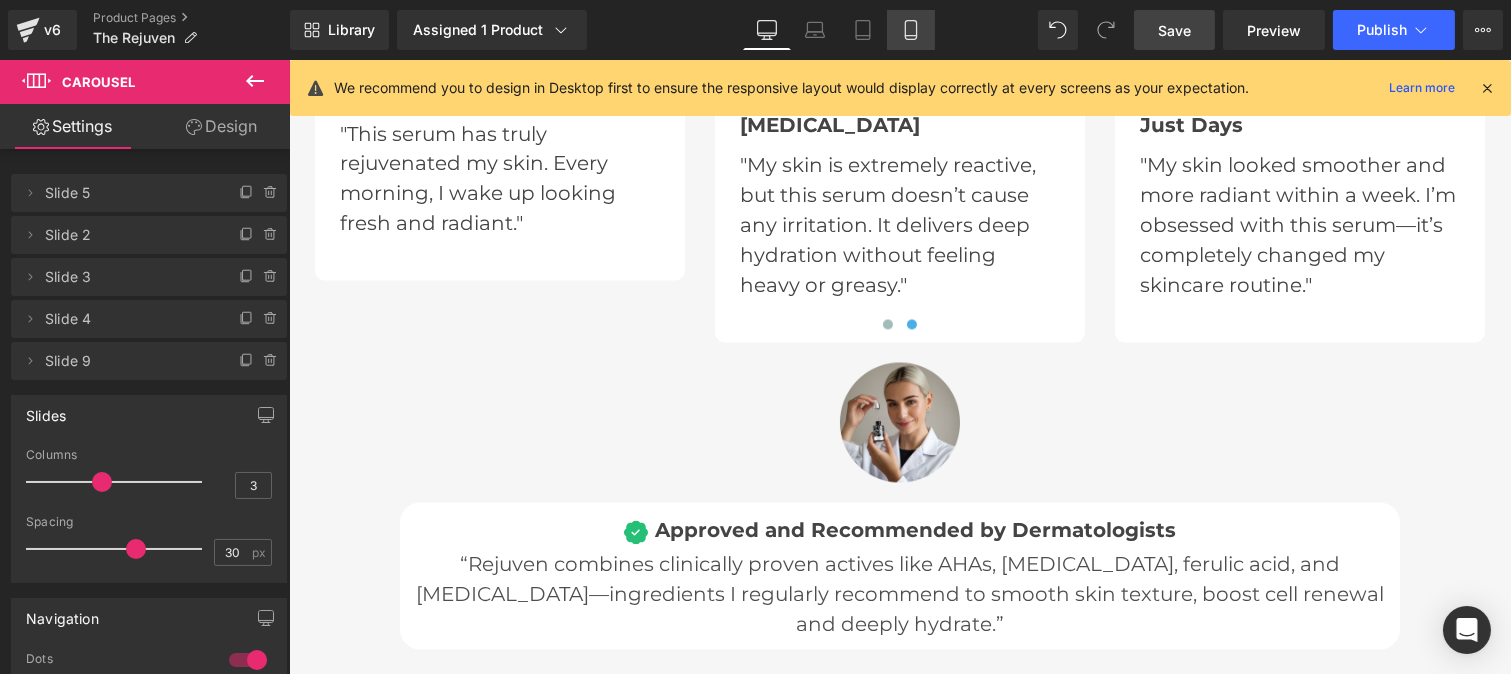 click on "Mobile" at bounding box center [911, 30] 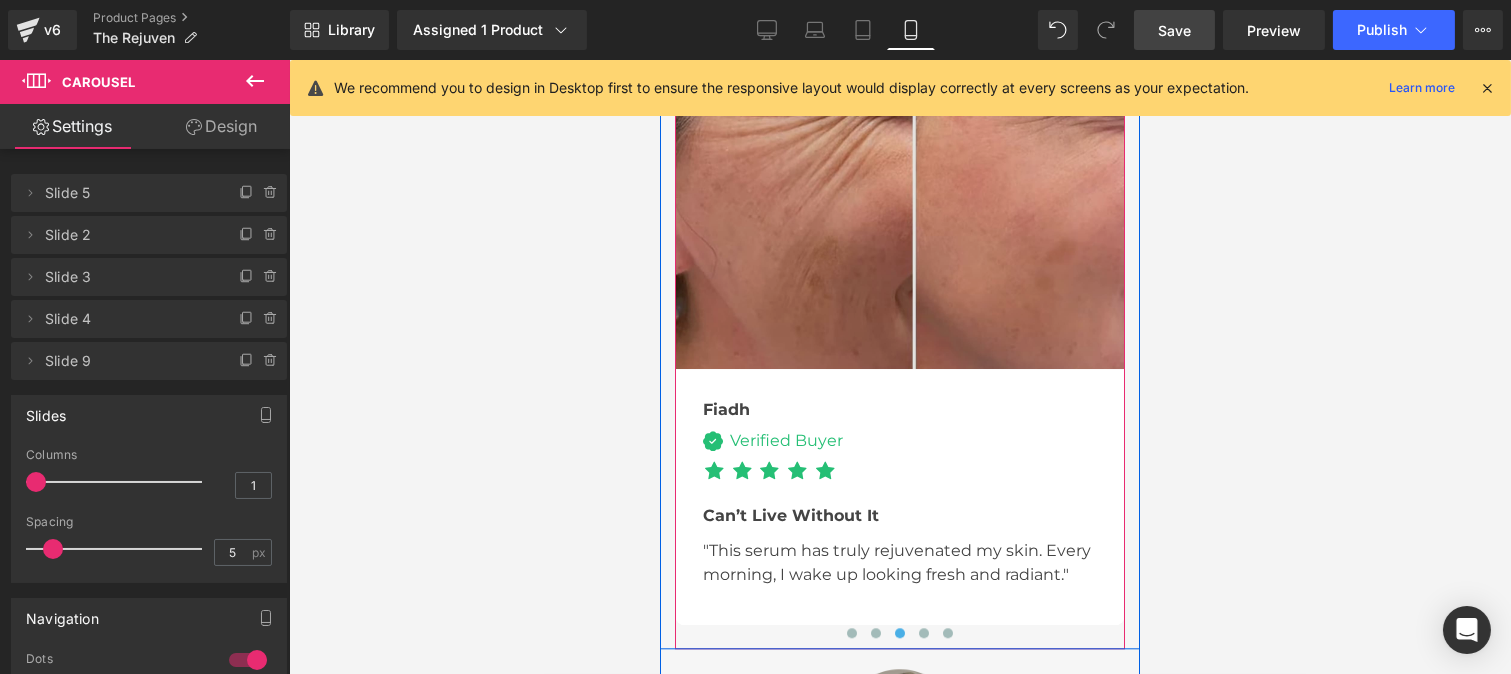 scroll, scrollTop: 8794, scrollLeft: 0, axis: vertical 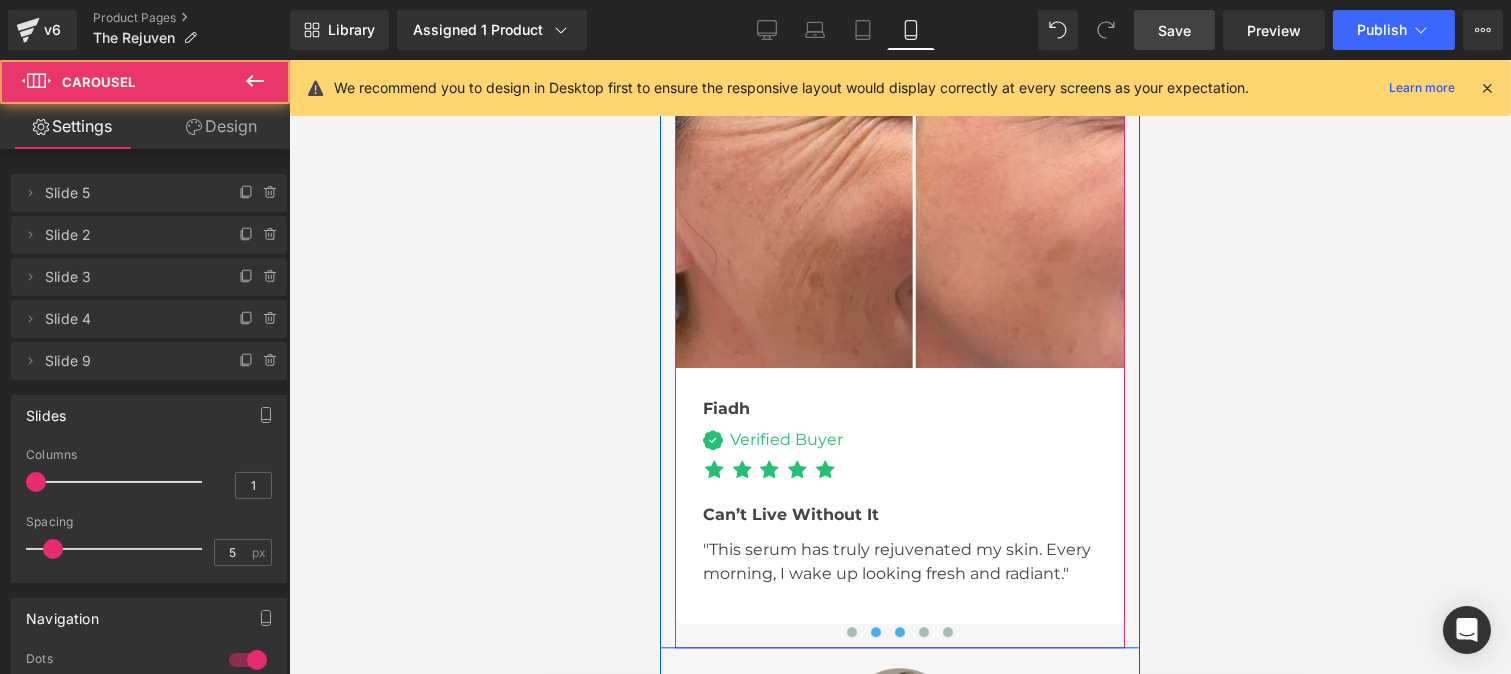 click at bounding box center (875, 632) 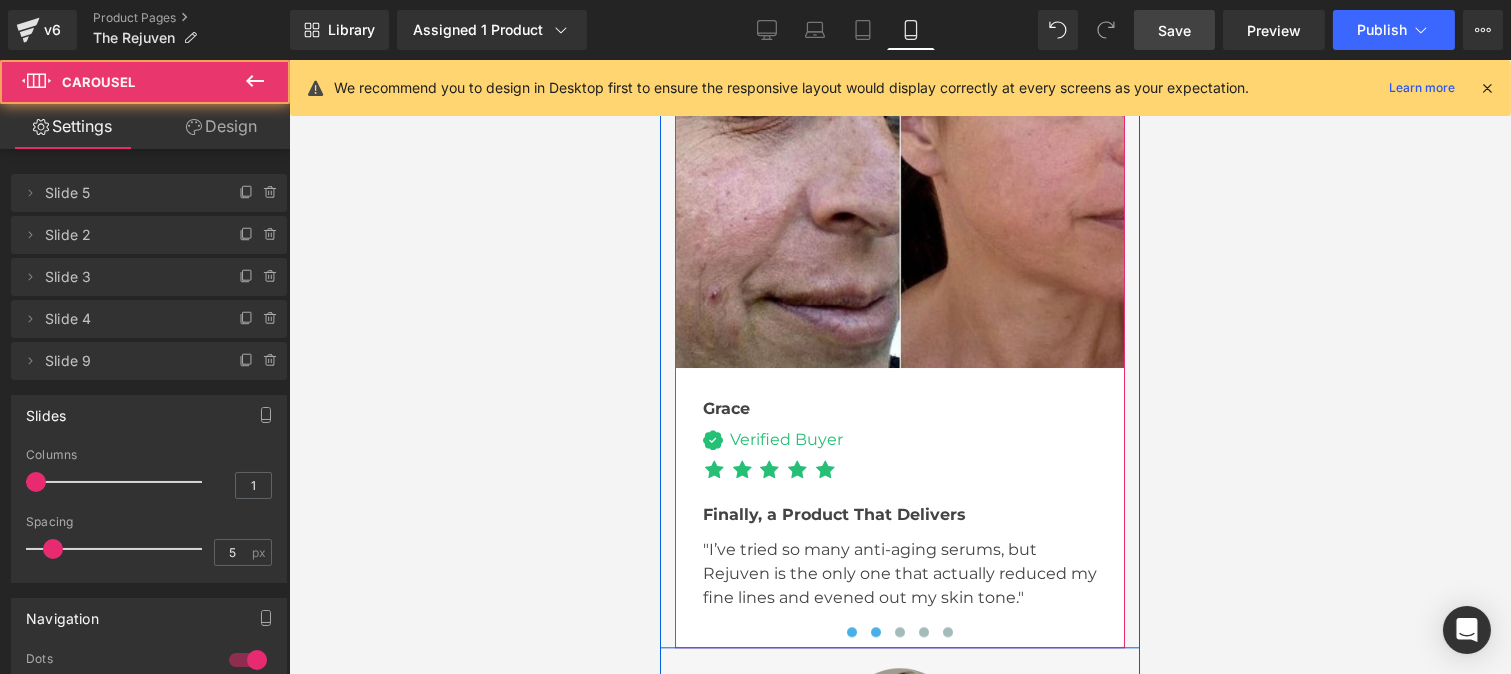 click at bounding box center (851, 632) 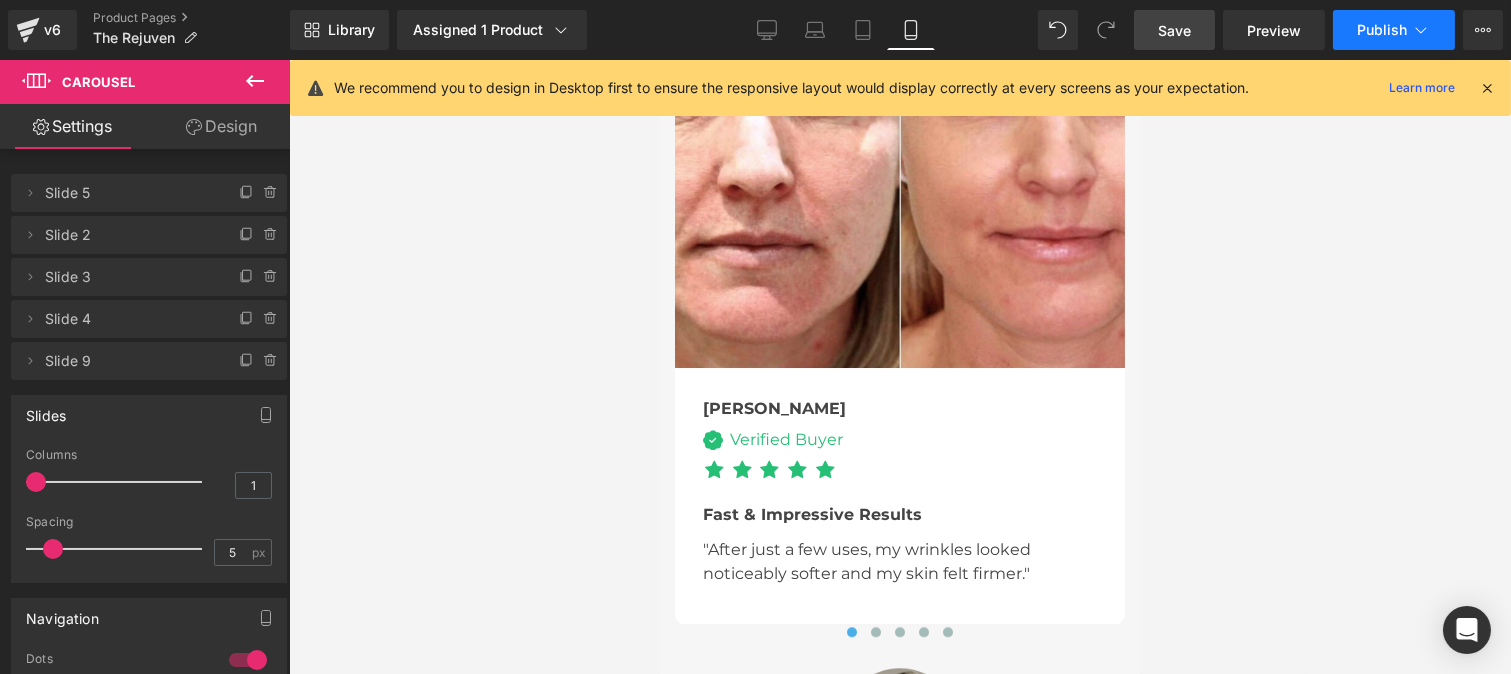 click on "Publish" at bounding box center (1394, 30) 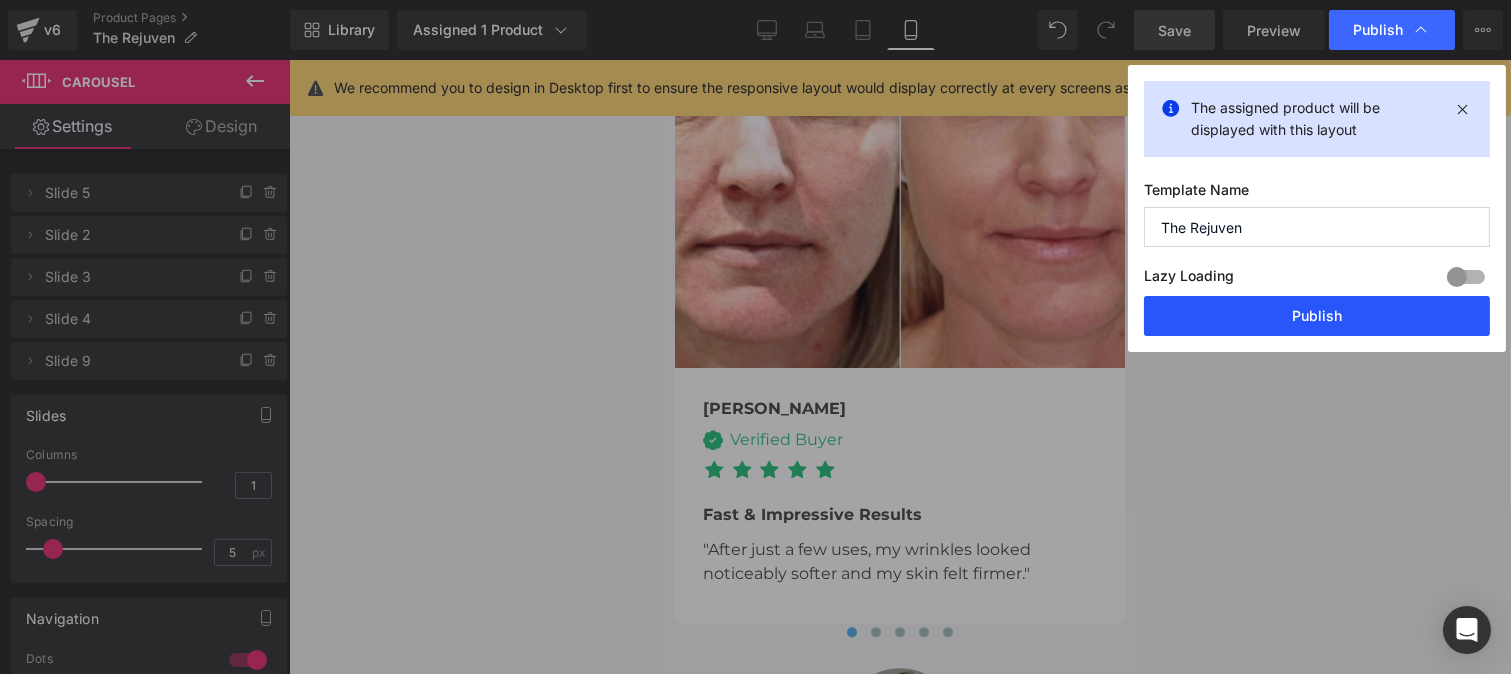 click on "Publish" at bounding box center [1317, 316] 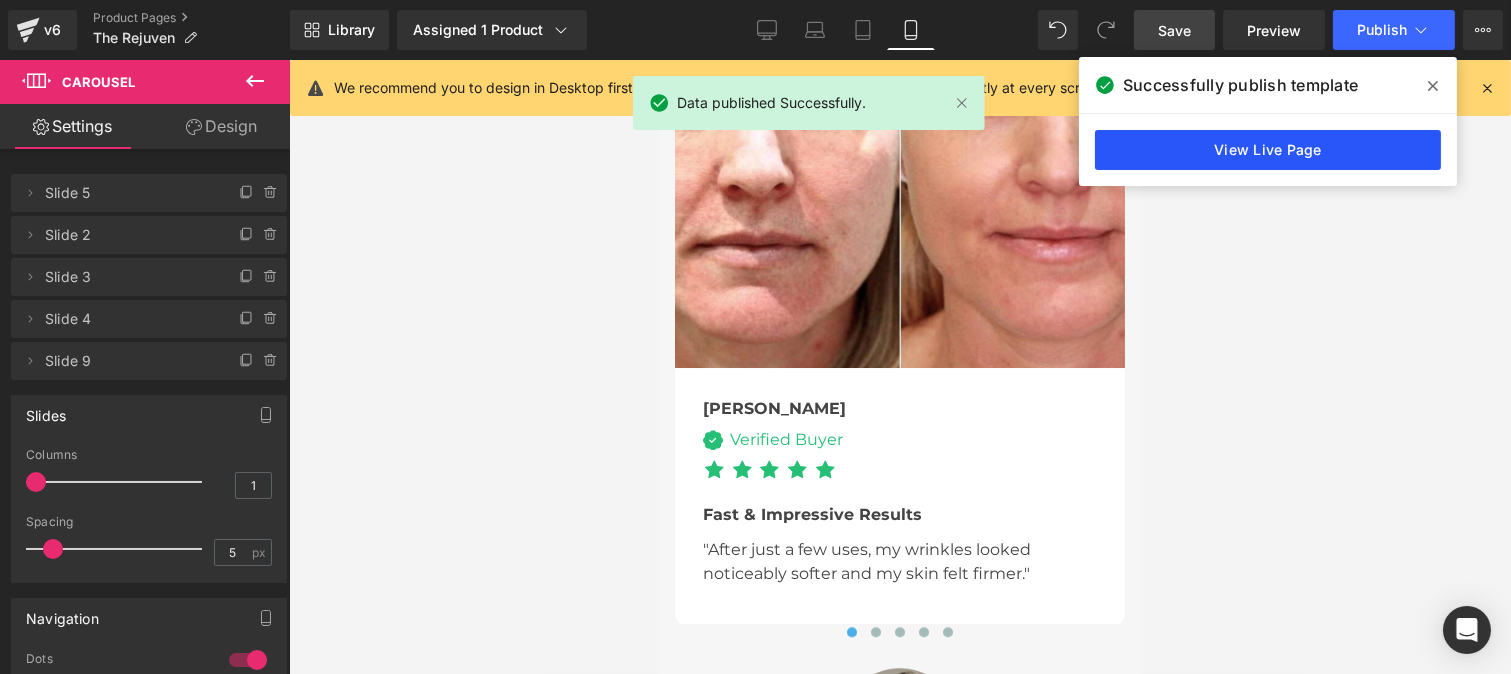 click on "View Live Page" at bounding box center [1268, 150] 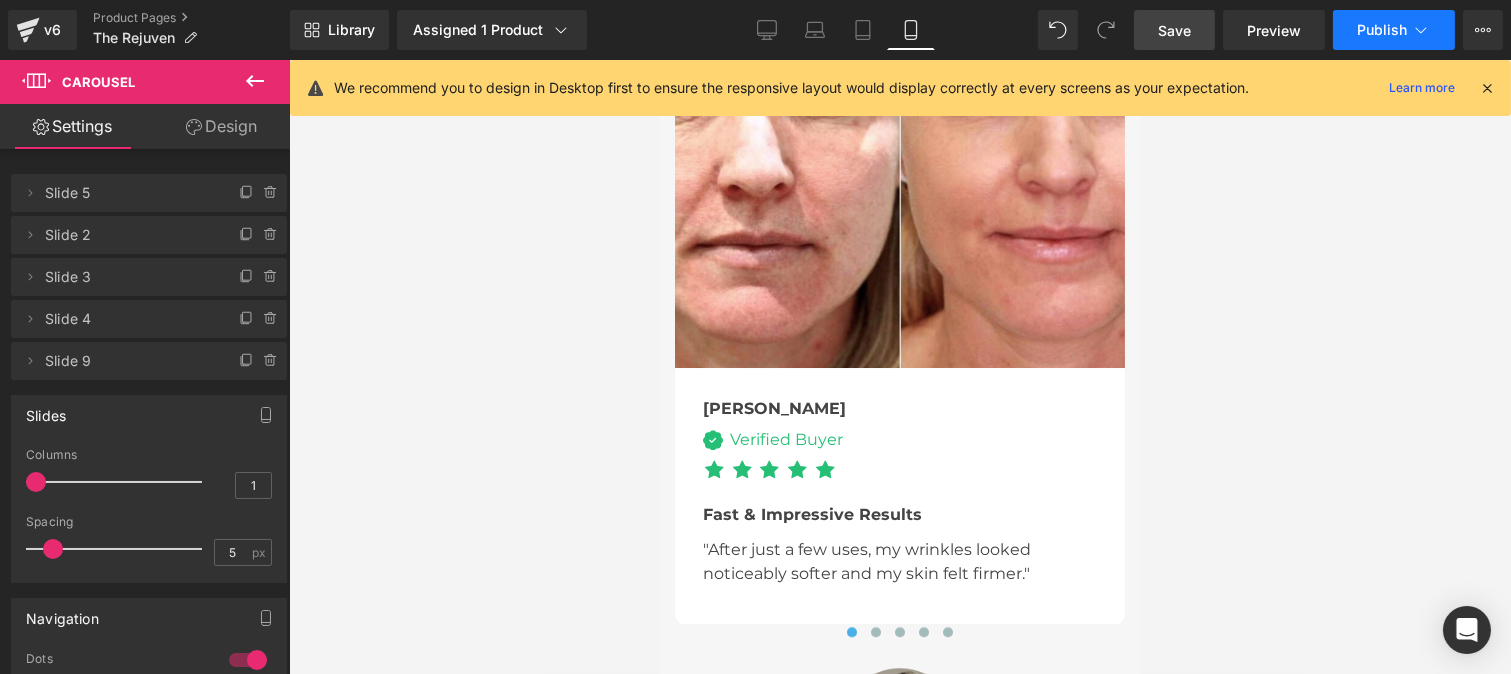 click on "Publish" at bounding box center [1382, 30] 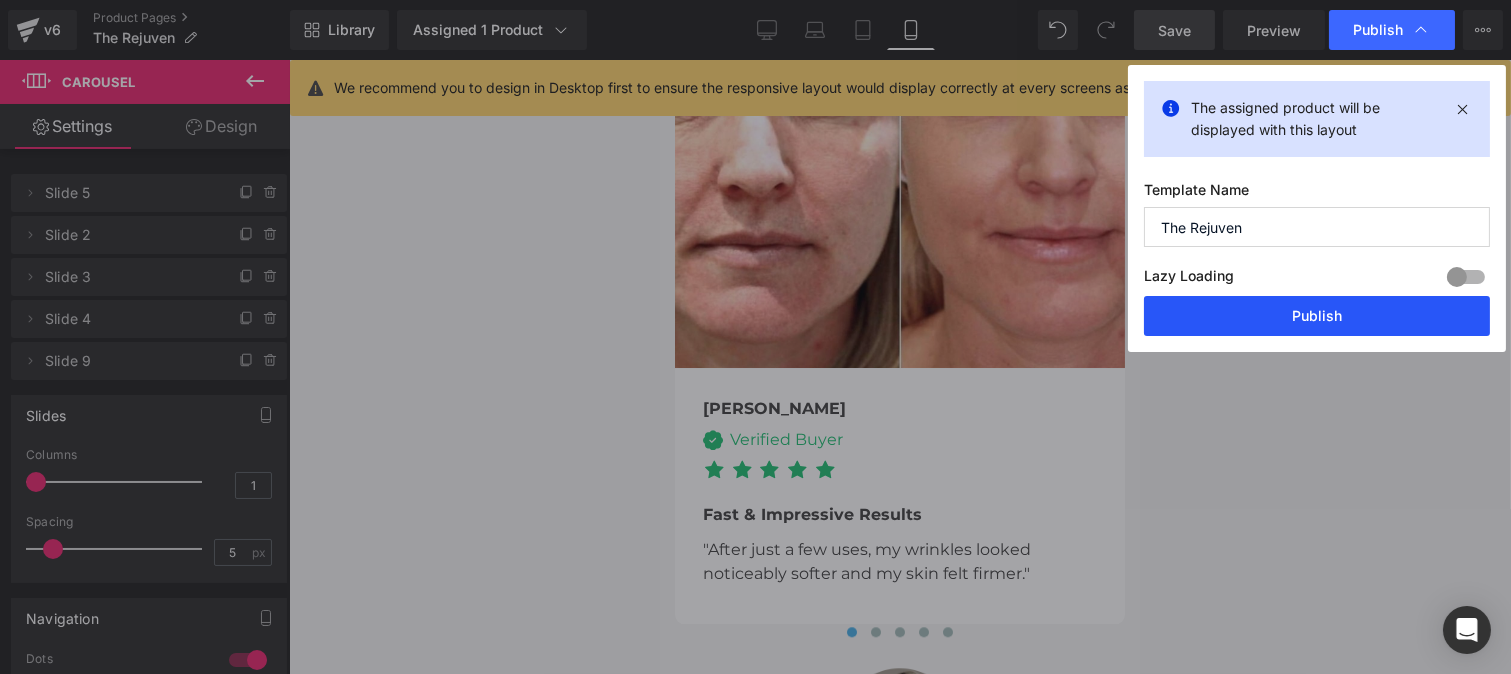click on "Publish" at bounding box center [1317, 316] 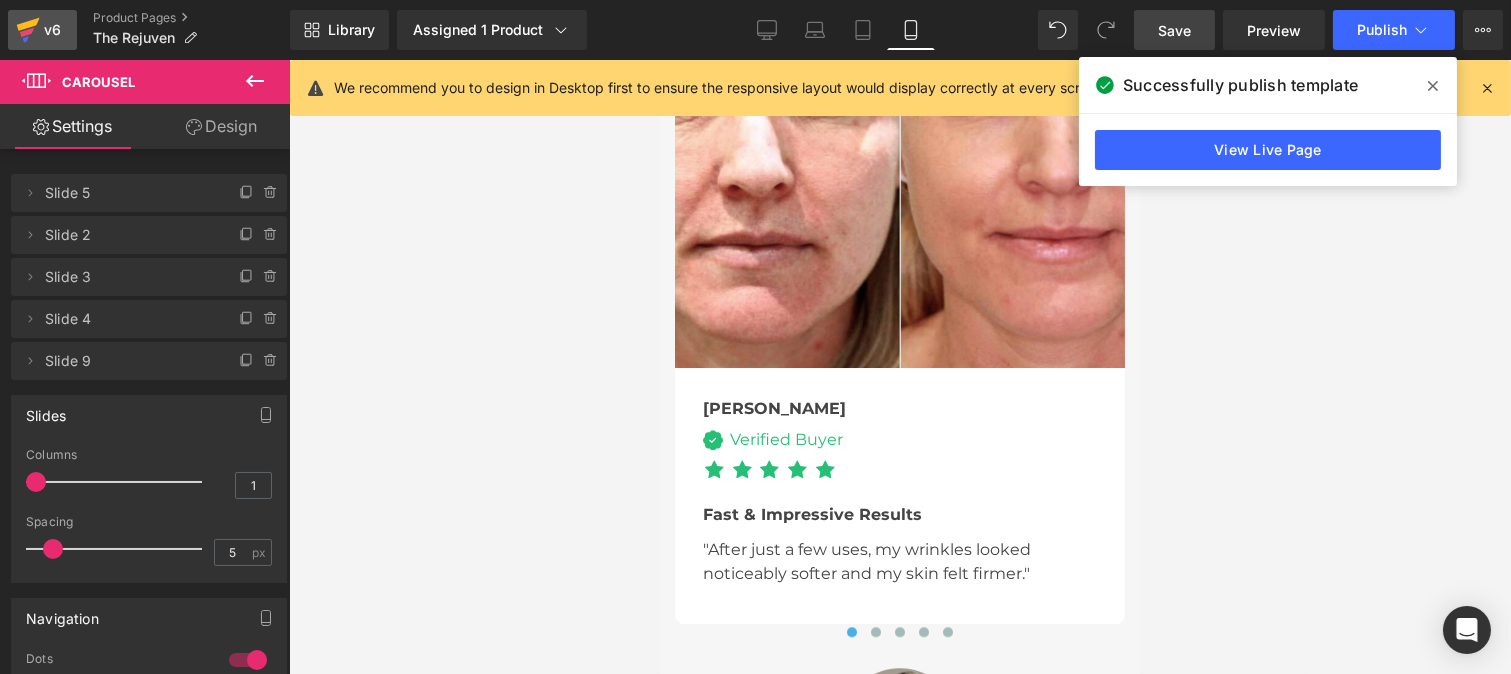 click on "v6" at bounding box center [52, 30] 